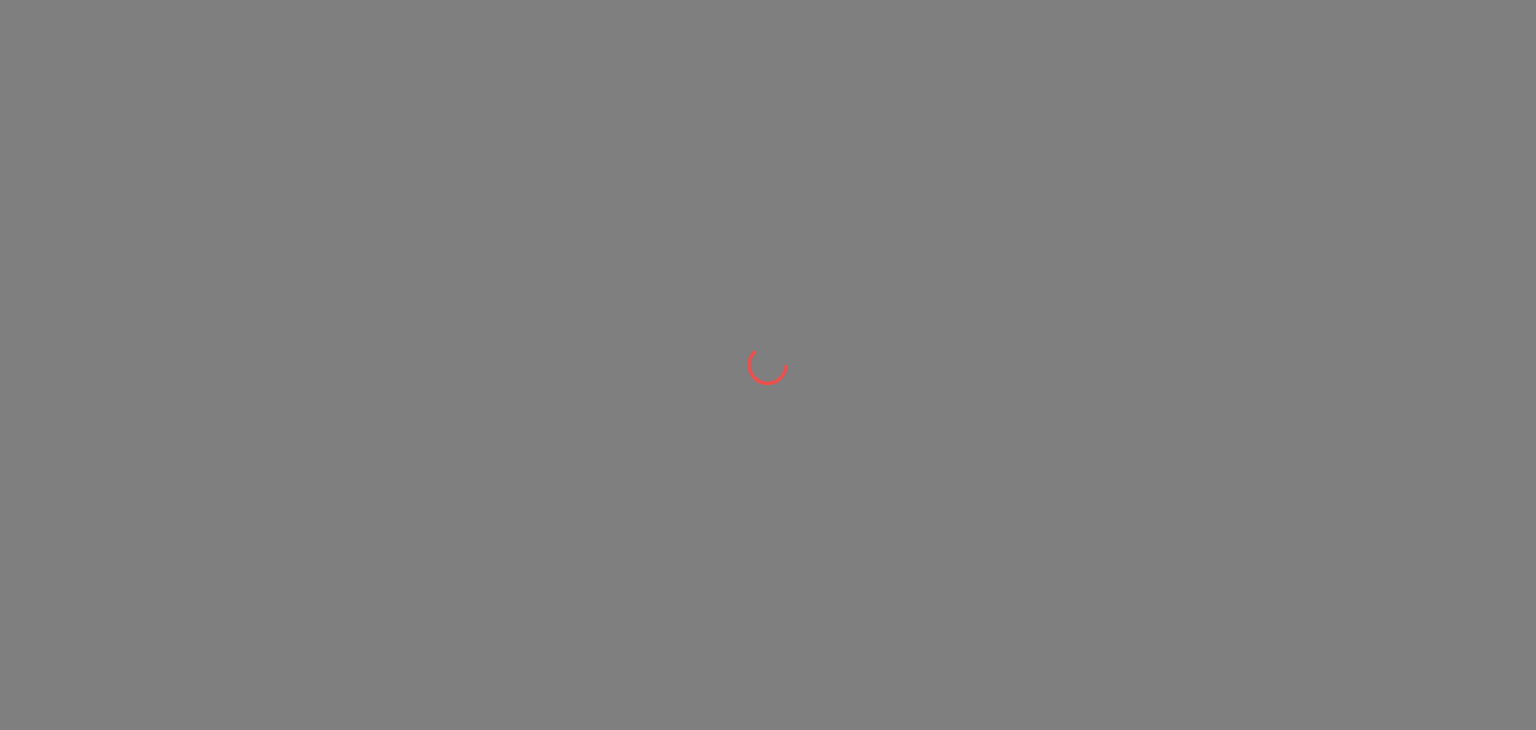 scroll, scrollTop: 0, scrollLeft: 0, axis: both 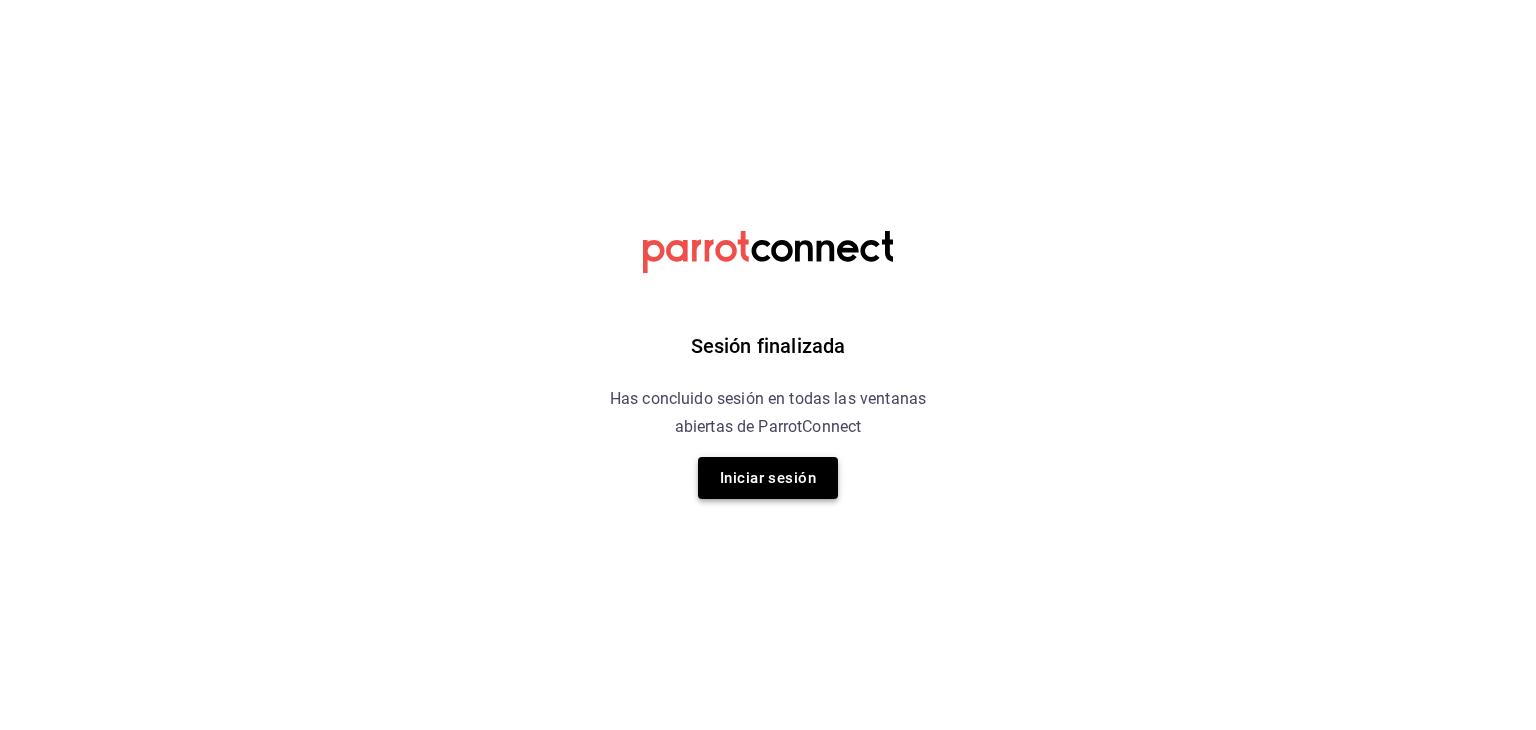 click on "Iniciar sesión" at bounding box center (768, 478) 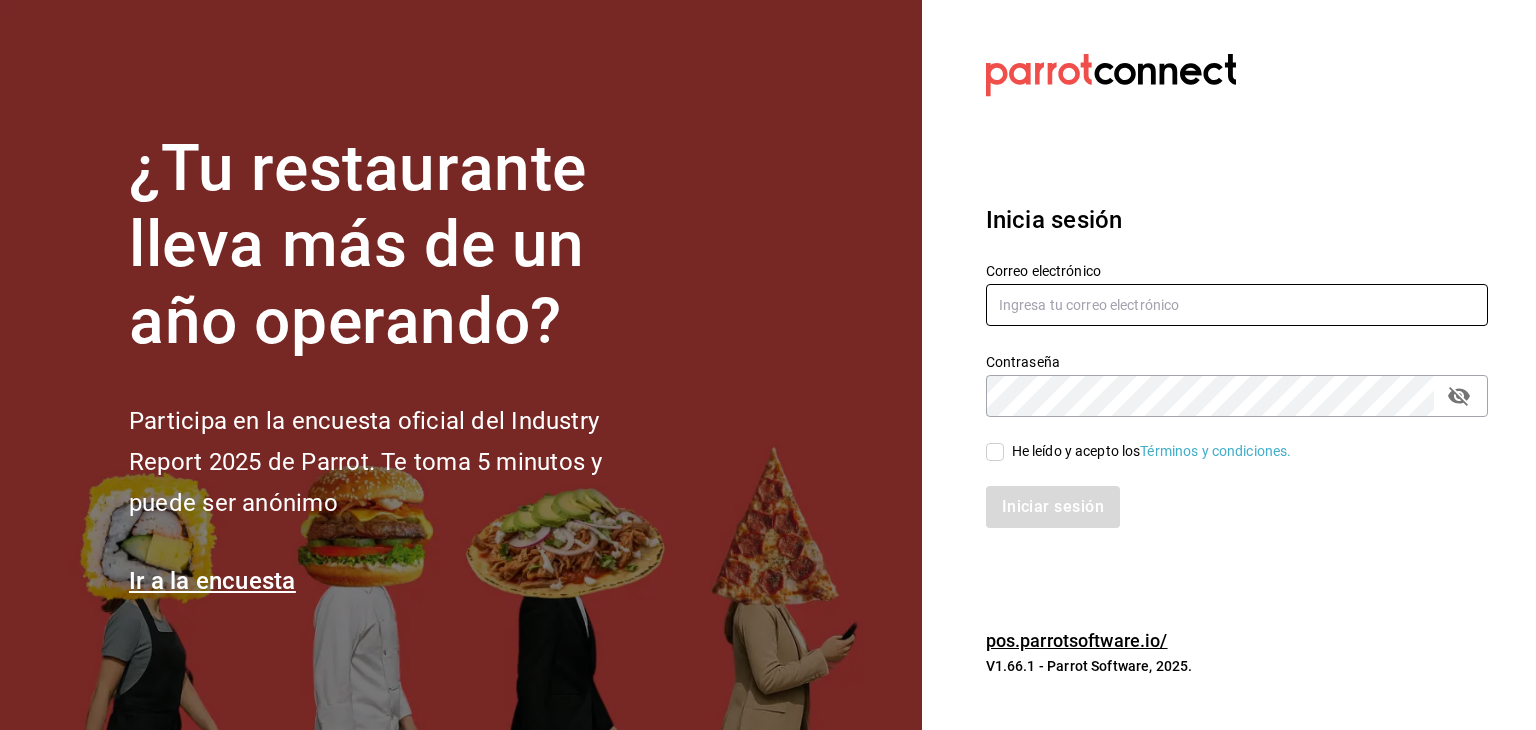 click at bounding box center [1237, 305] 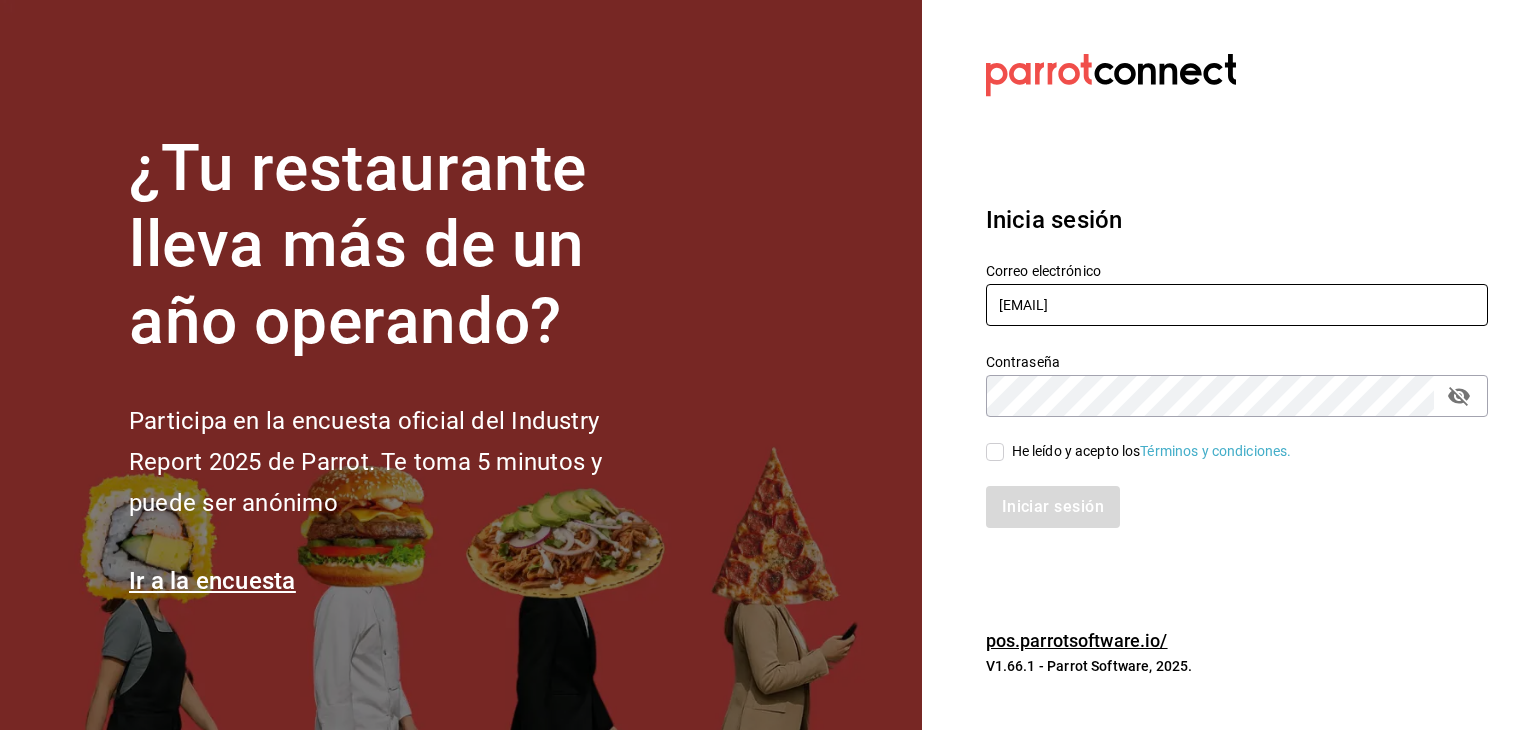 type on "[EMAIL]" 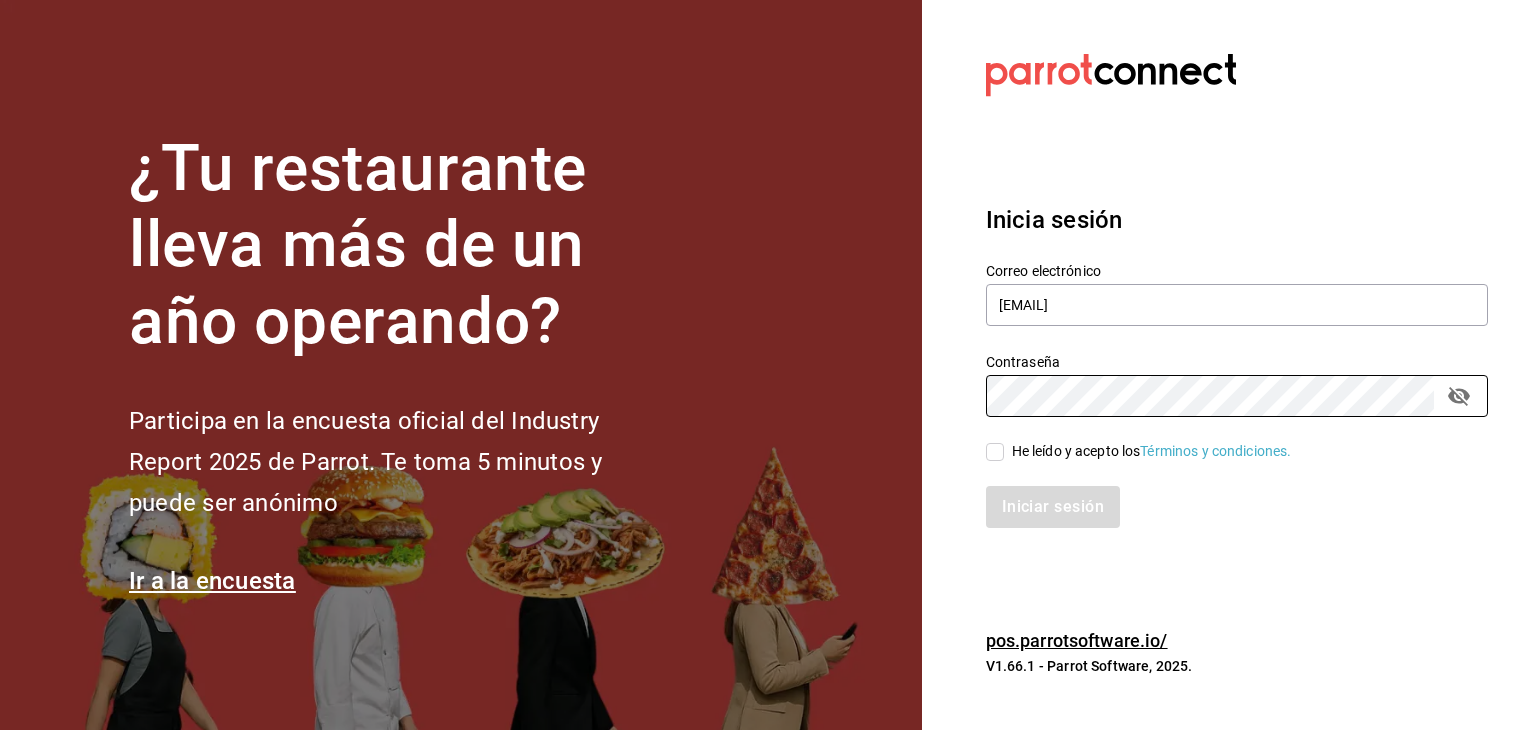 click on "He leído y acepto los  Términos y condiciones." at bounding box center [995, 452] 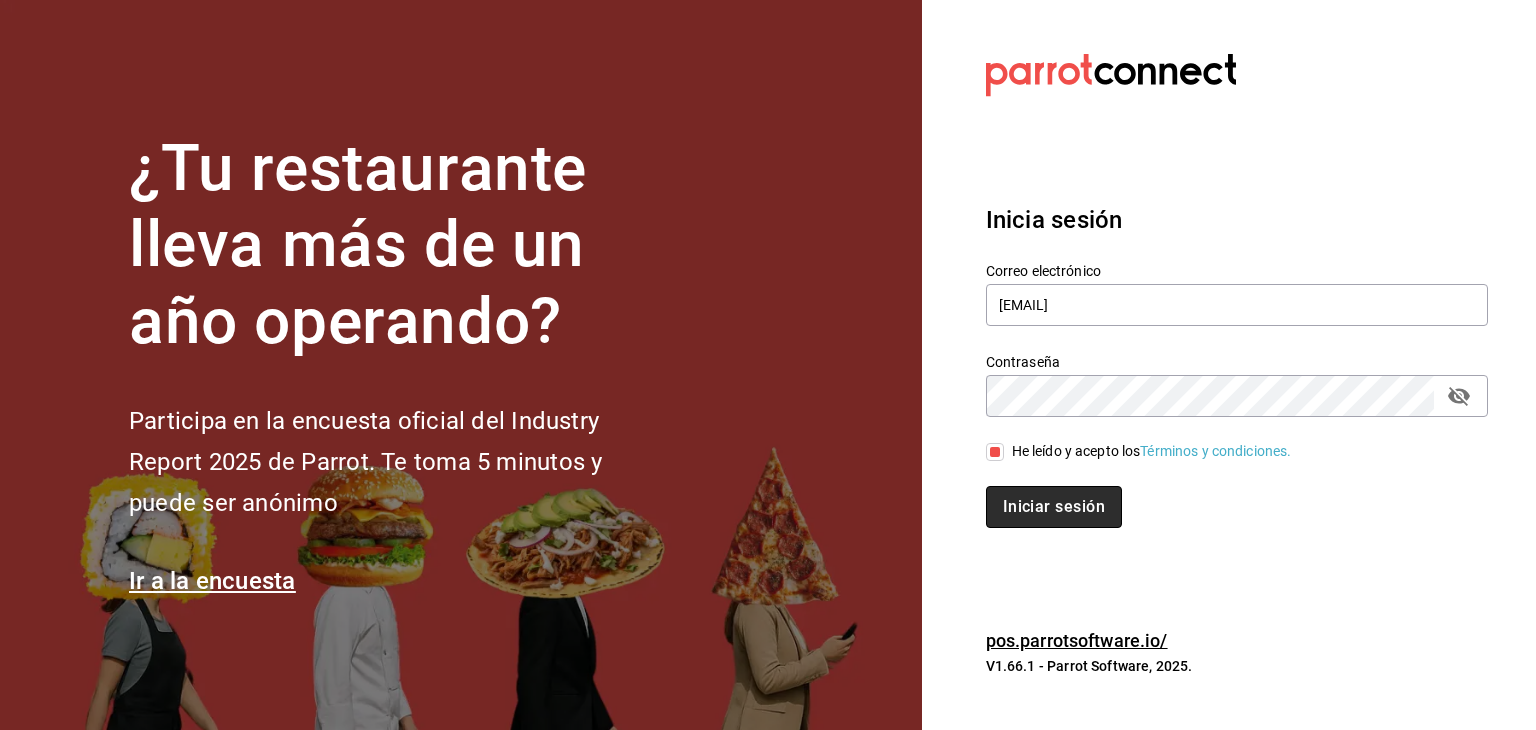 click on "Iniciar sesión" at bounding box center [1054, 507] 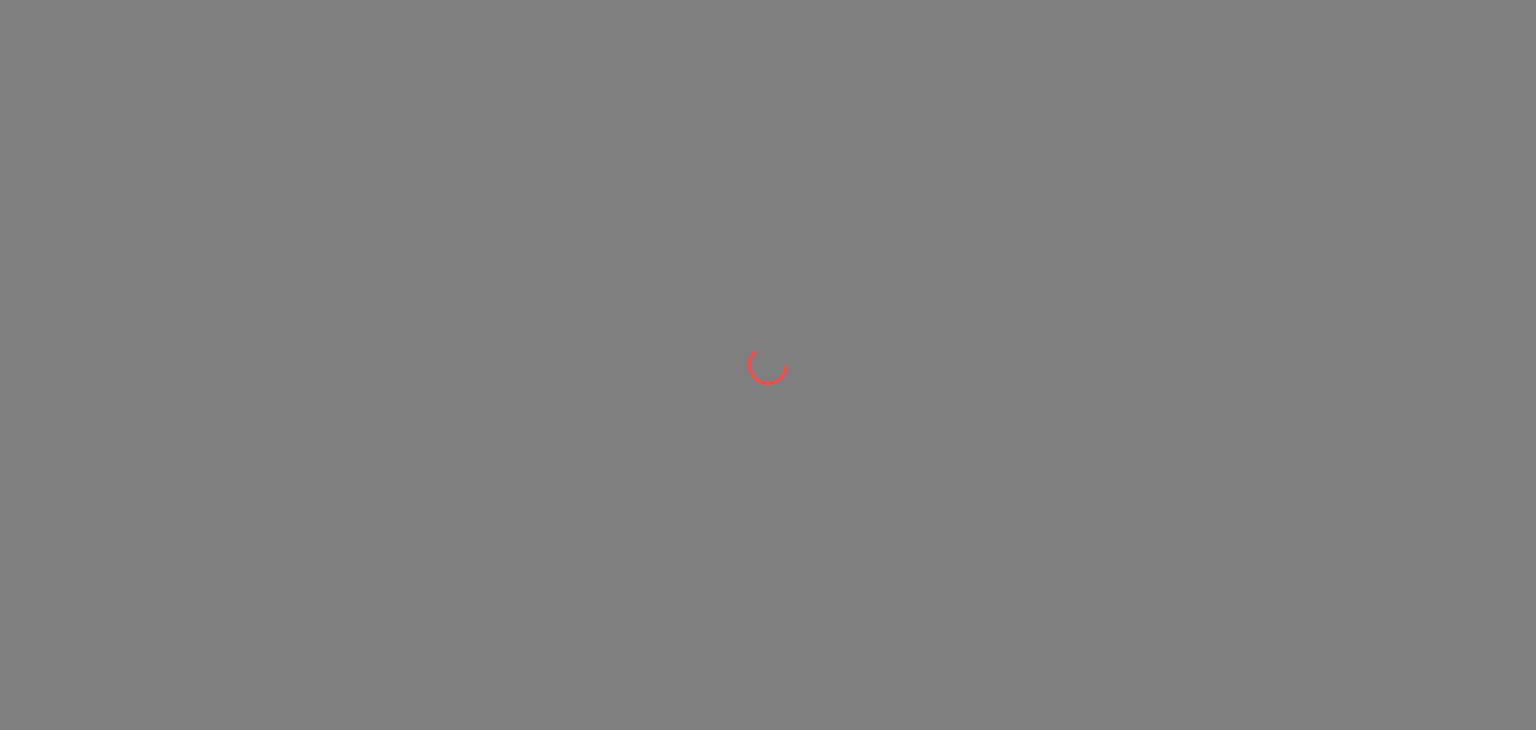 scroll, scrollTop: 0, scrollLeft: 0, axis: both 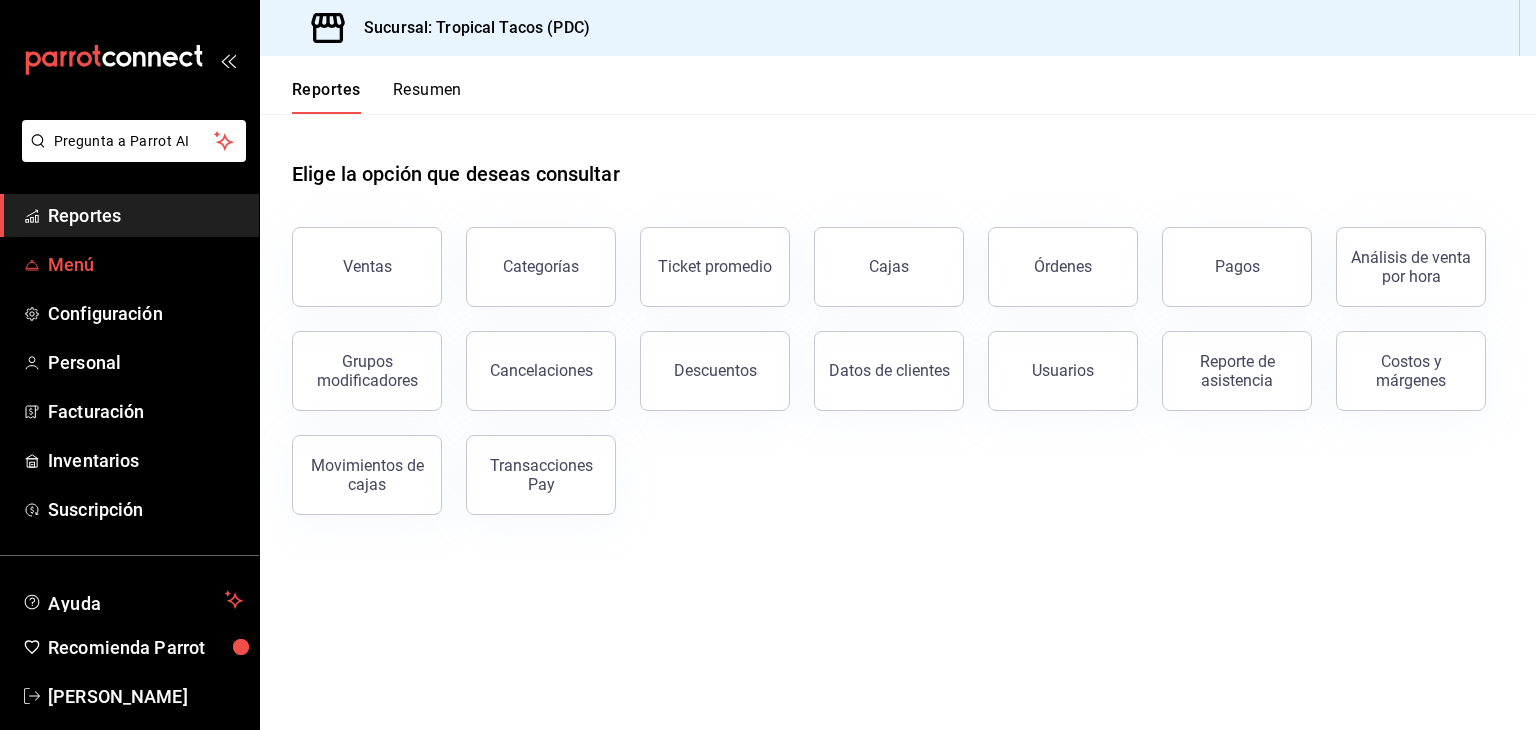 click on "Menú" at bounding box center (145, 264) 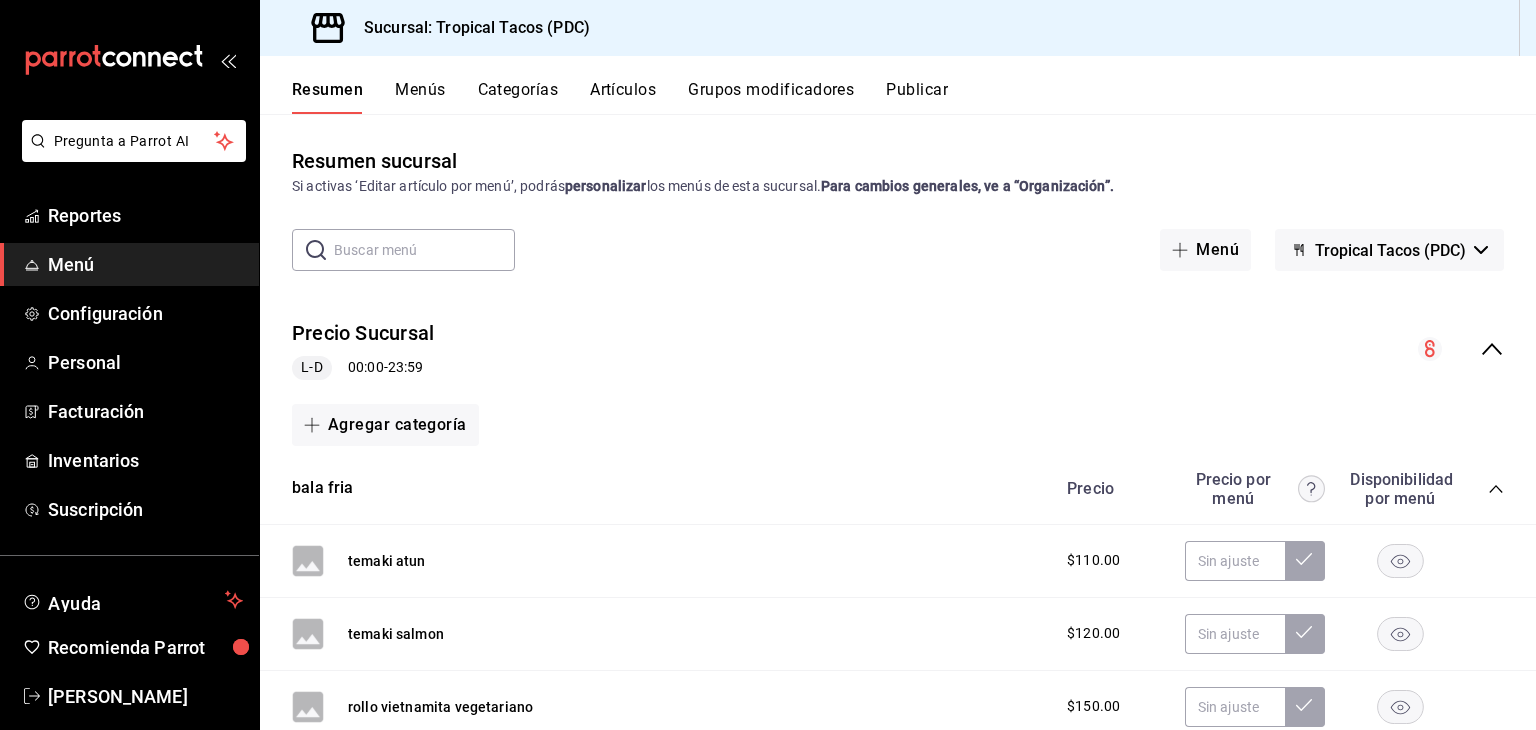 click on "Menús" at bounding box center [420, 97] 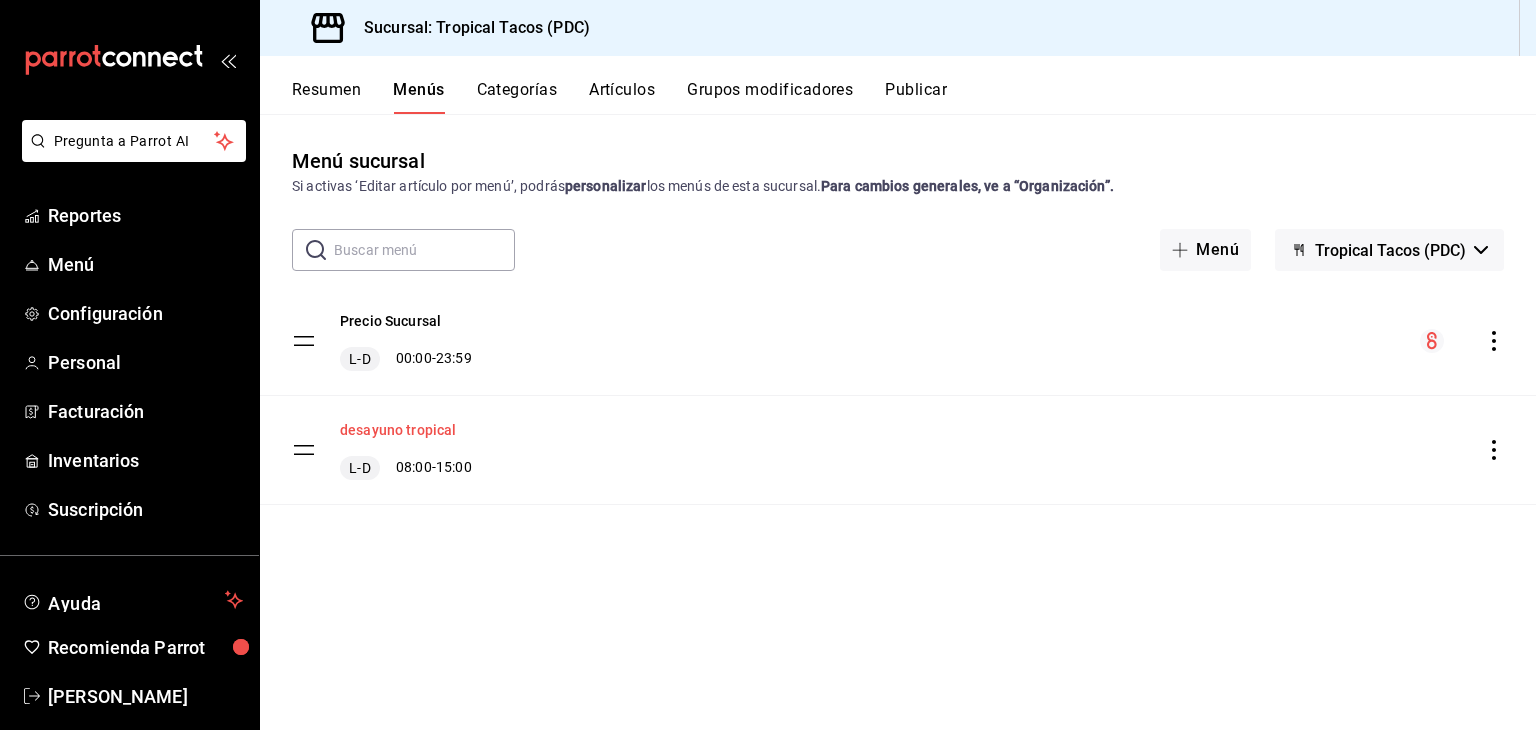 click on "desayuno tropical" at bounding box center [398, 430] 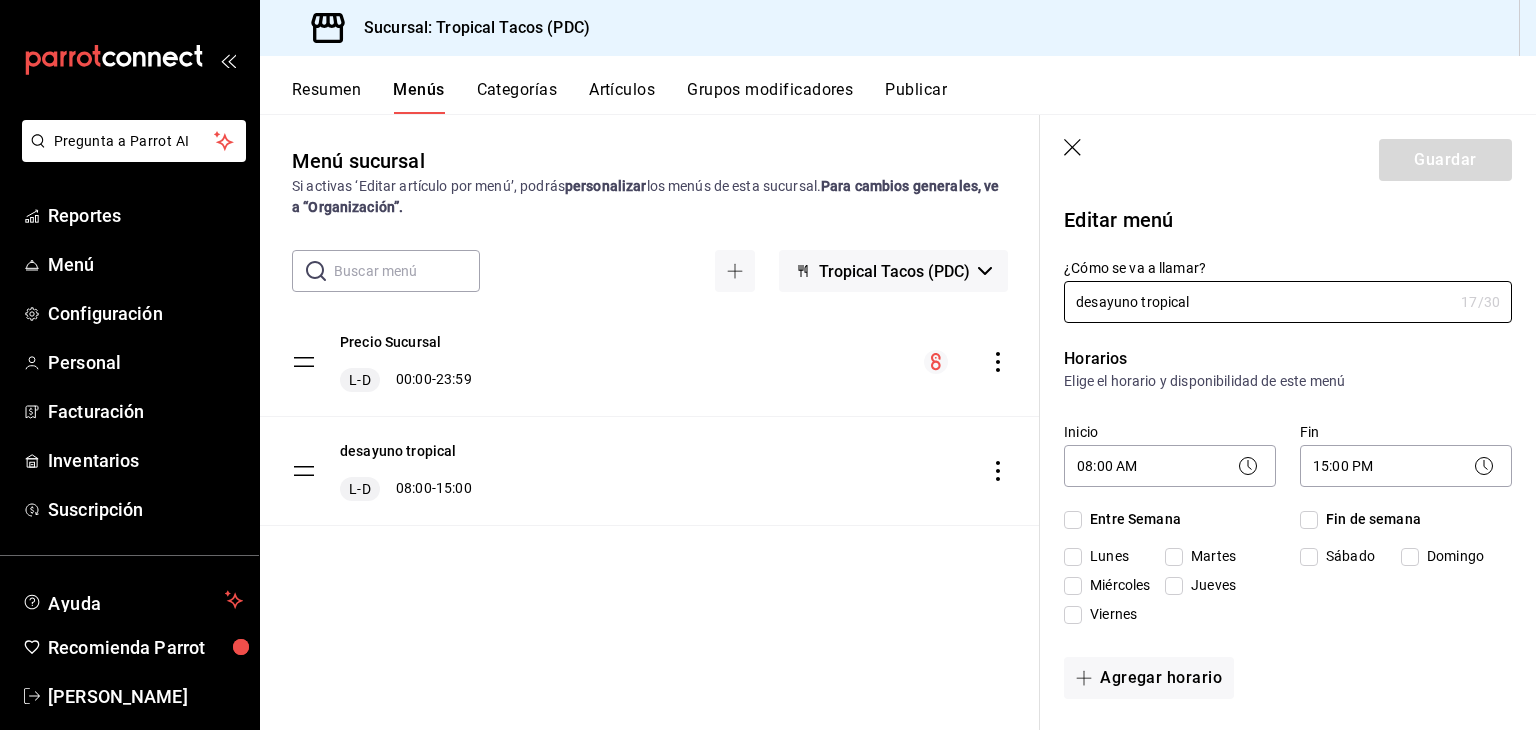 checkbox on "true" 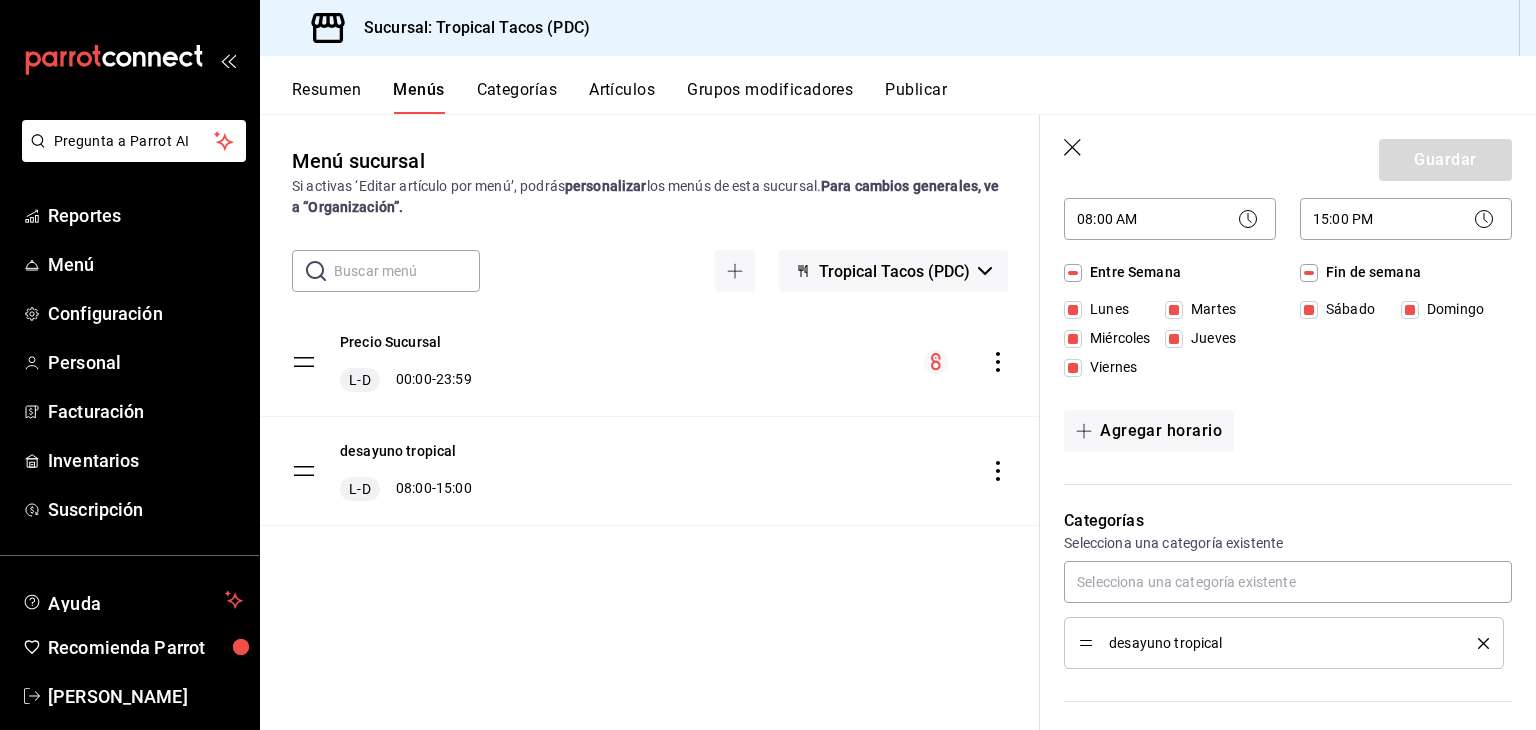 scroll, scrollTop: 0, scrollLeft: 0, axis: both 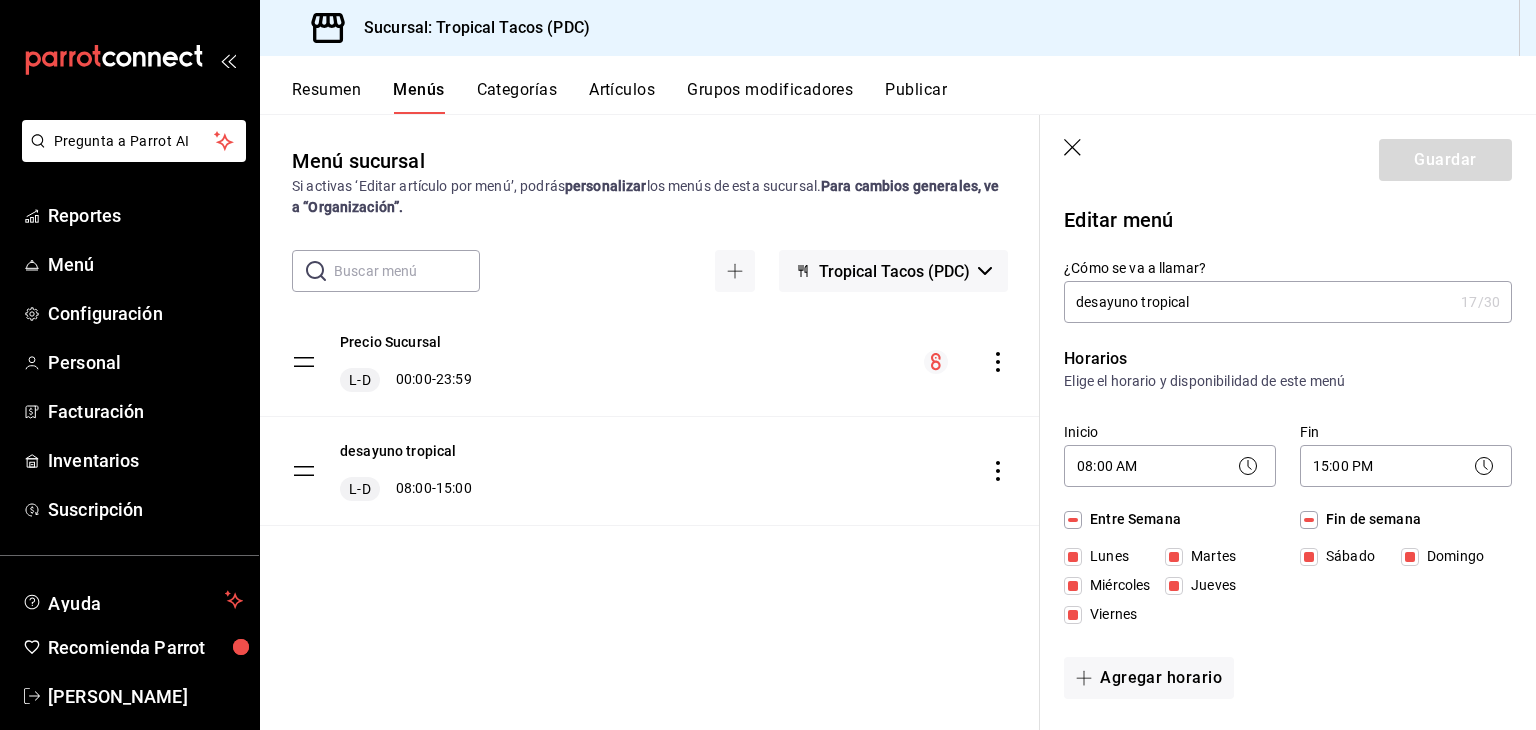 click 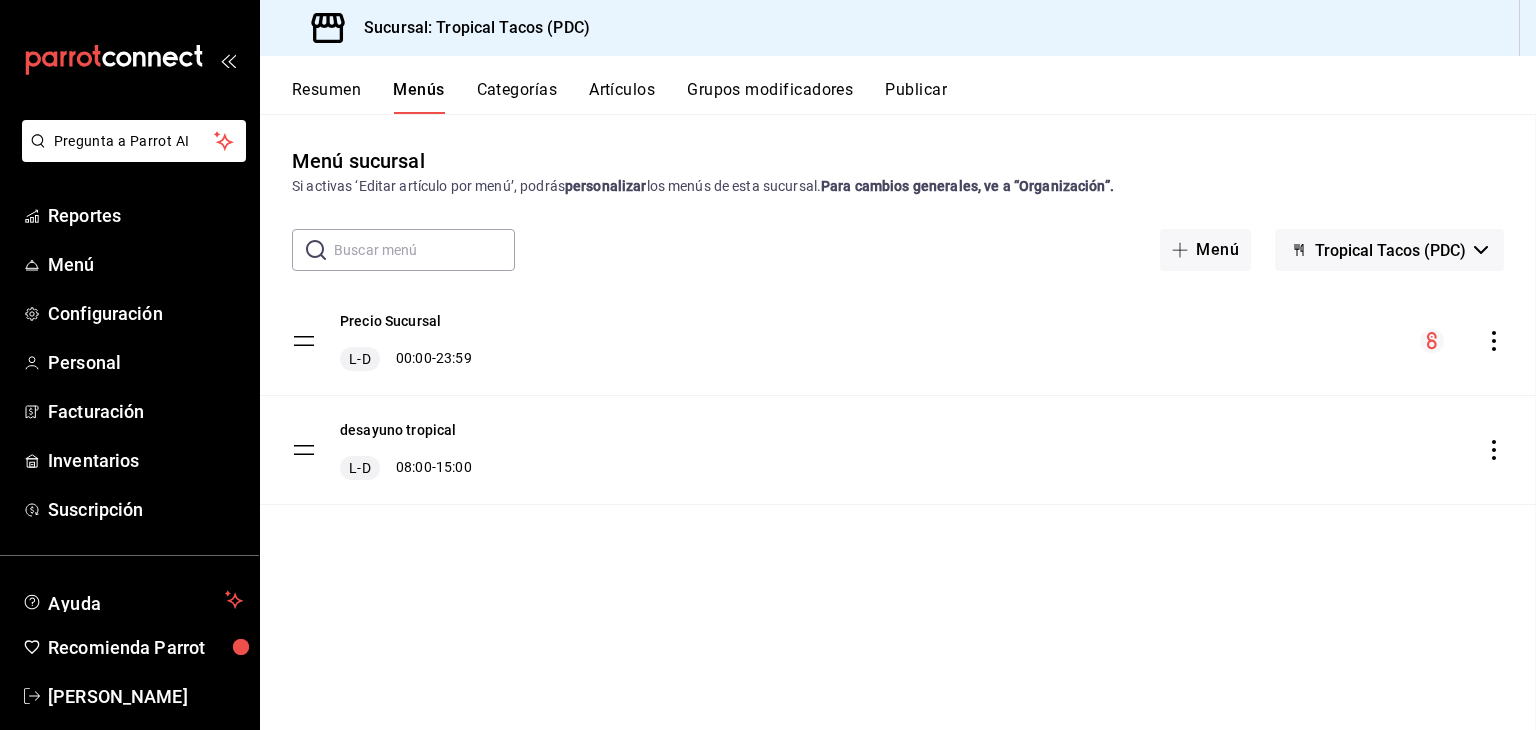 checkbox on "false" 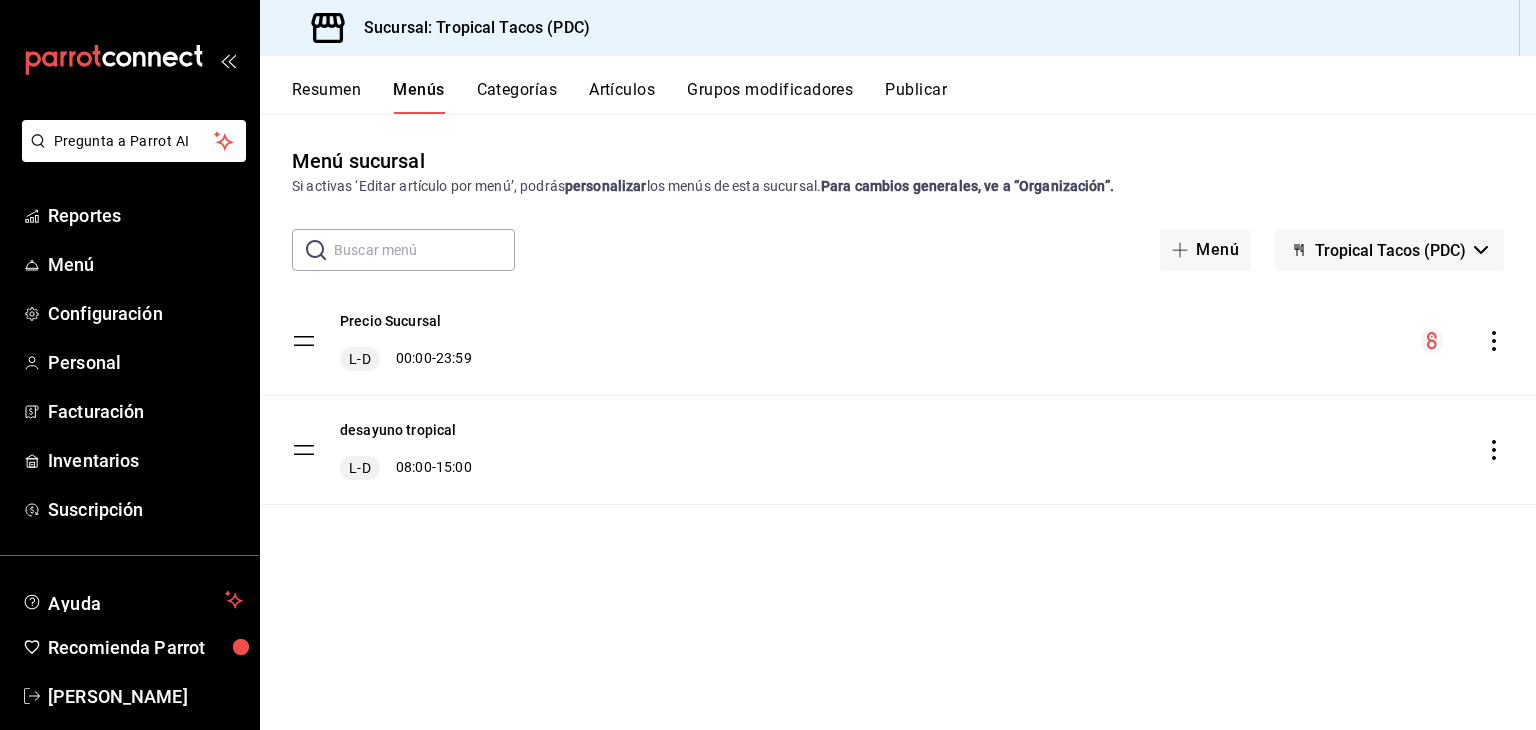 click on "Artículos" at bounding box center (622, 97) 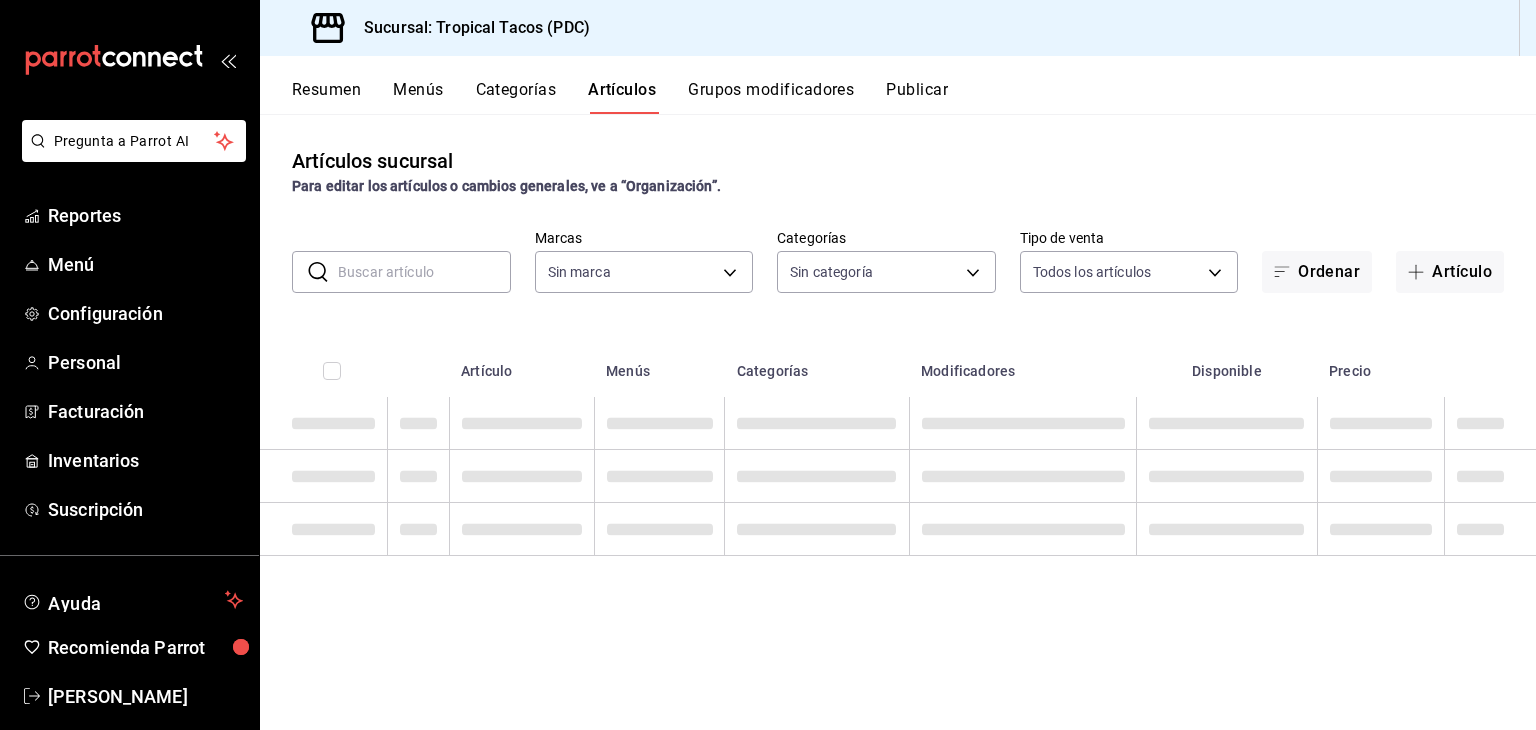 type on "[UUID]" 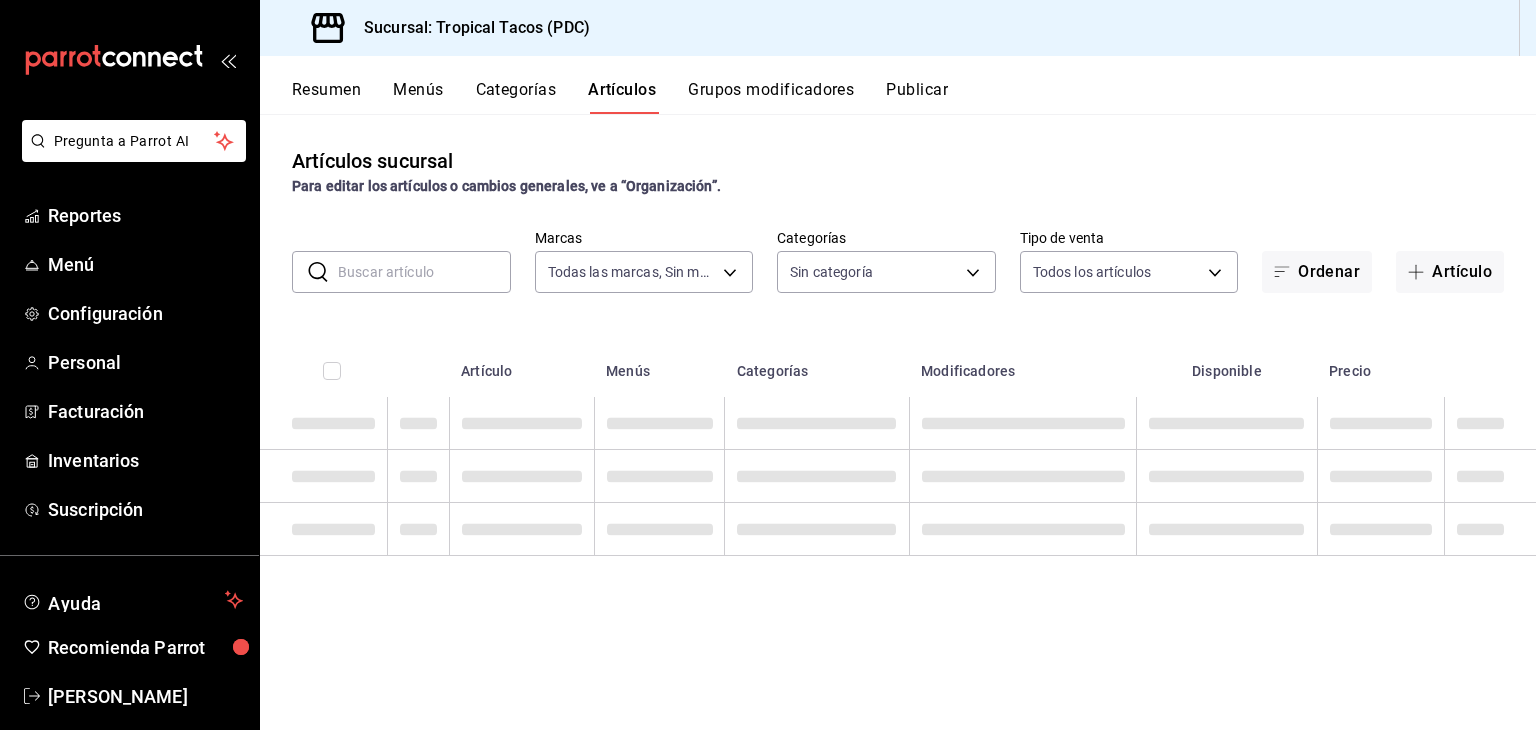 click at bounding box center [424, 272] 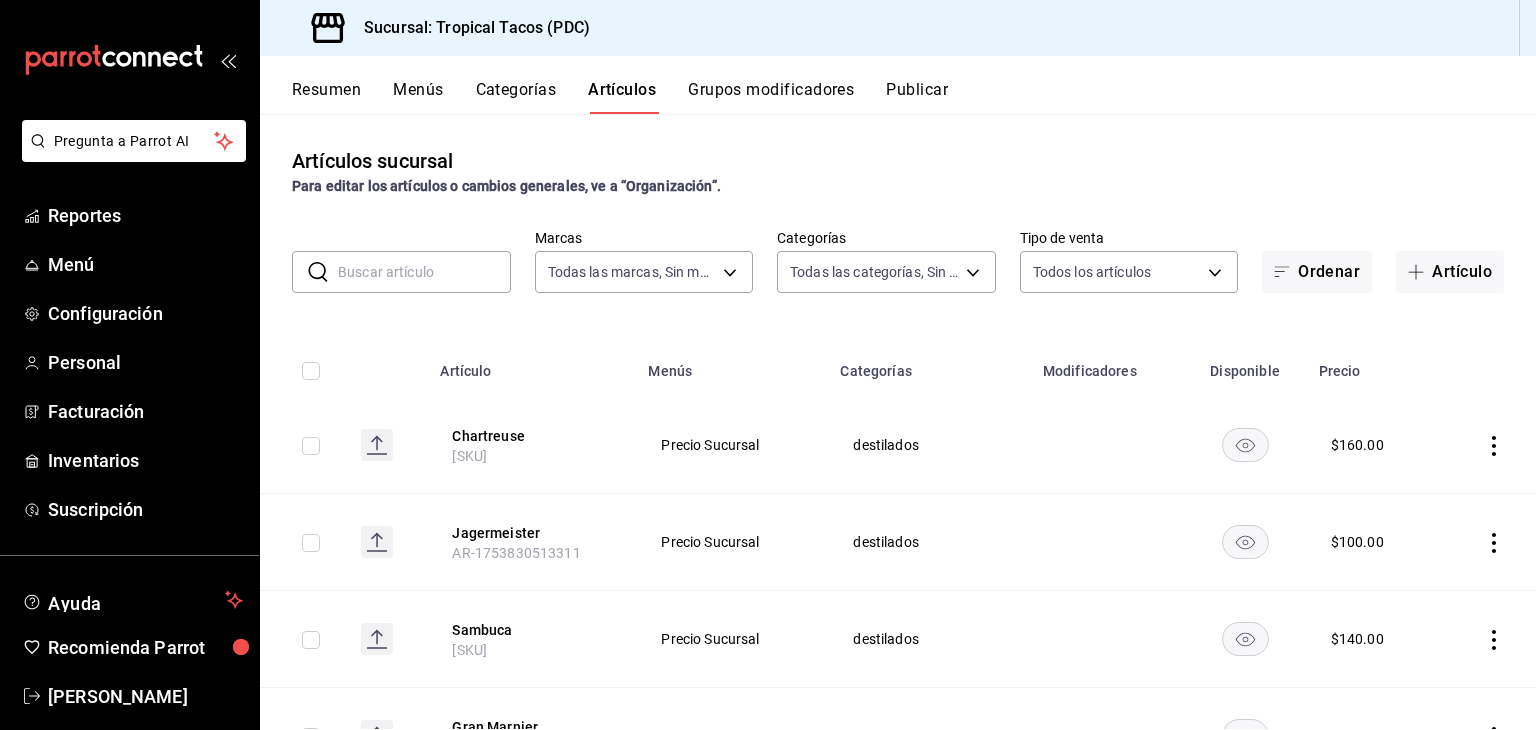 type on "[UUID],[UUID],[UUID],[UUID],[UUID],[UUID],[UUID],[UUID],[UUID],[UUID],[UUID],[UUID],[UUID],[UUID],[UUID],[UUID]" 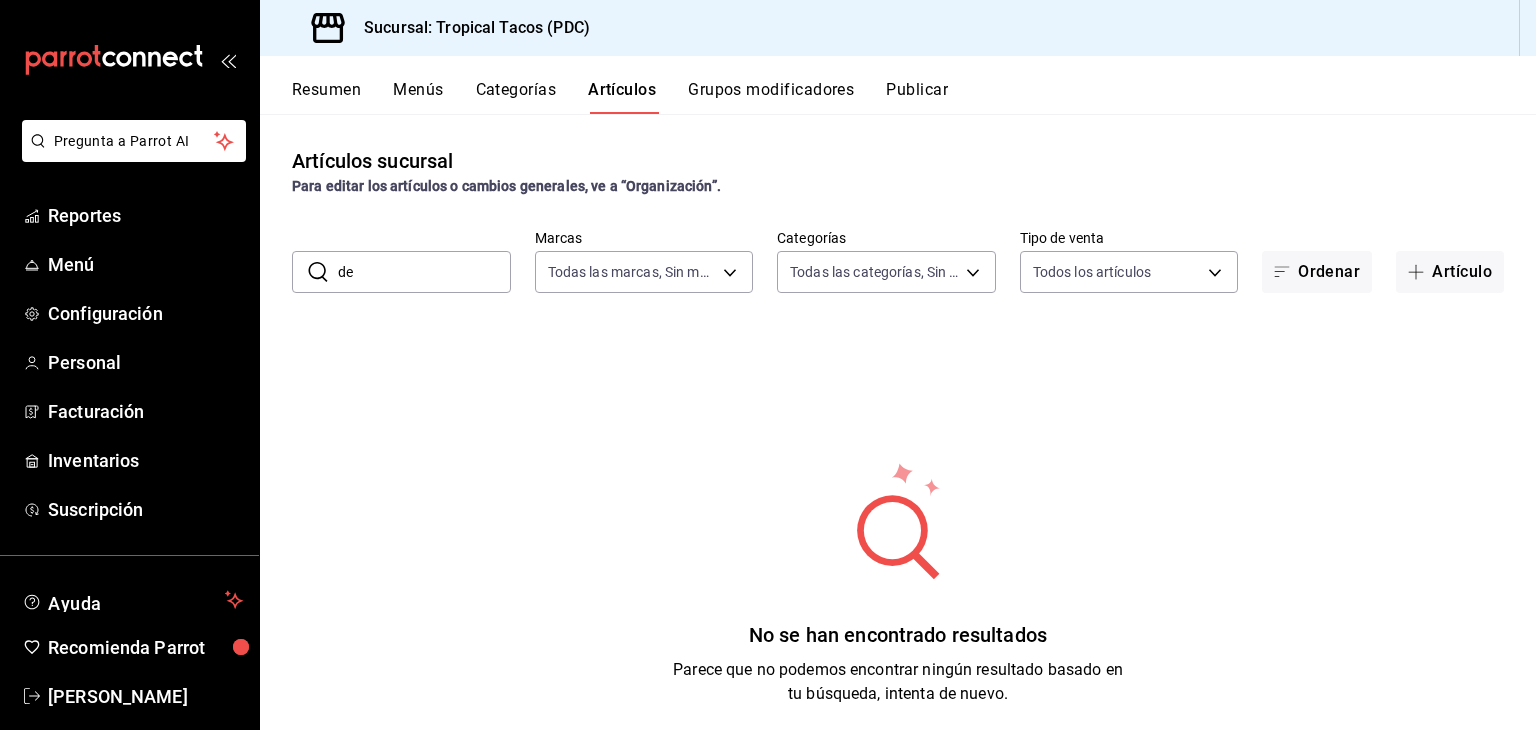 type on "d" 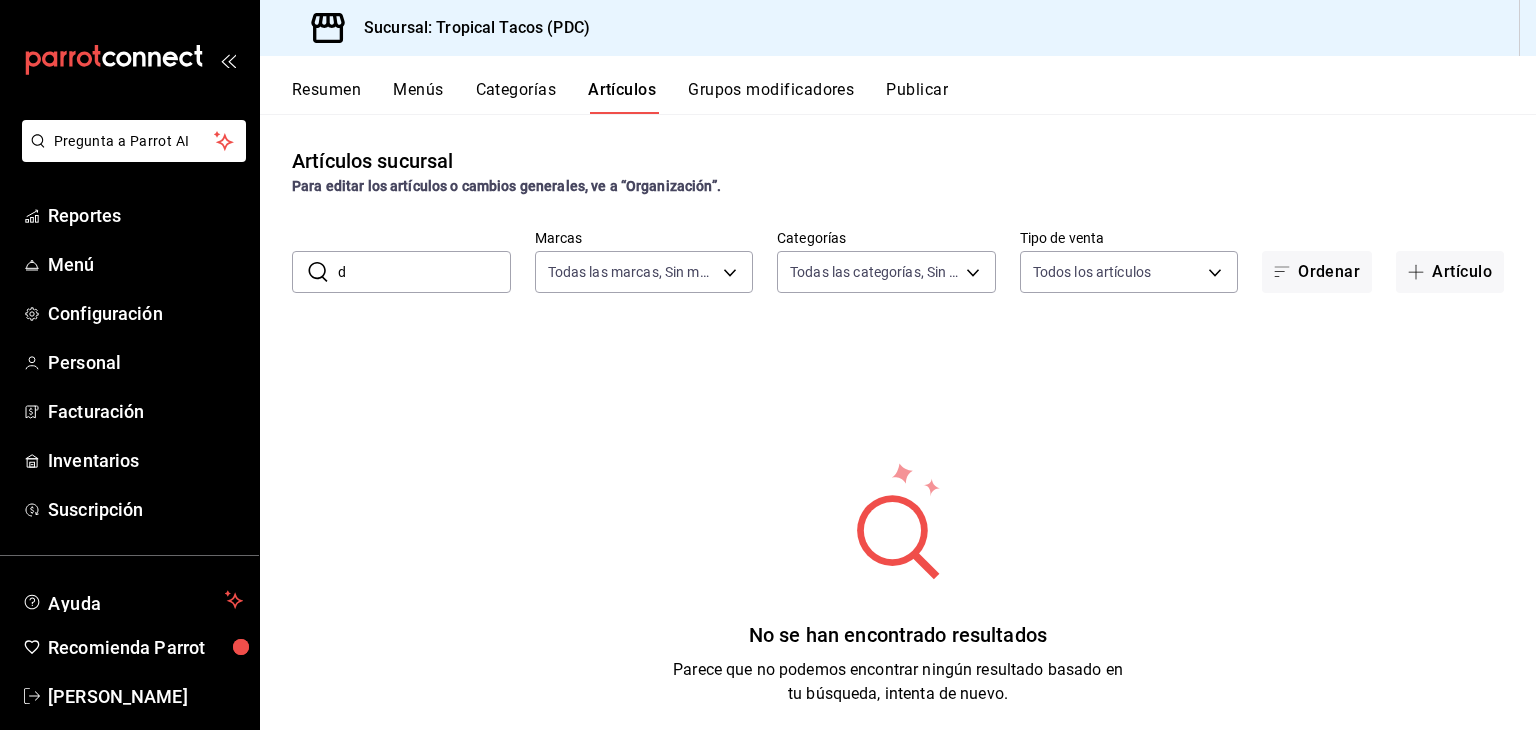 type 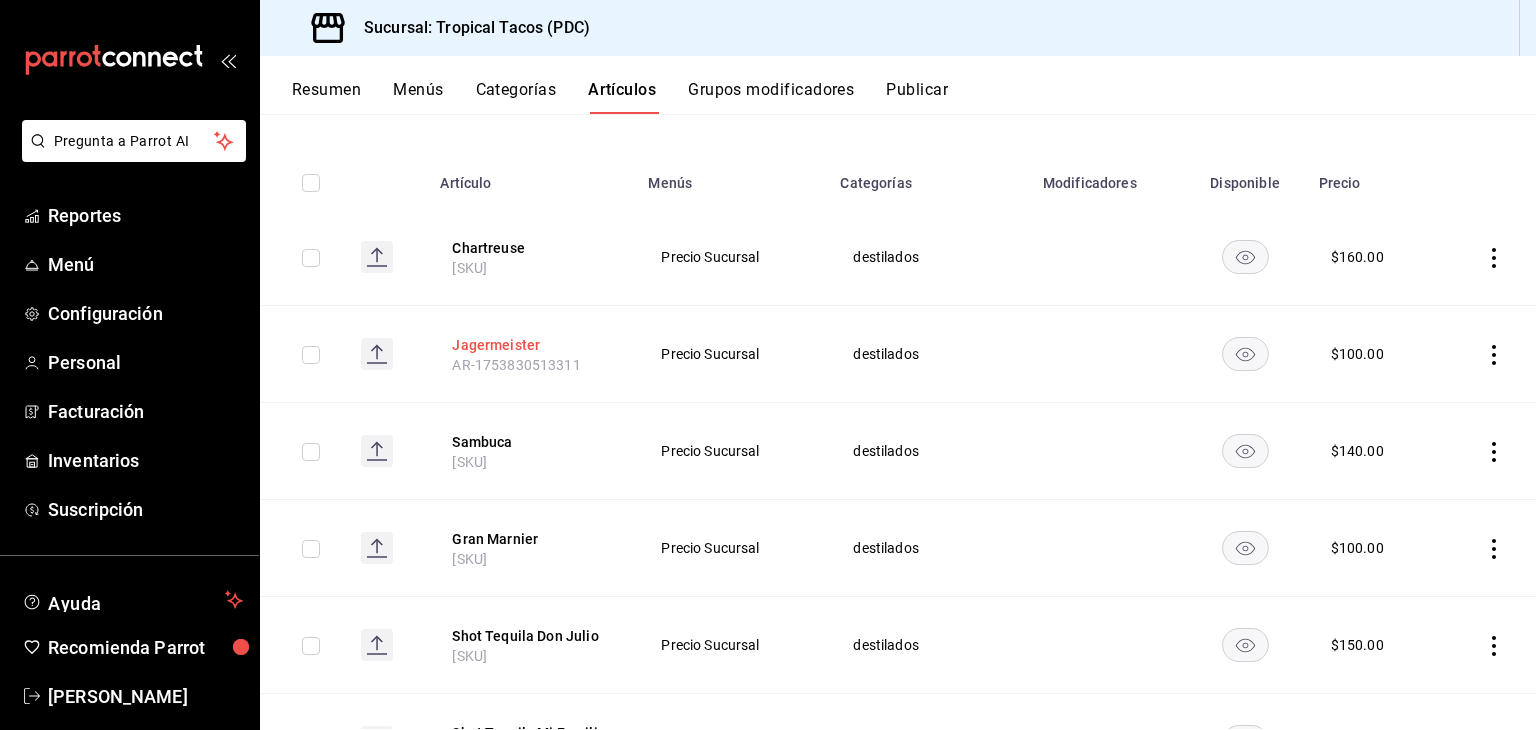 scroll, scrollTop: 0, scrollLeft: 0, axis: both 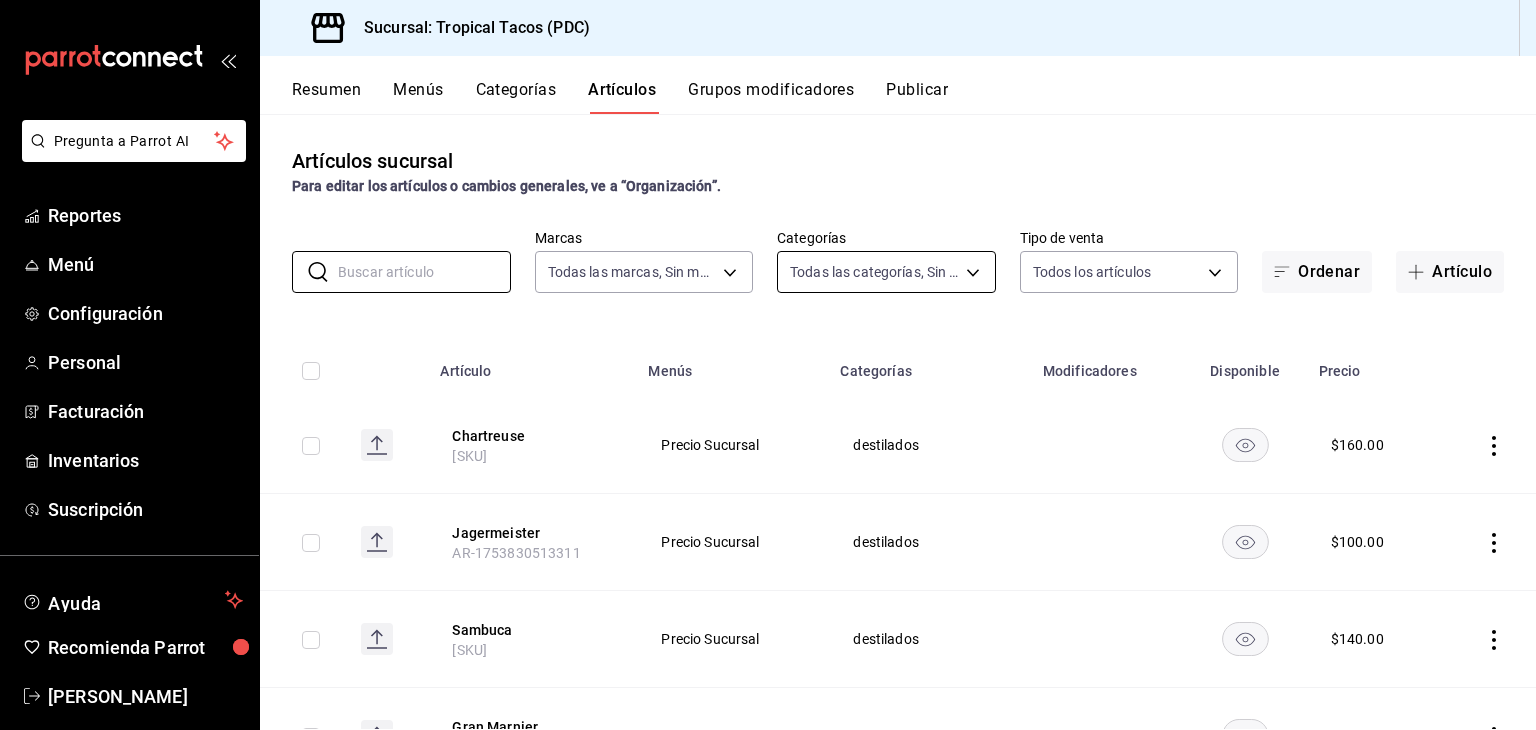 click on "Pregunta a Parrot AI Reportes   Menú   Configuración   Personal   Facturación   Inventarios   Suscripción   Ayuda Recomienda Parrot   [PERSON_NAME]   Sugerir nueva función   Sucursal: Tropical Tacos (PDC) Resumen Menús Categorías Artículos Grupos modificadores Publicar Artículos sucursal Para editar los artículos o cambios generales, ve a “Organización”. ​ ​ Marcas Todas las marcas, Sin marca [UUID] Categorías Todas las categorías, Sin categoría Tipo de venta Todos los artículos ALL Ordenar Artículo Artículo Menús Categorías Modificadores Disponible Precio Chartreuse [PRODUCT_ID] Precio Sucursal destilados $ 160.00 Jagermeister [PRODUCT_ID] Precio Sucursal destilados $ 100.00 Sambuca [PRODUCT_ID] Precio Sucursal destilados $ 140.00 Gran Marnier [PRODUCT_ID] Precio Sucursal destilados $ 100.00 Shot Tequila Don Julio [PRODUCT_ID] Precio Sucursal destilados $ 150.00 Shot Tequila Mi Familia [PRODUCT_ID] Precio Sucursal destilados $" at bounding box center [768, 365] 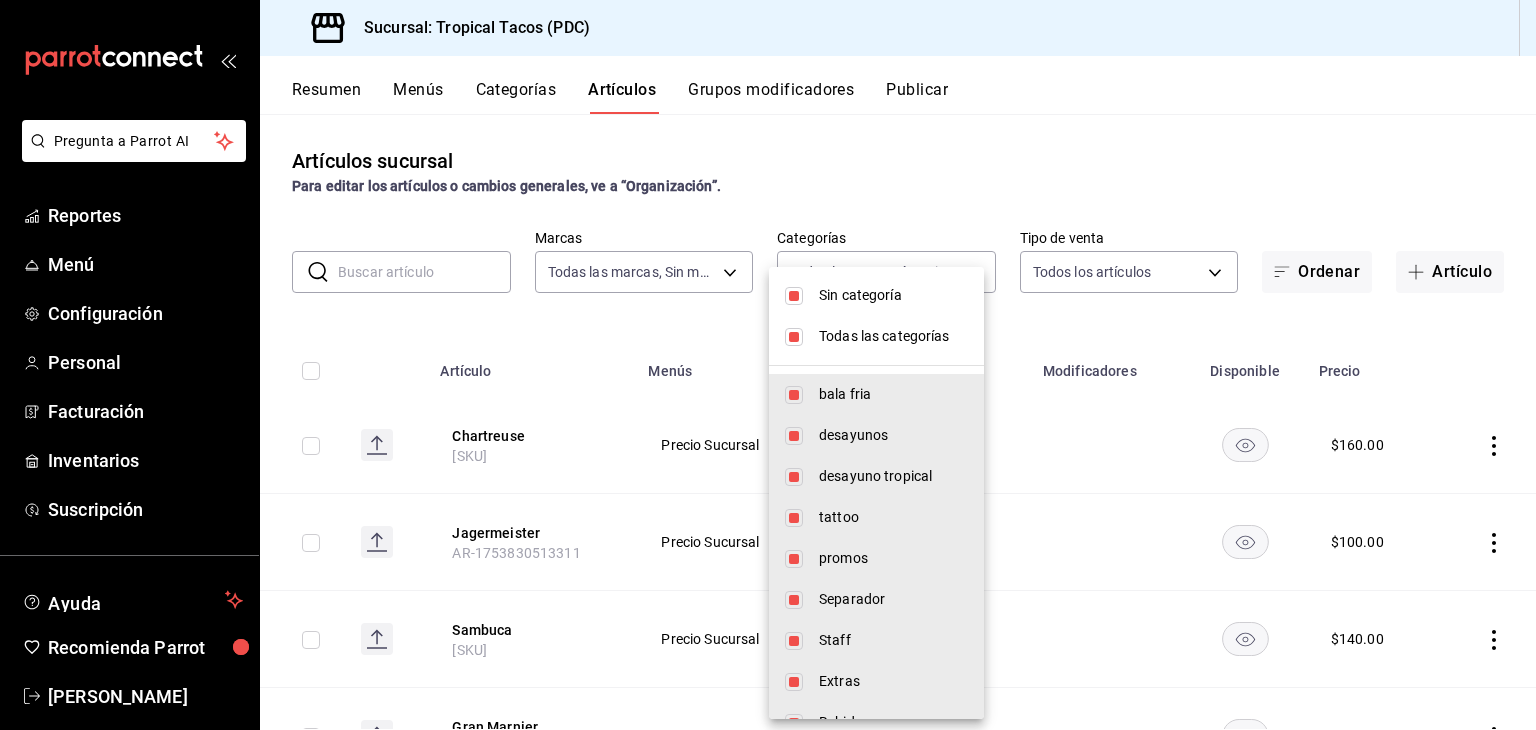 click at bounding box center [794, 296] 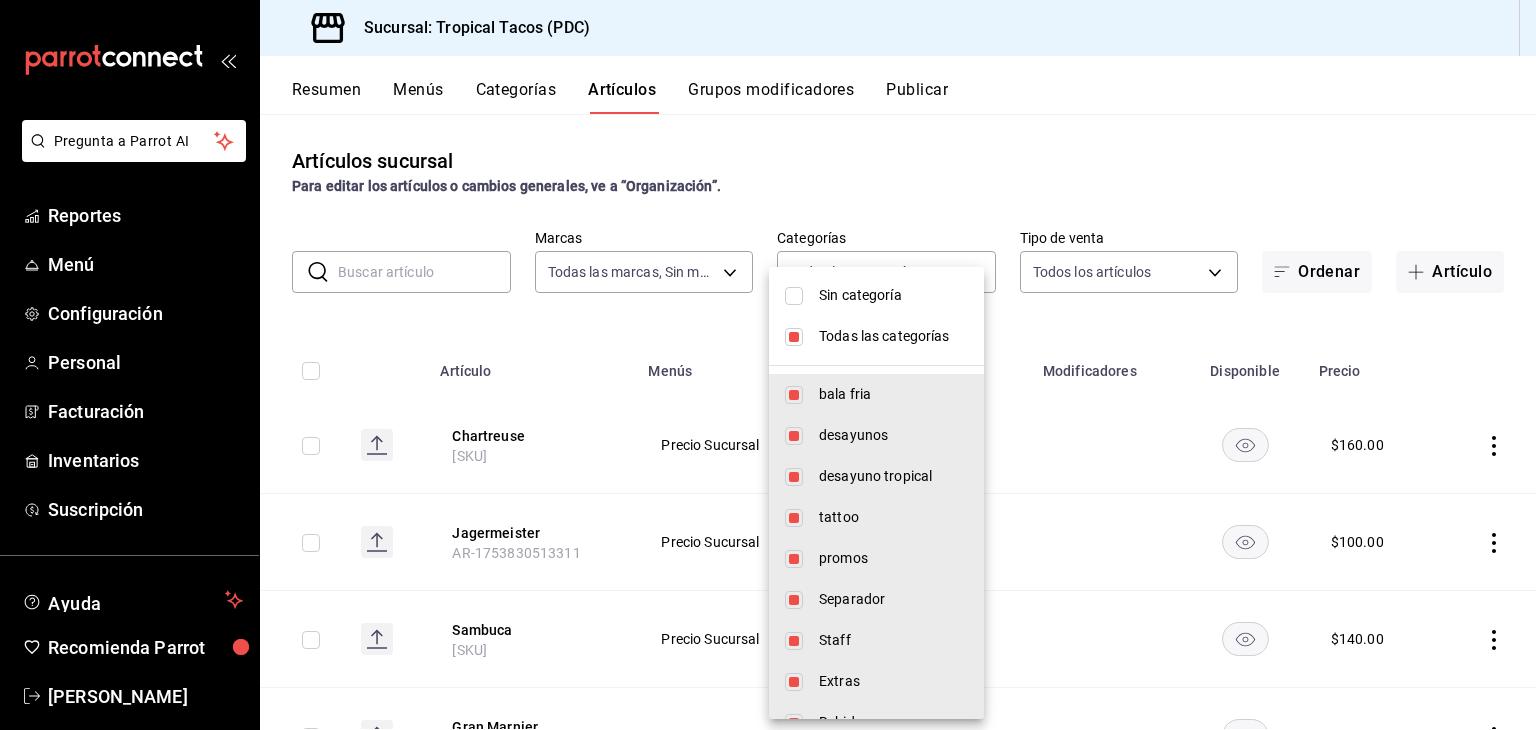 click at bounding box center [794, 337] 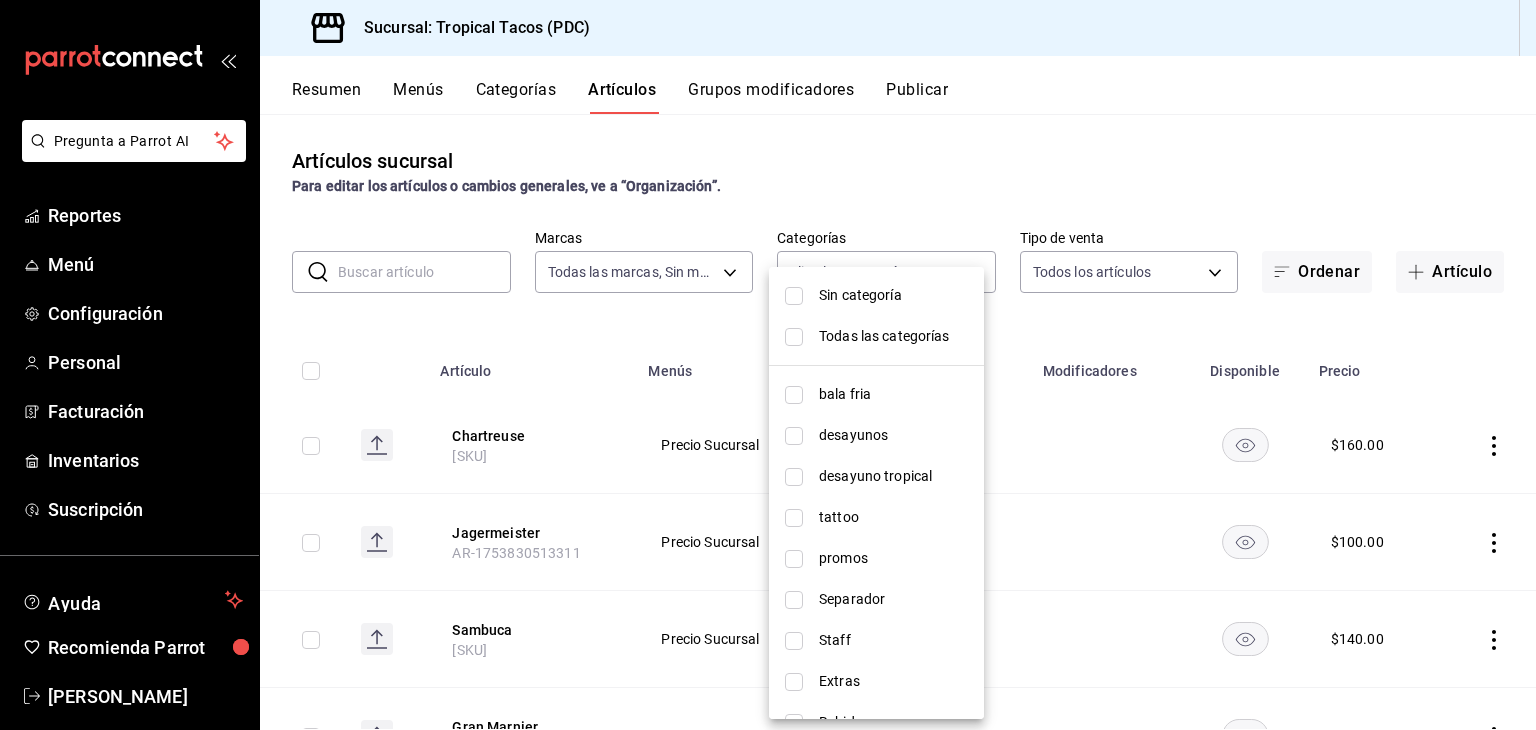 click at bounding box center [794, 436] 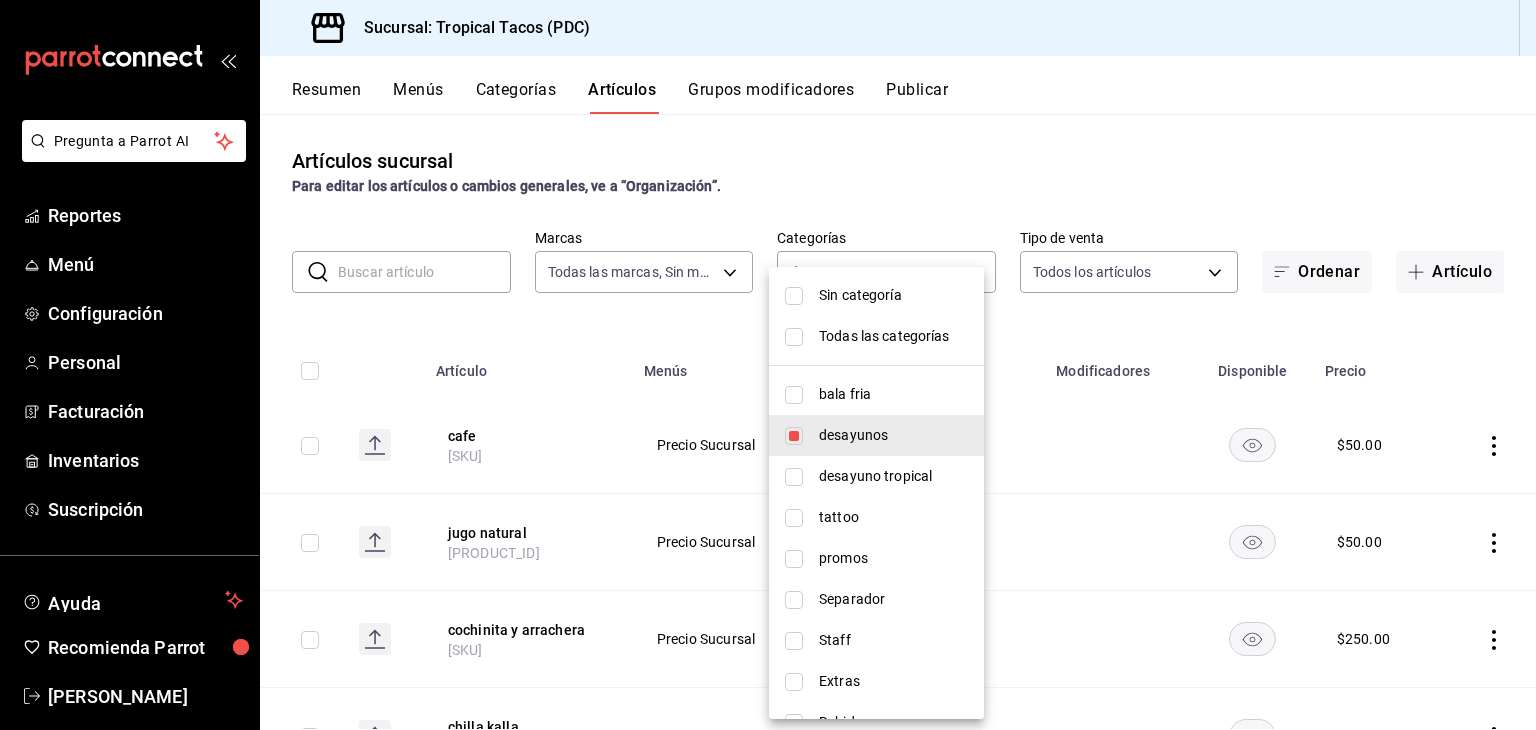 click at bounding box center (794, 477) 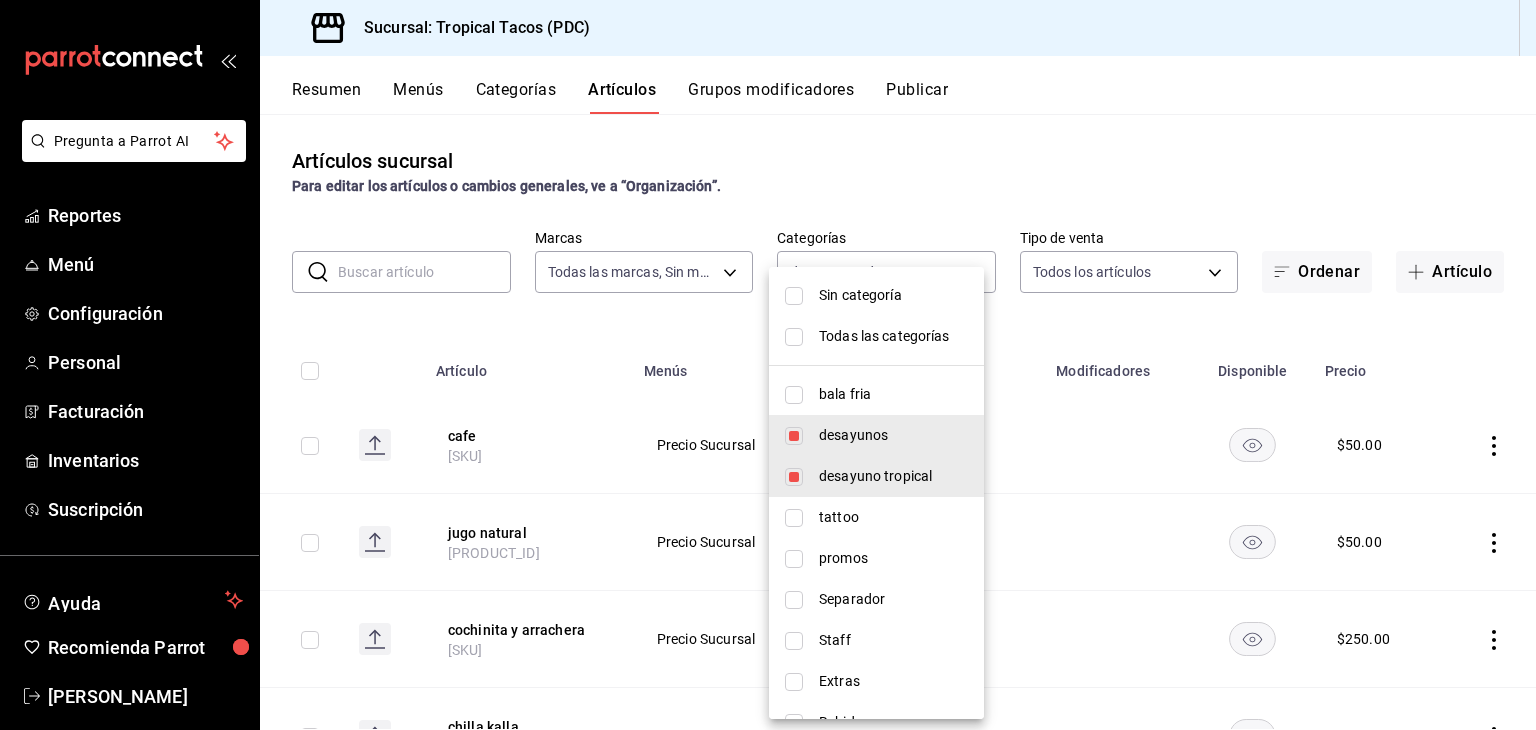 click at bounding box center [768, 365] 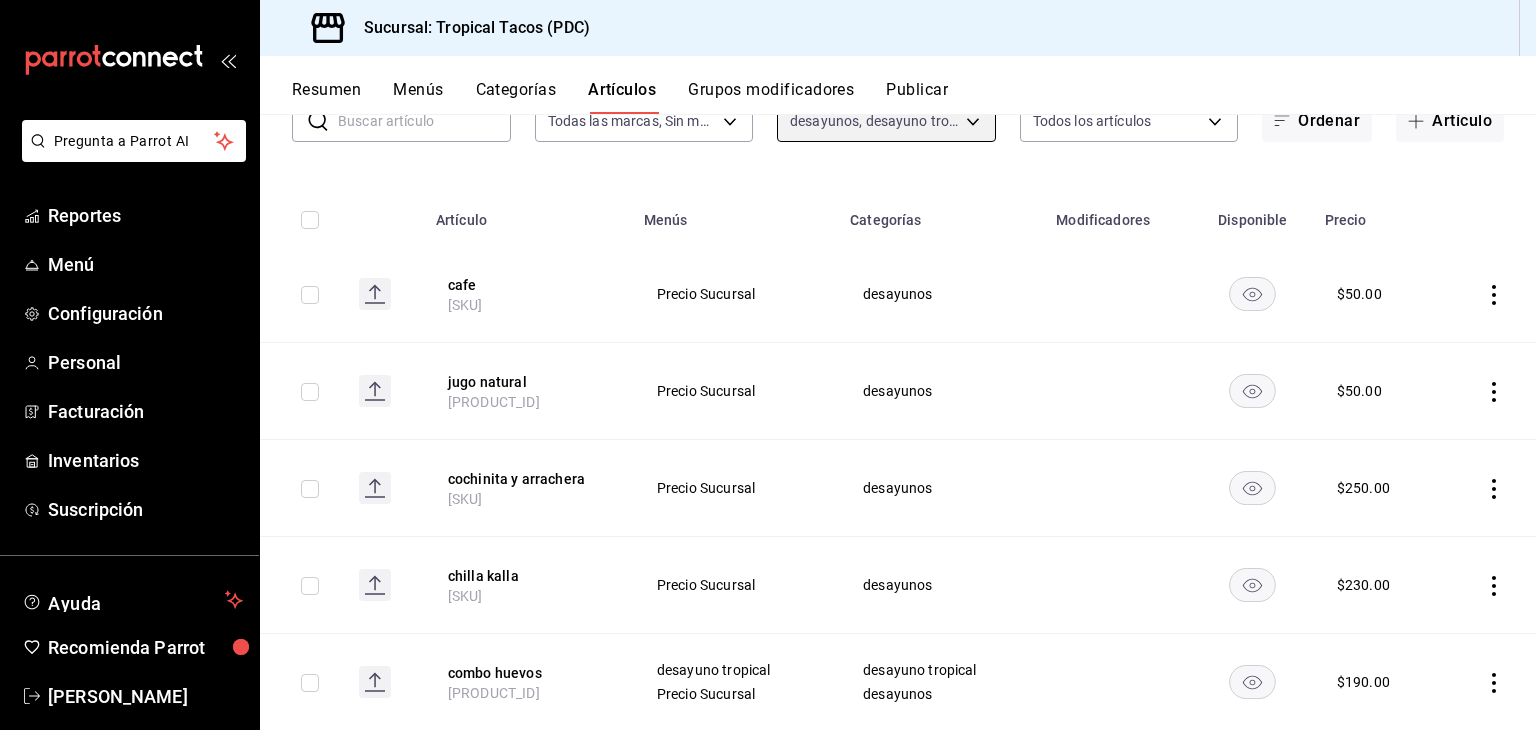 scroll, scrollTop: 150, scrollLeft: 0, axis: vertical 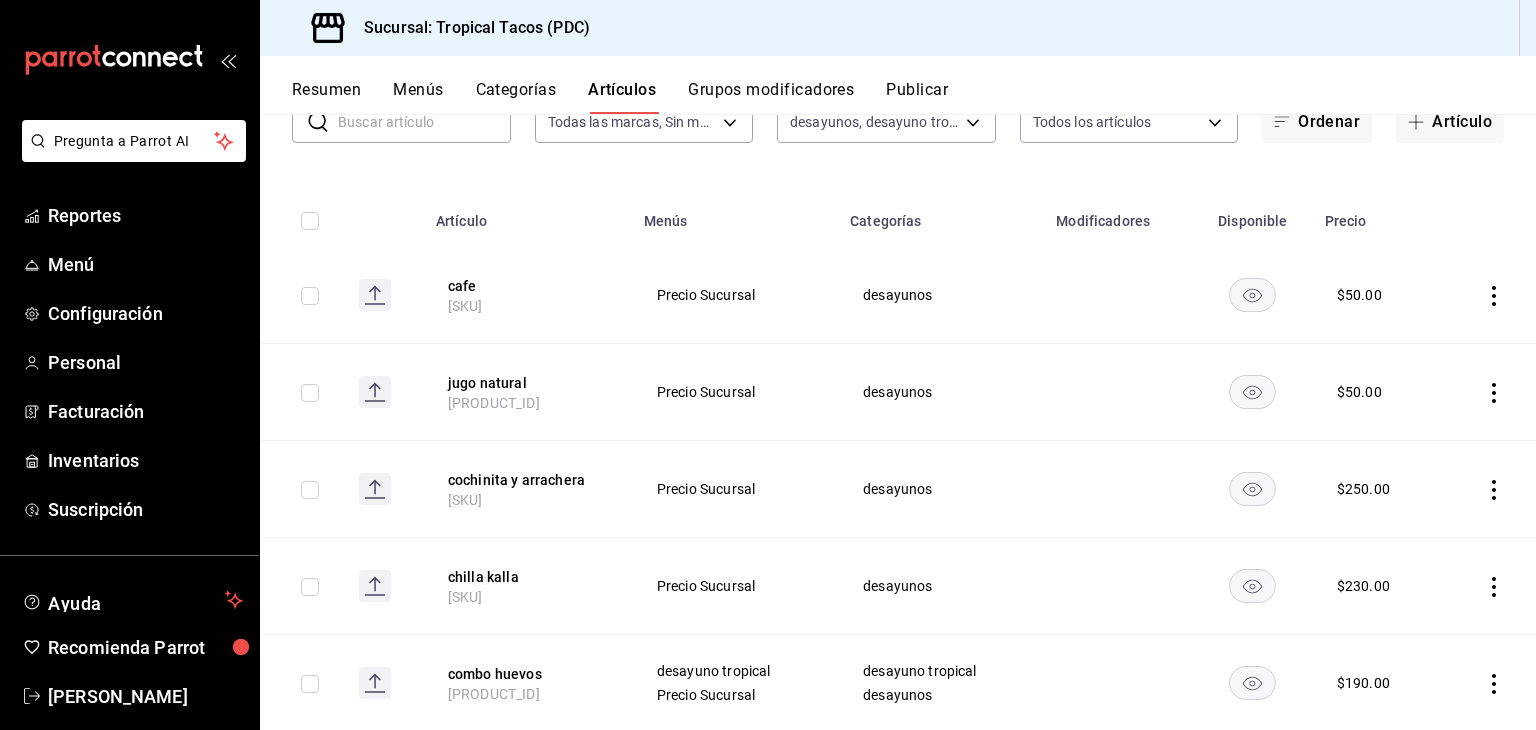 click 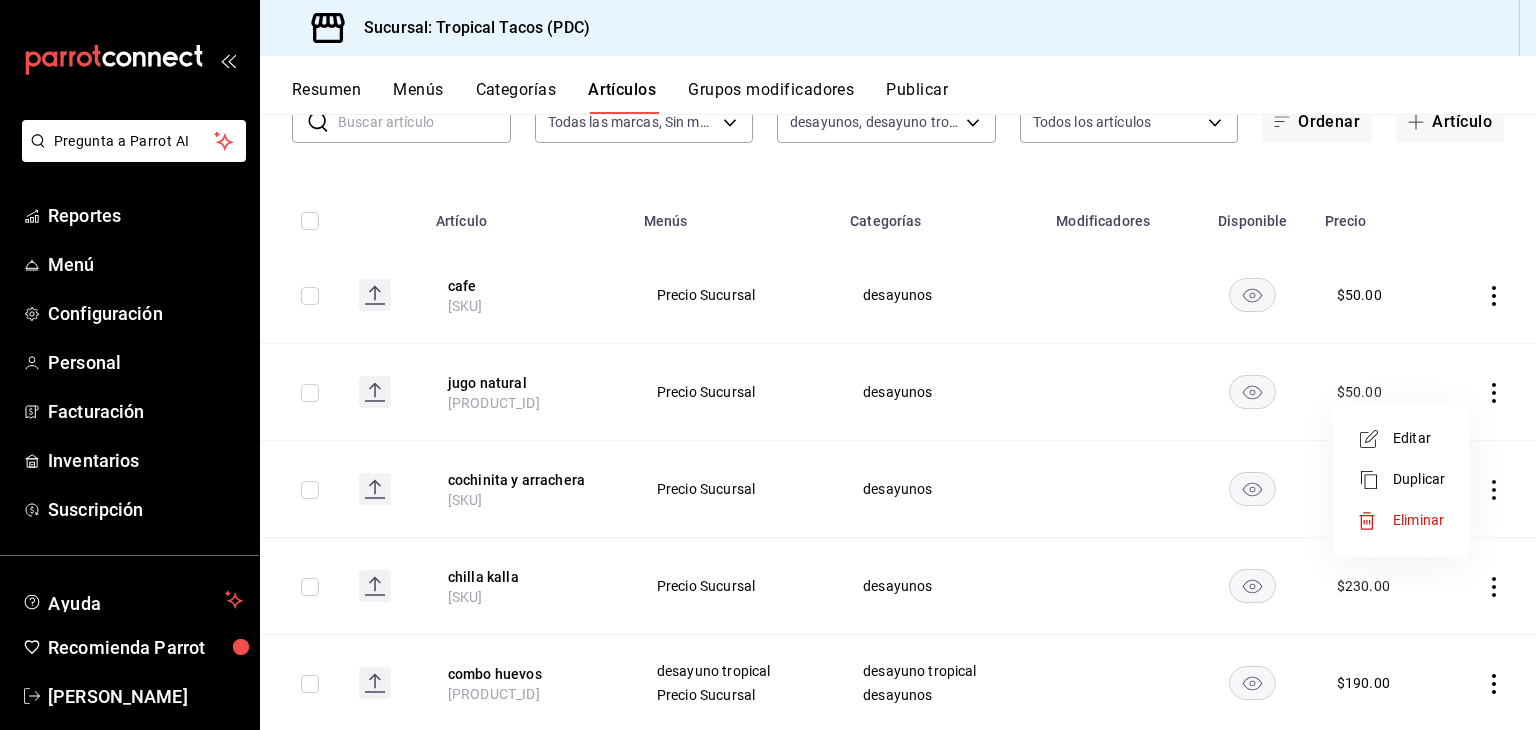 click on "Editar" at bounding box center (1419, 438) 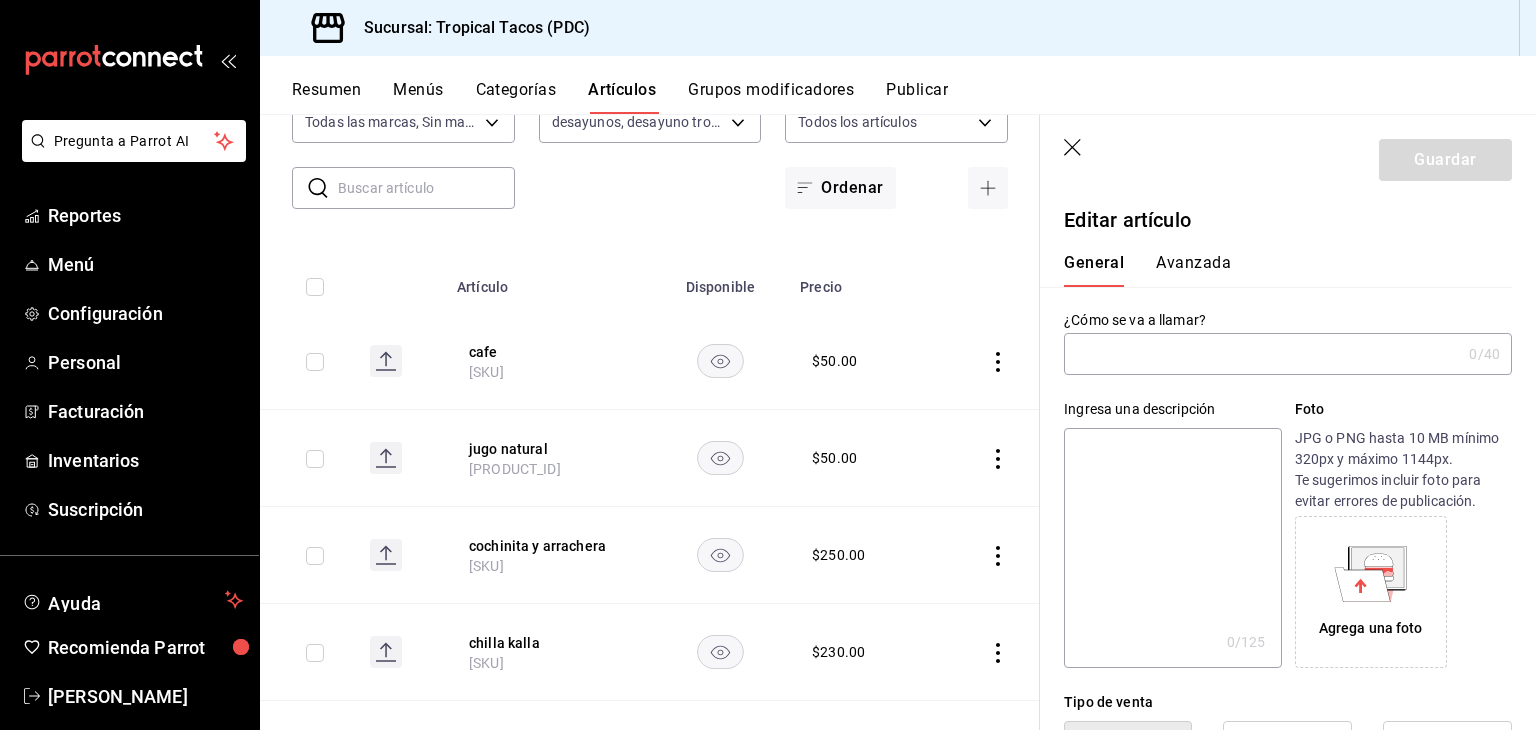 type on "jugo natural" 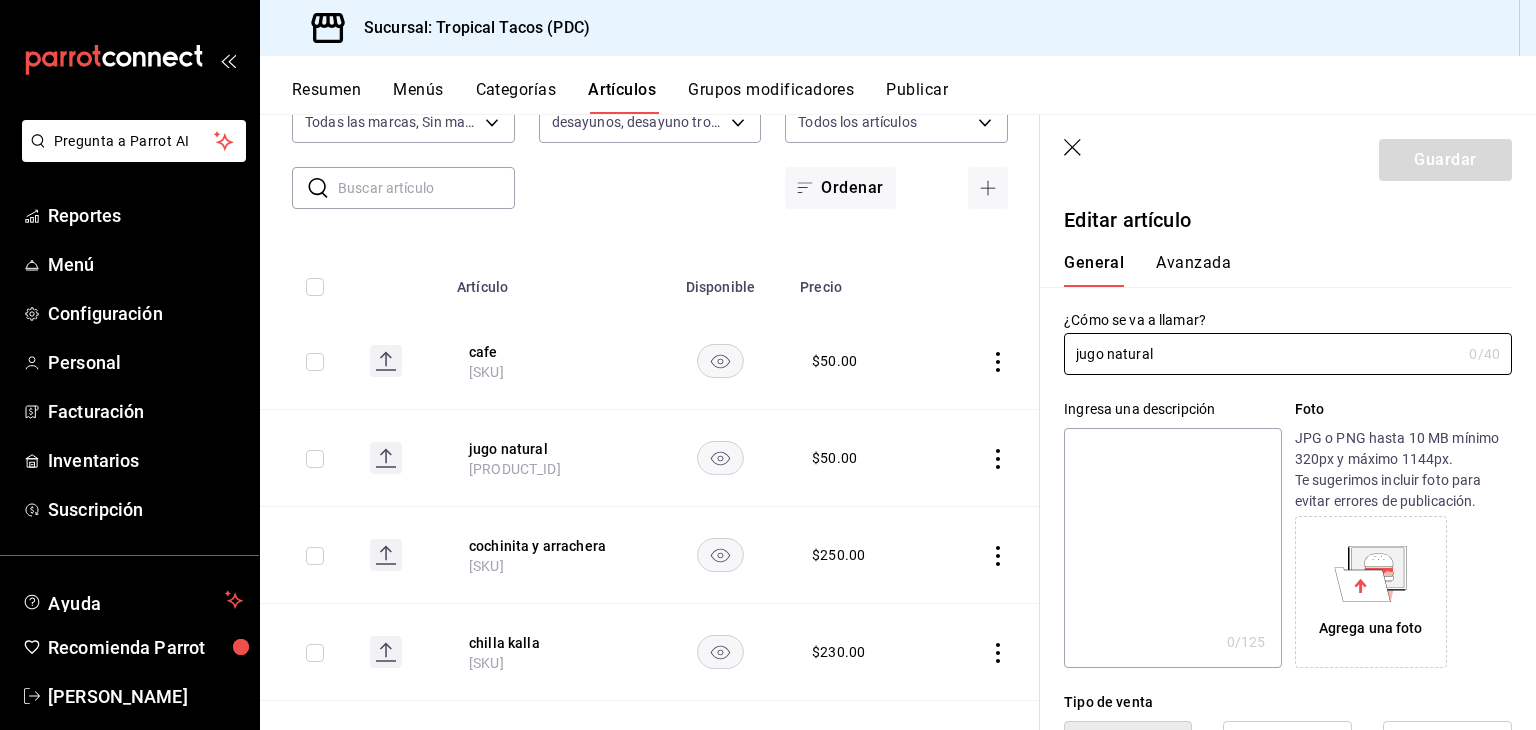 type on "$50.00" 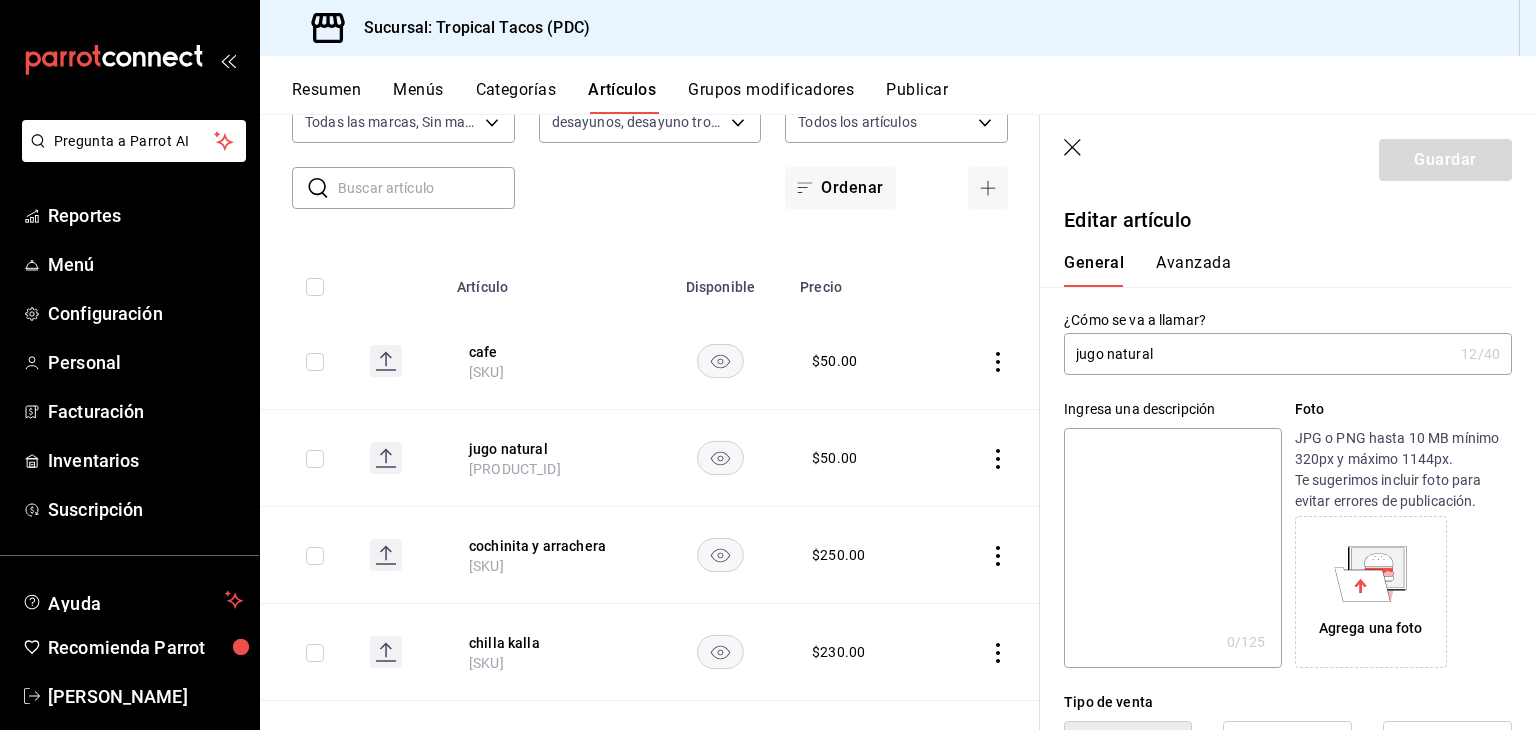 click on "jugo natural" at bounding box center [1258, 354] 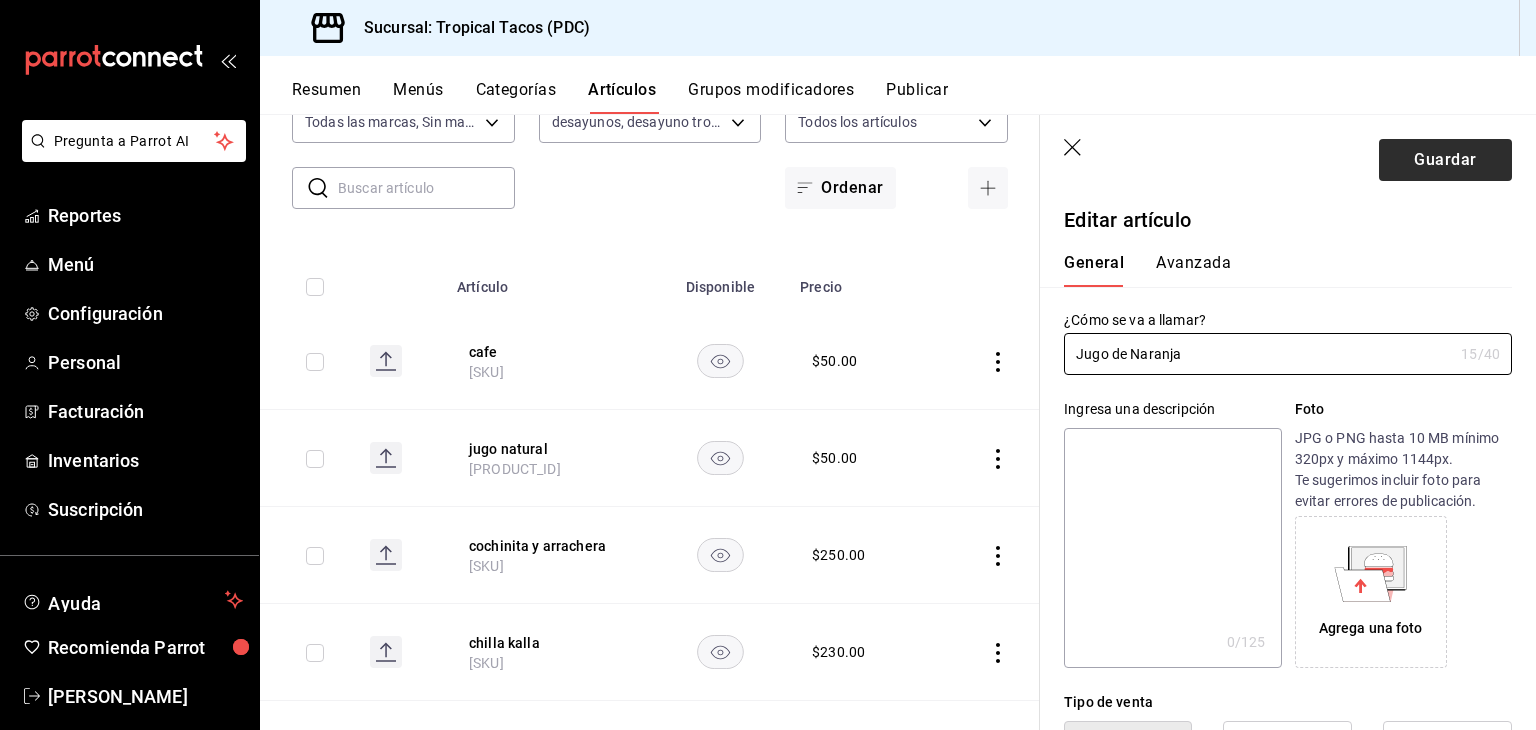 type on "Jugo de Naranja" 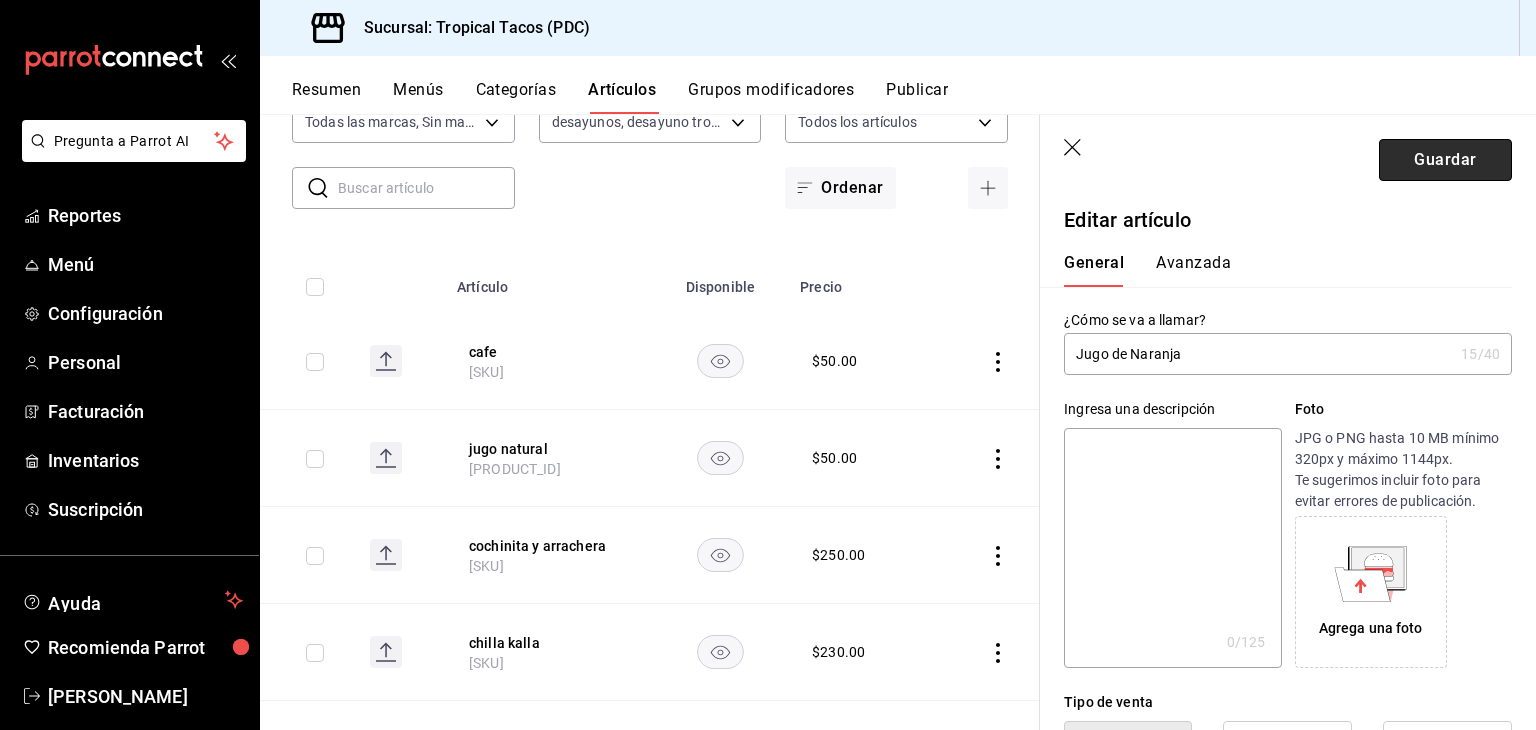 click on "Guardar" at bounding box center (1445, 160) 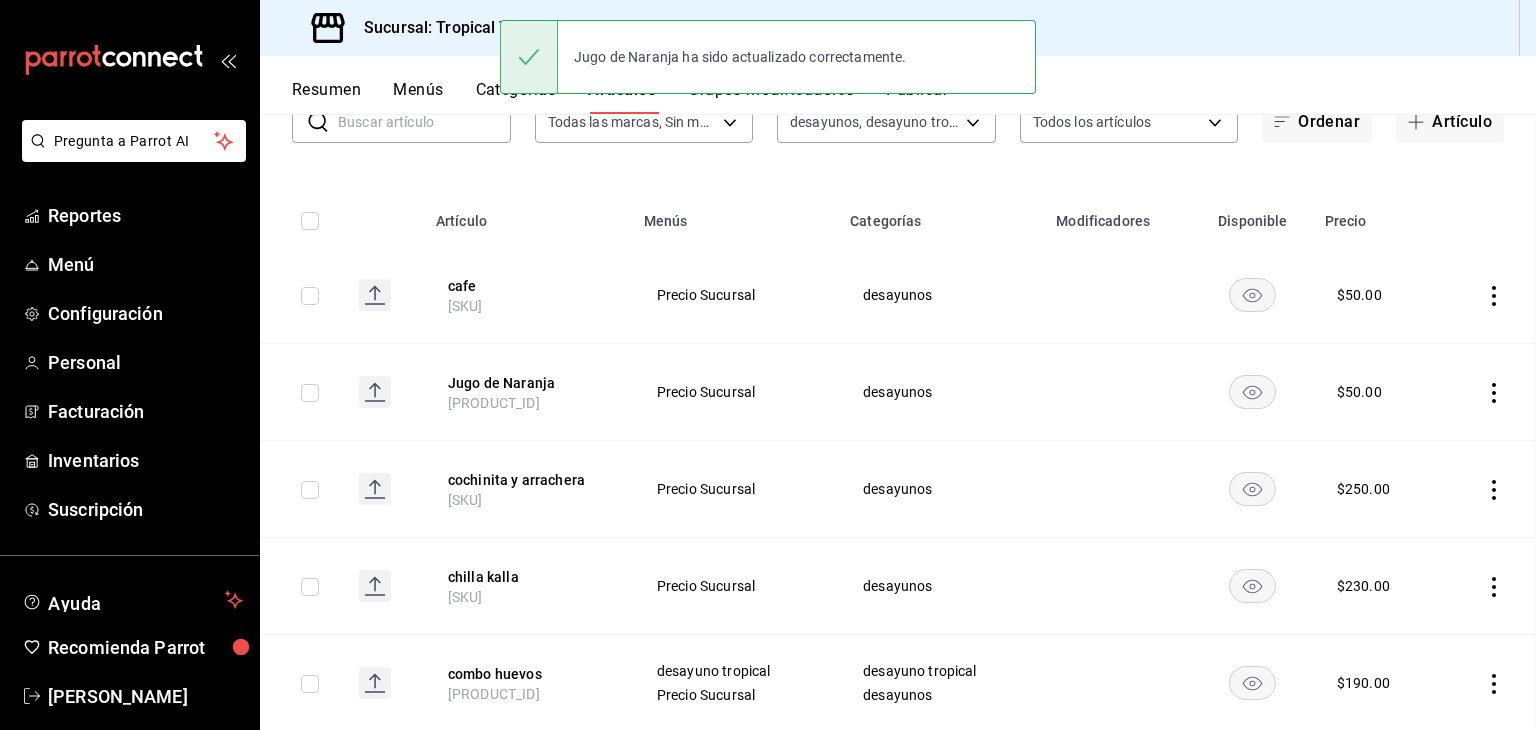 scroll, scrollTop: 0, scrollLeft: 0, axis: both 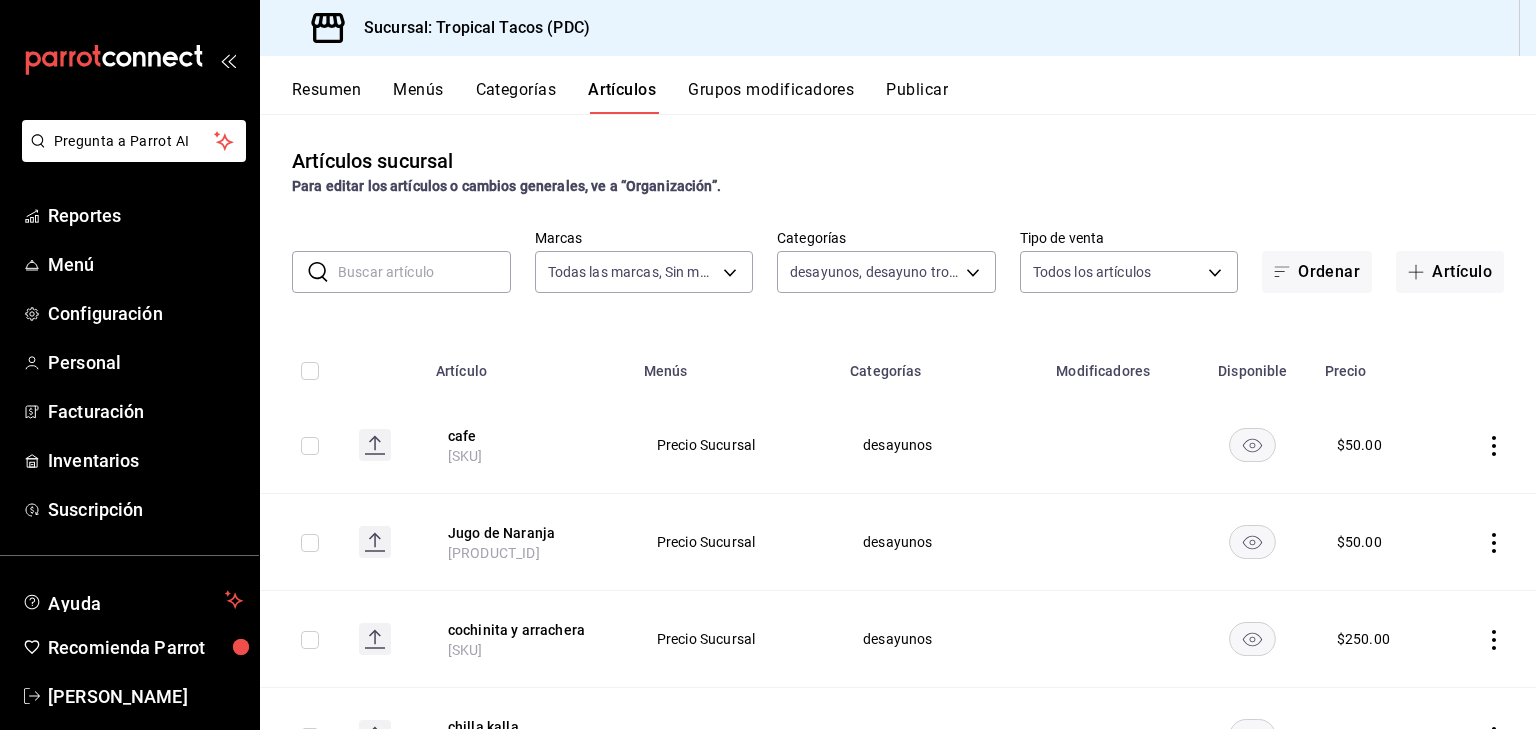 click 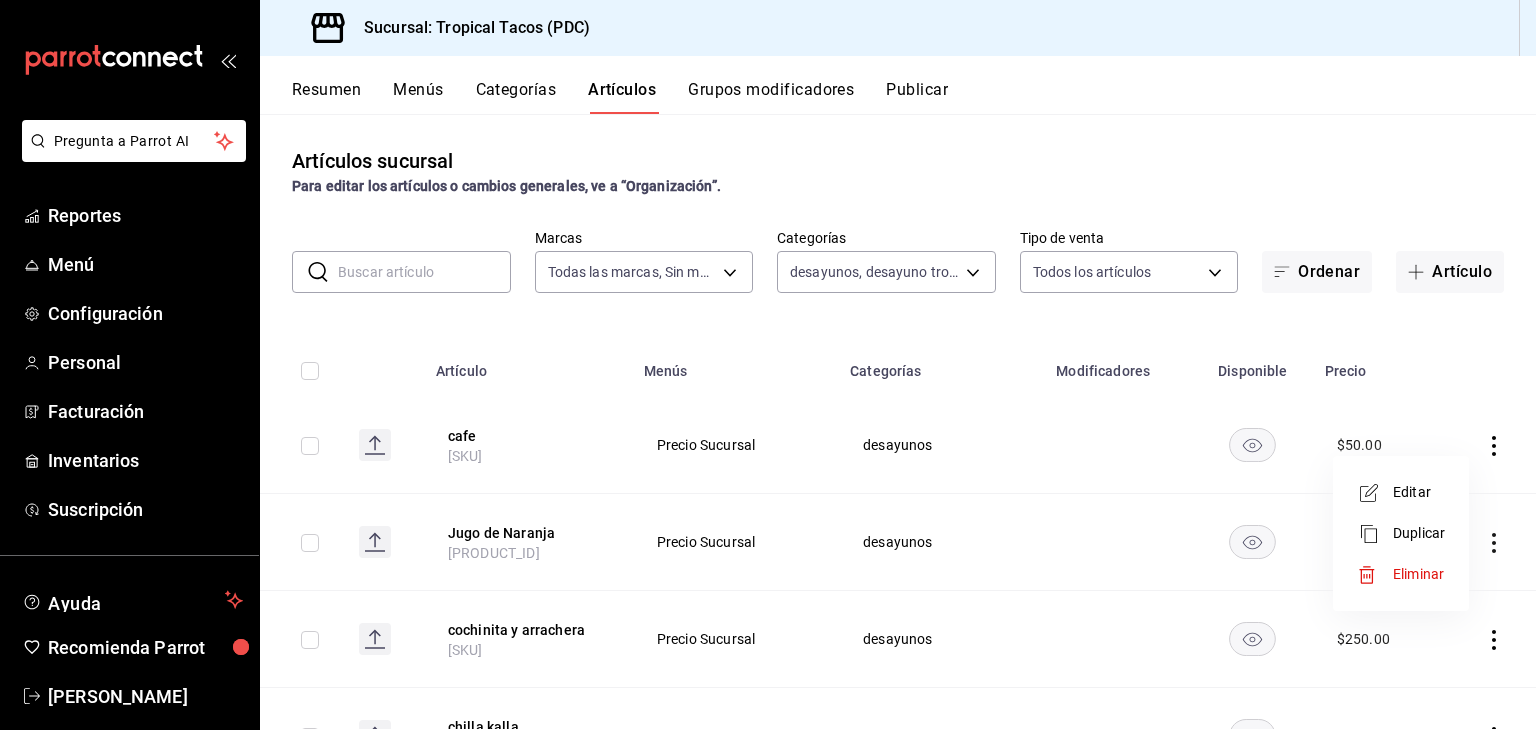 click on "Editar" at bounding box center [1419, 492] 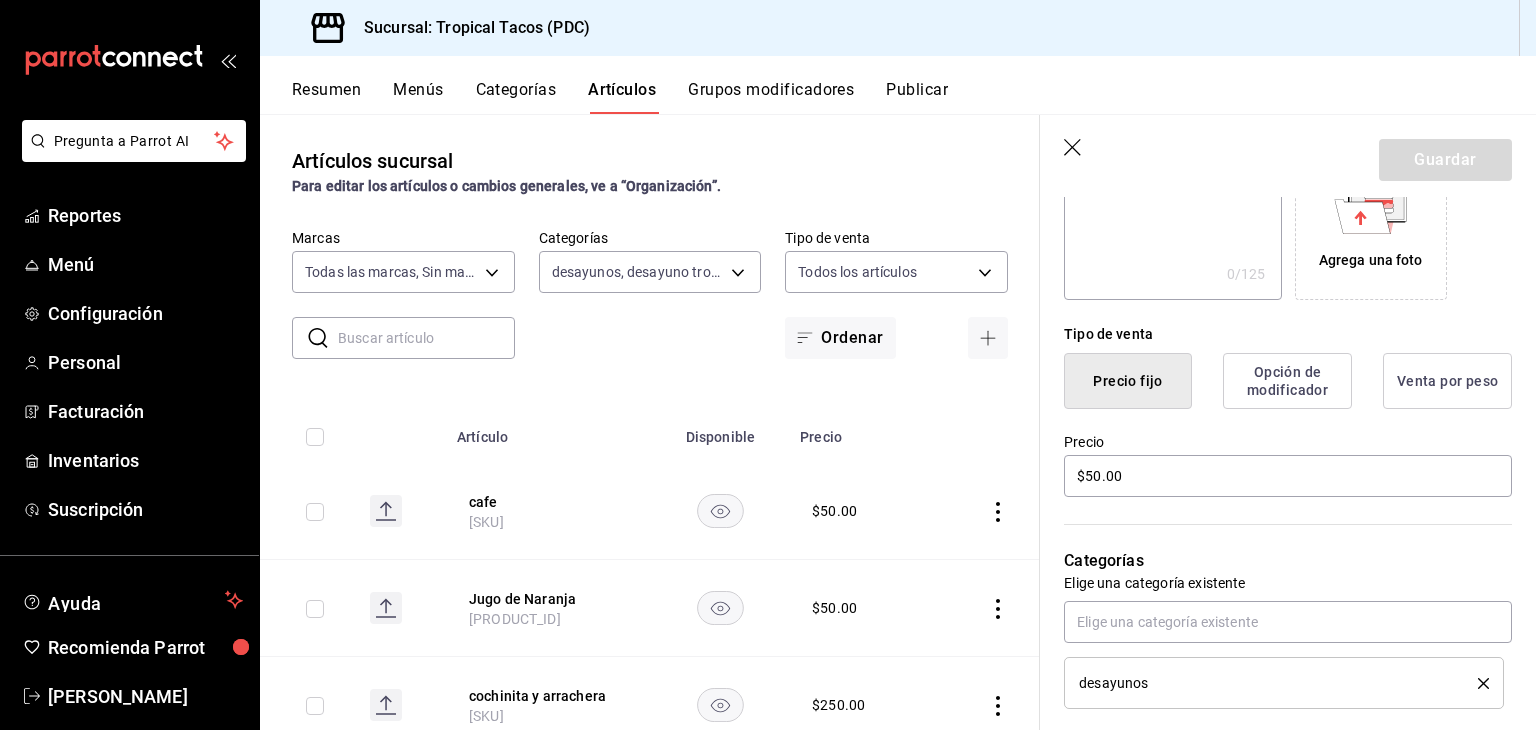 scroll, scrollTop: 368, scrollLeft: 0, axis: vertical 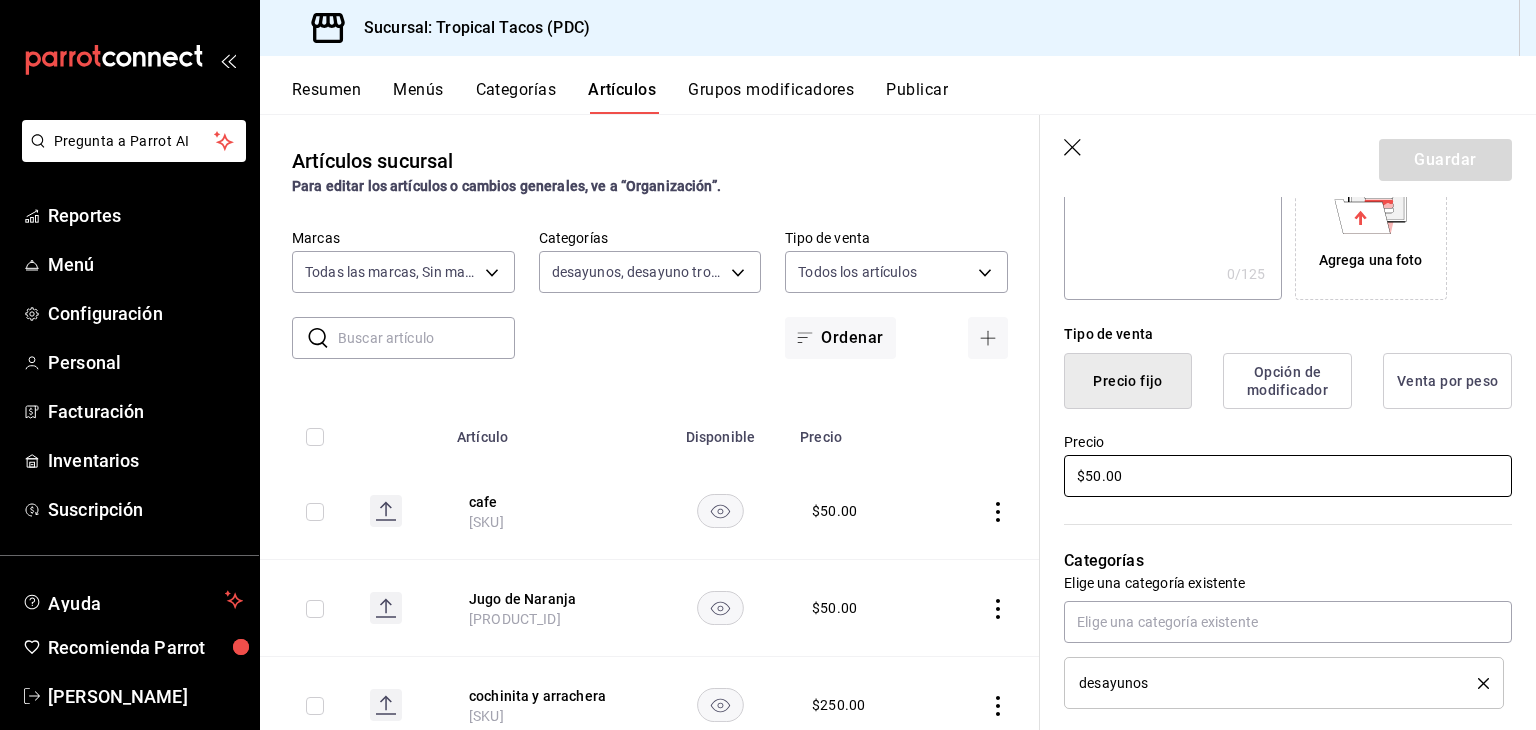 drag, startPoint x: 1160, startPoint y: 471, endPoint x: 670, endPoint y: 393, distance: 496.1693 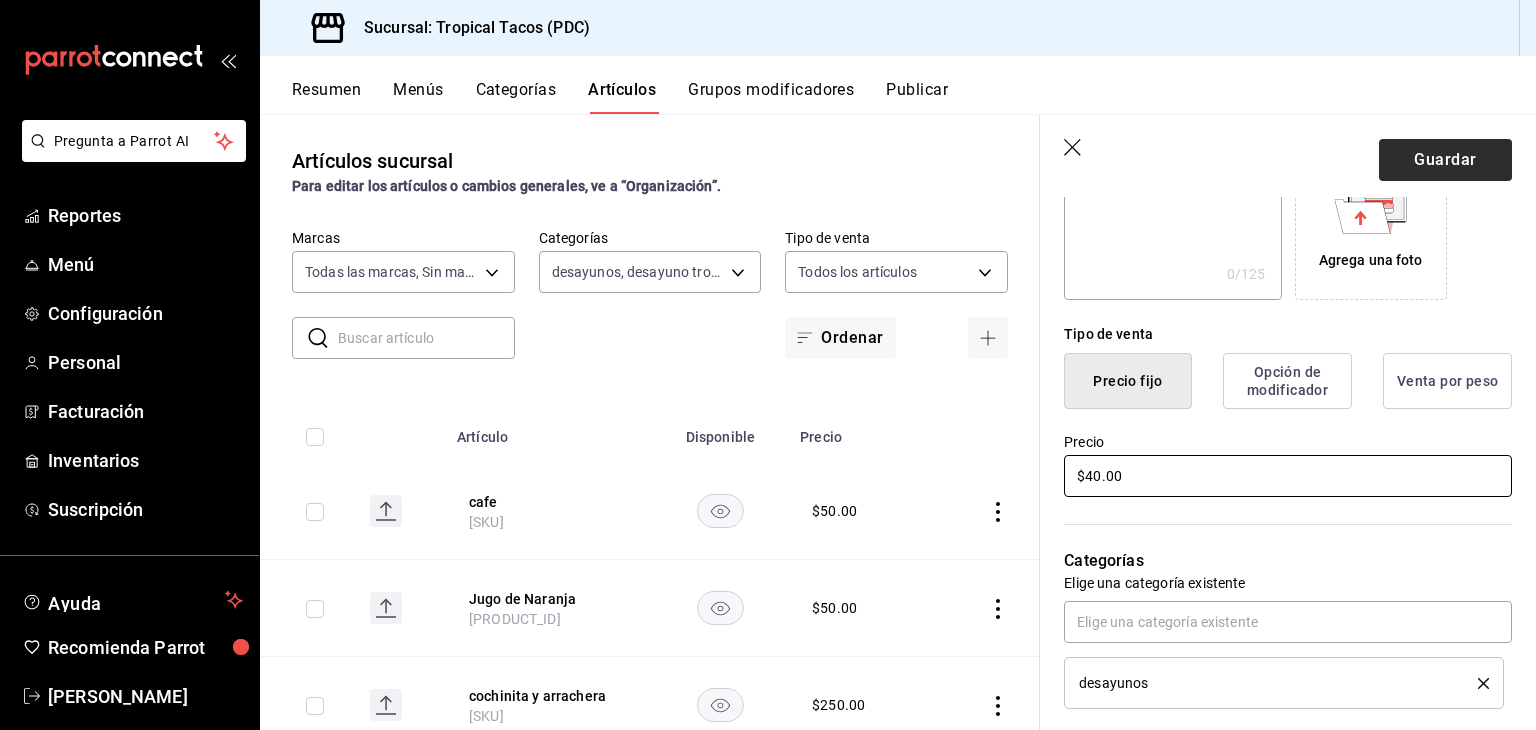 type on "$40.00" 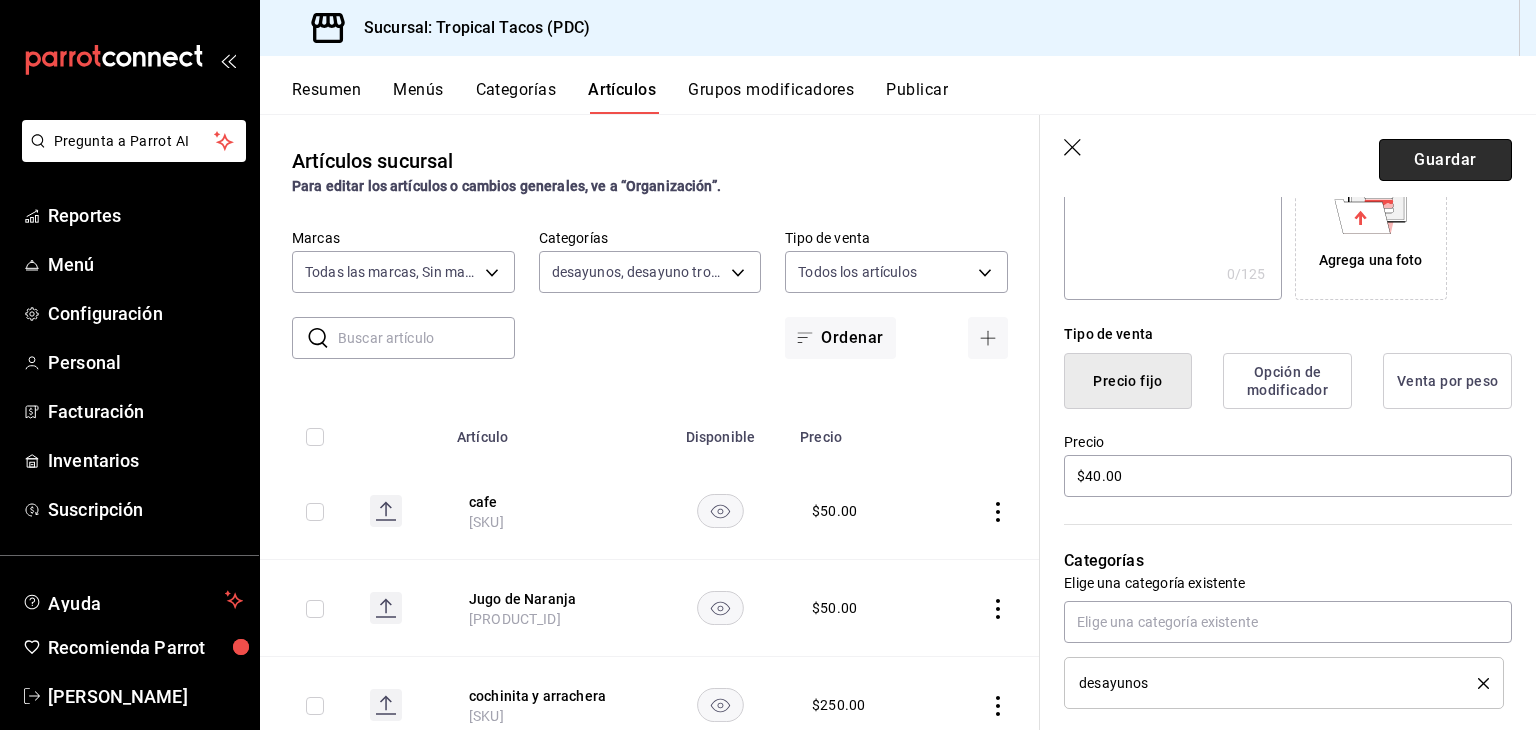 click on "Guardar" at bounding box center (1445, 160) 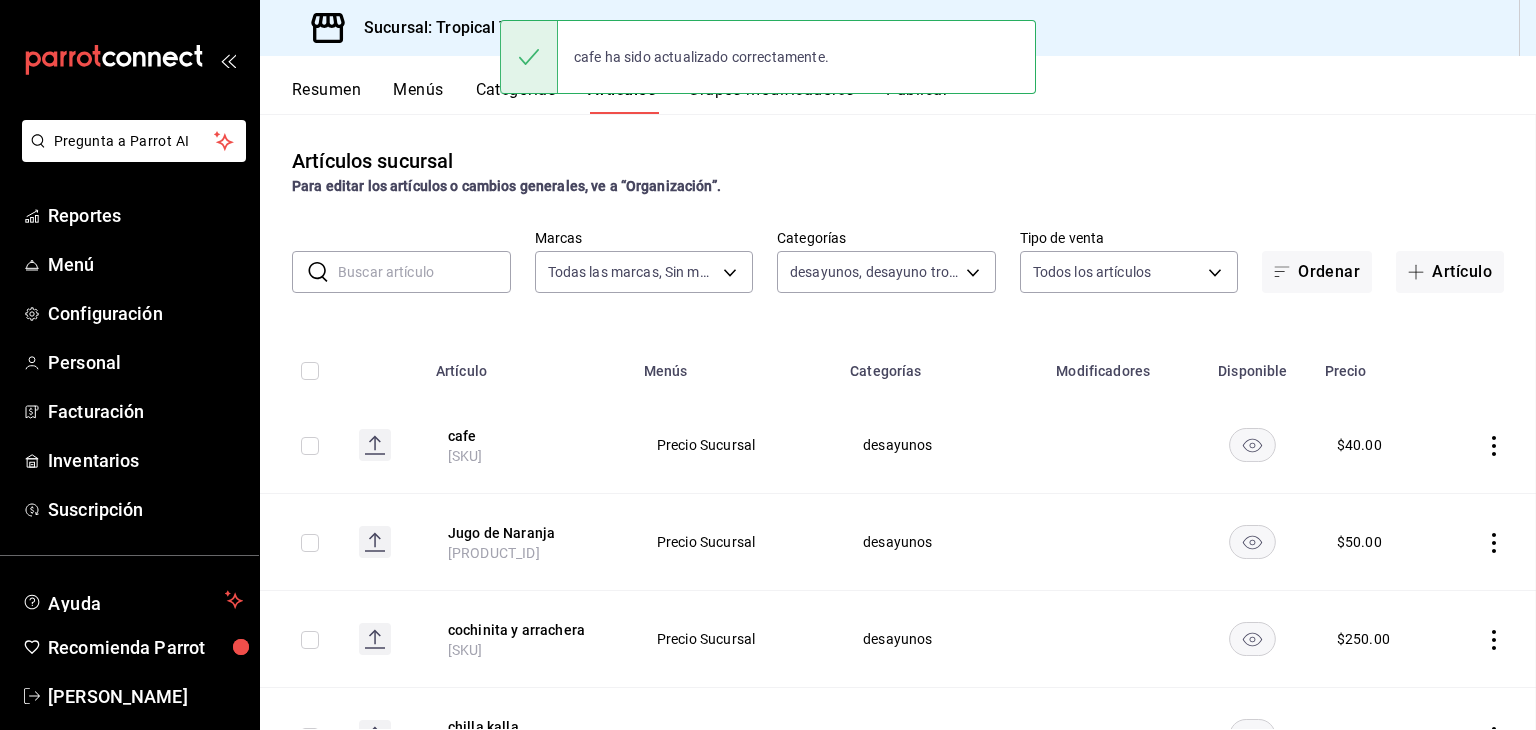 scroll, scrollTop: 0, scrollLeft: 0, axis: both 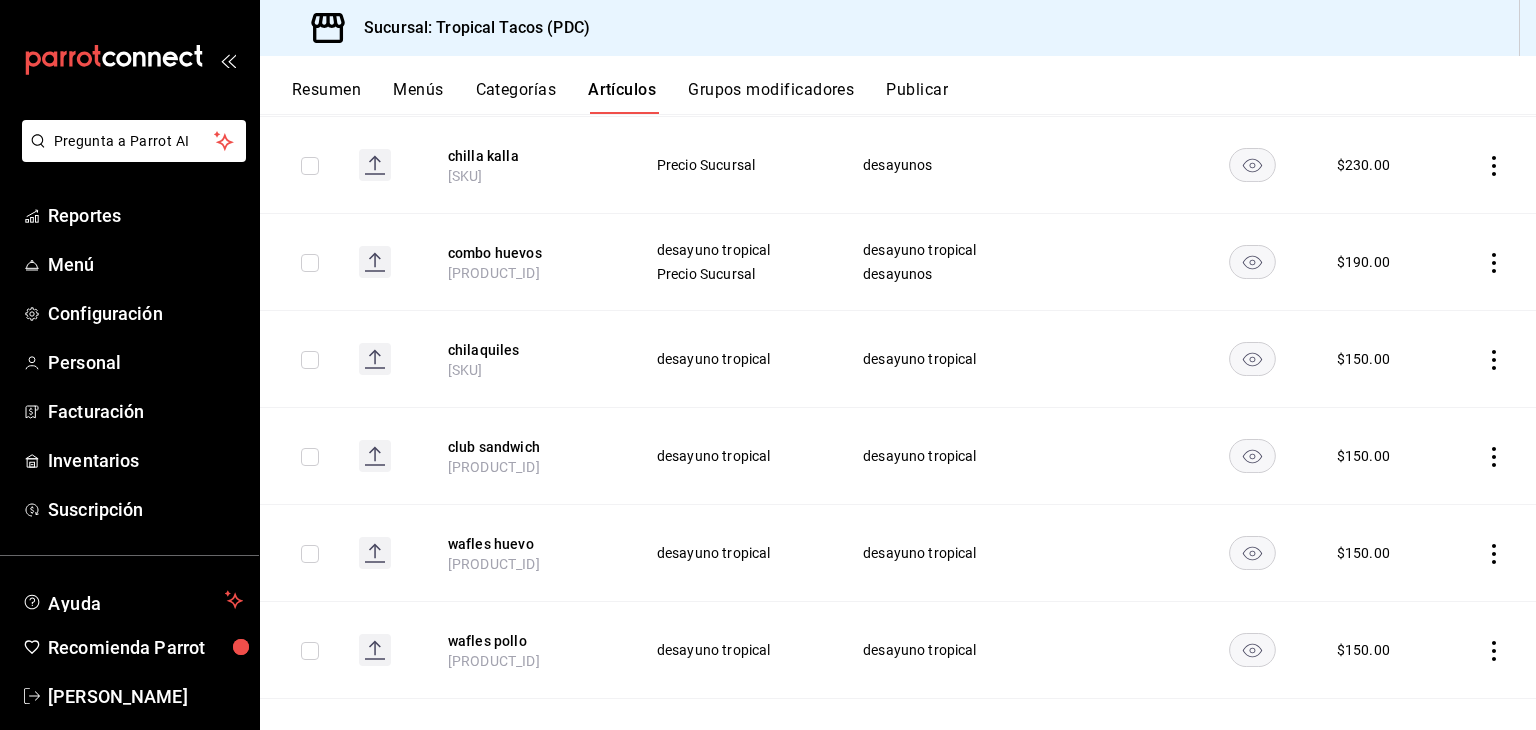 click 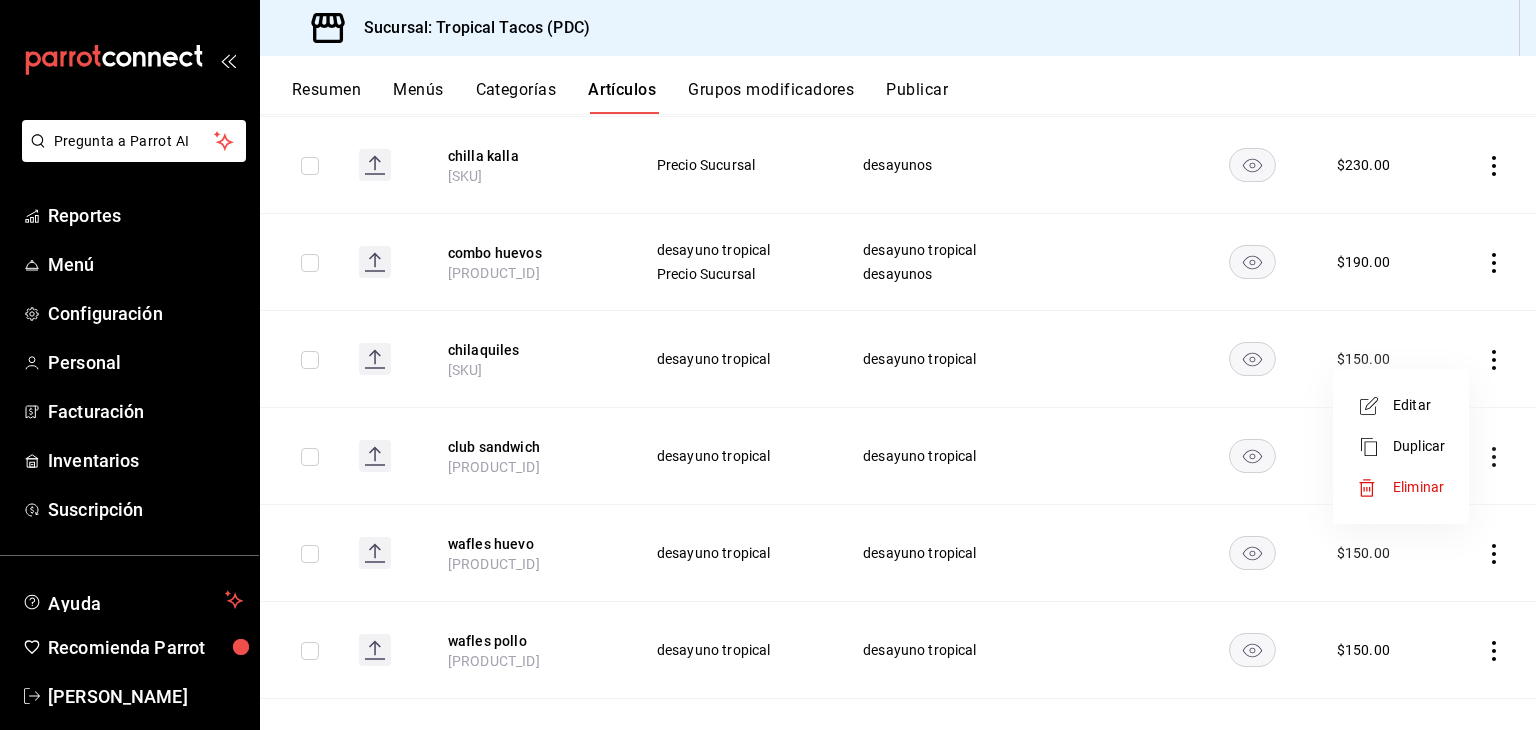 click at bounding box center [768, 365] 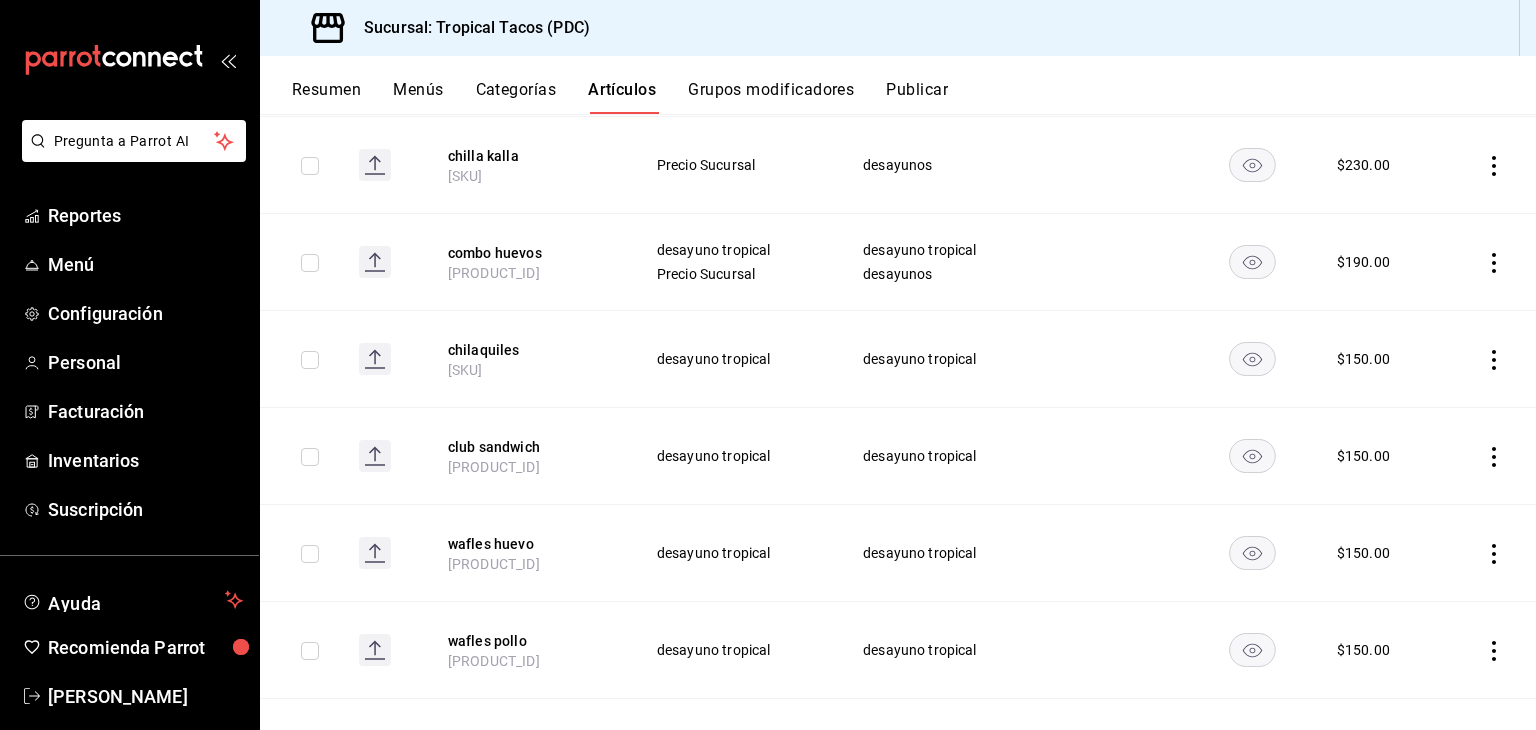 click 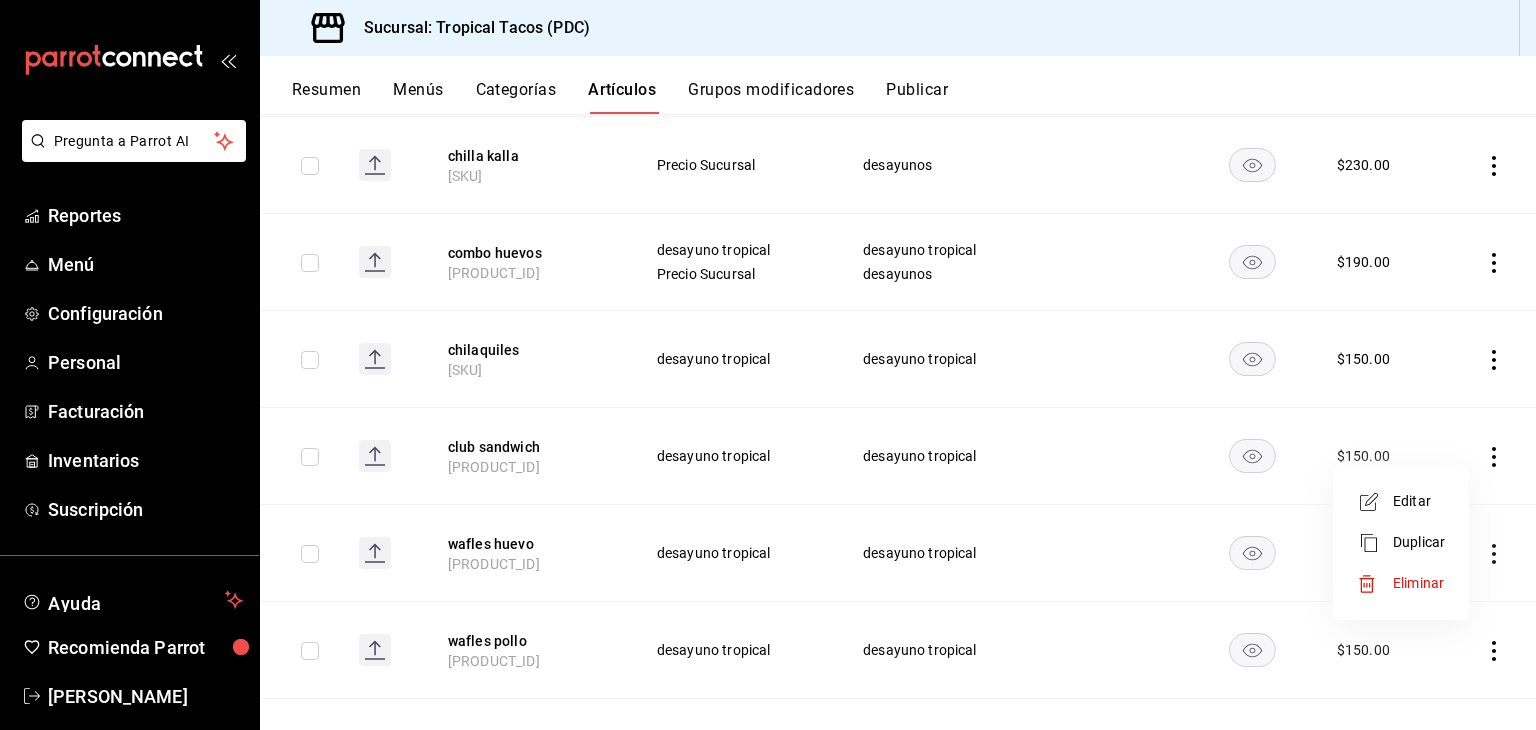 click on "Eliminar" at bounding box center [1418, 583] 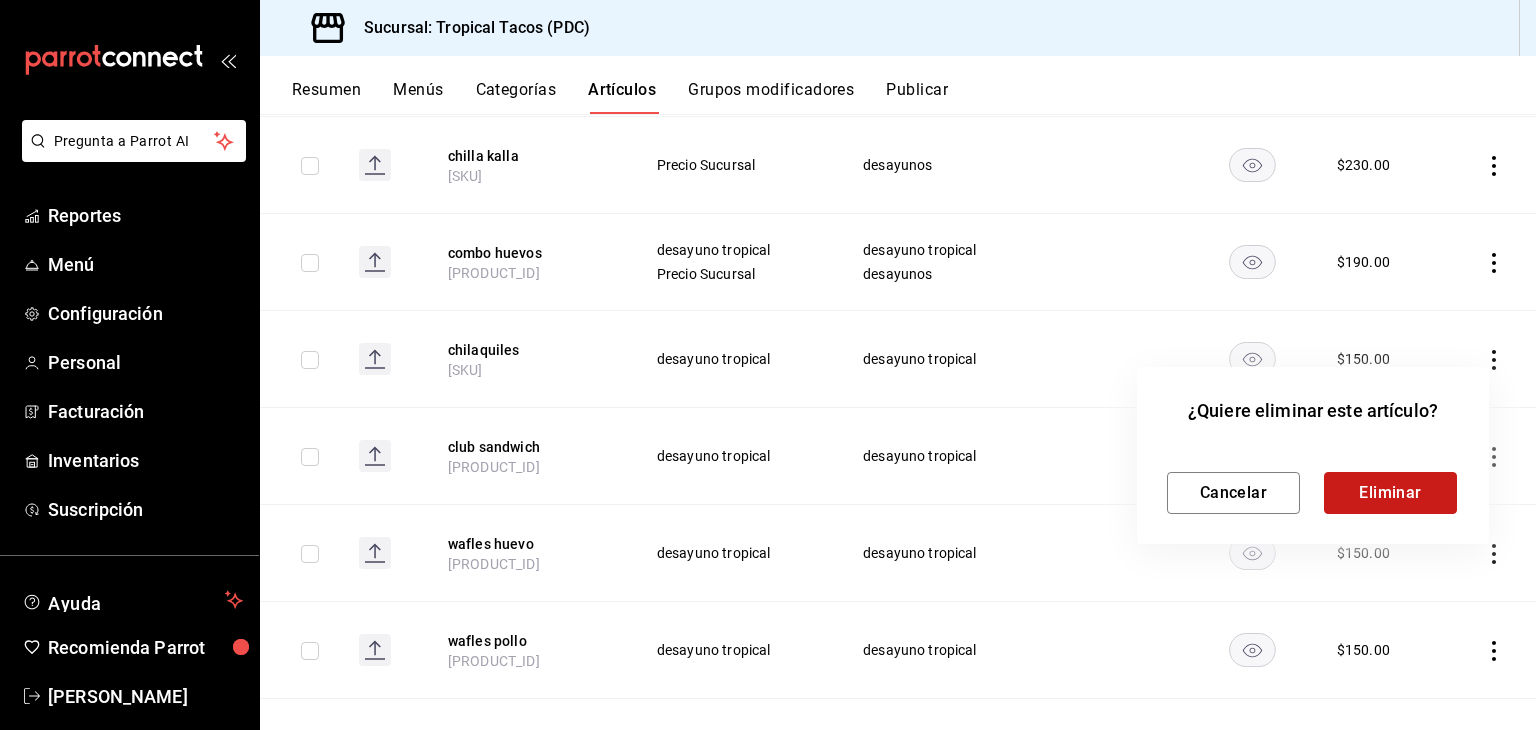 click on "Eliminar" at bounding box center (1390, 493) 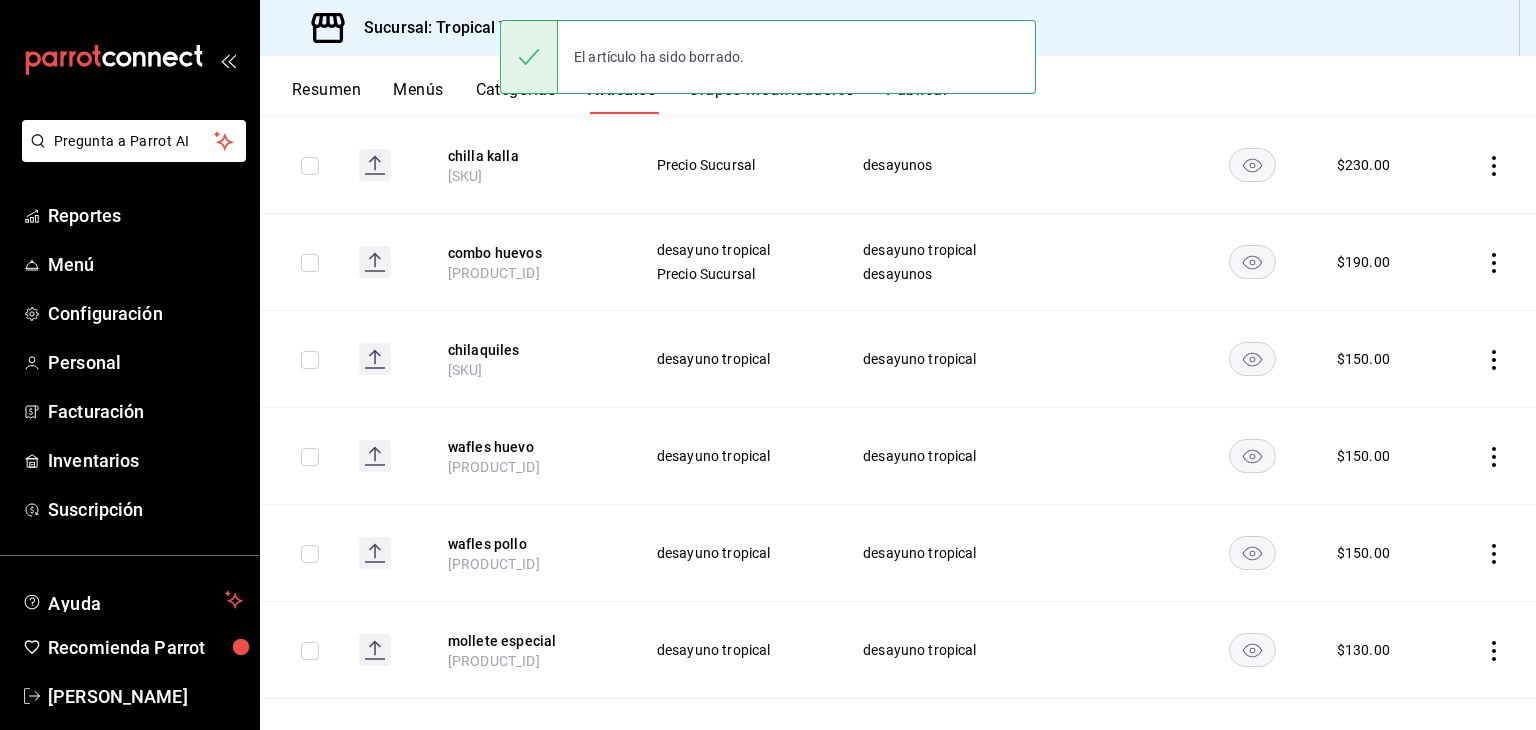 click 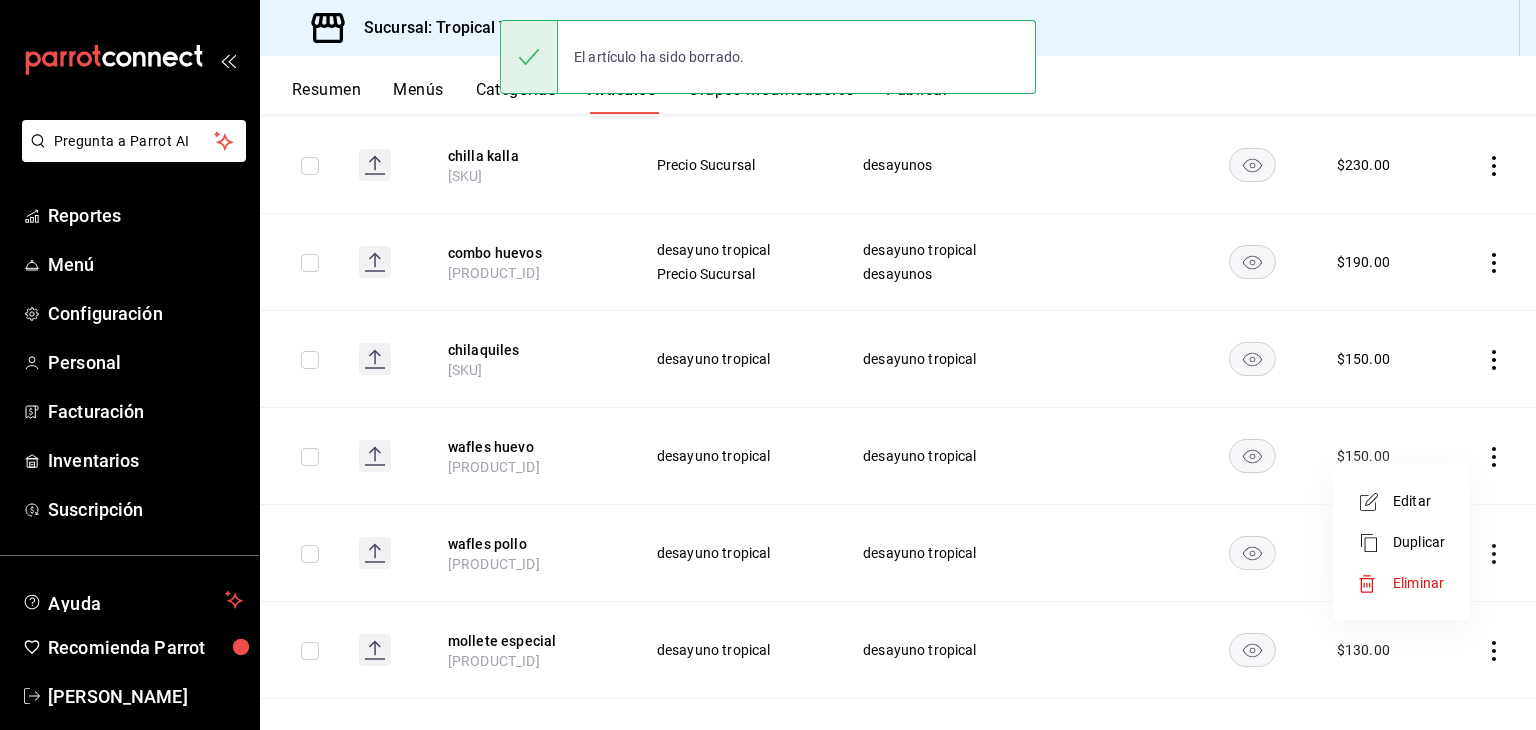click on "Eliminar" at bounding box center [1419, 583] 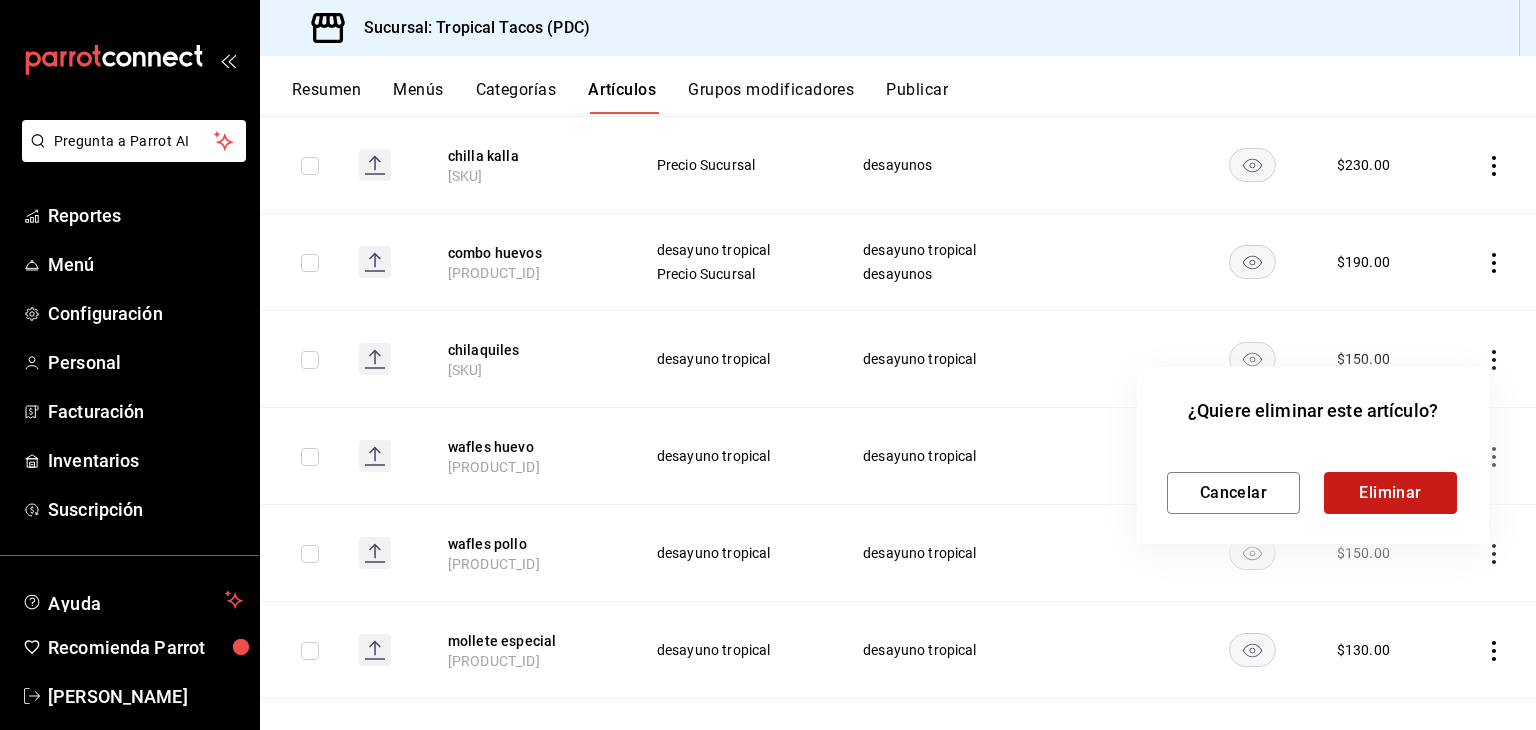 click on "Eliminar" at bounding box center [1390, 493] 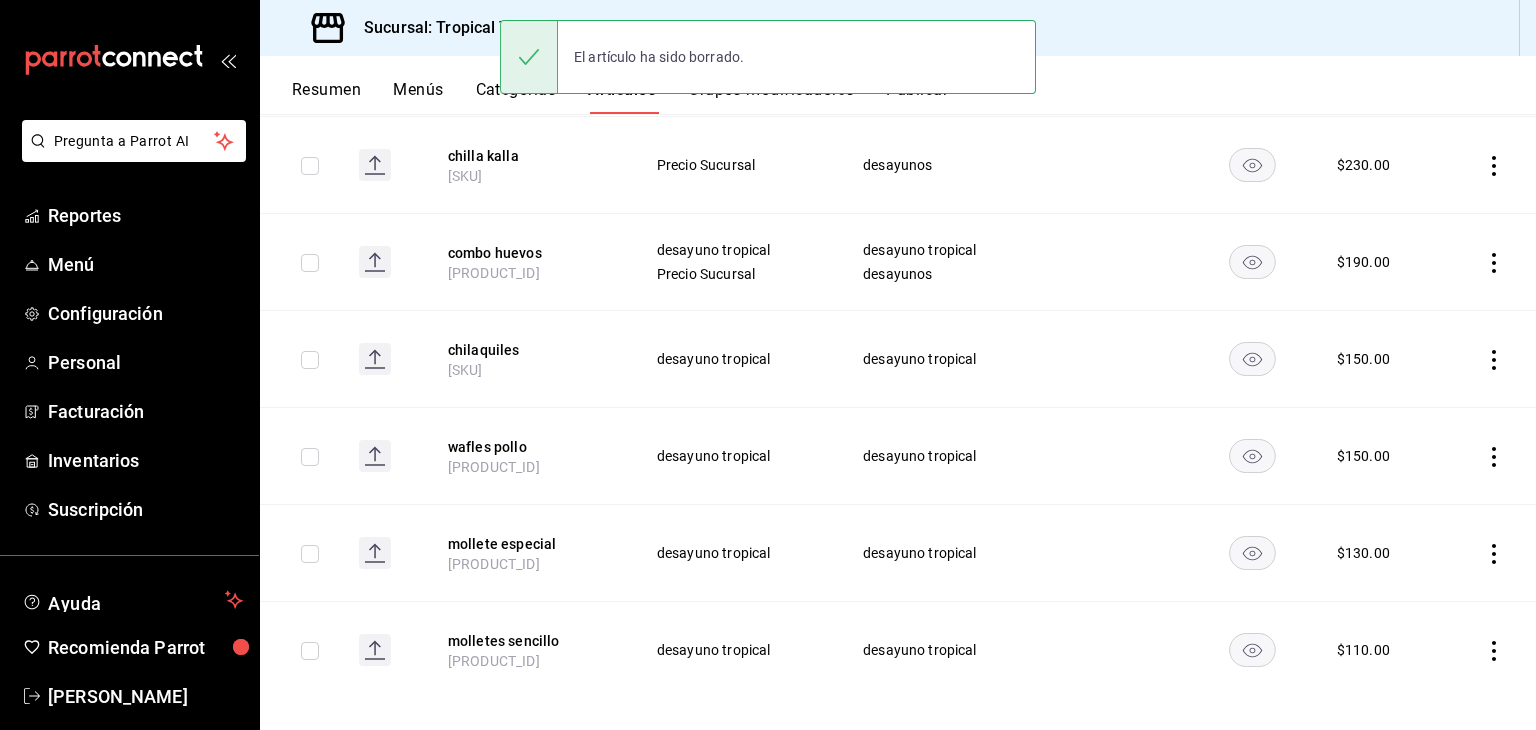 click 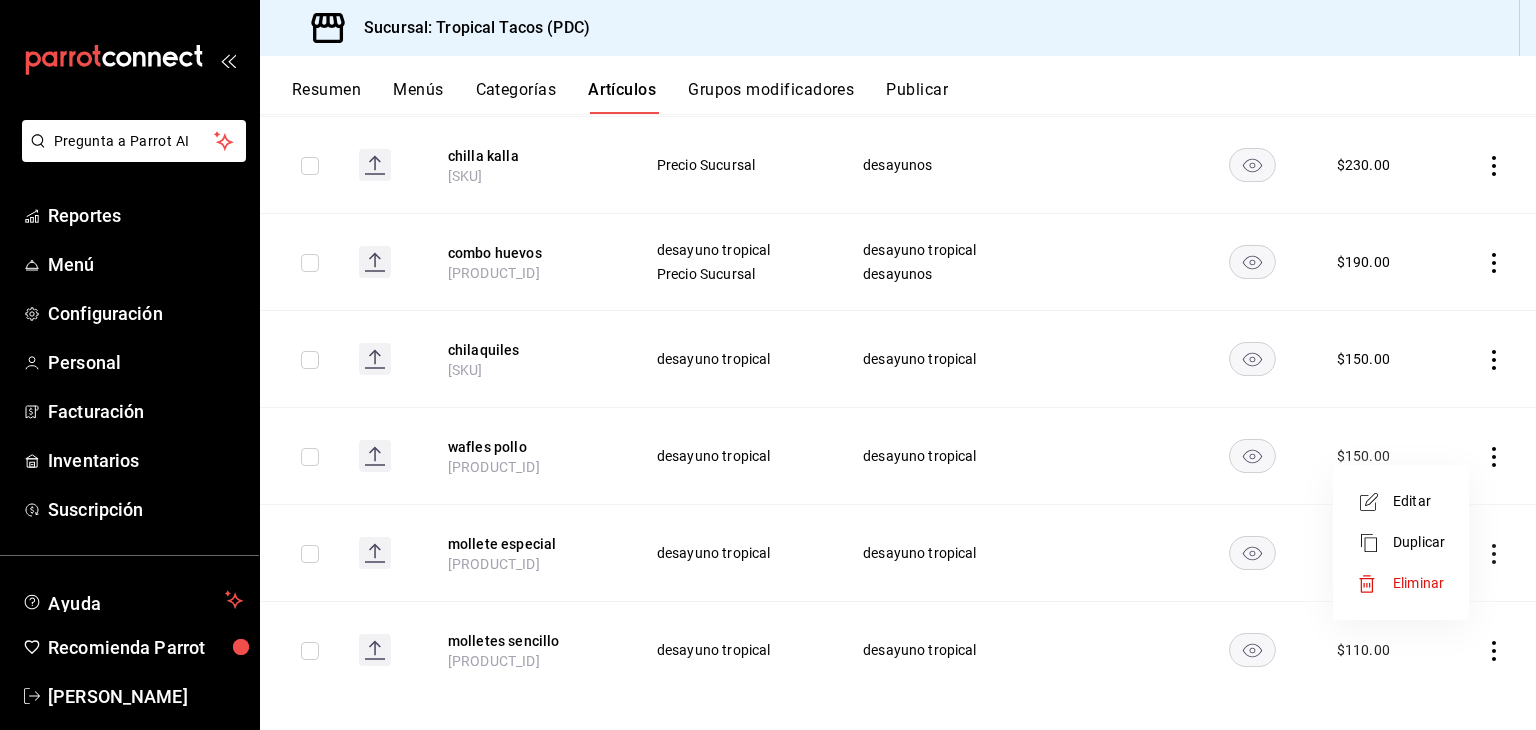 click on "Eliminar" at bounding box center (1418, 583) 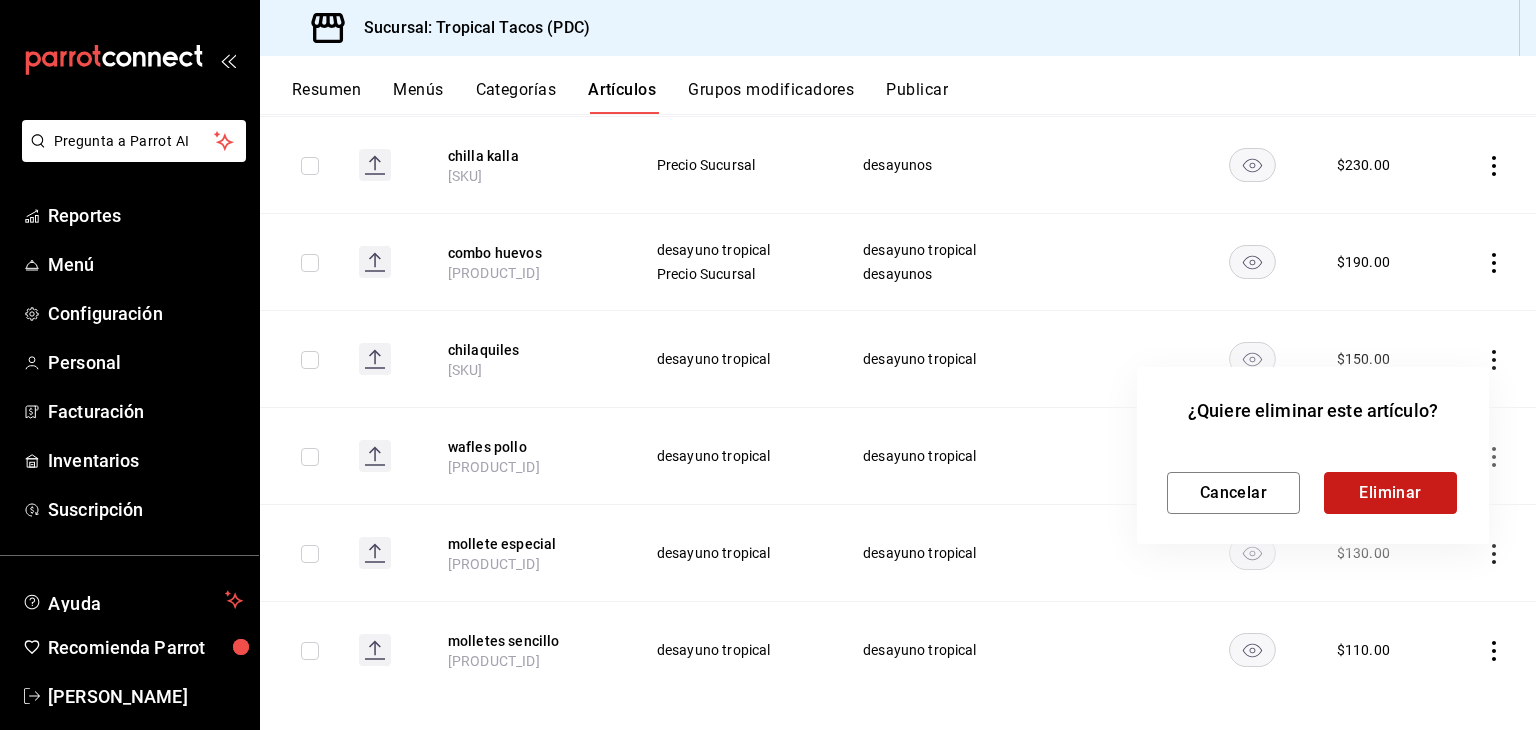 click on "Eliminar" at bounding box center [1390, 493] 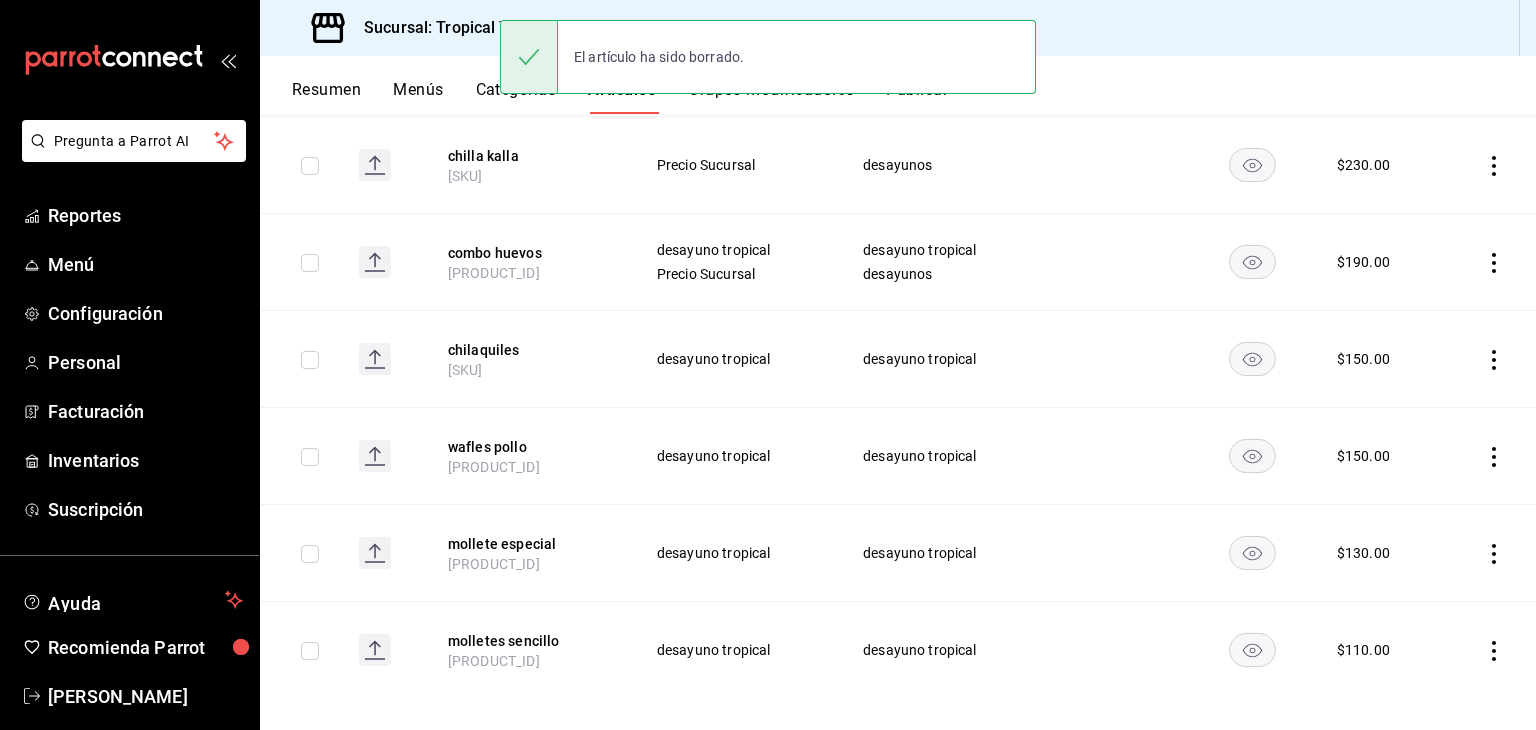 scroll, scrollTop: 490, scrollLeft: 0, axis: vertical 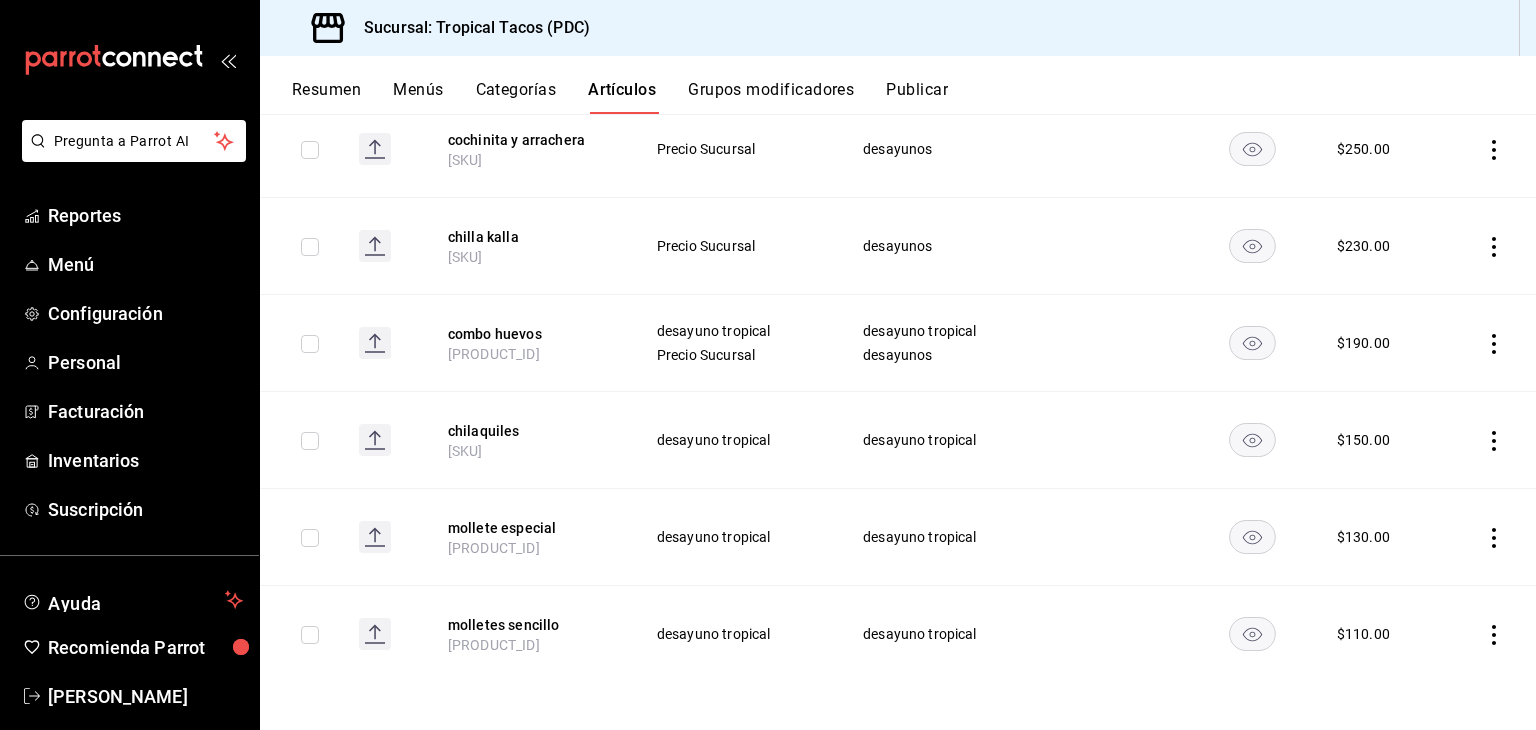 click 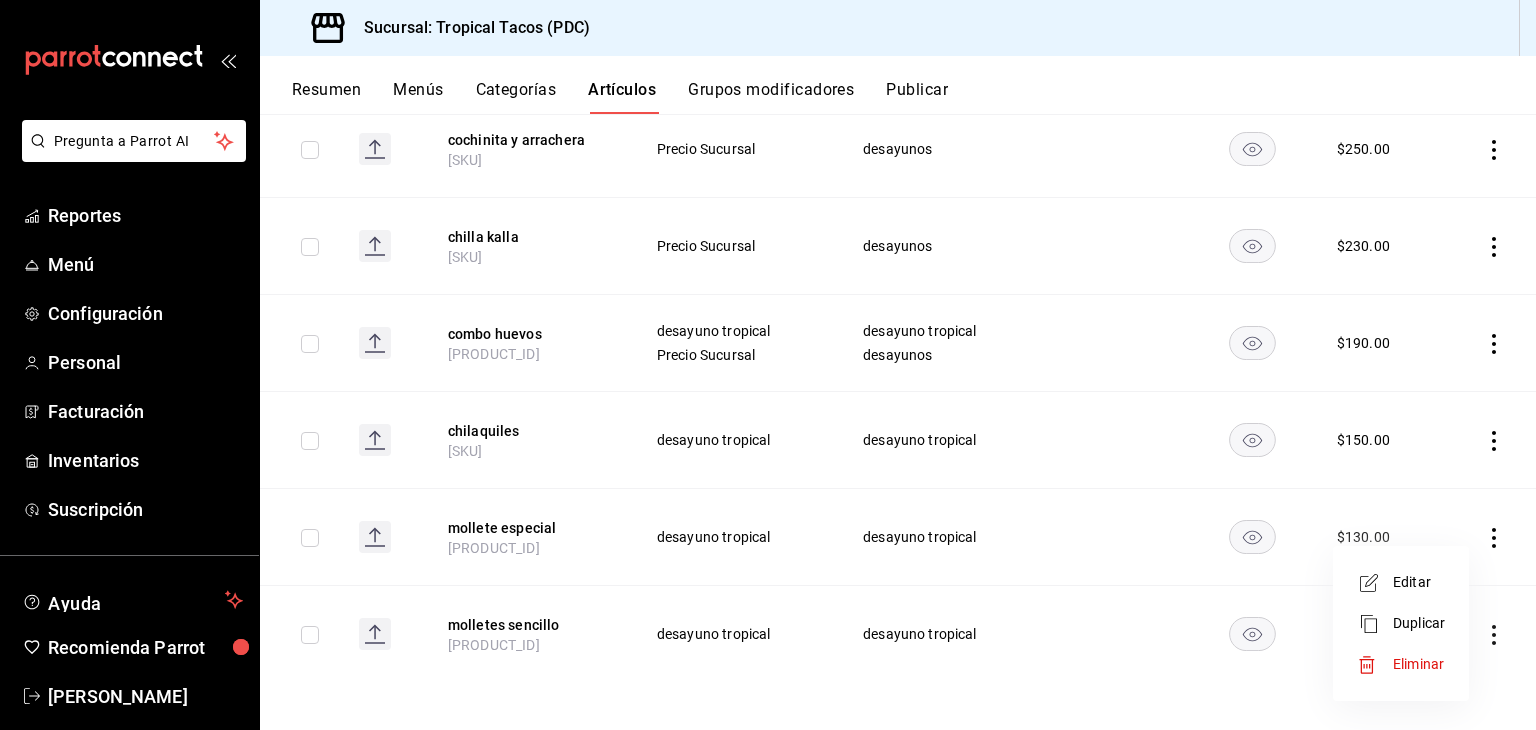 click on "Eliminar" at bounding box center [1418, 664] 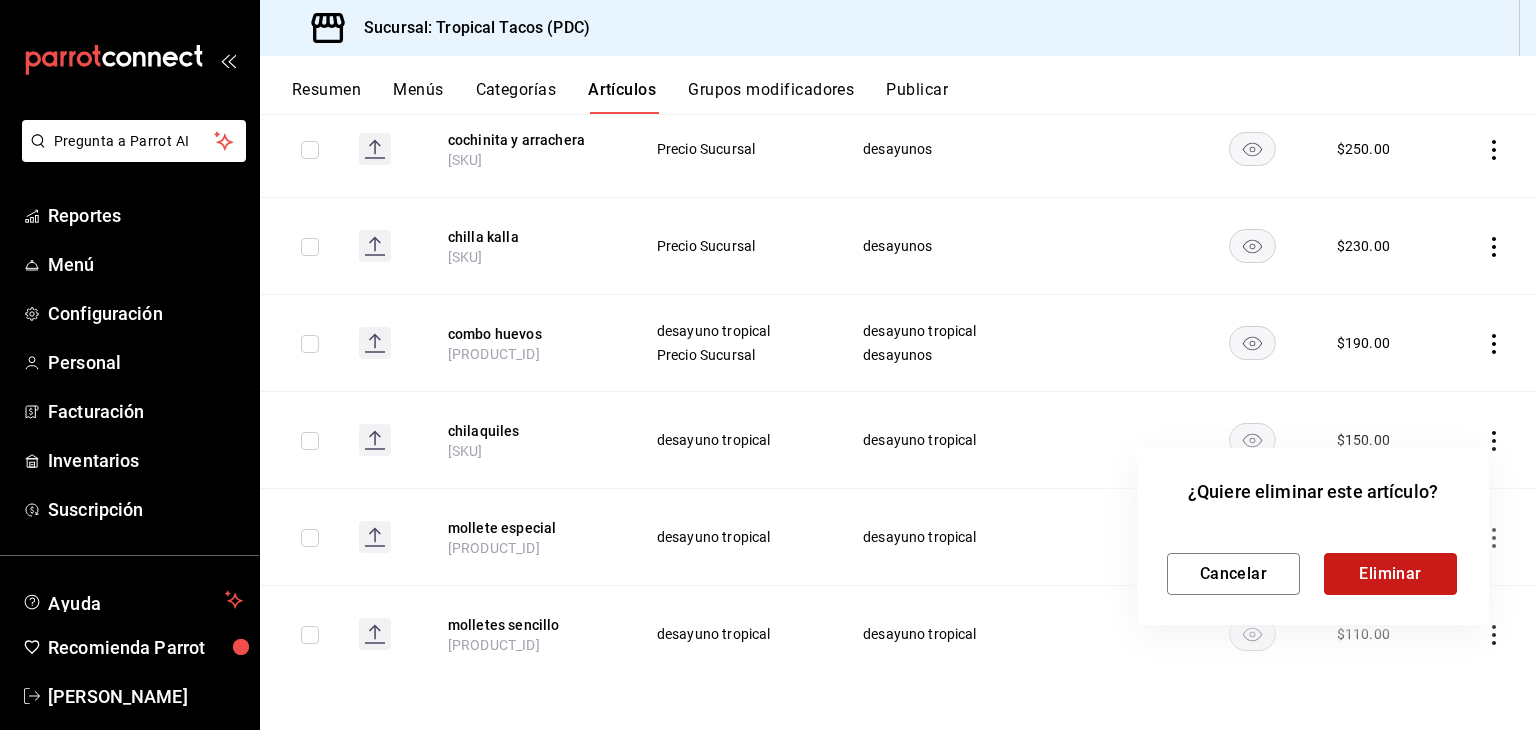 click on "Eliminar" at bounding box center [1390, 574] 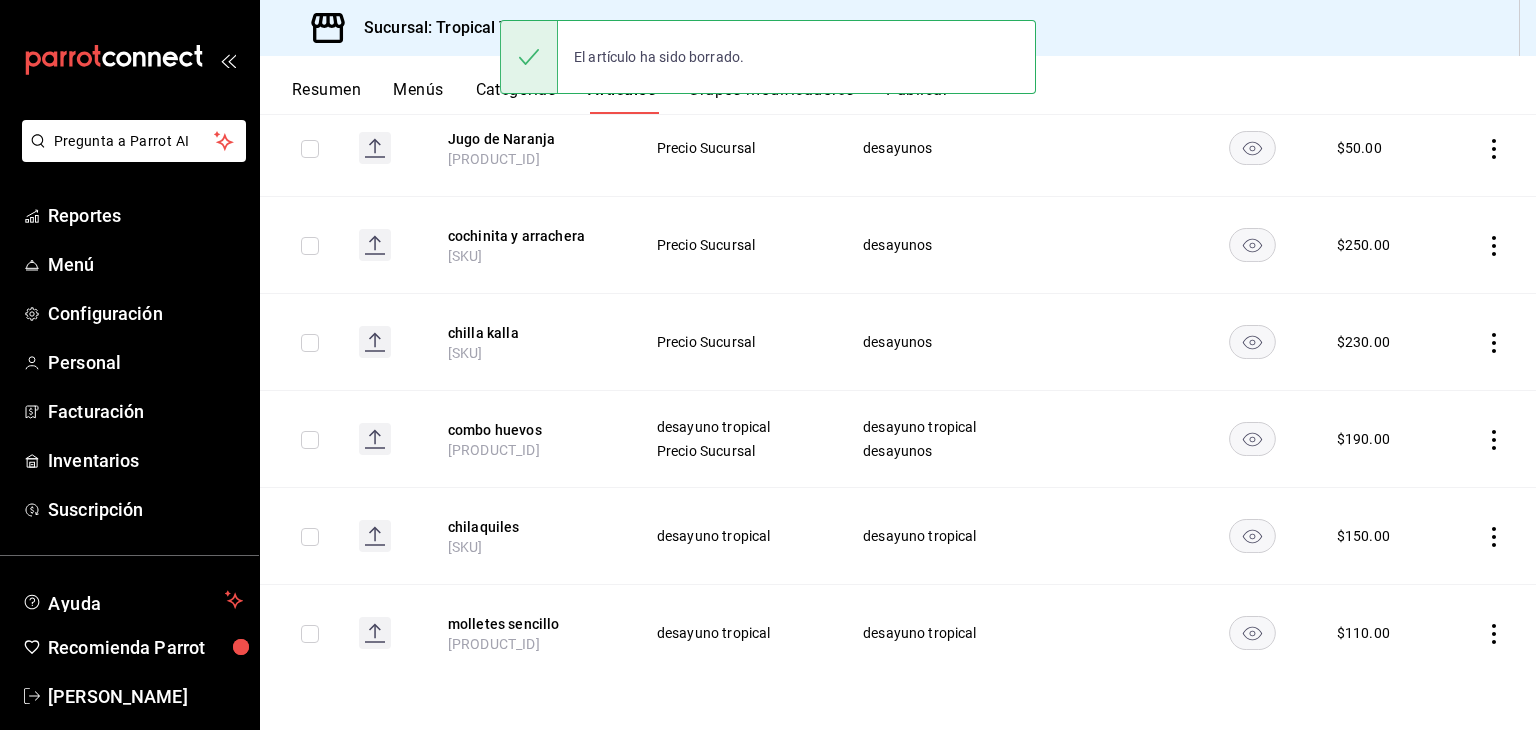 scroll, scrollTop: 393, scrollLeft: 0, axis: vertical 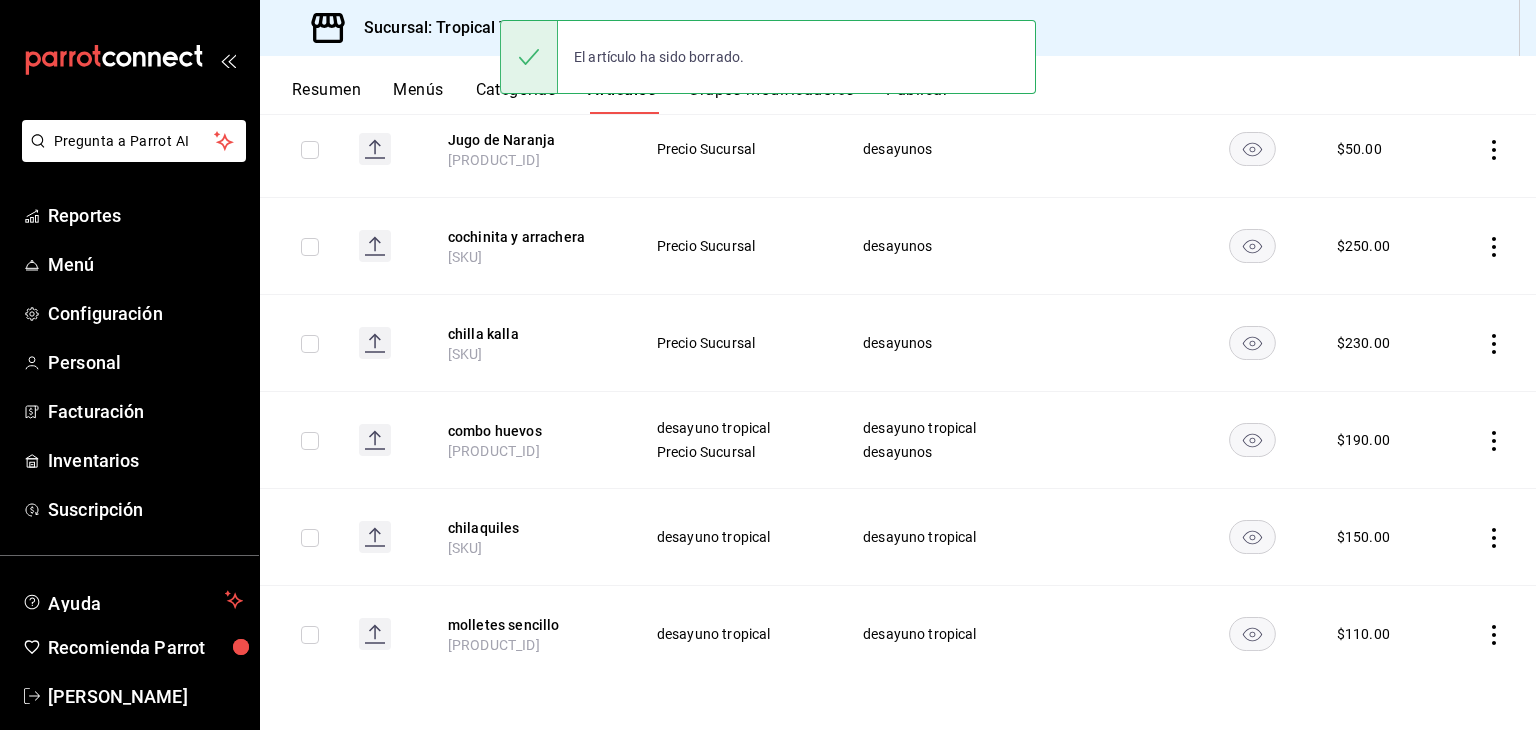 click at bounding box center (1488, 634) 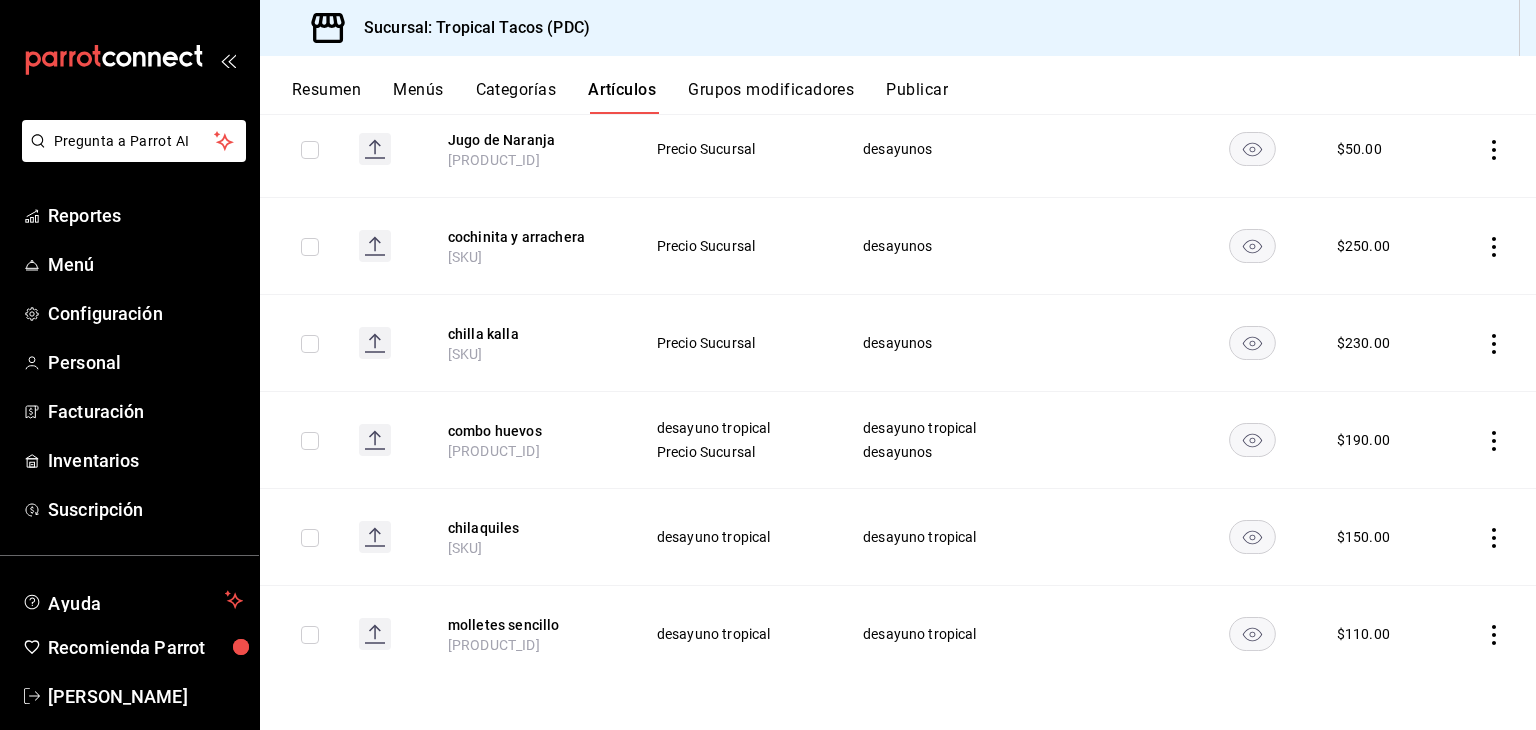 click at bounding box center [1488, 634] 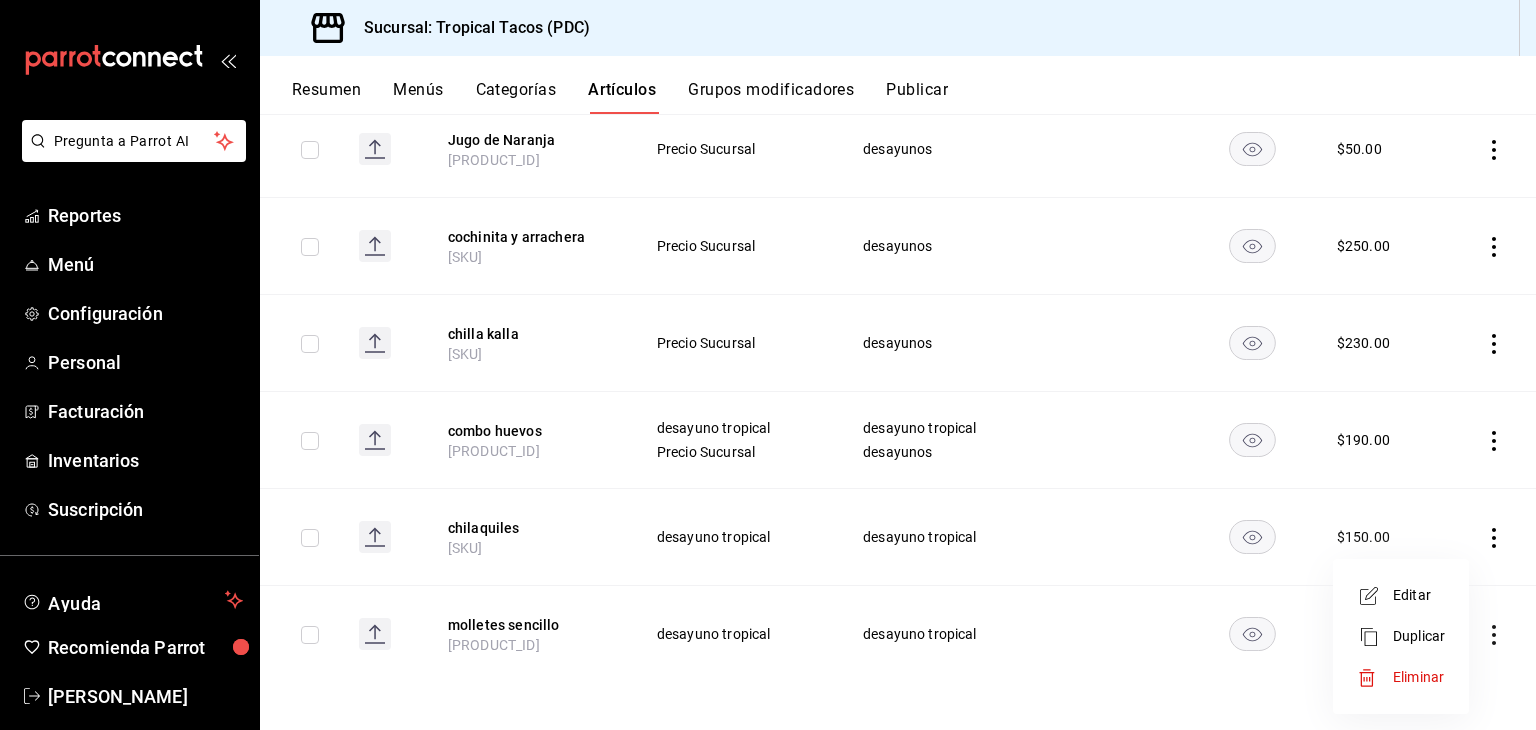 click on "Eliminar" at bounding box center [1418, 677] 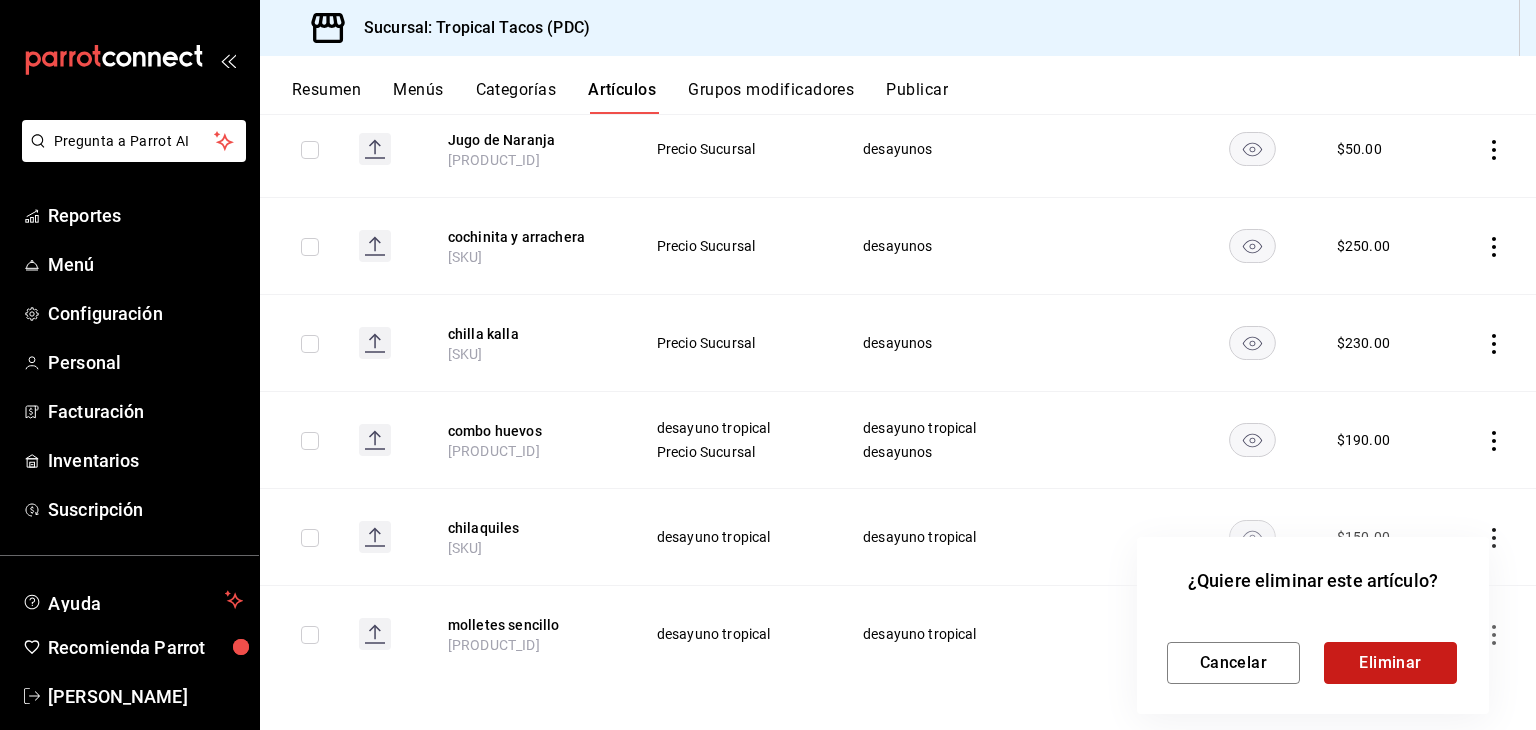 click on "Eliminar" at bounding box center (1390, 663) 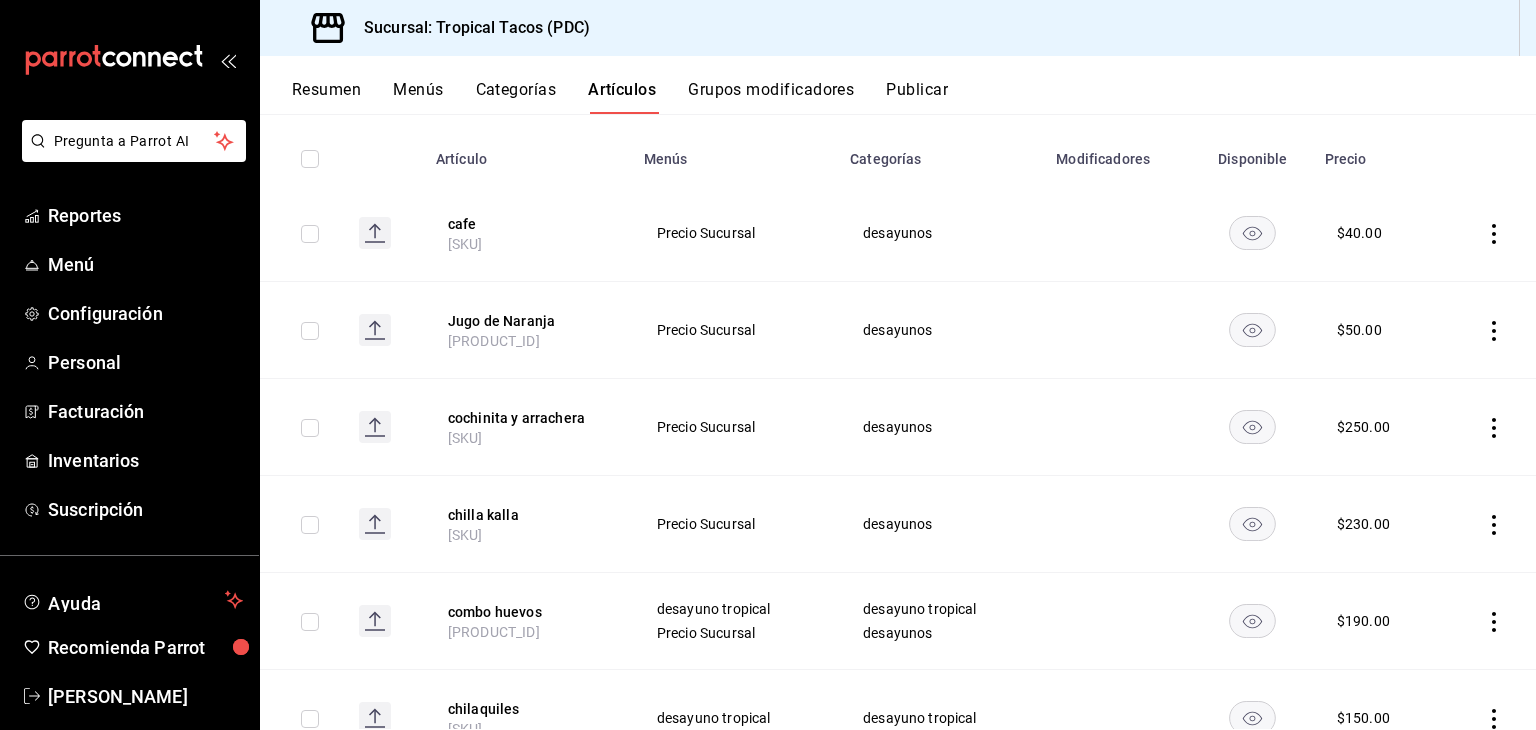 scroll, scrollTop: 296, scrollLeft: 0, axis: vertical 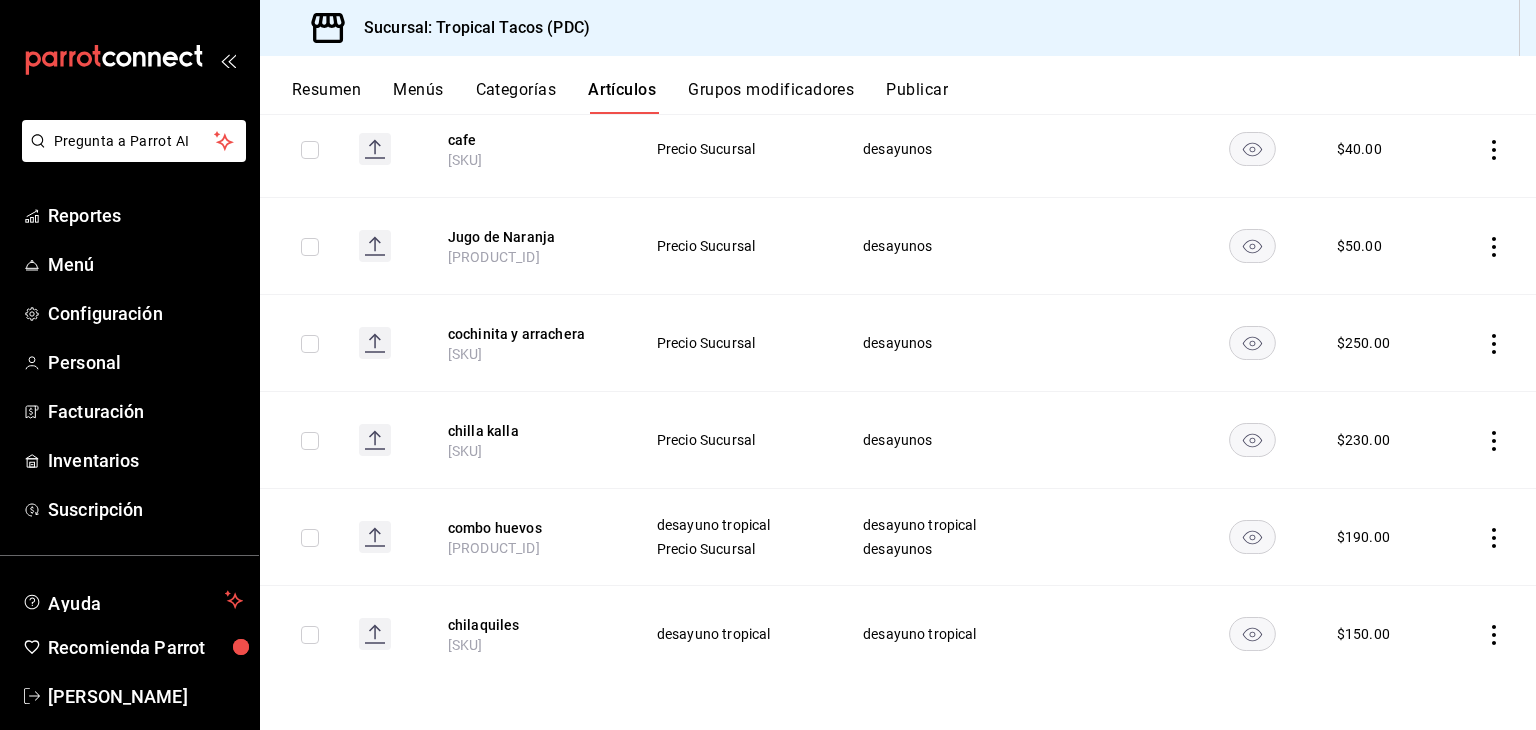 click at bounding box center (1488, 343) 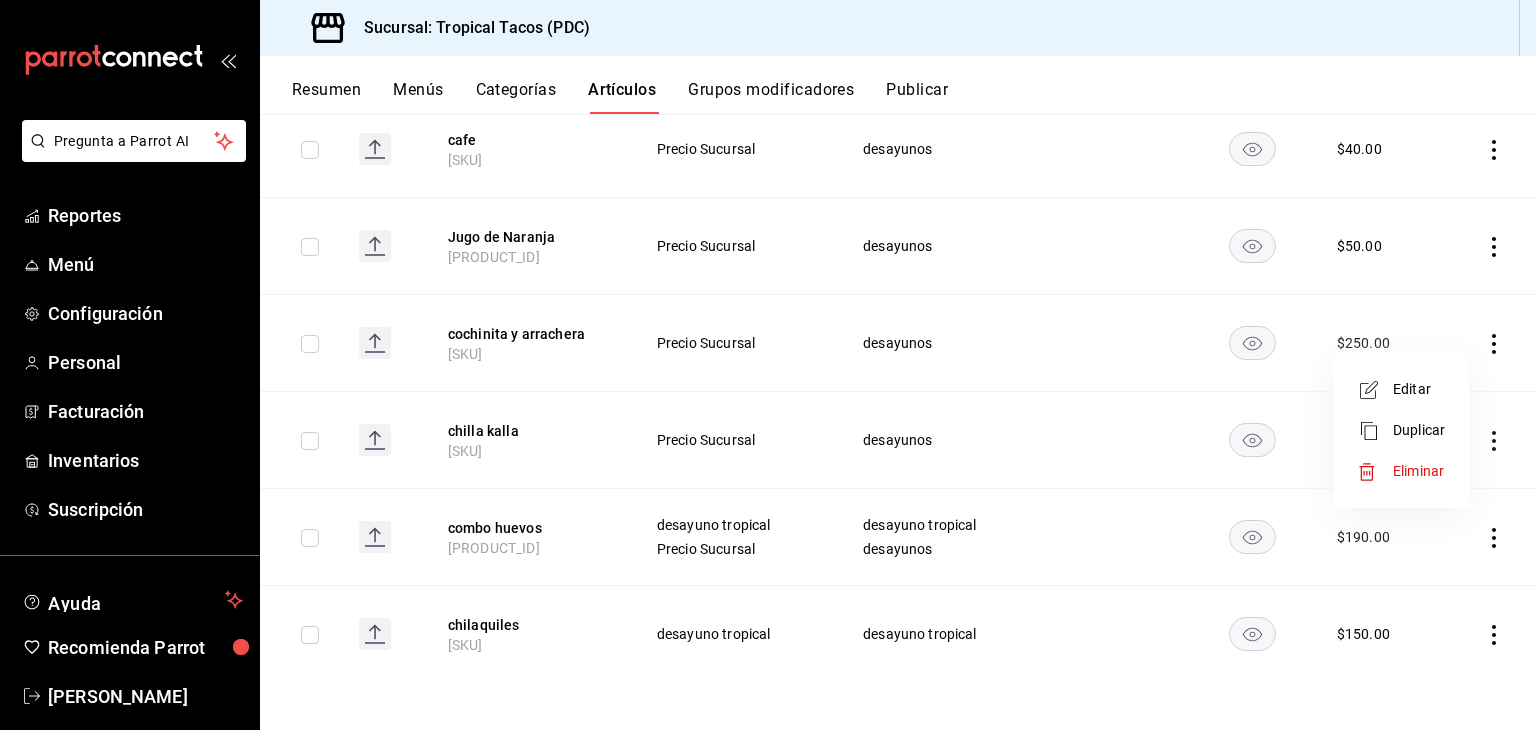 click on "Eliminar" at bounding box center [1418, 471] 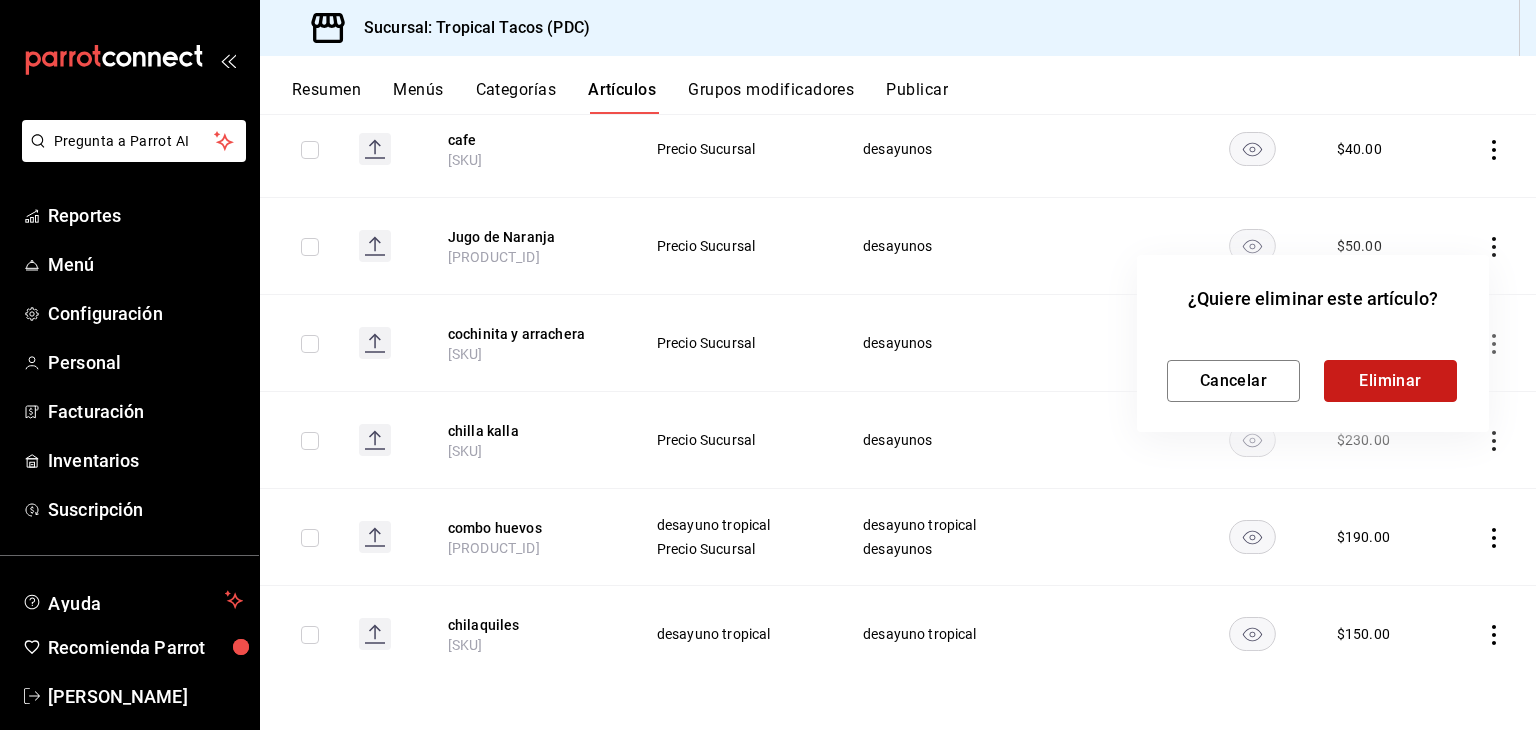 click on "Eliminar" at bounding box center (1390, 381) 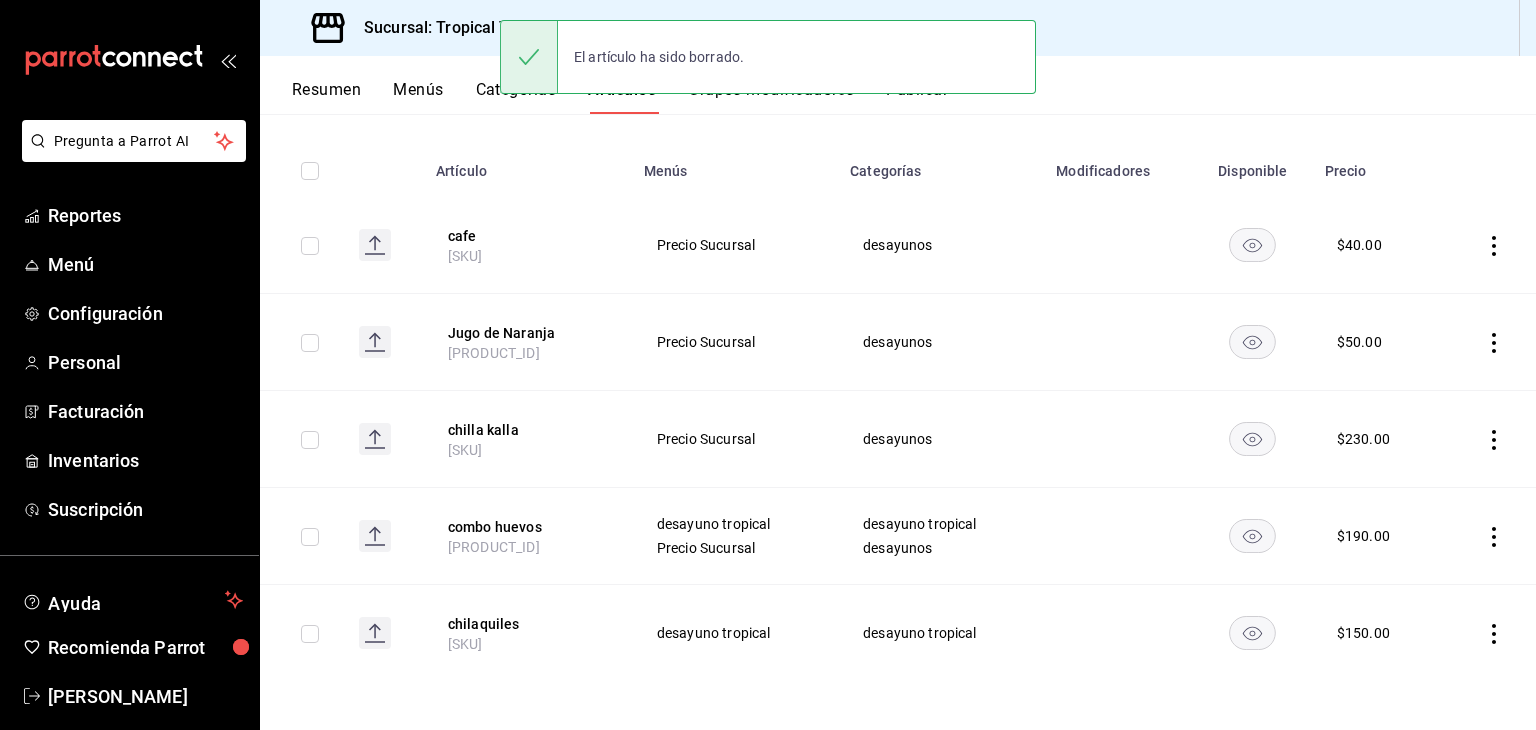 scroll, scrollTop: 200, scrollLeft: 0, axis: vertical 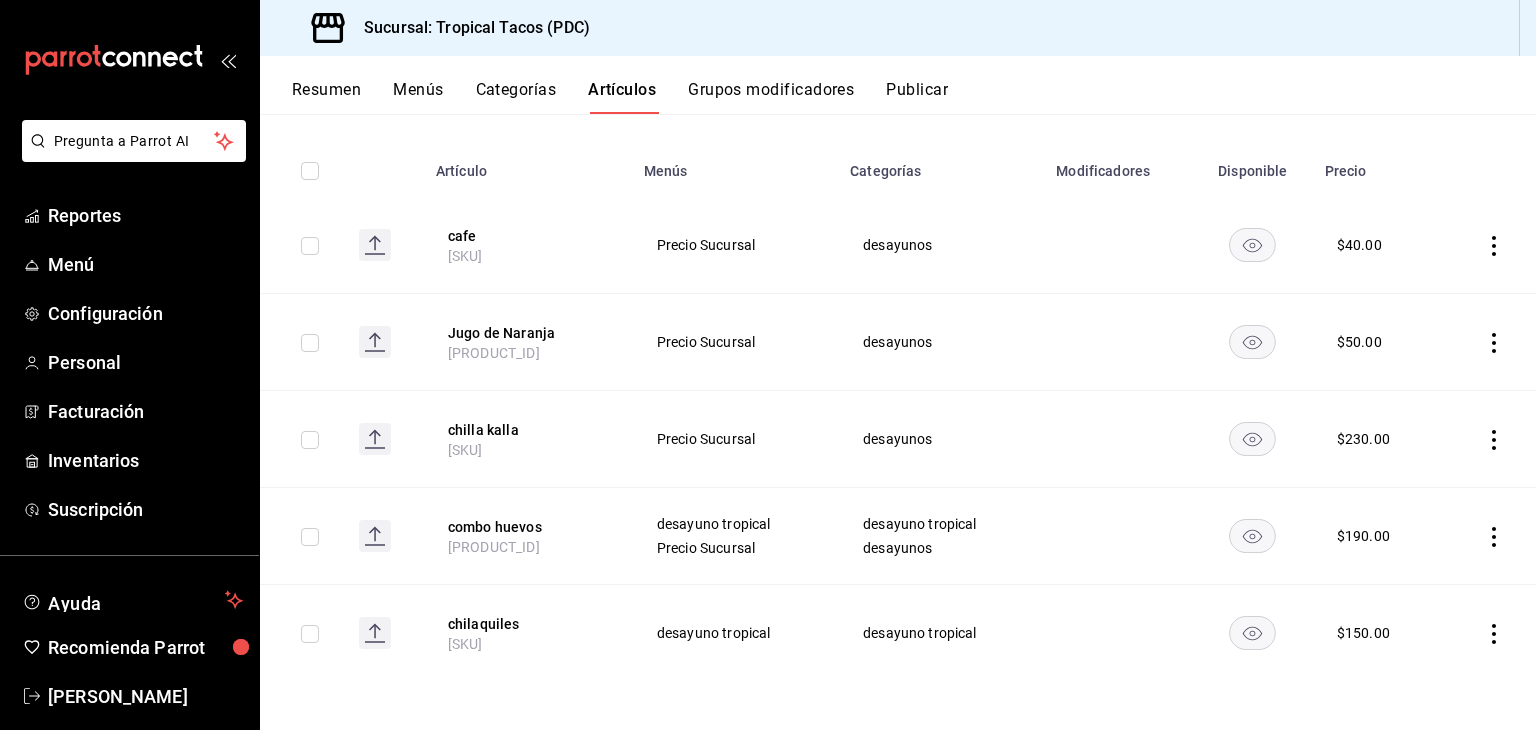 click 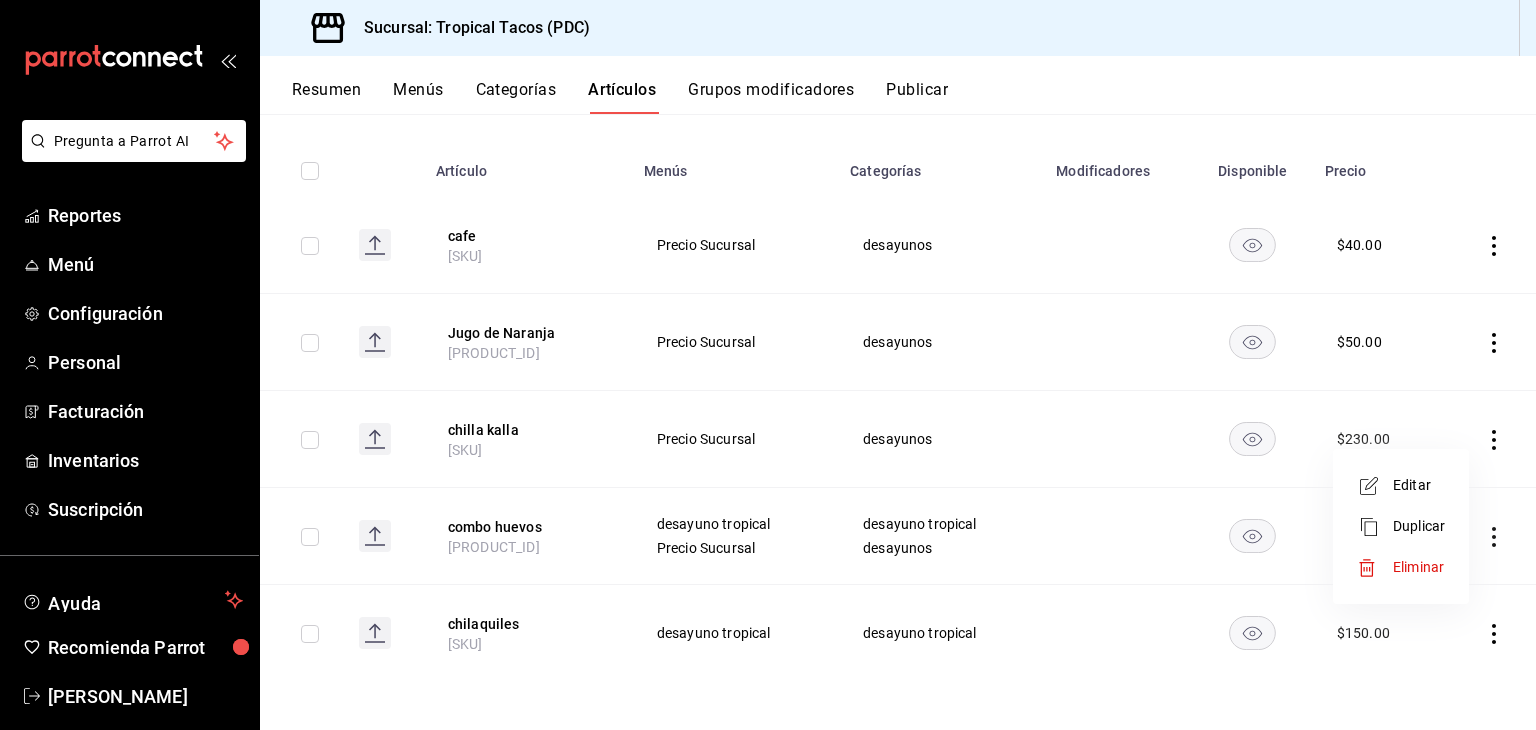 click on "Editar" at bounding box center [1419, 485] 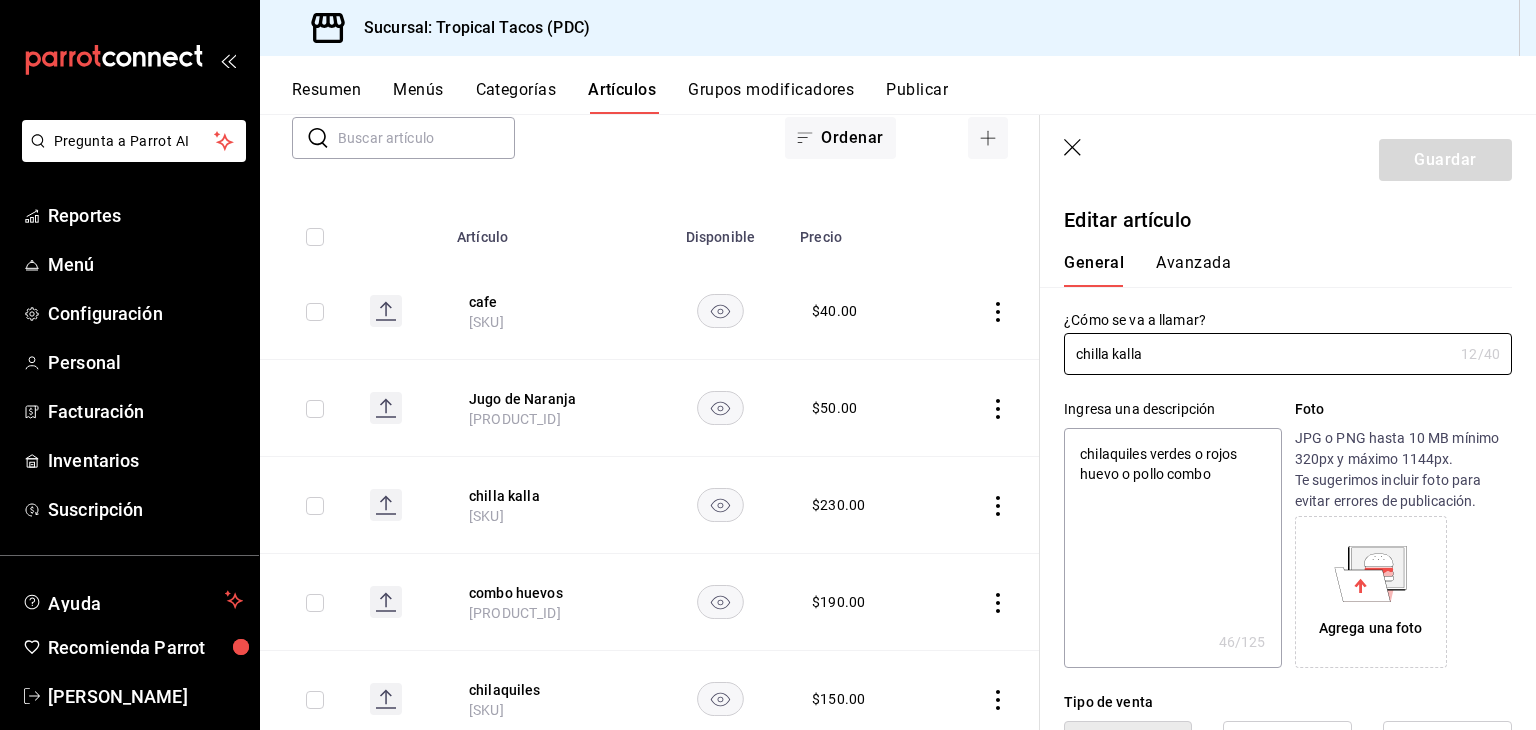 type on "x" 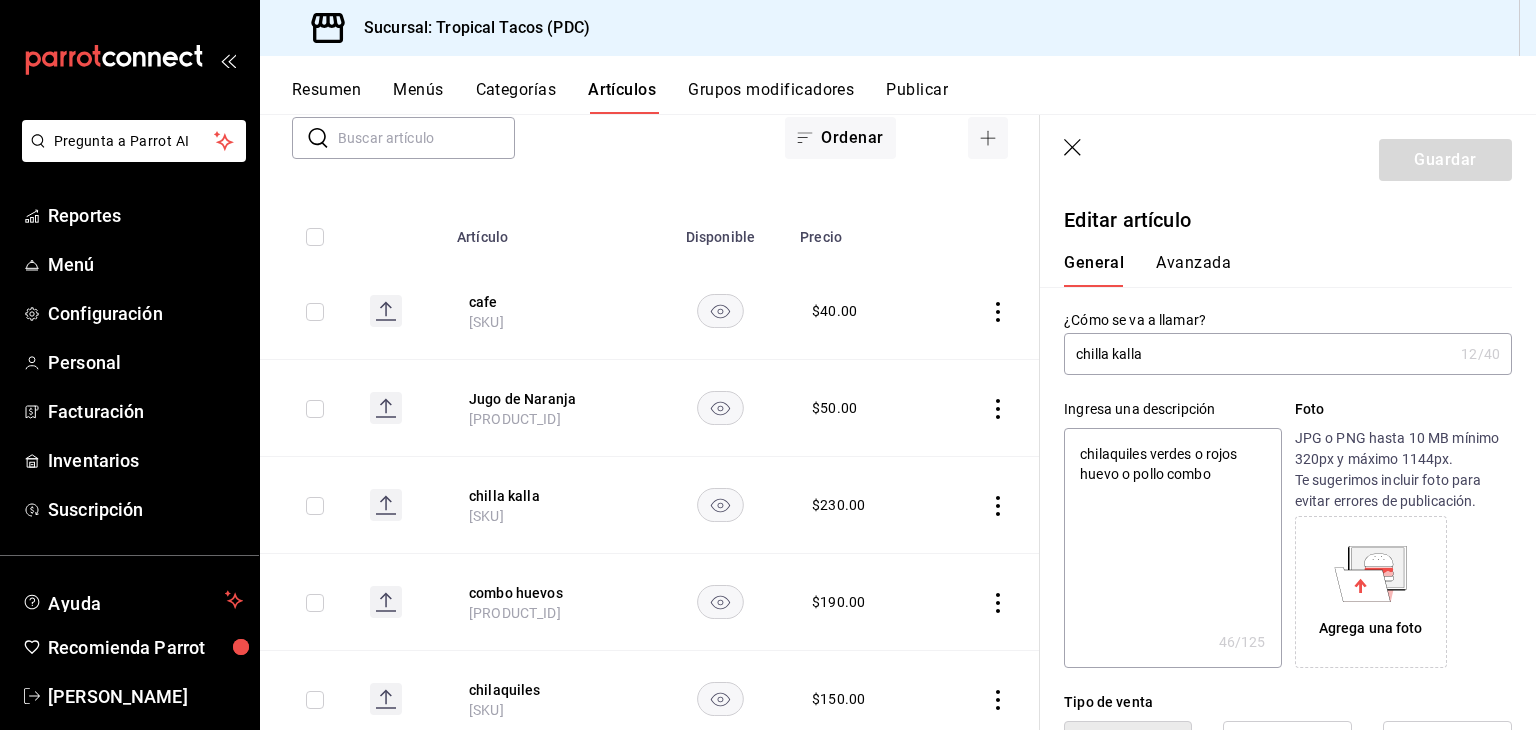 type on "chilla kall" 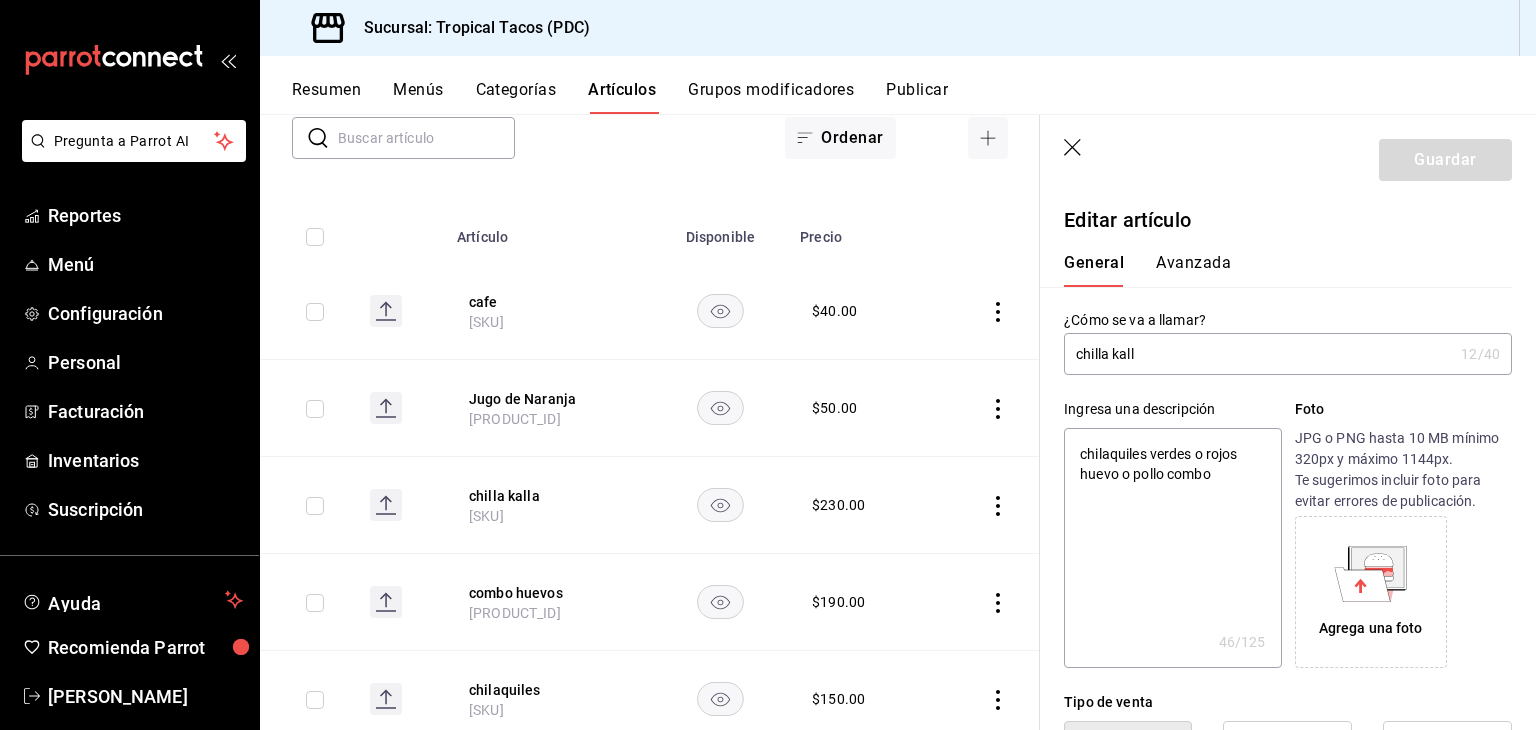 type on "x" 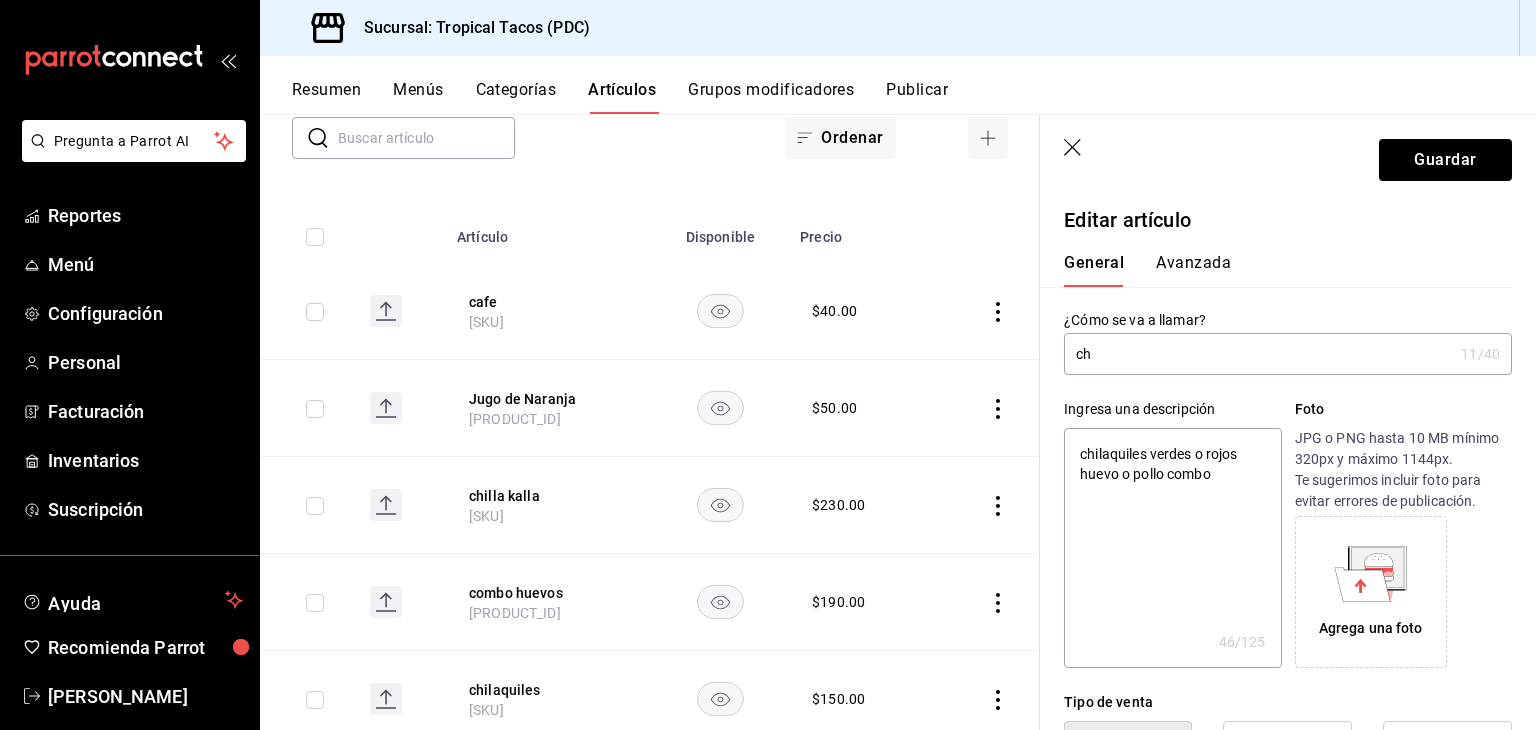 type on "c" 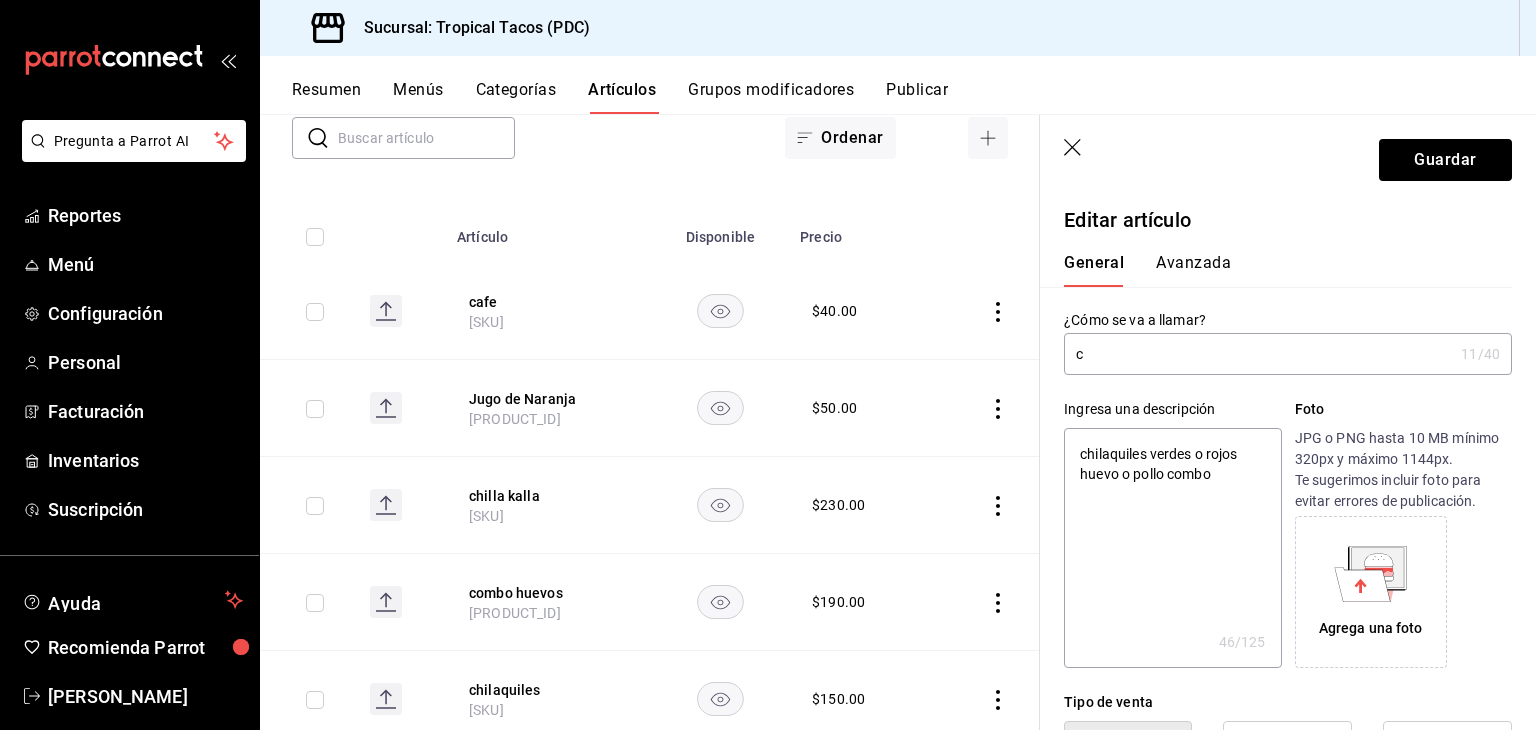 type 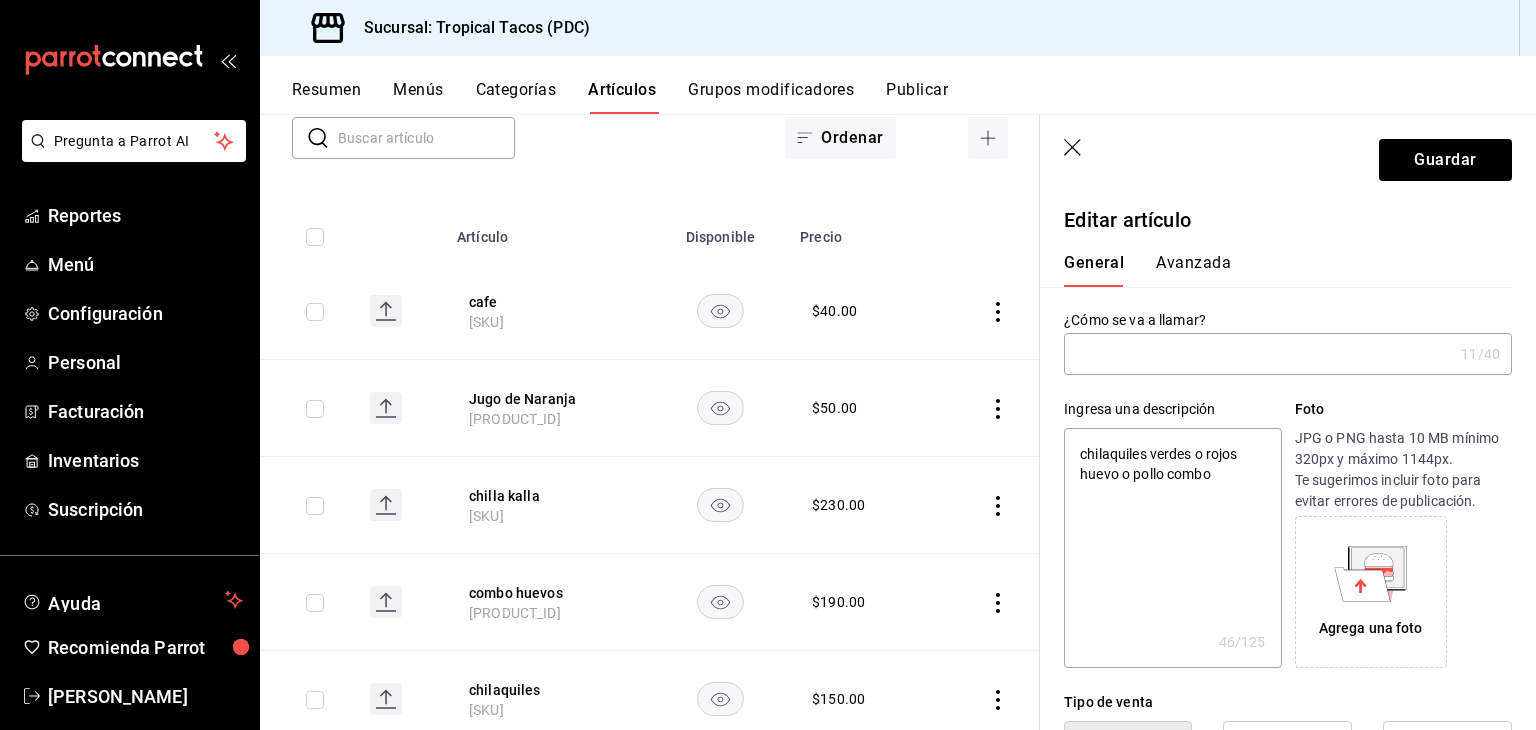 type on "x" 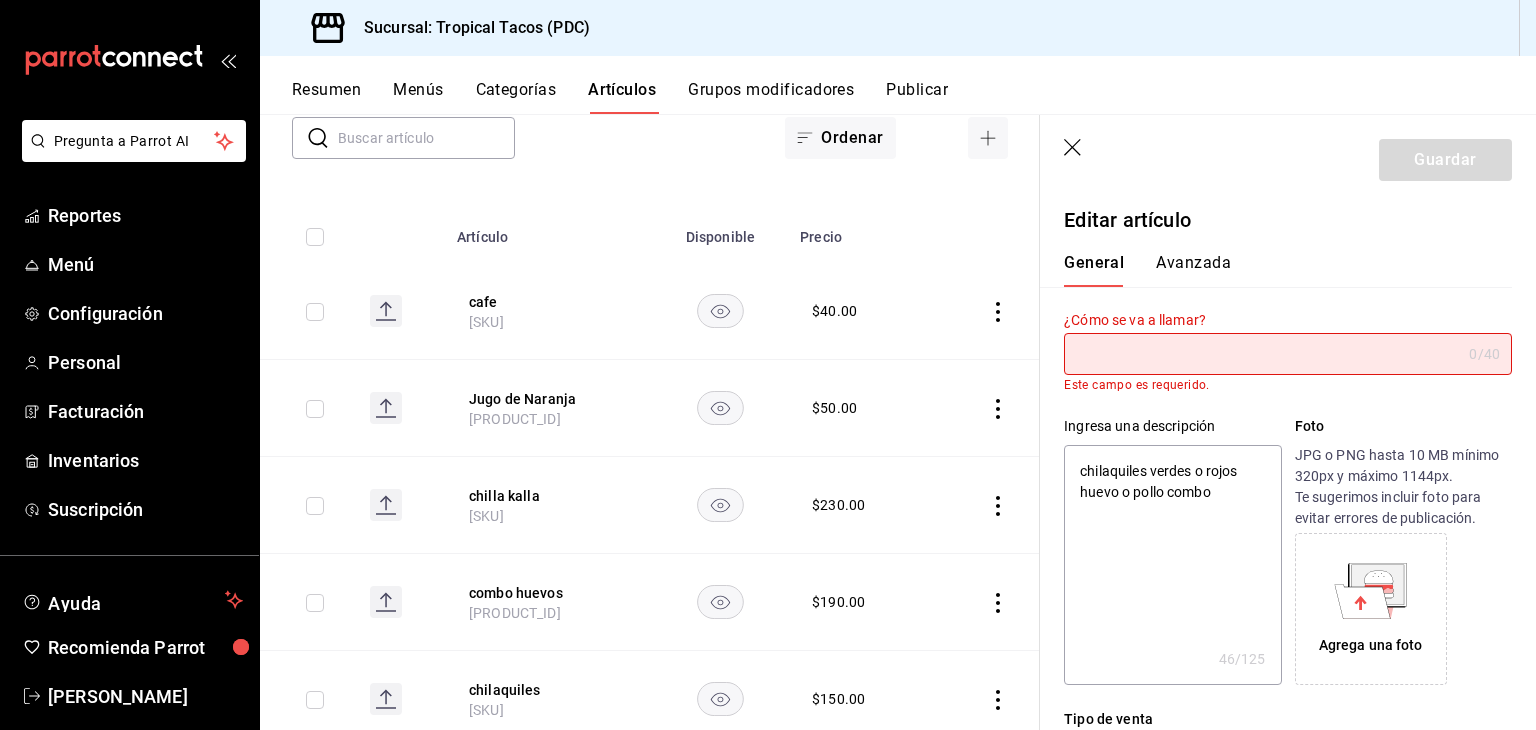 type on "C" 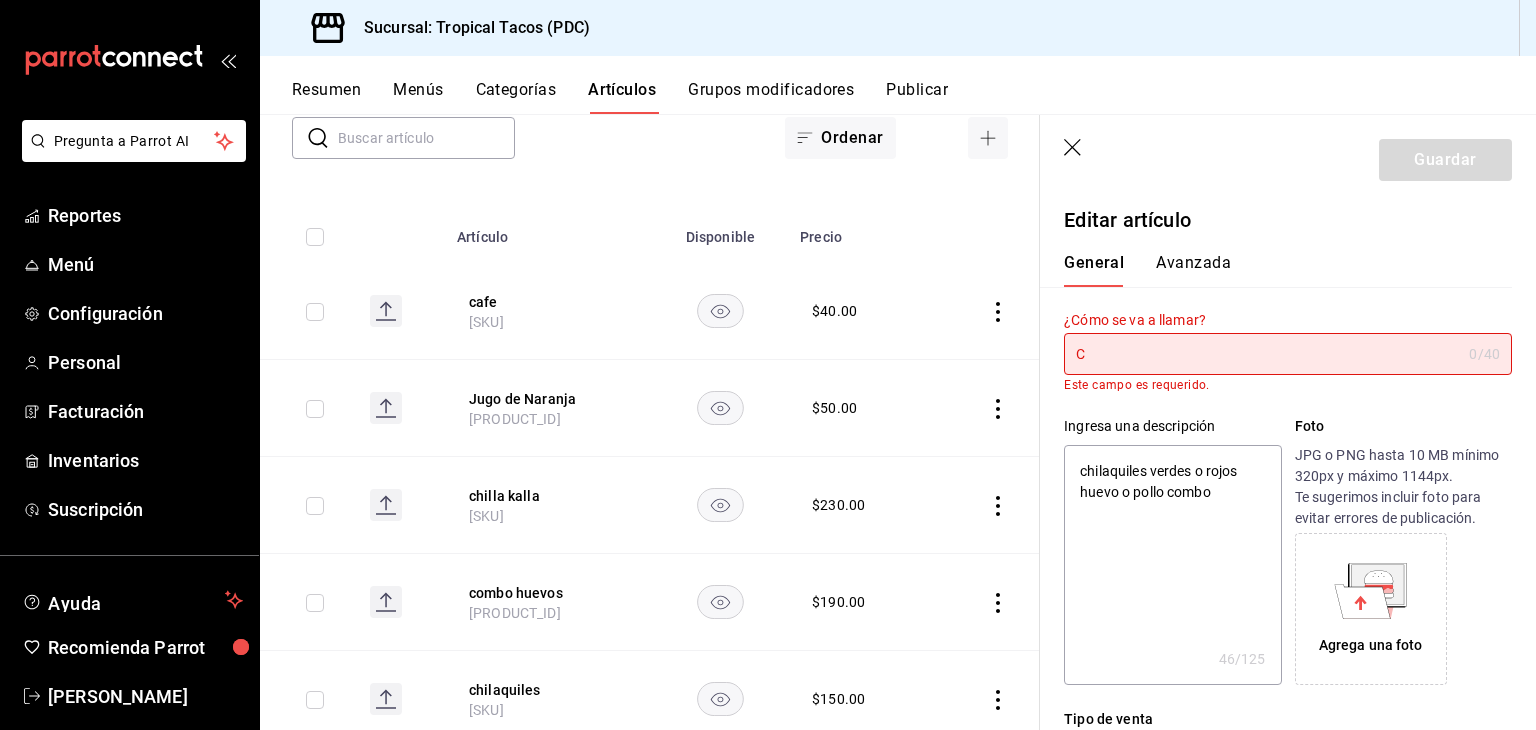 type on "x" 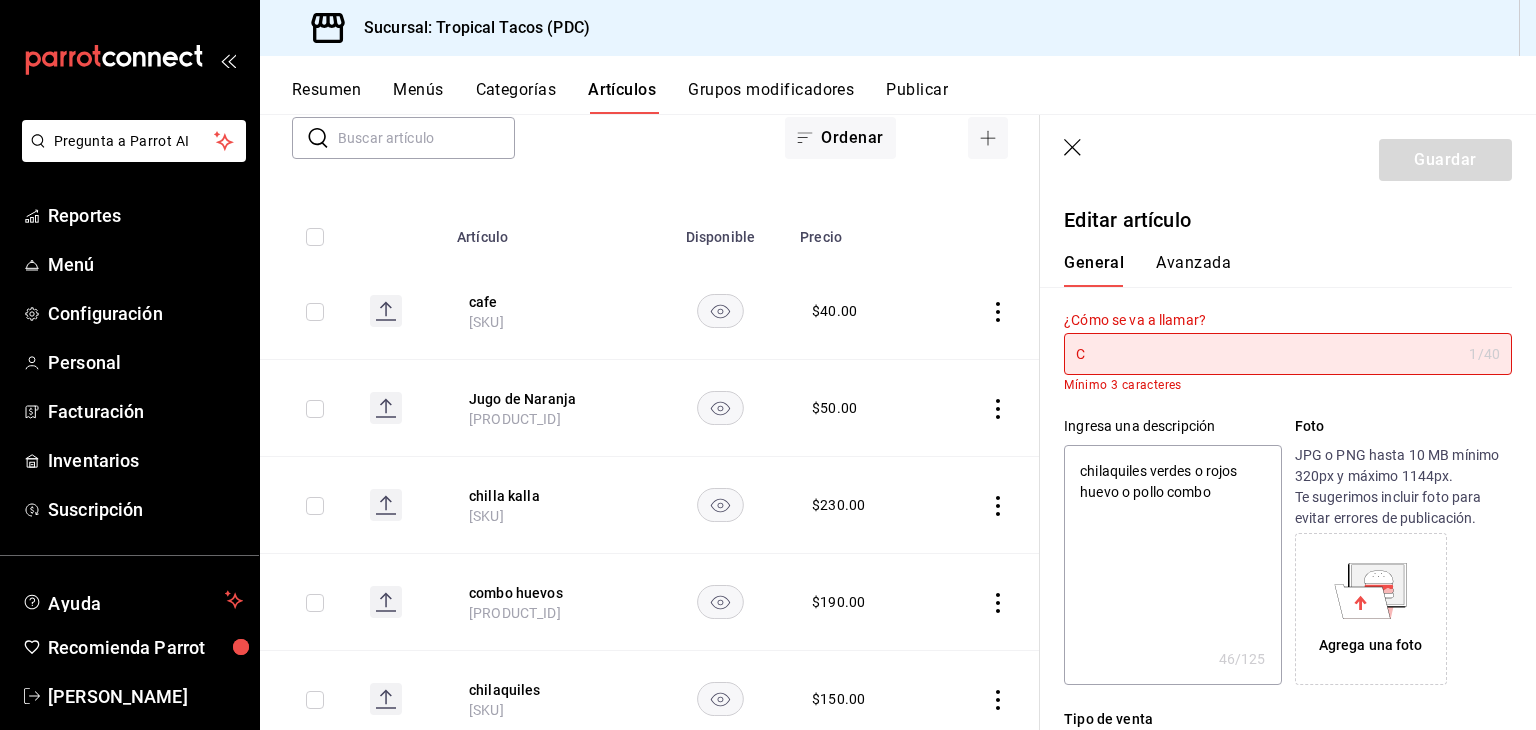 type on "Ch" 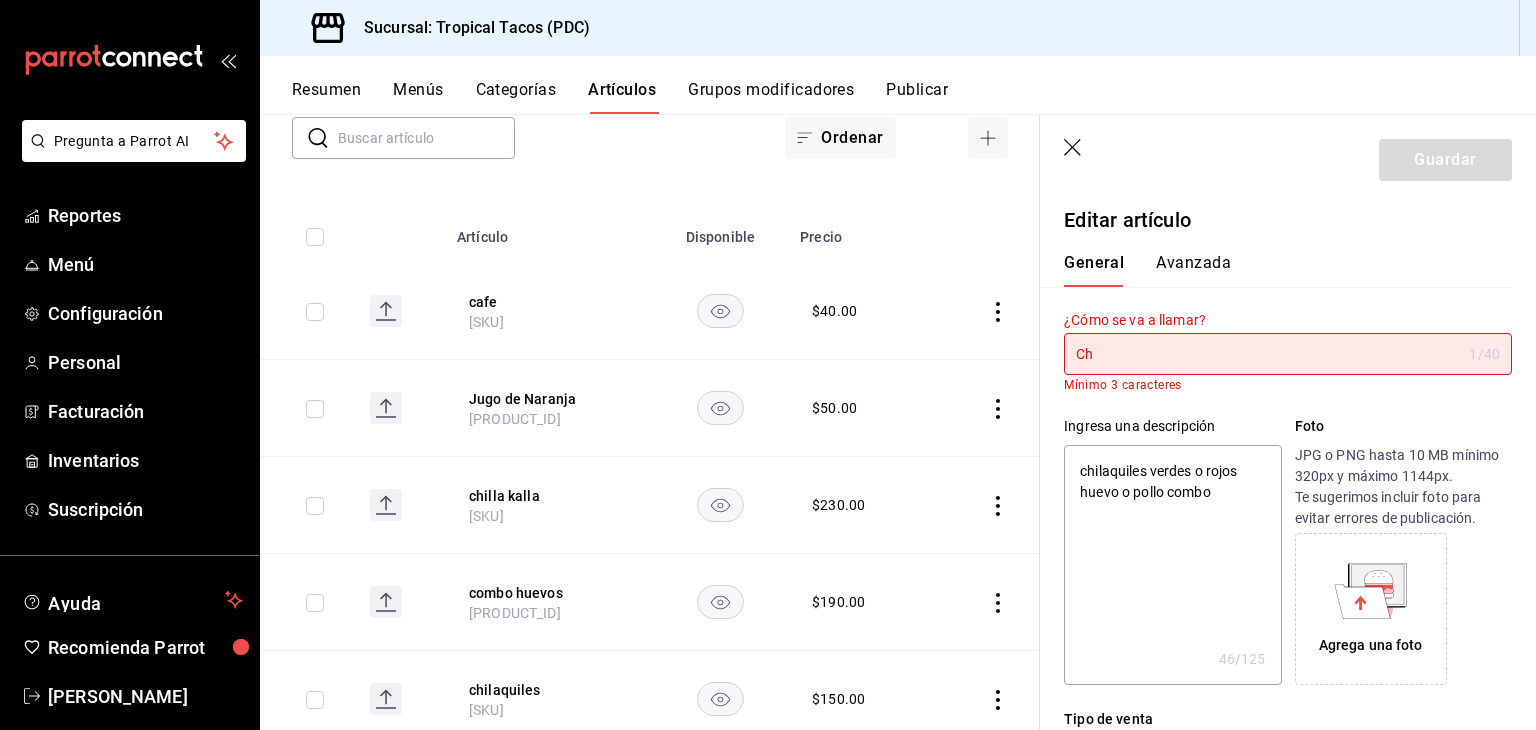type on "x" 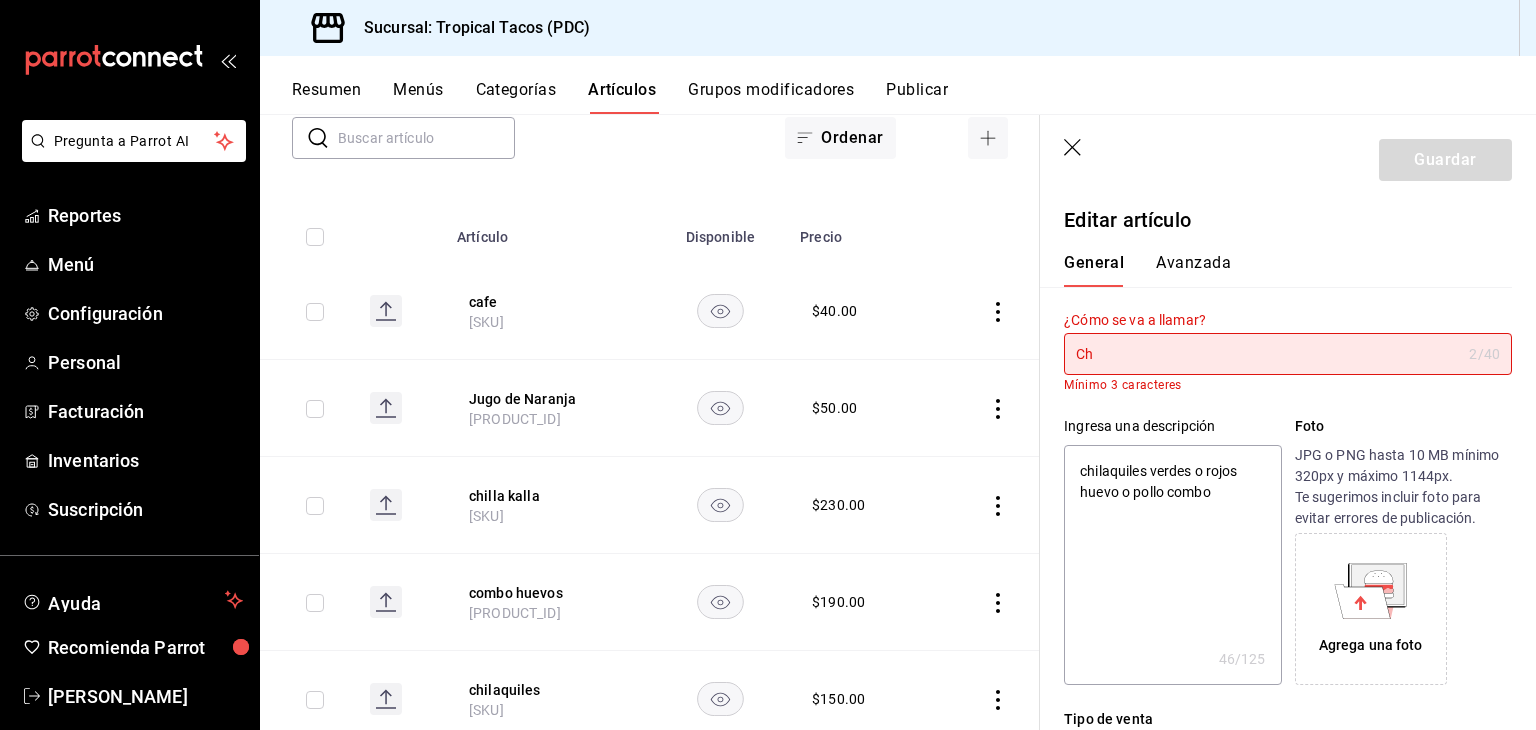 type on "Chi" 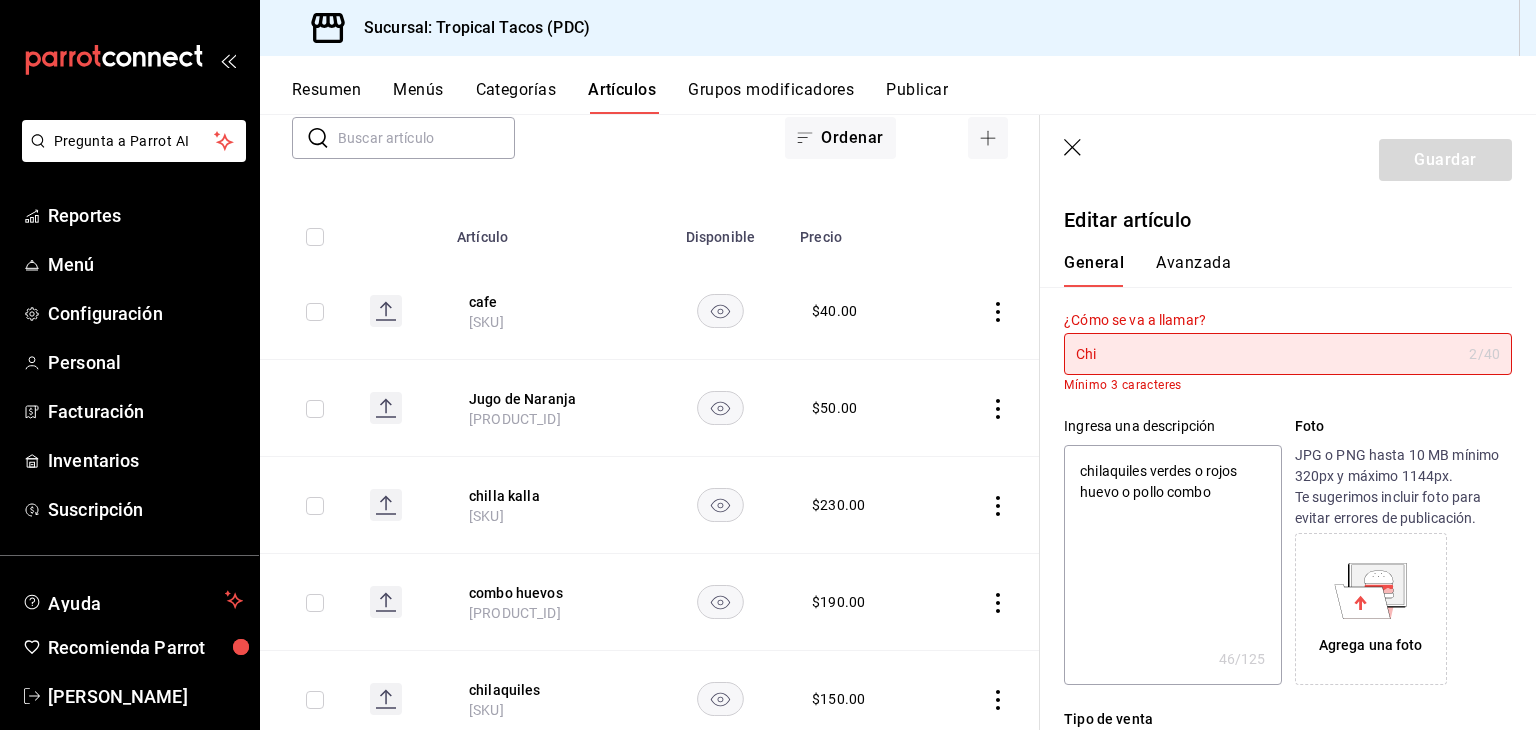 type on "x" 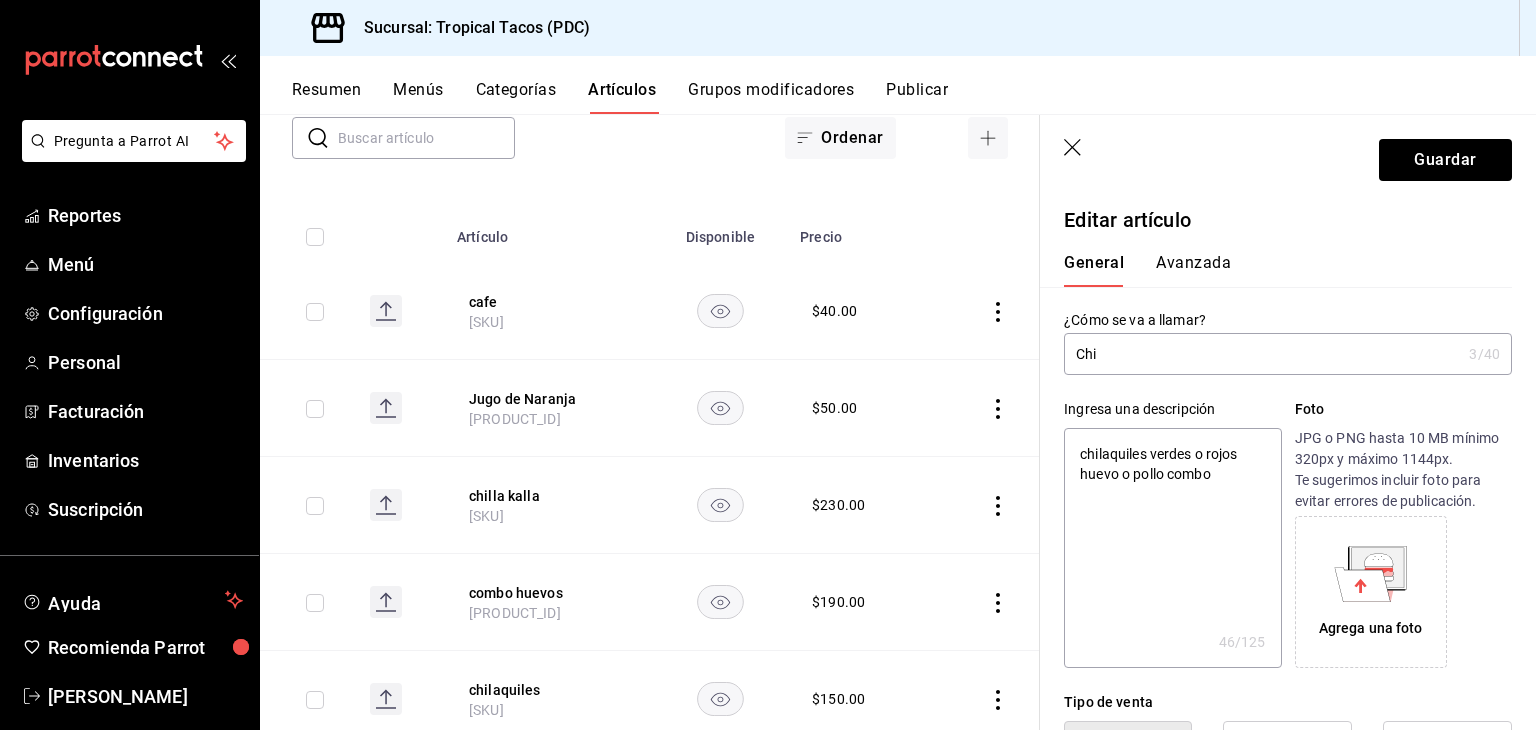 type on "Chil" 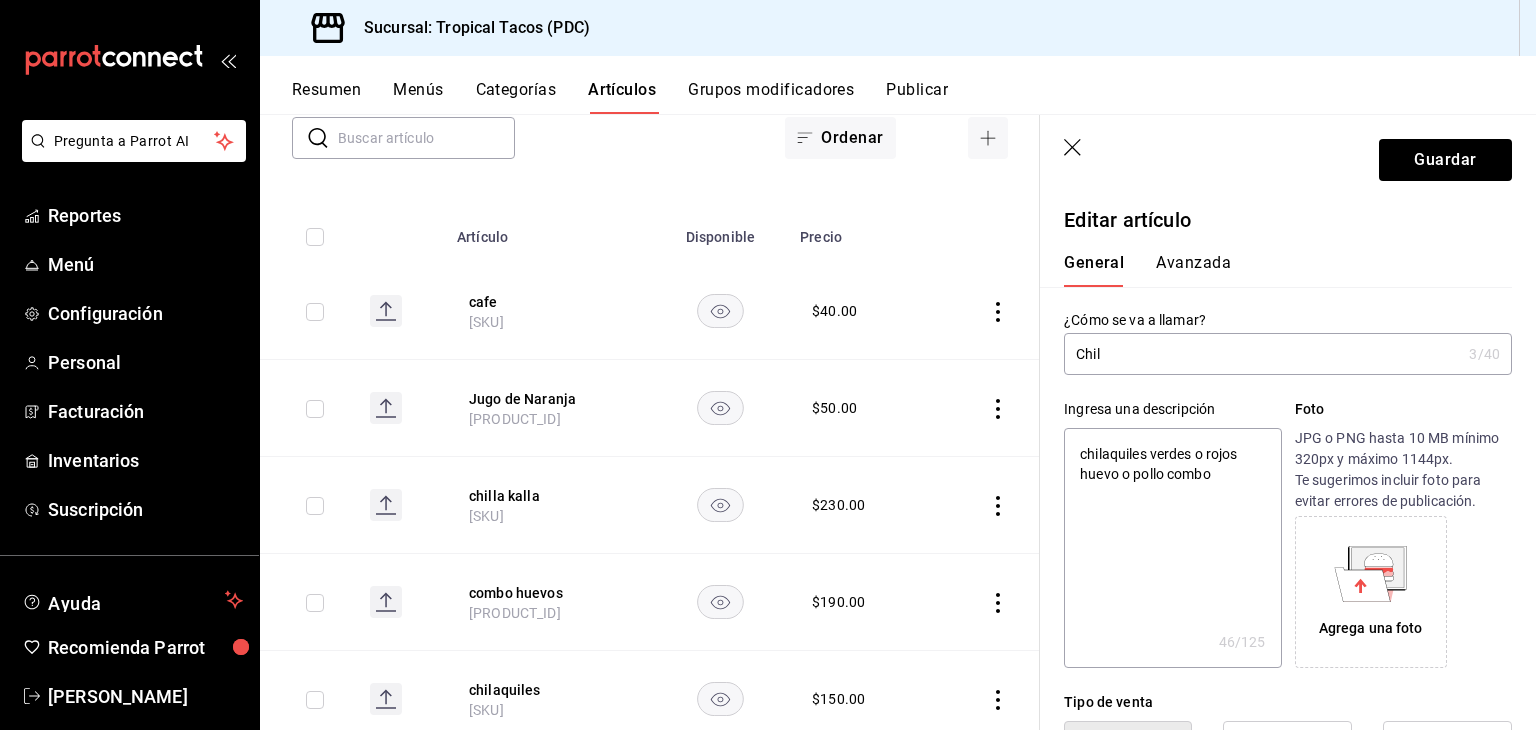 type on "x" 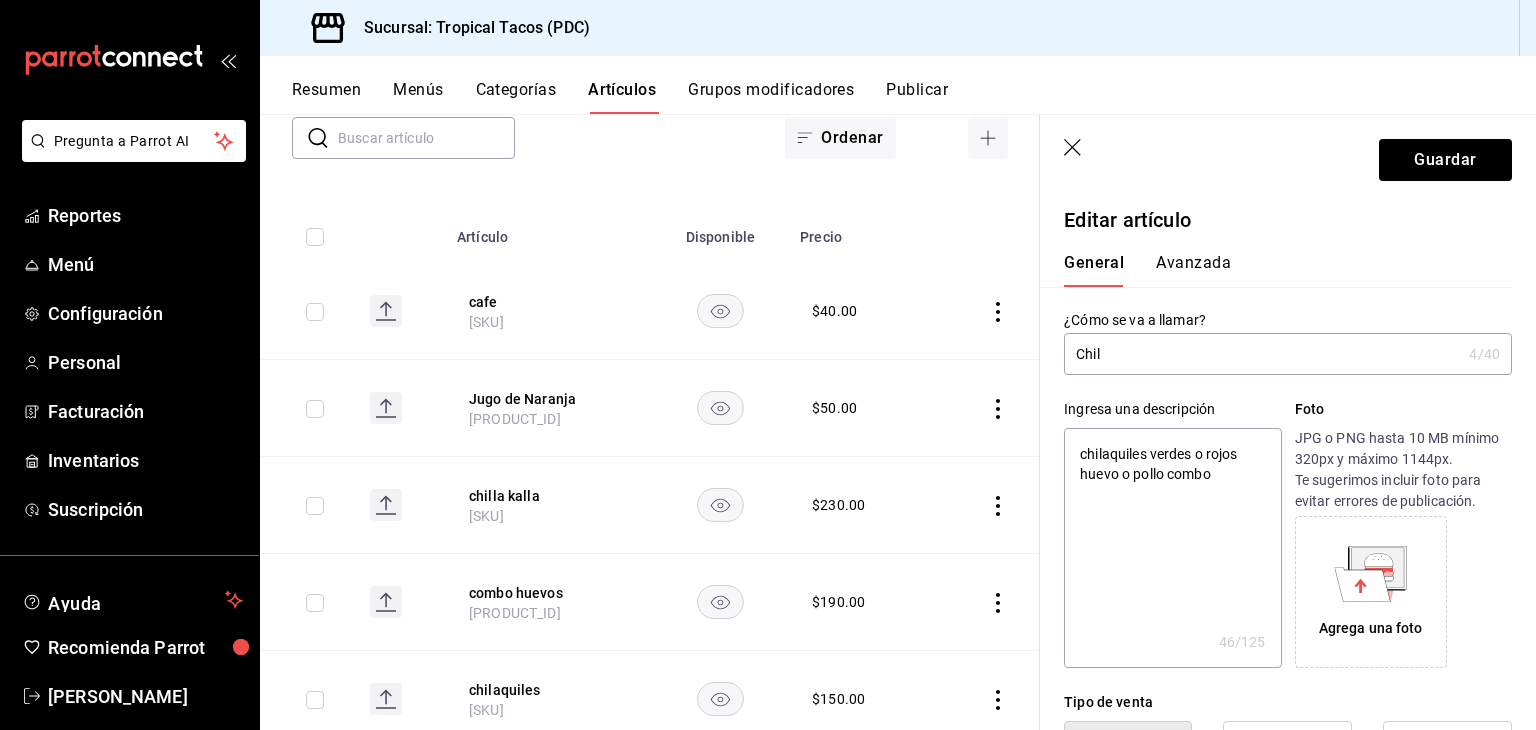 type on "Chila" 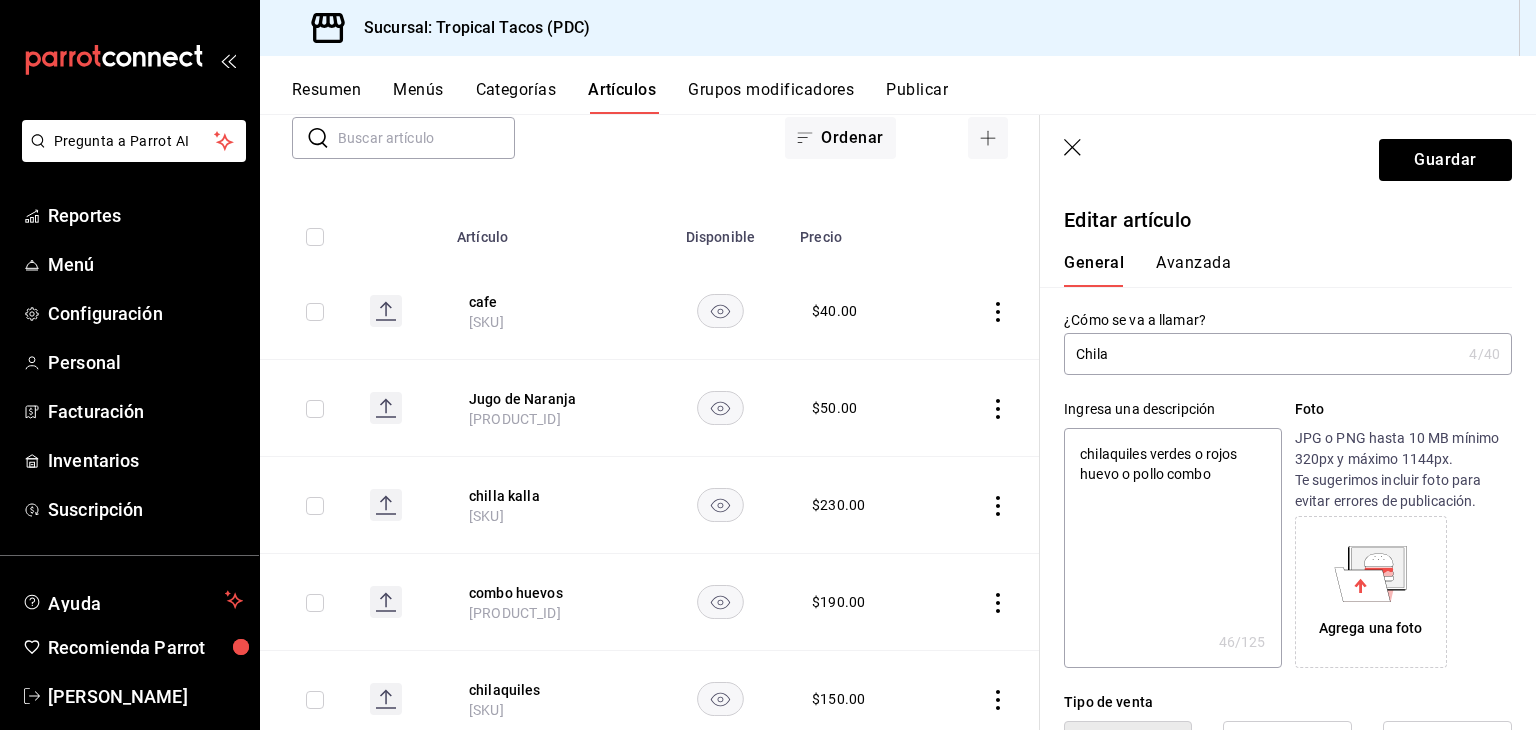 type on "x" 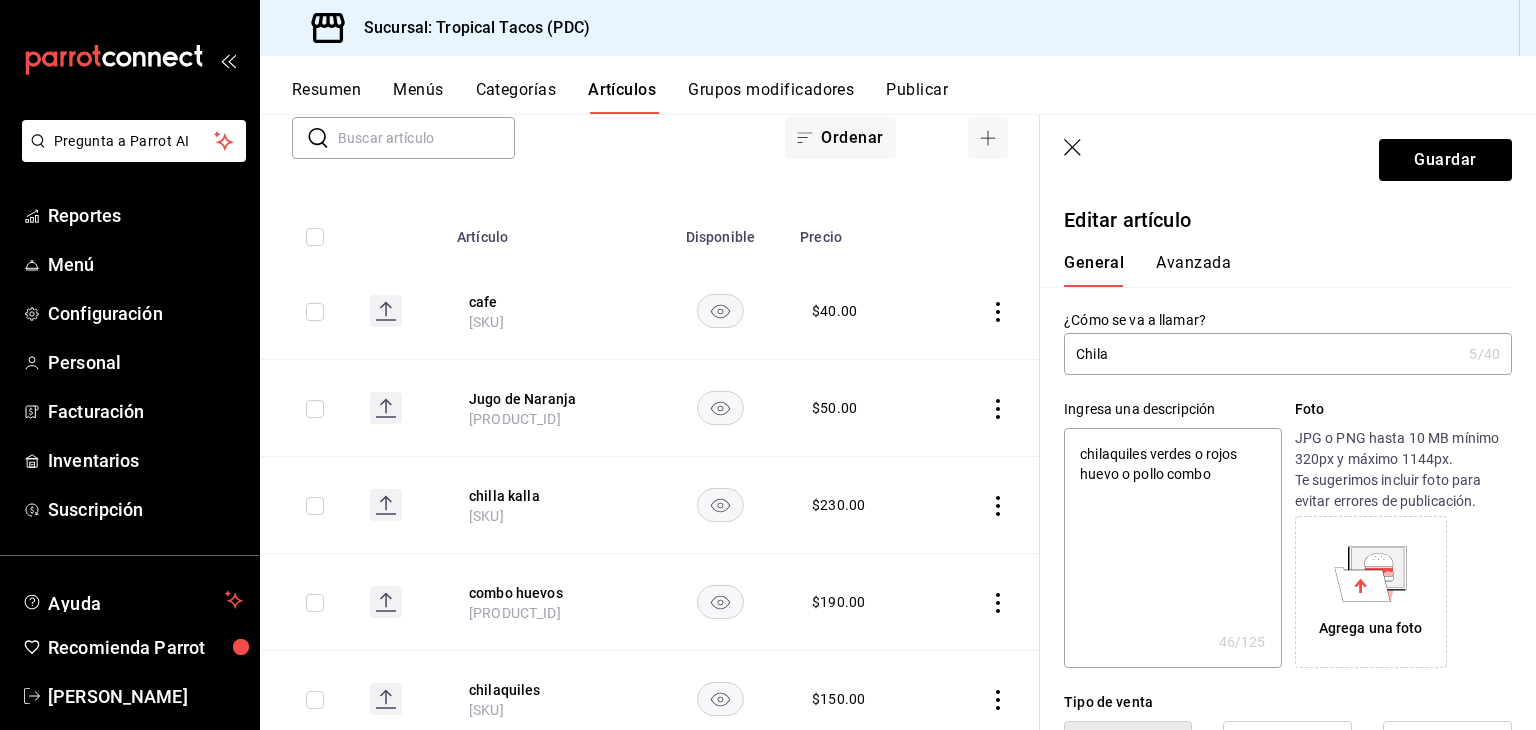 type on "Chila" 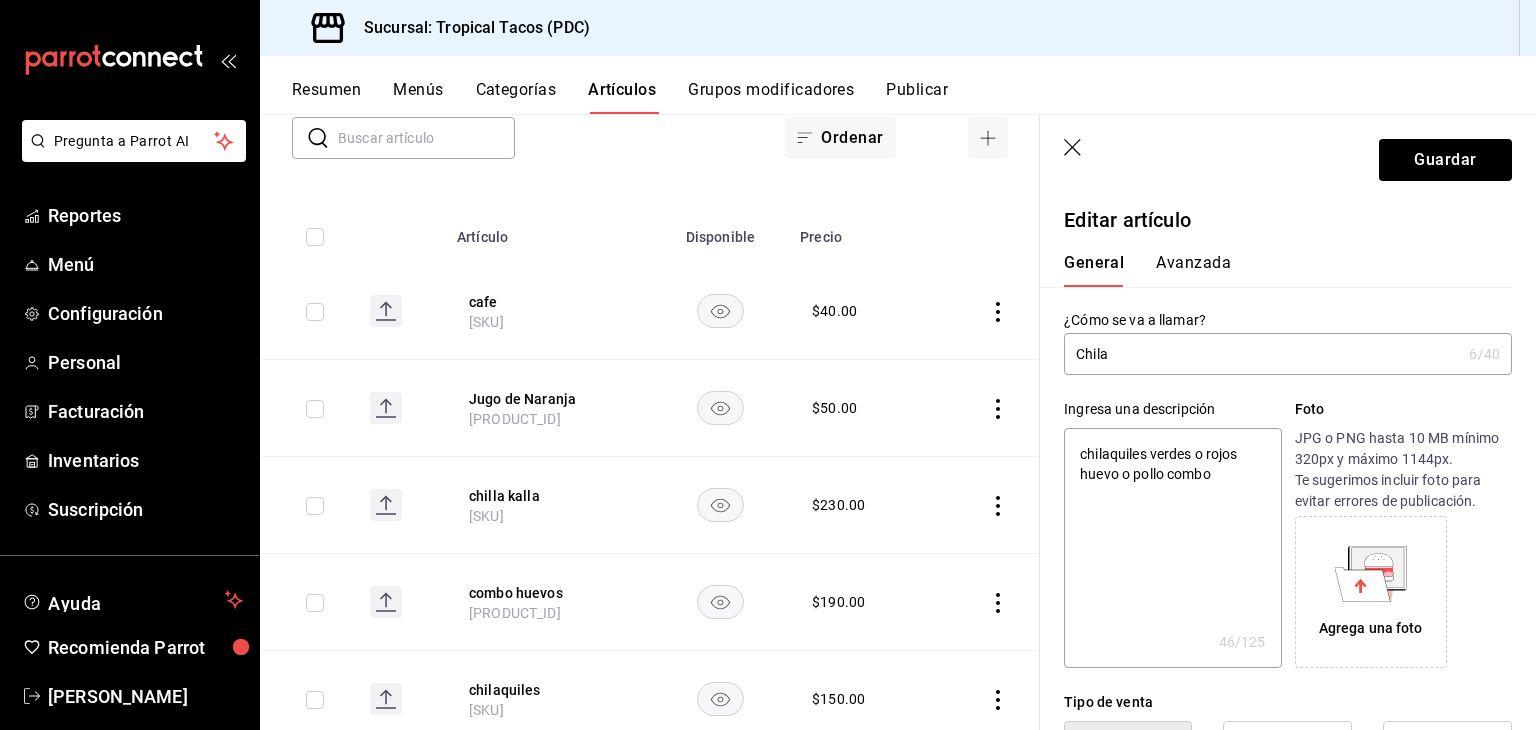 type on "Chila K" 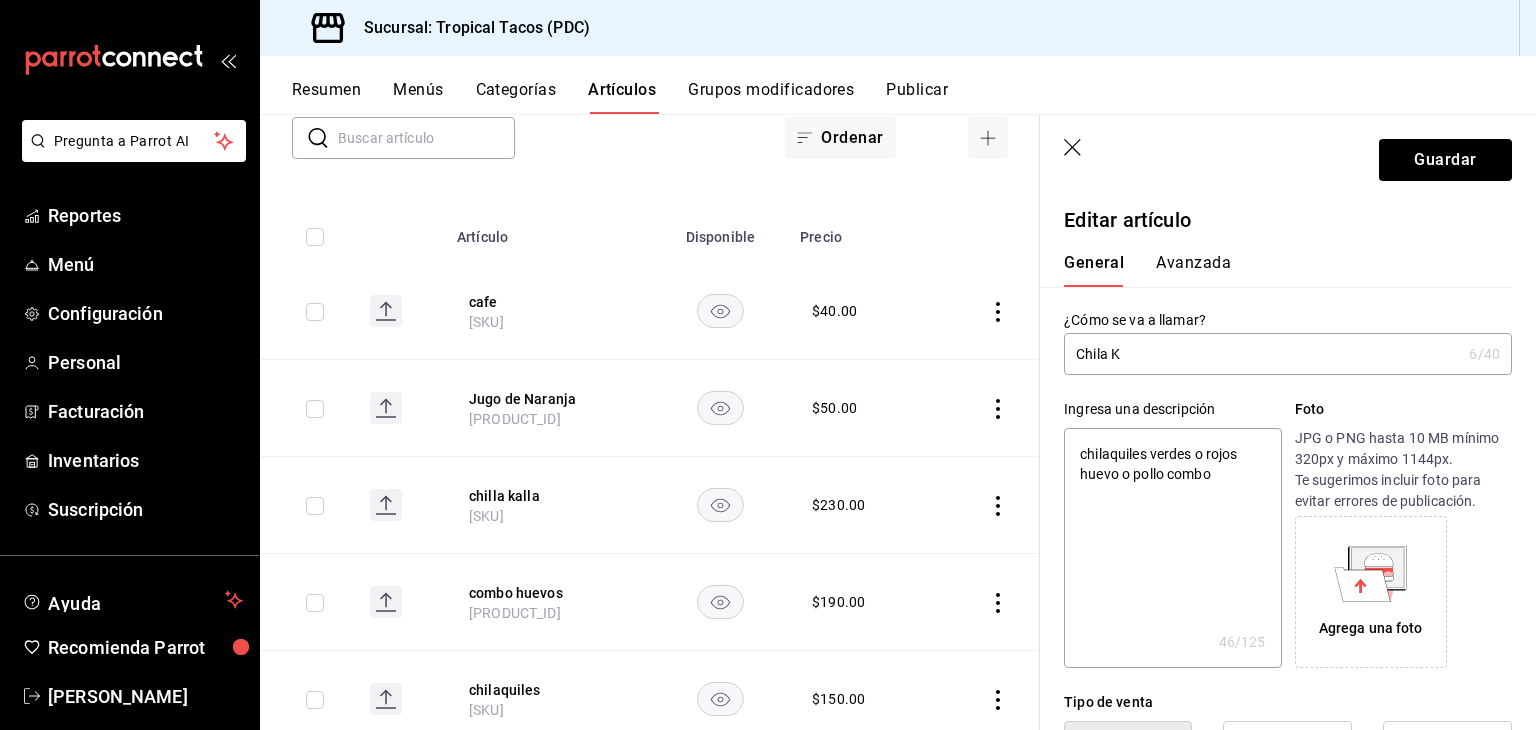 type on "x" 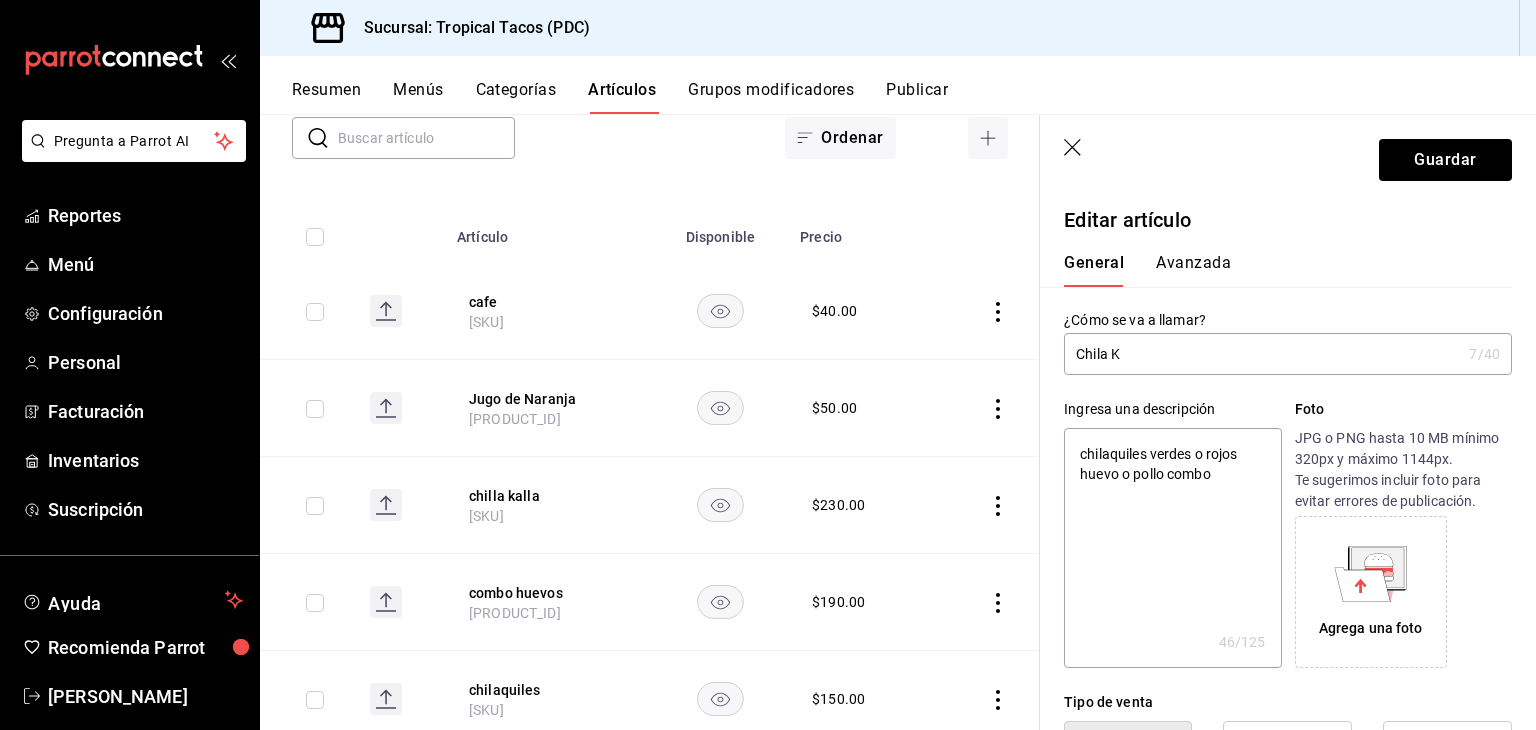 type on "Chila Ki" 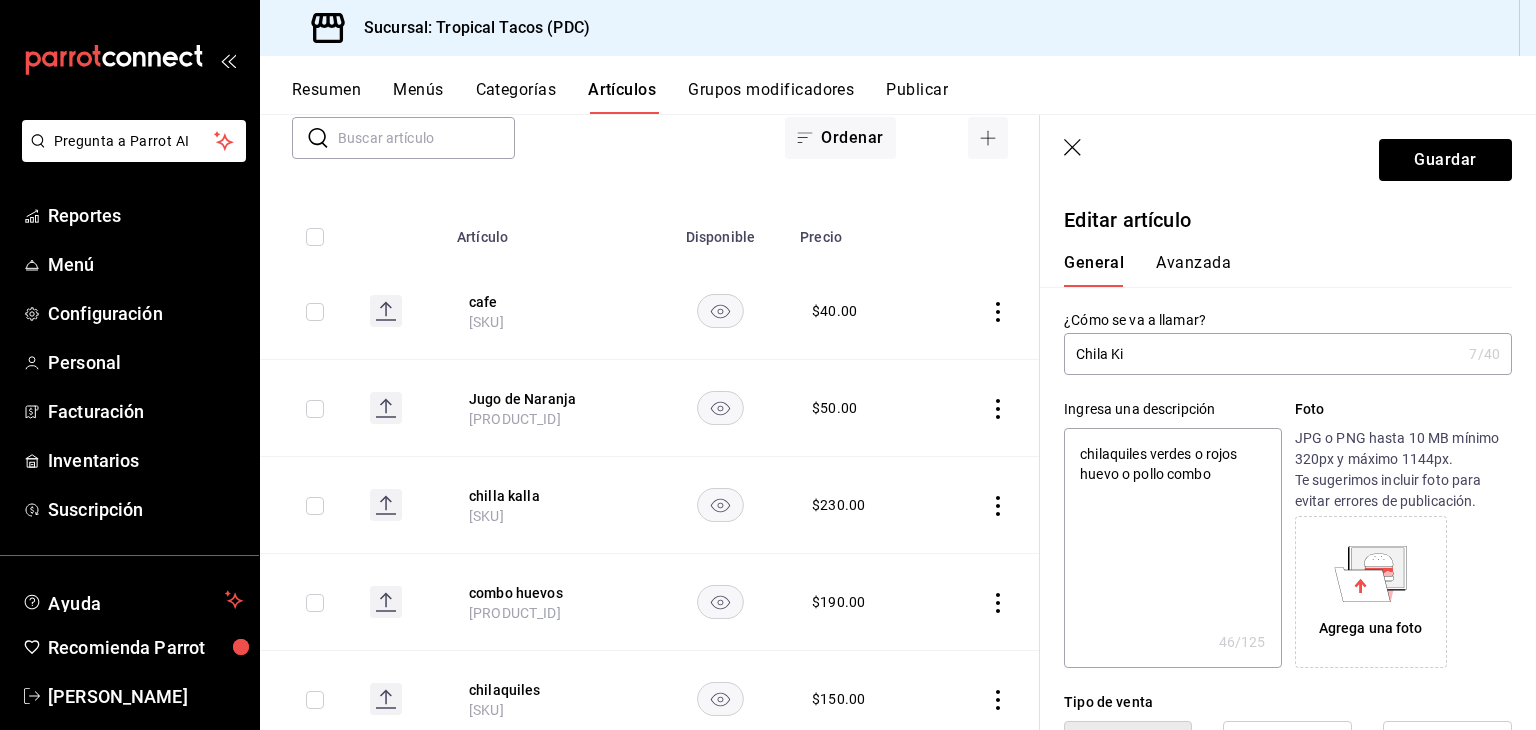 type on "x" 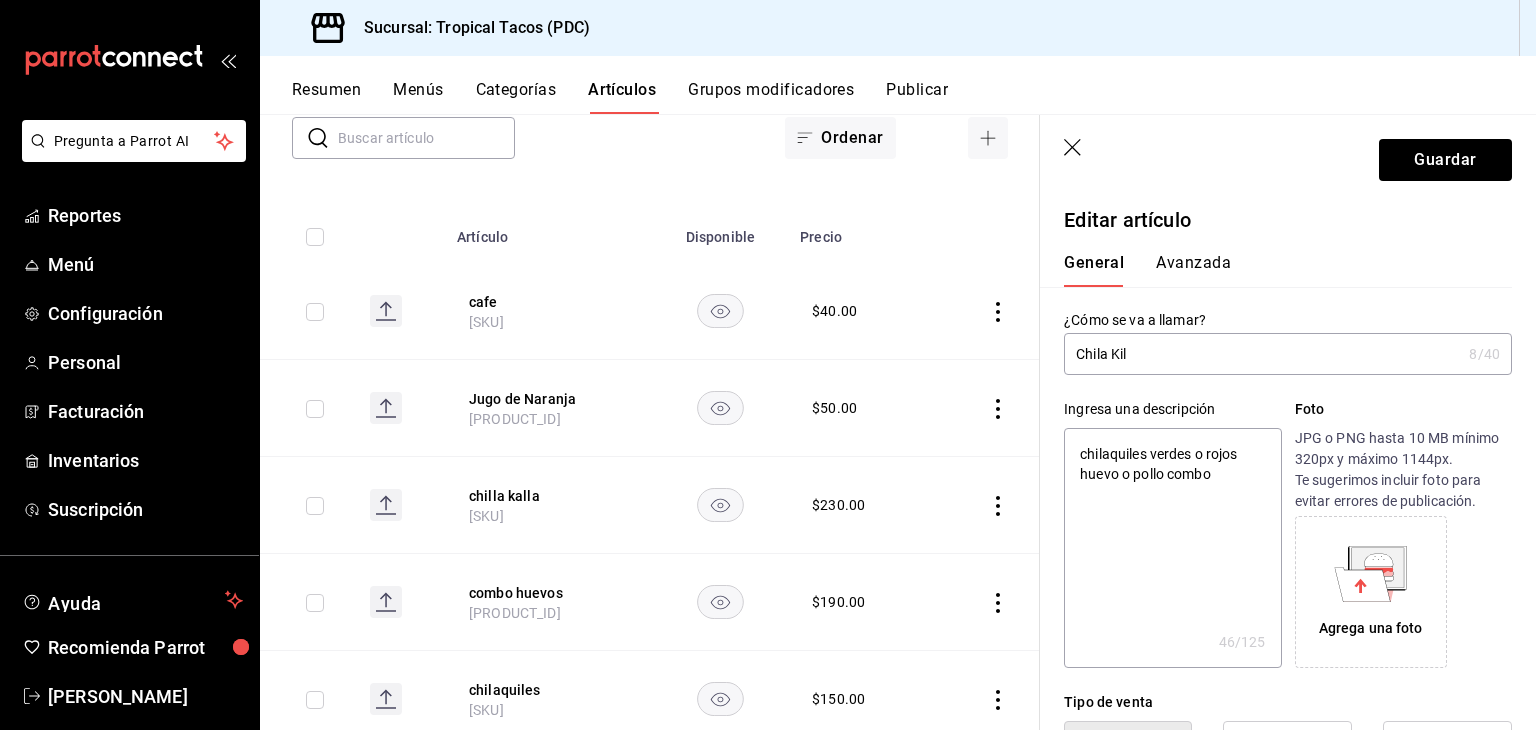 type on "Chila Kill" 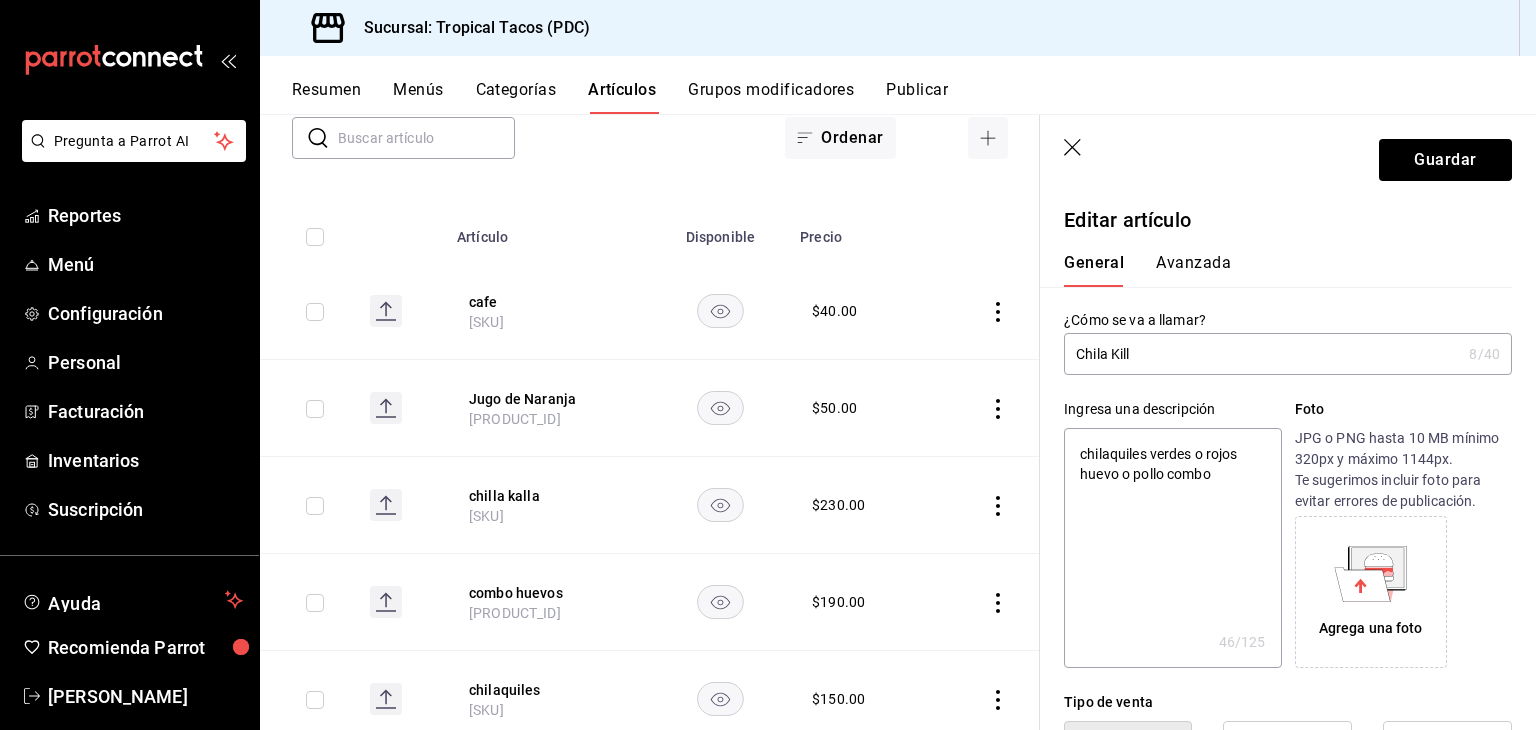 type on "x" 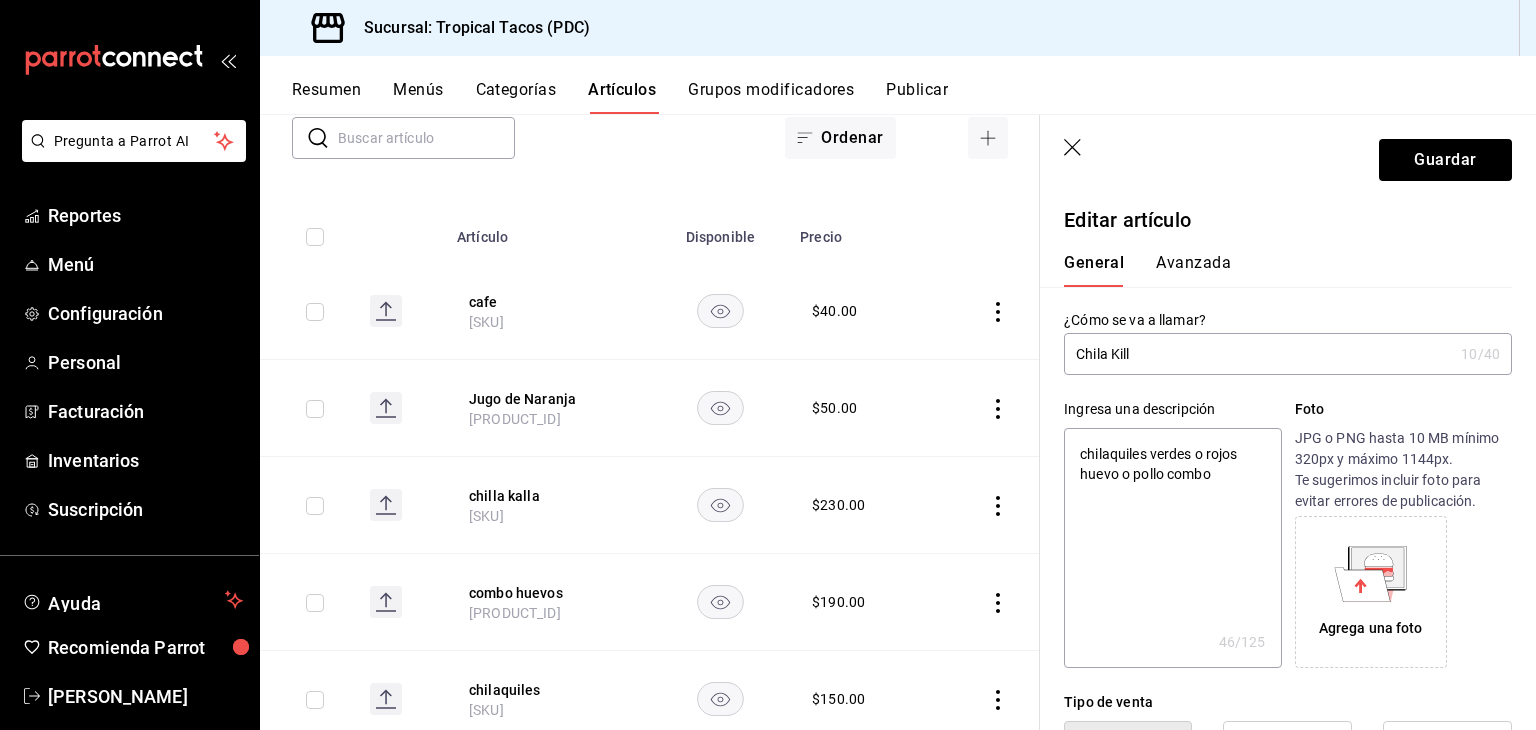 type on "Chila Killa" 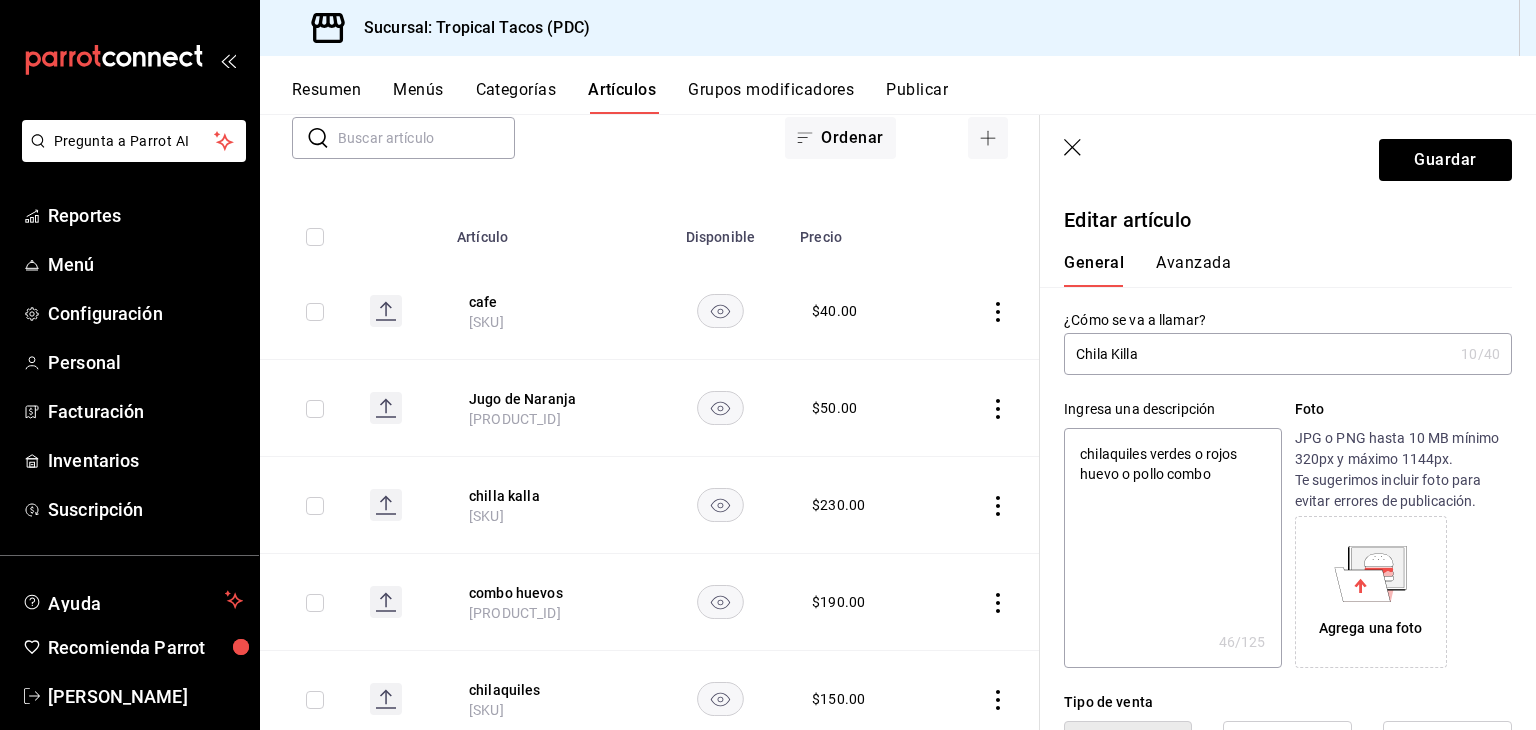 type on "x" 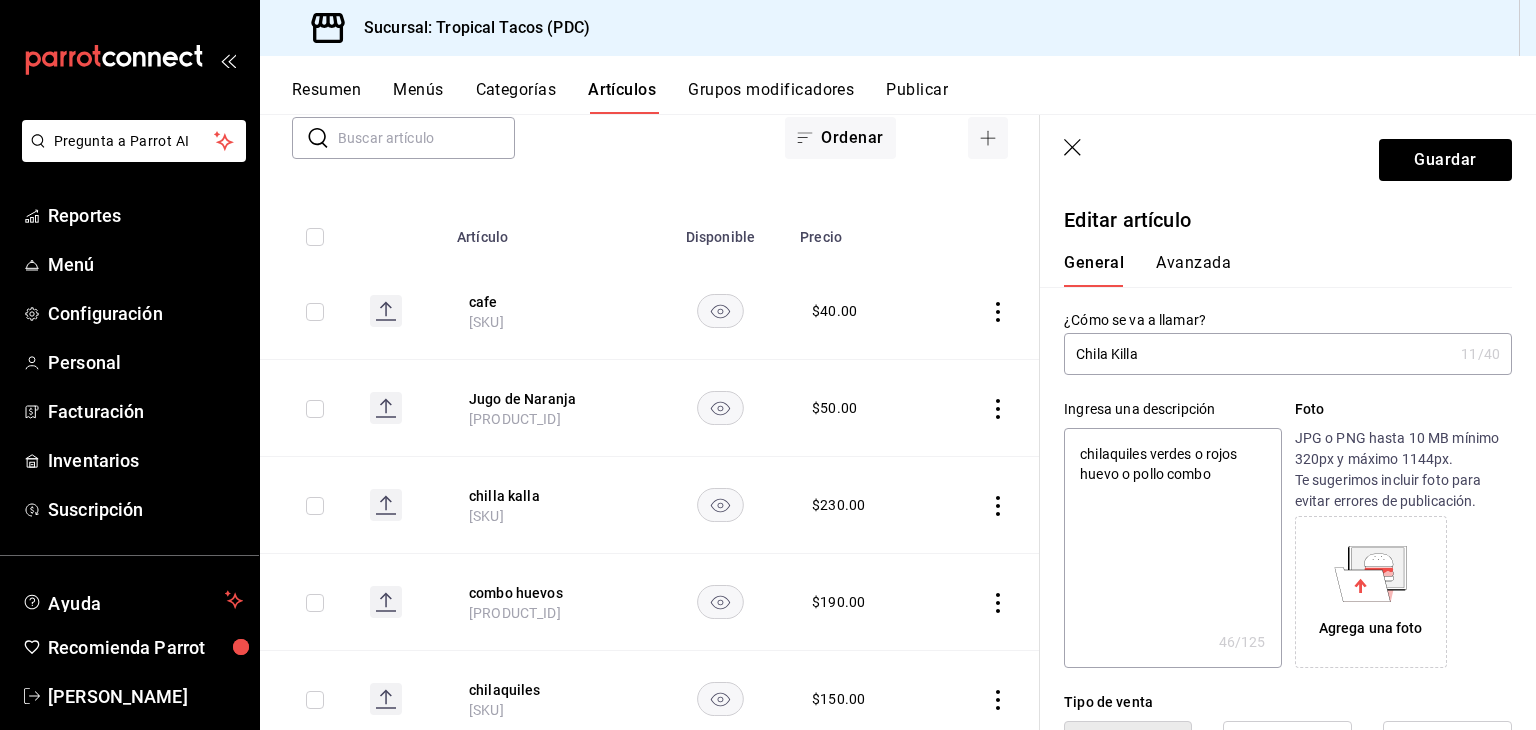 type on "Chilla Killa" 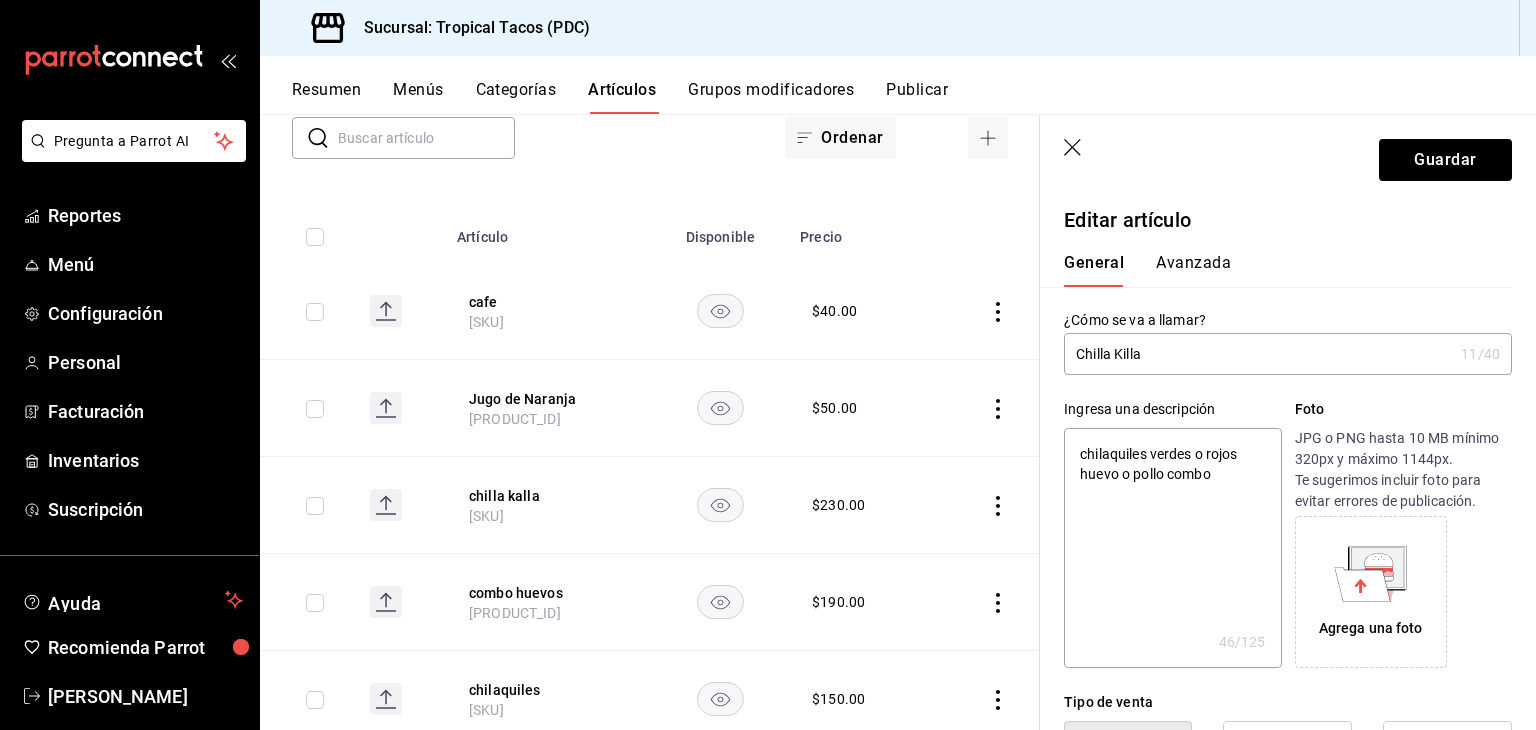 type on "x" 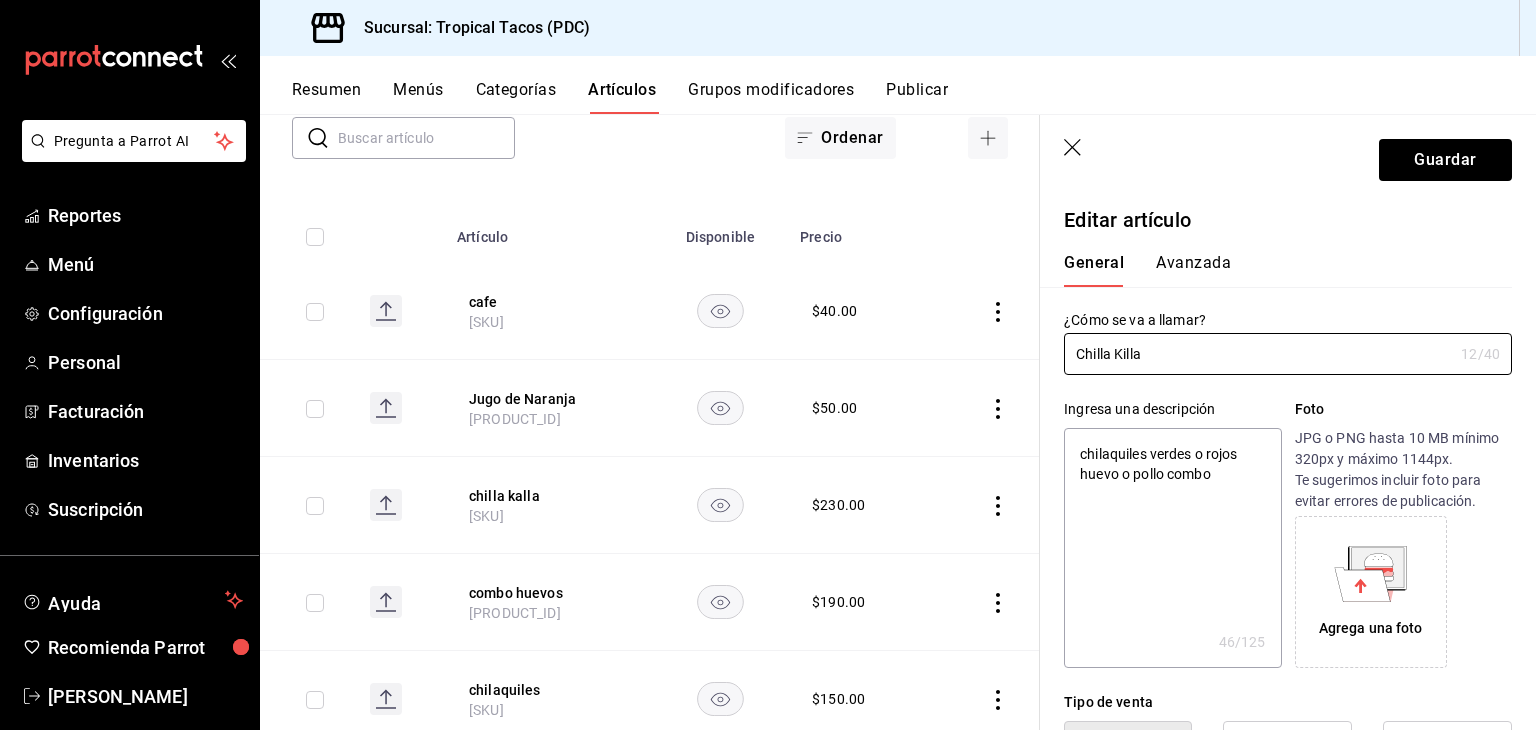 type on "Chila Killa" 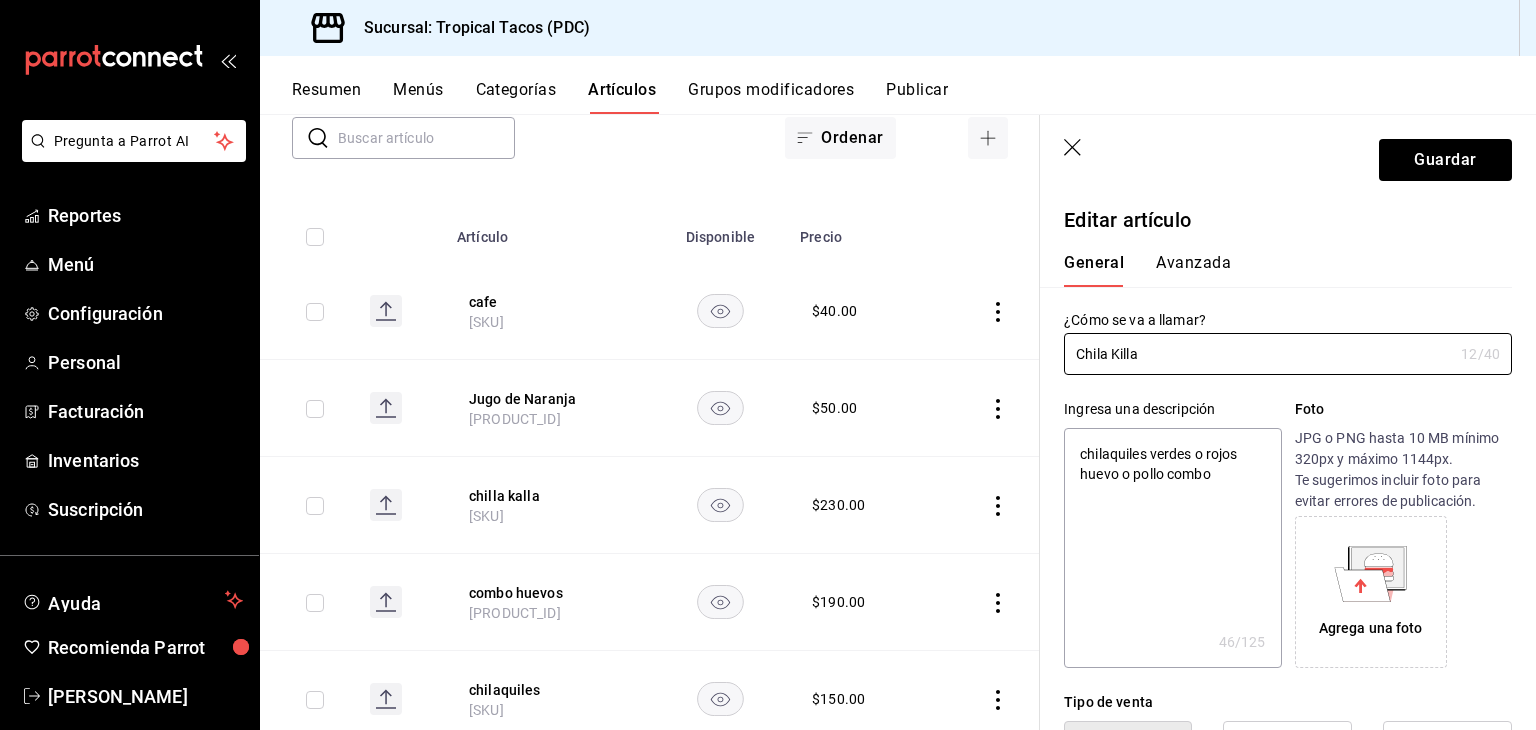 type on "x" 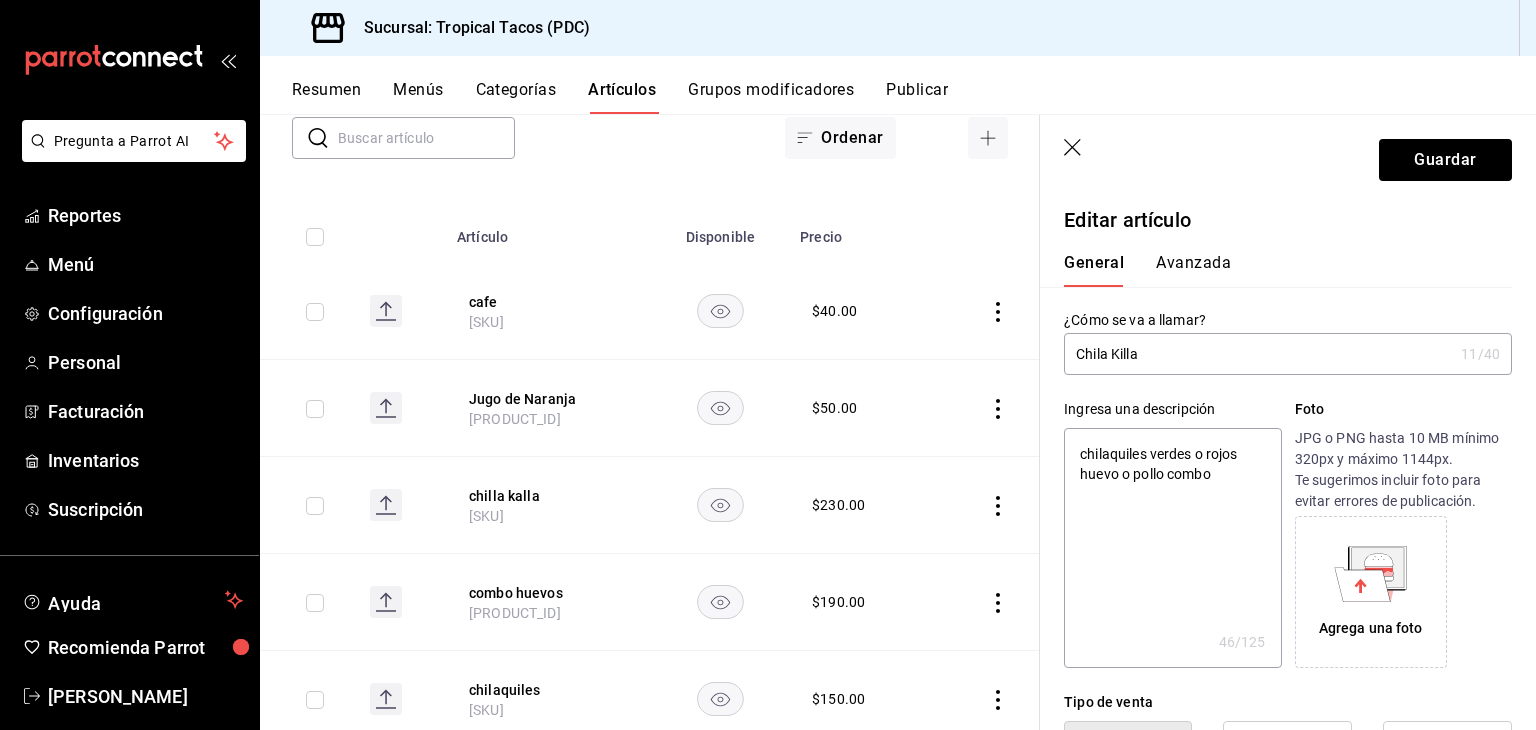 click on "Chila Killa" at bounding box center [1258, 354] 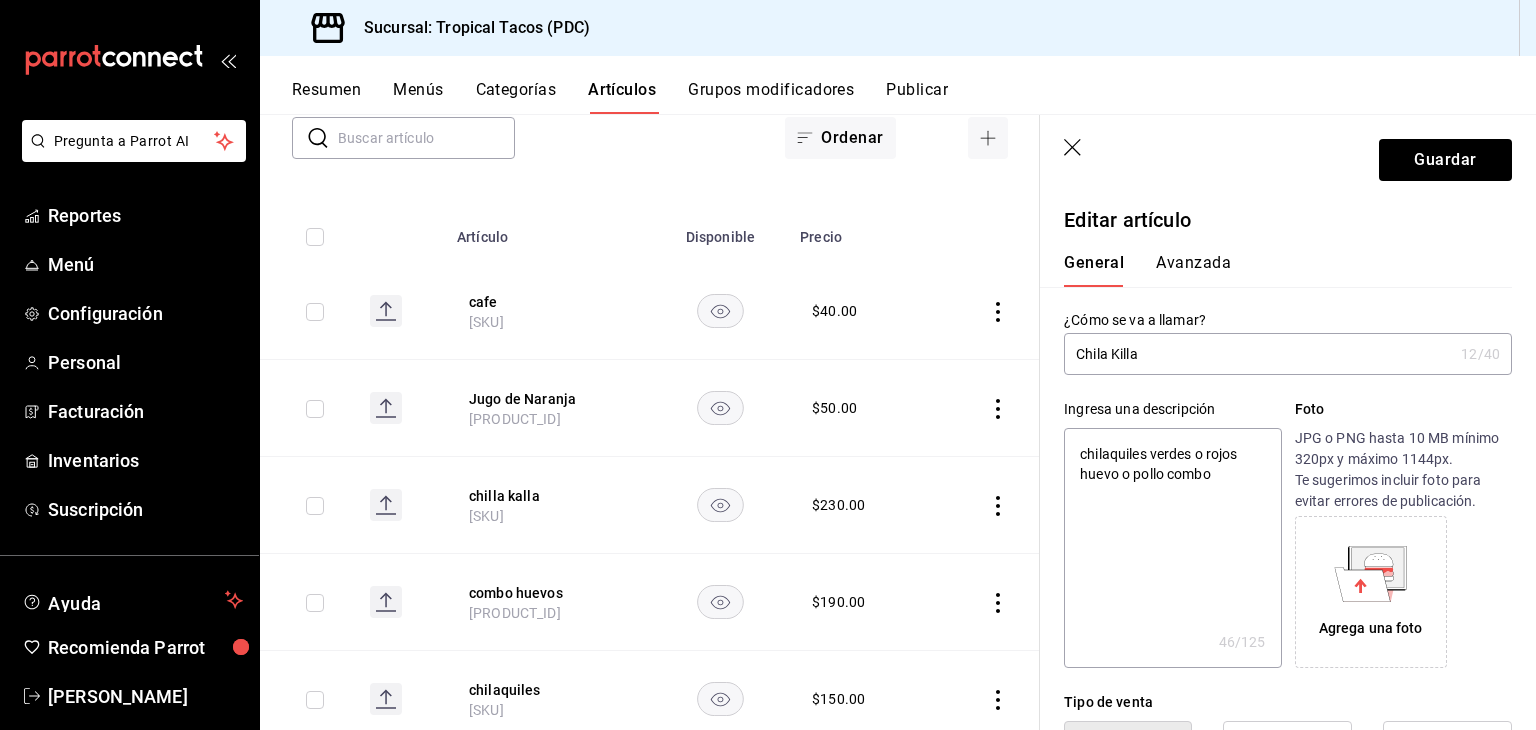 type on "Chila Killa H" 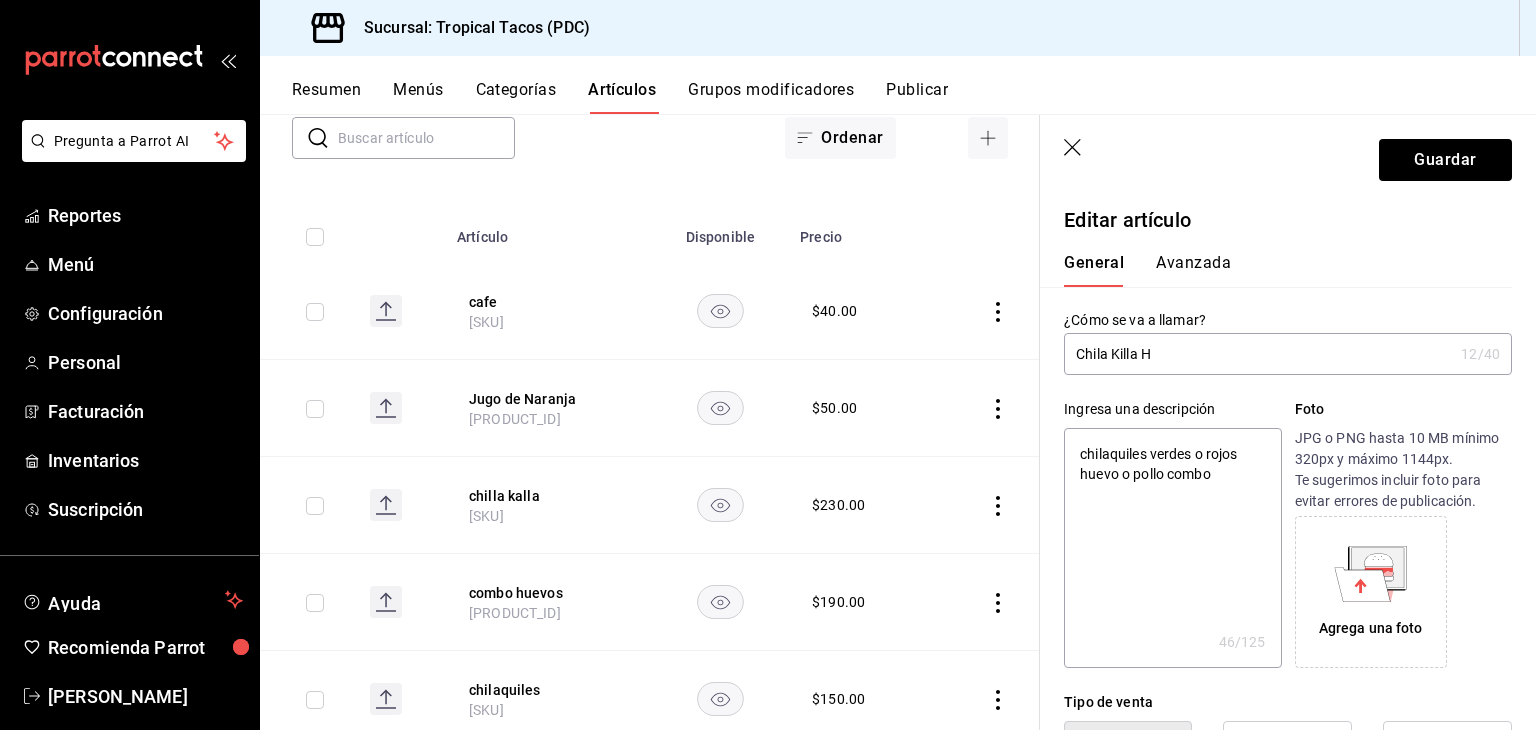 type on "x" 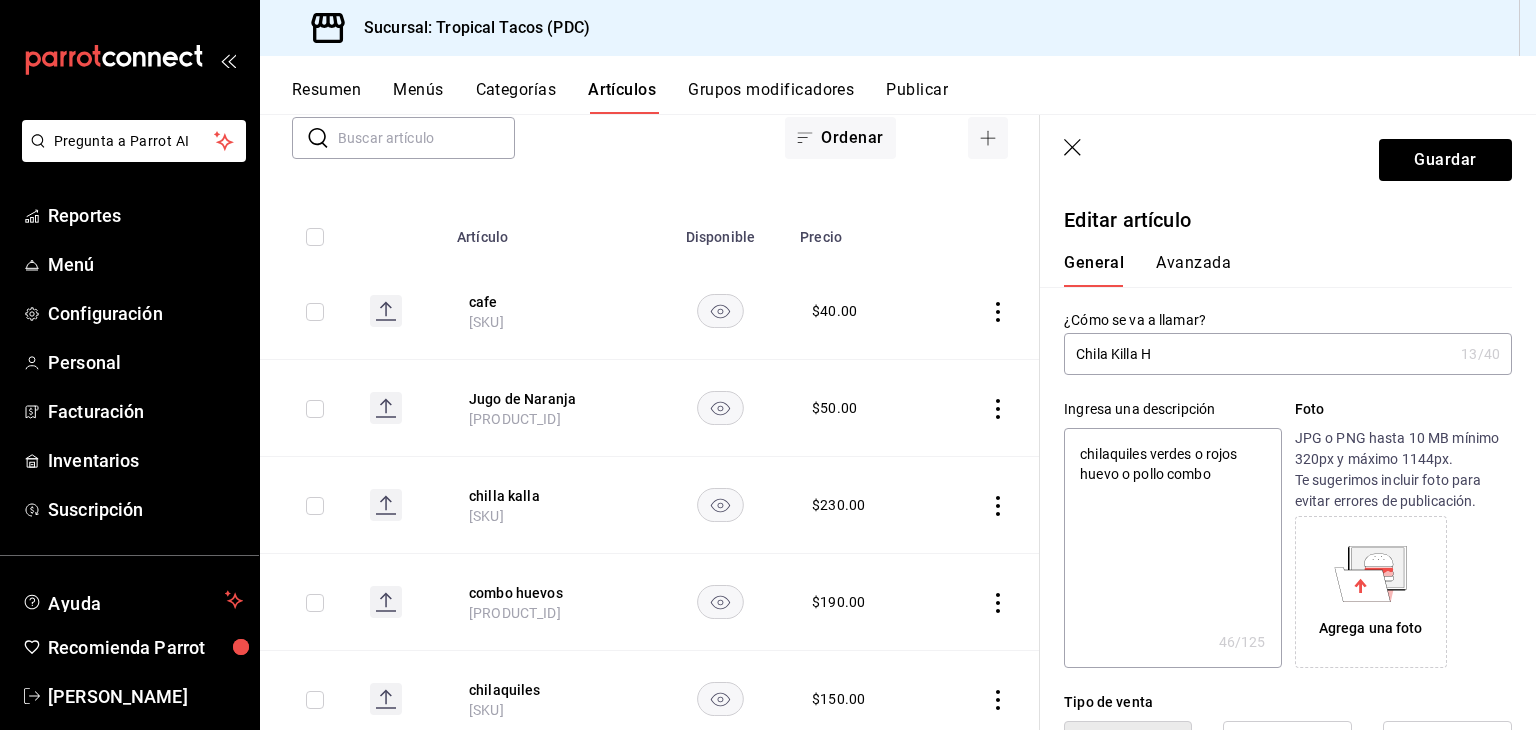 type on "Chila Killa Hu" 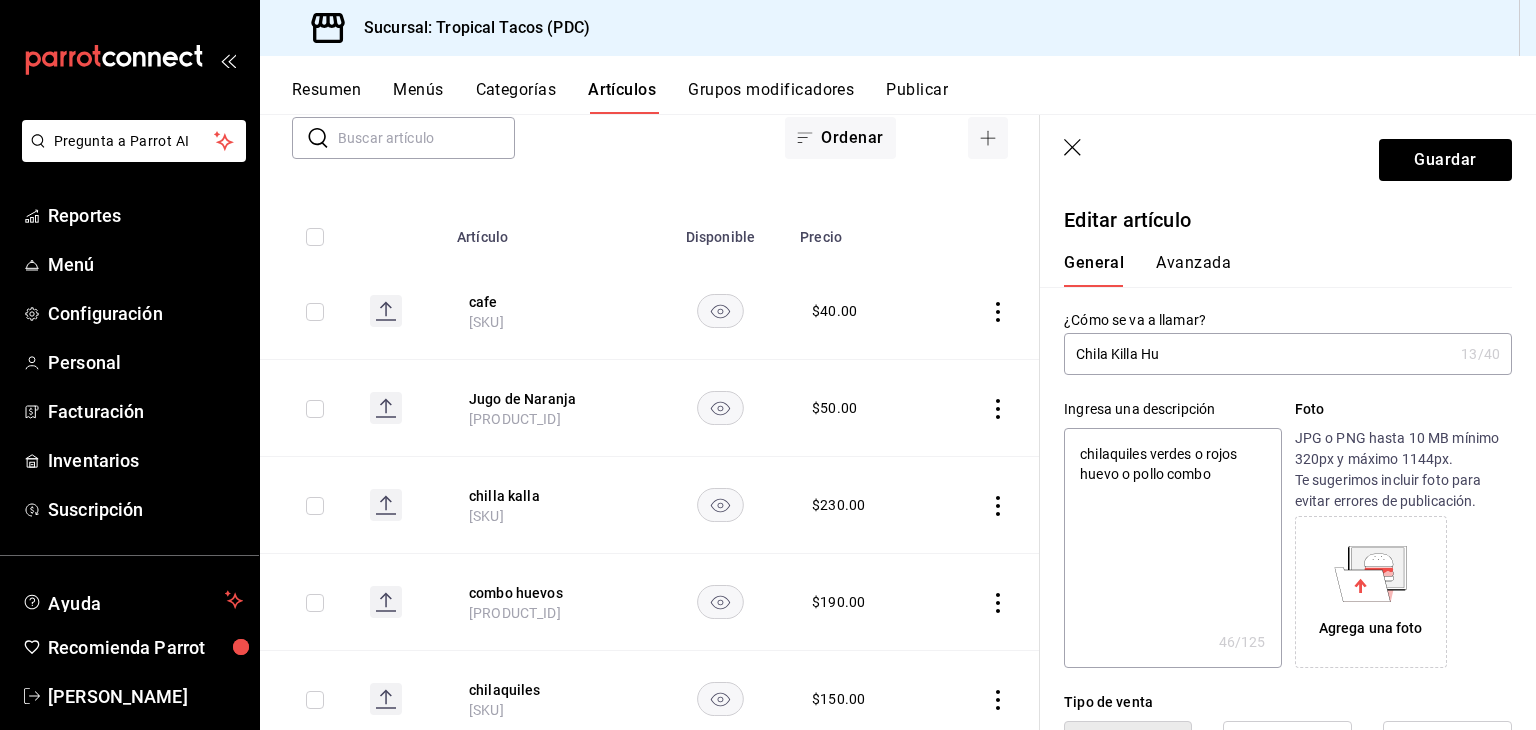 type on "x" 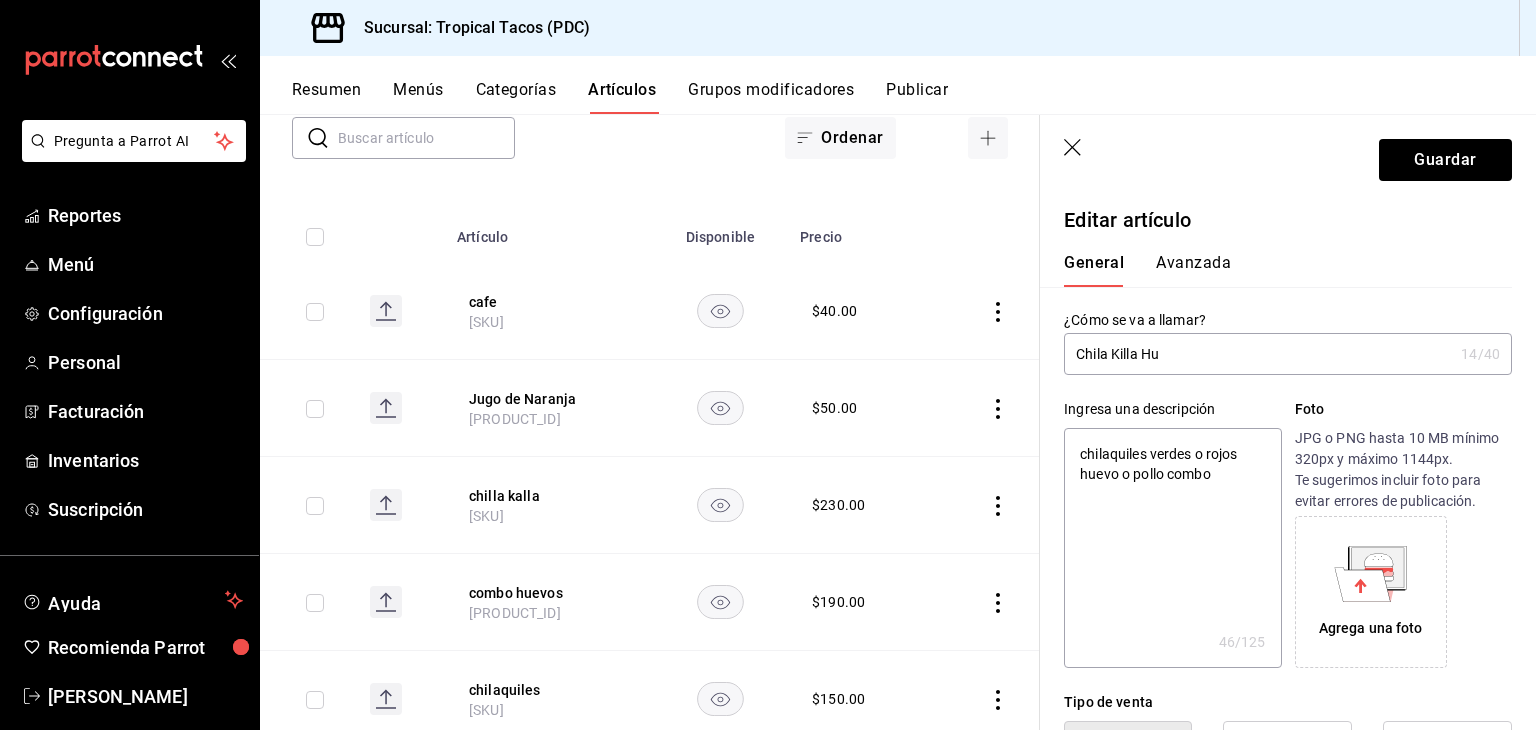 type on "Chila Killa Hue" 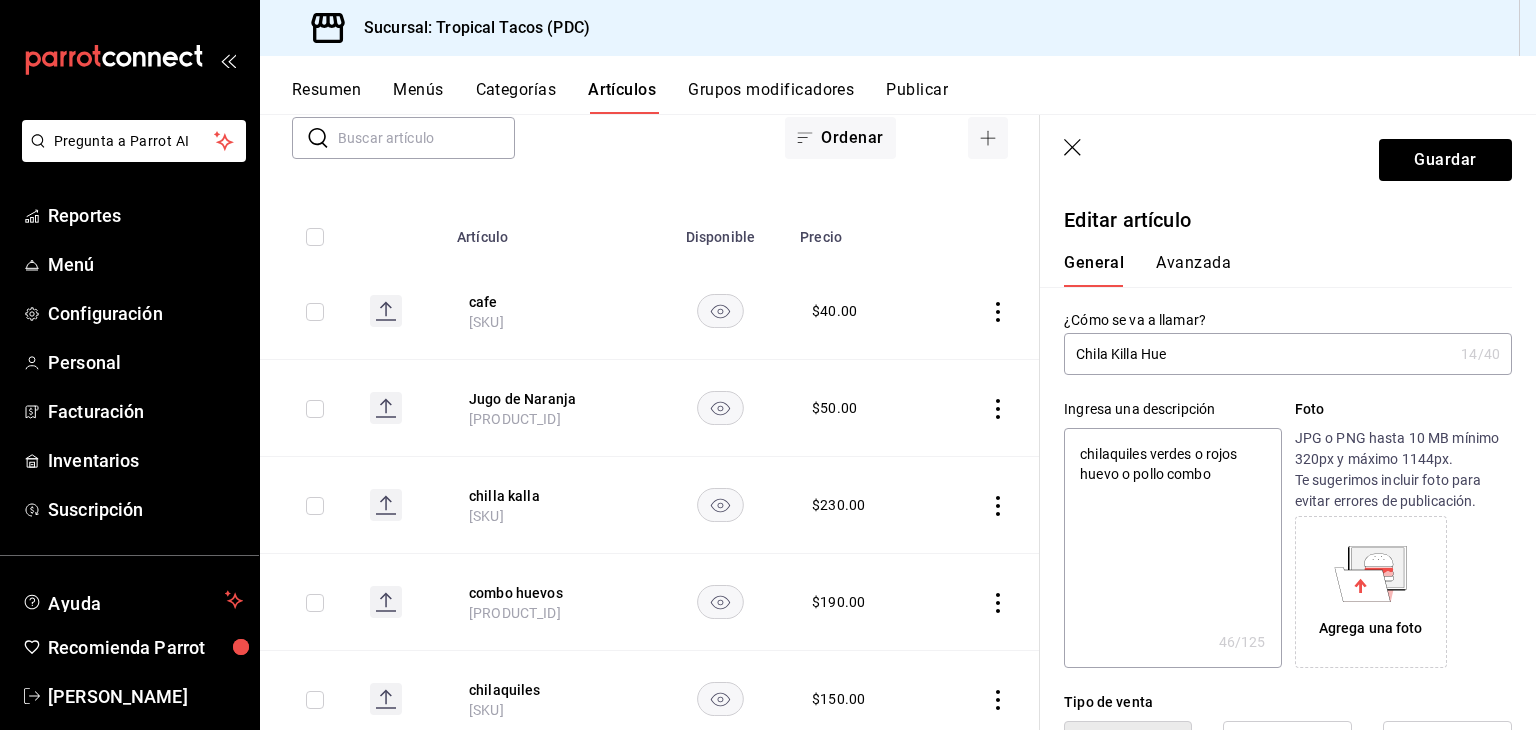 type on "x" 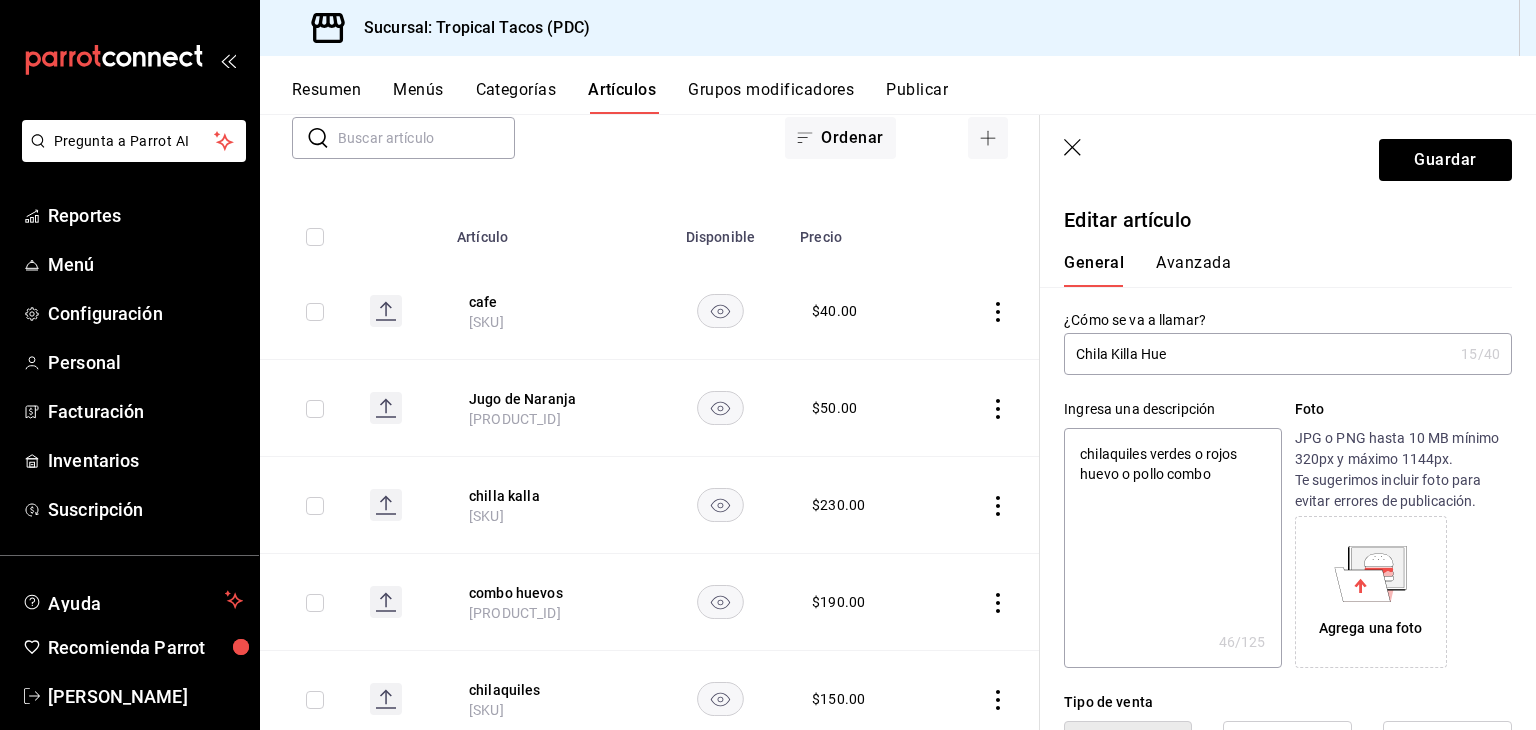 type on "Chila Killa Huev" 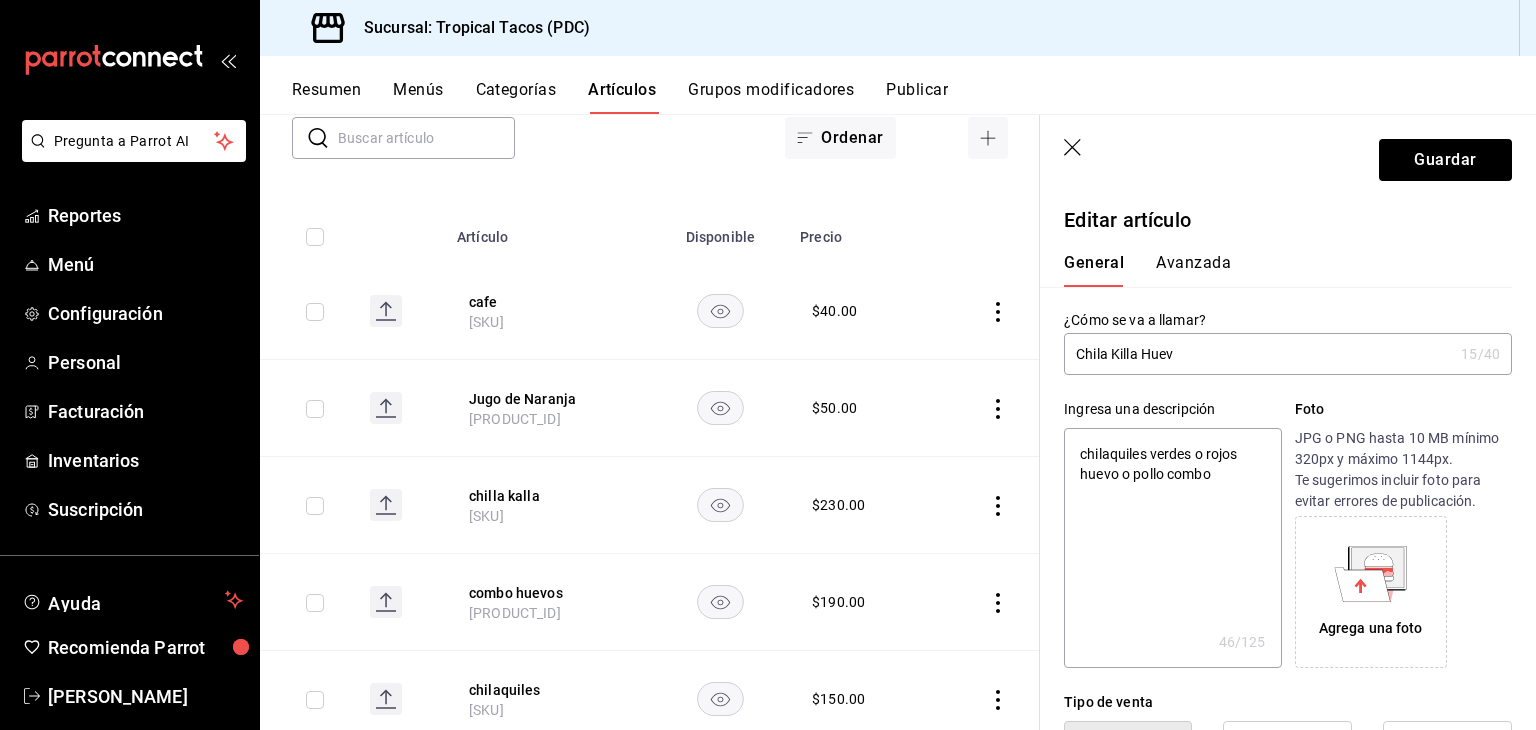 type on "x" 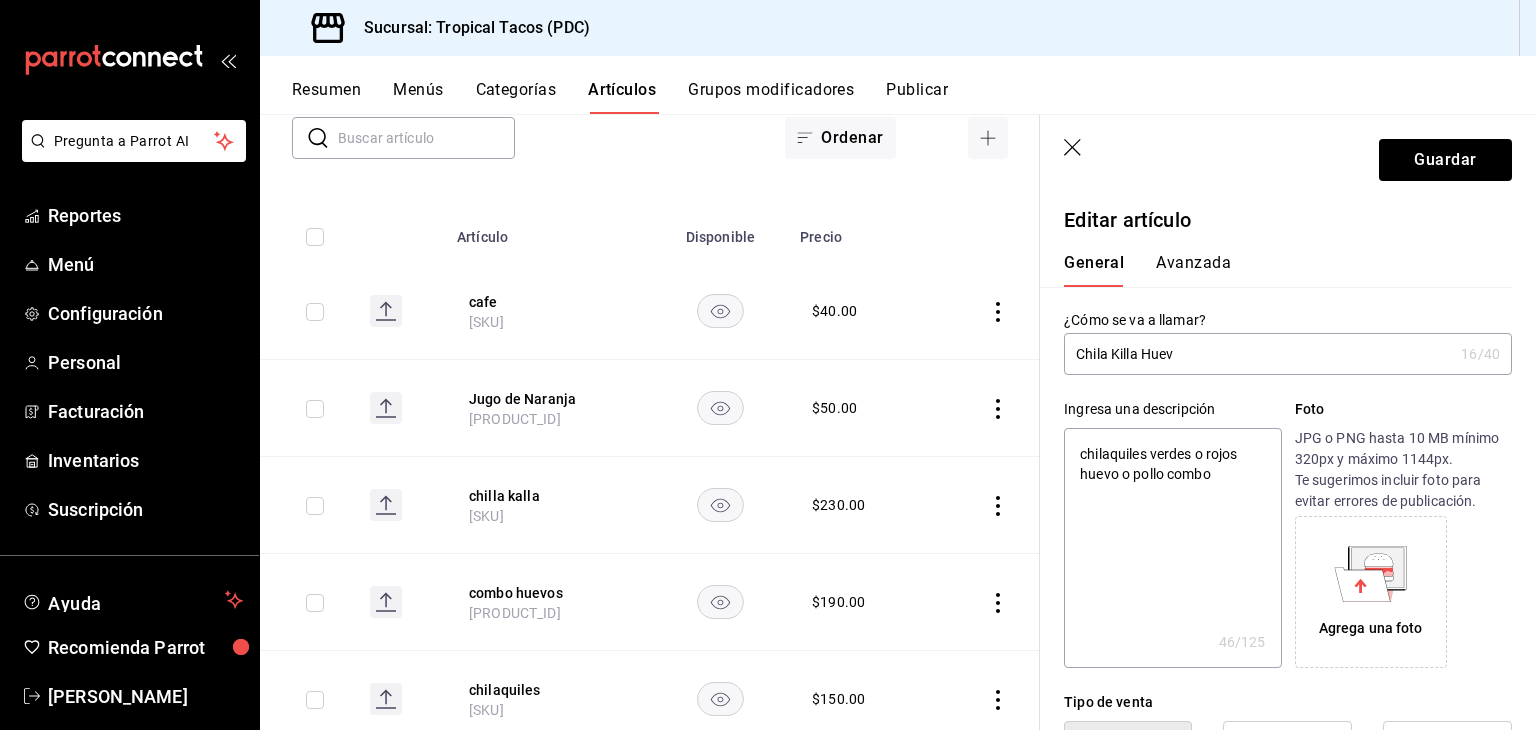 type on "Chila Killa Huevo" 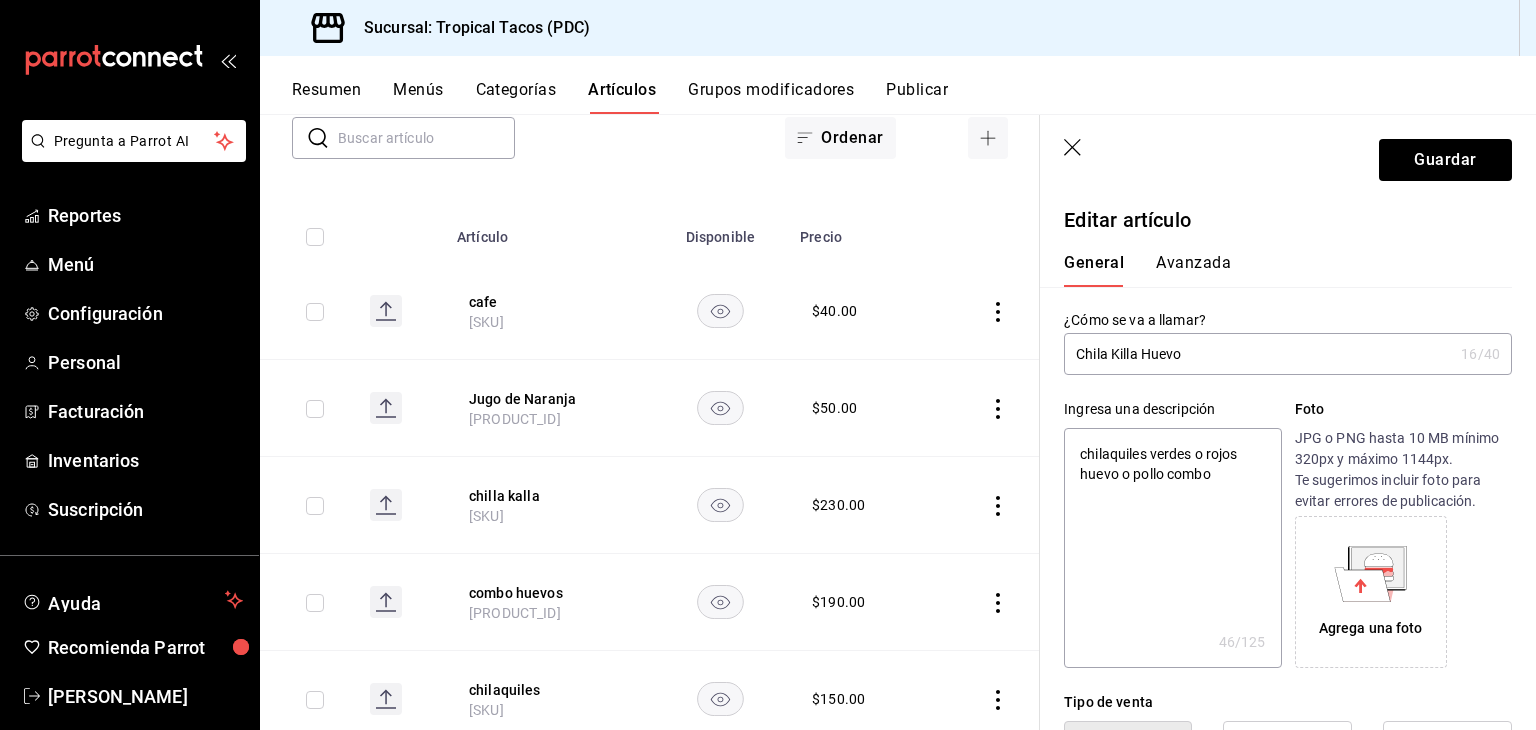 type on "x" 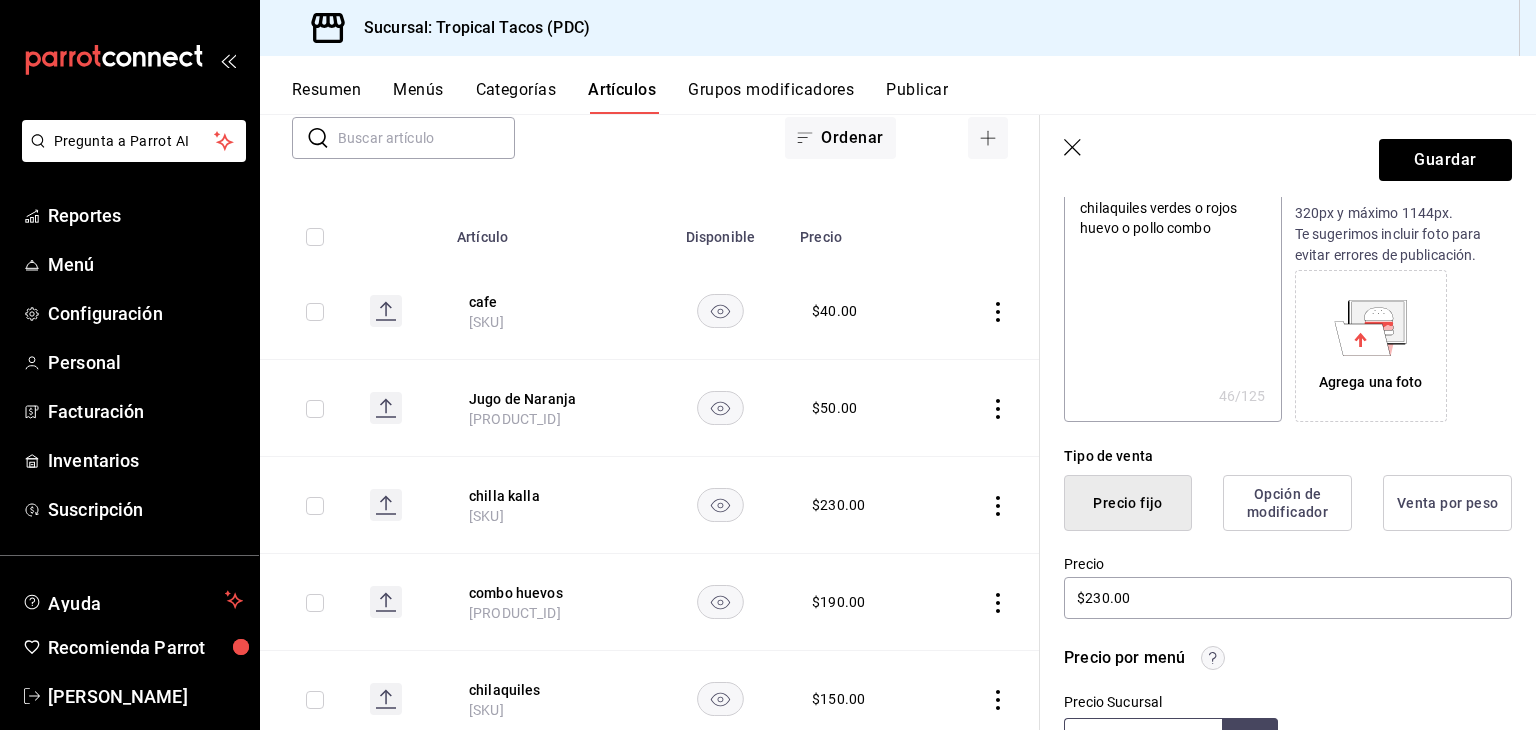 scroll, scrollTop: 268, scrollLeft: 0, axis: vertical 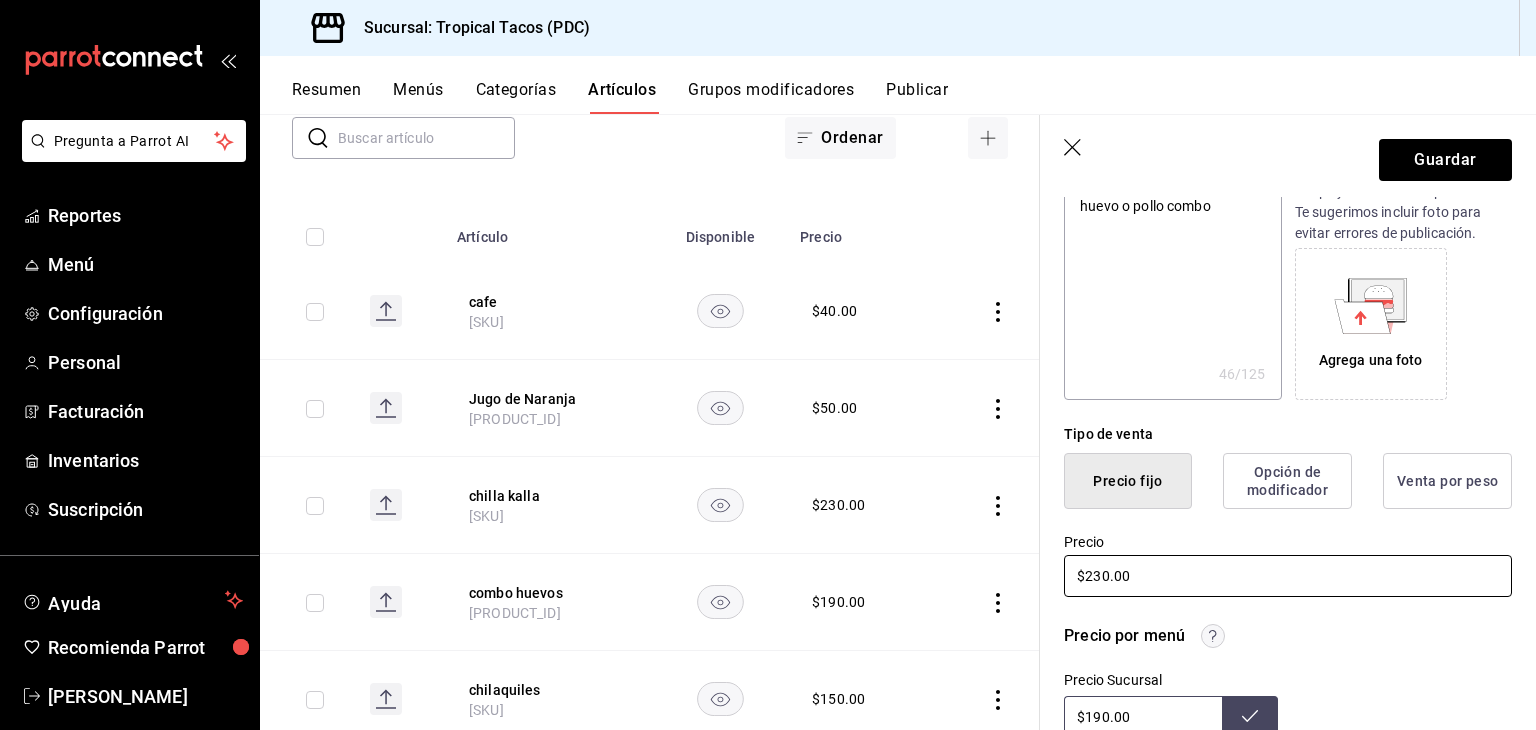 type on "Chila Killa Huevo" 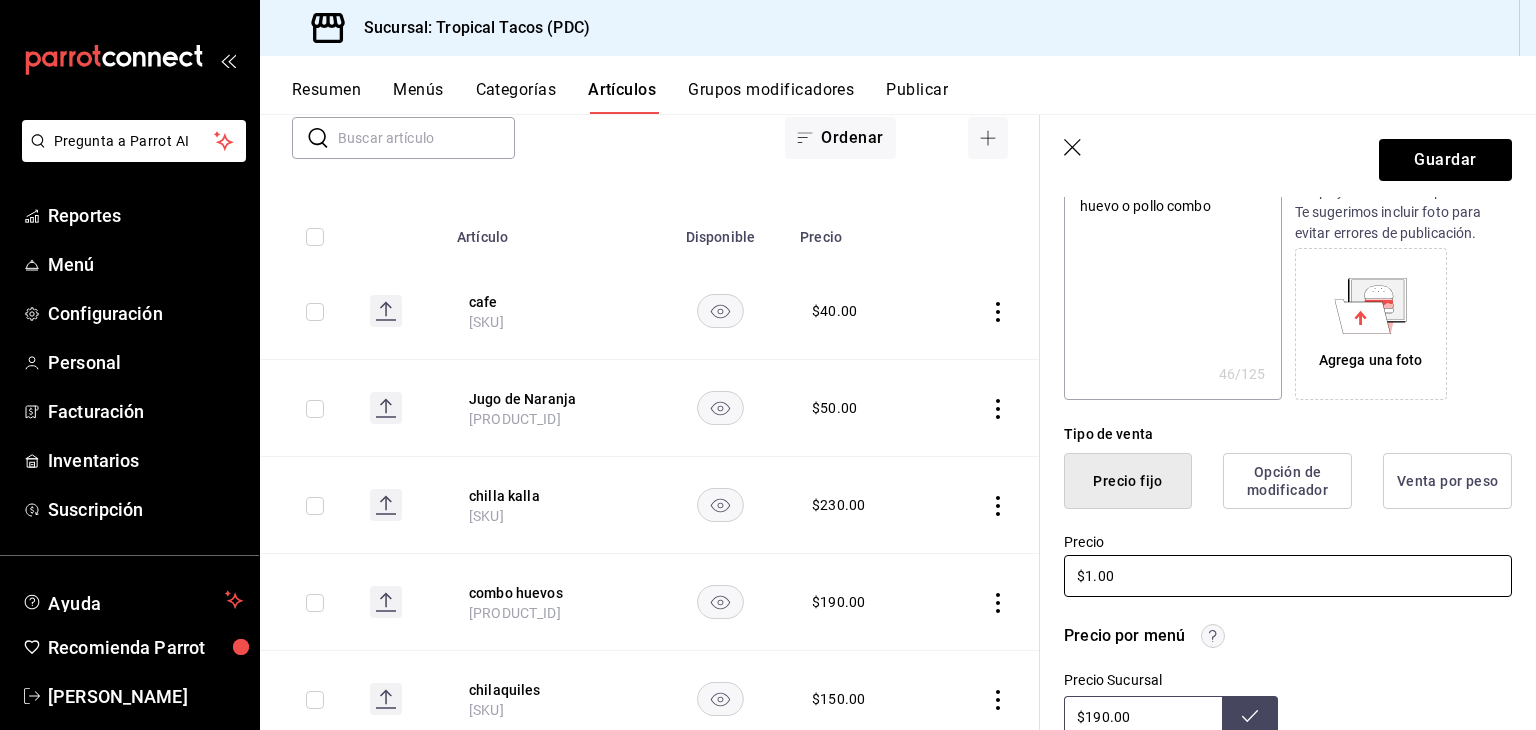 type on "$15.00" 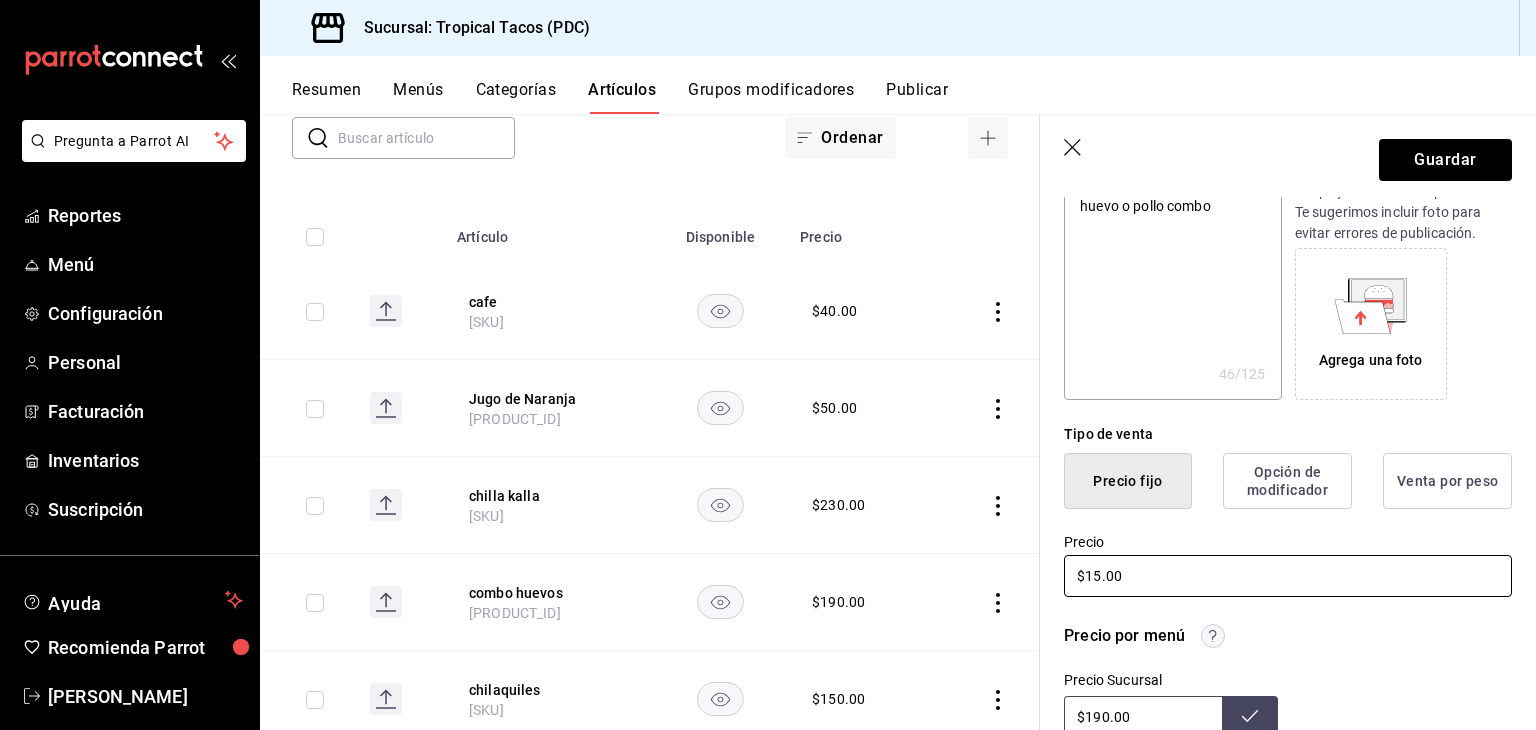 type on "x" 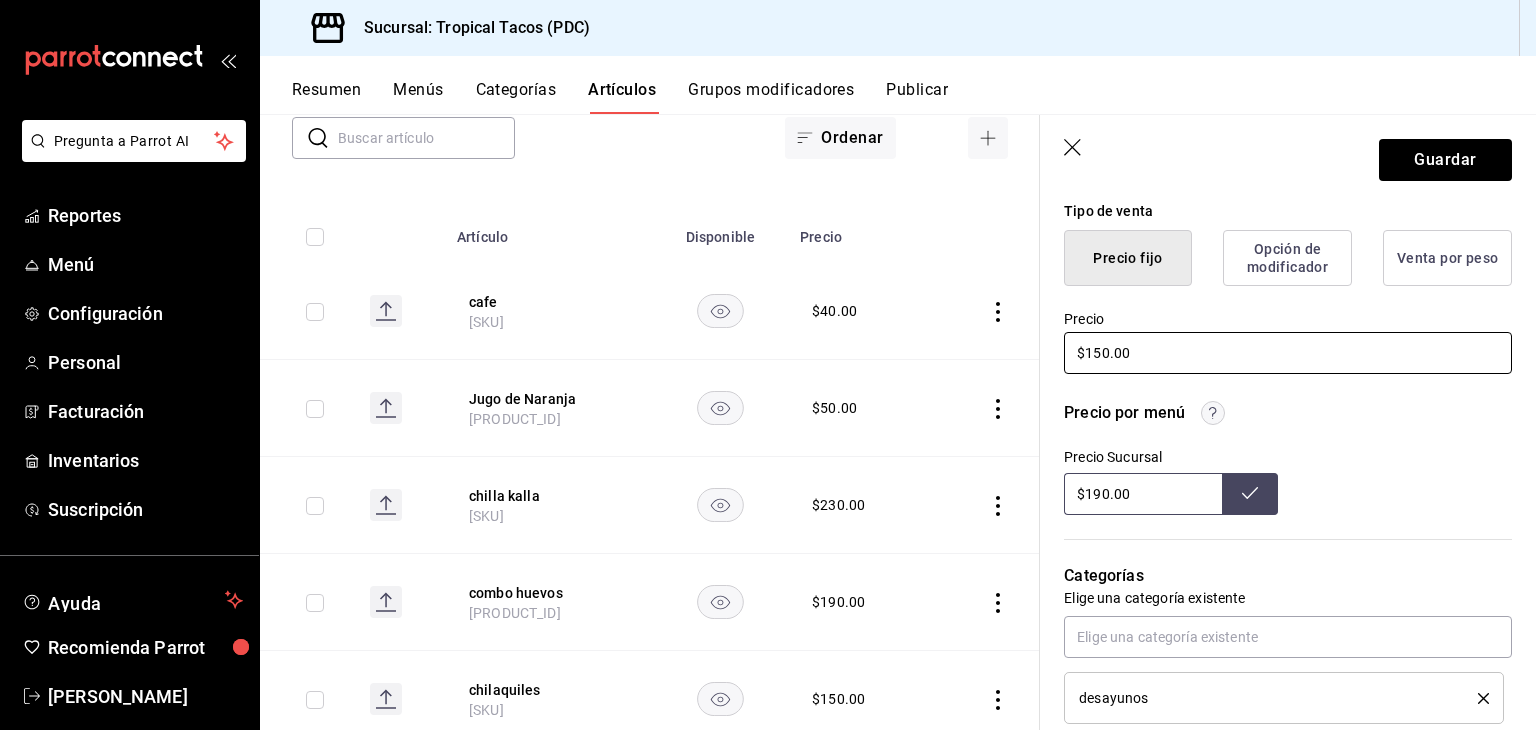 scroll, scrollTop: 492, scrollLeft: 0, axis: vertical 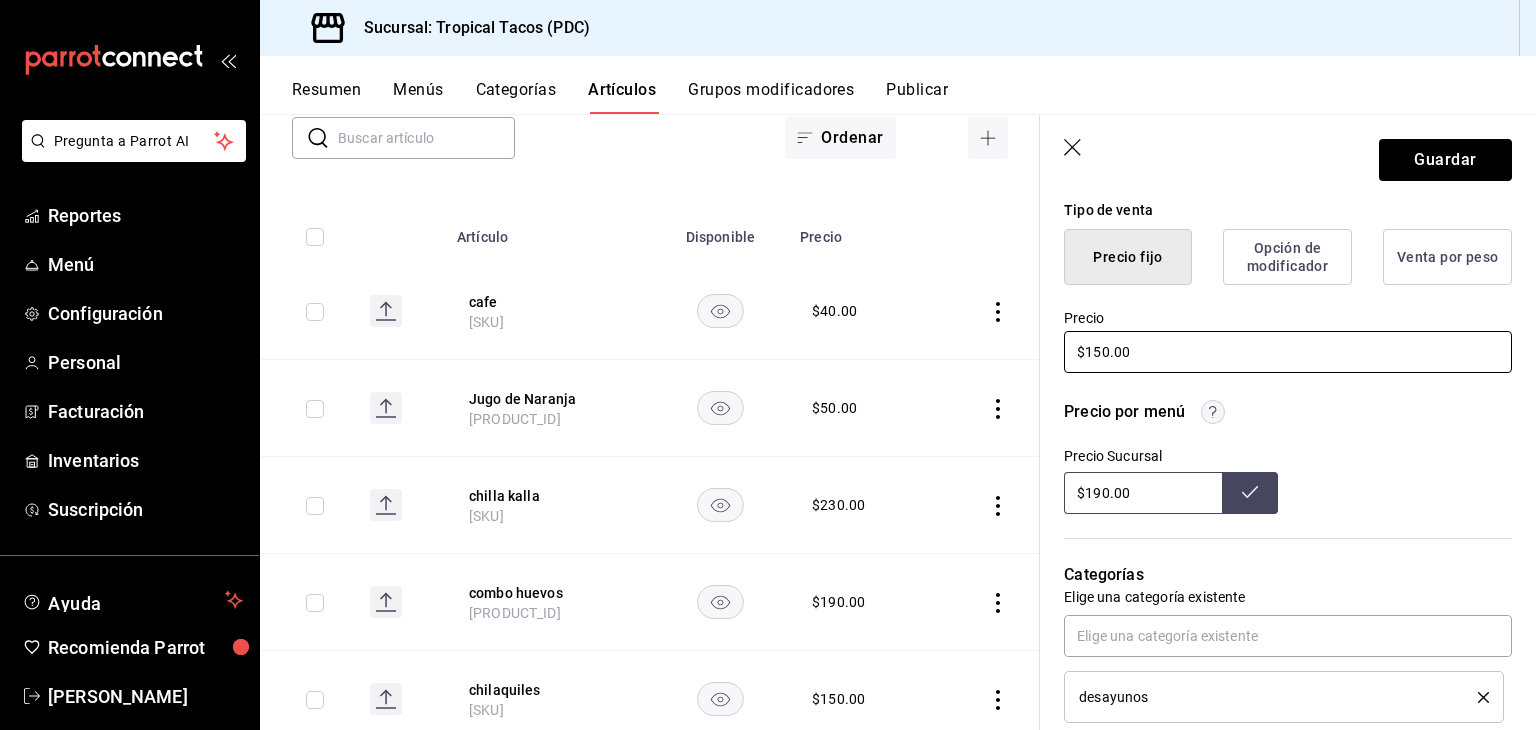 type on "$150.00" 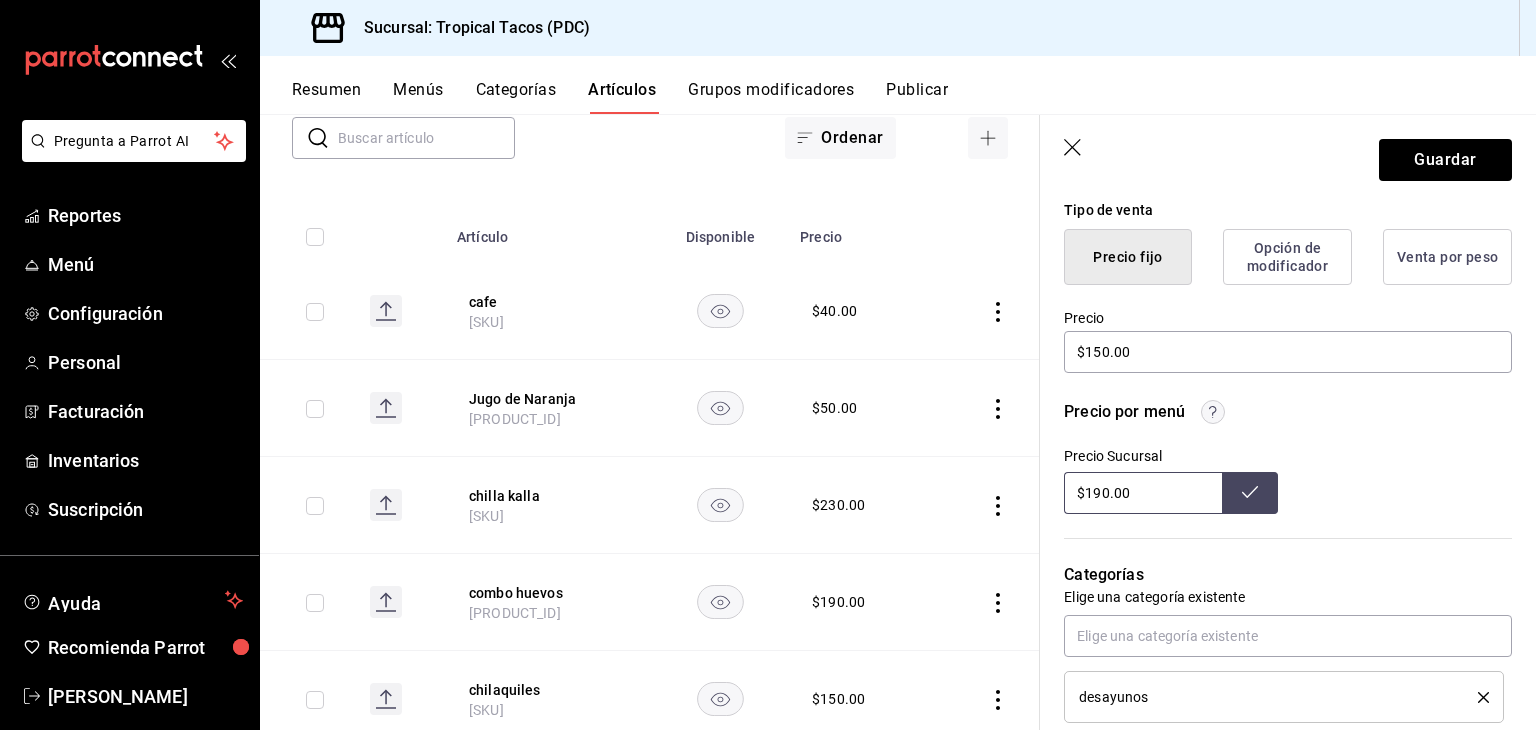 click 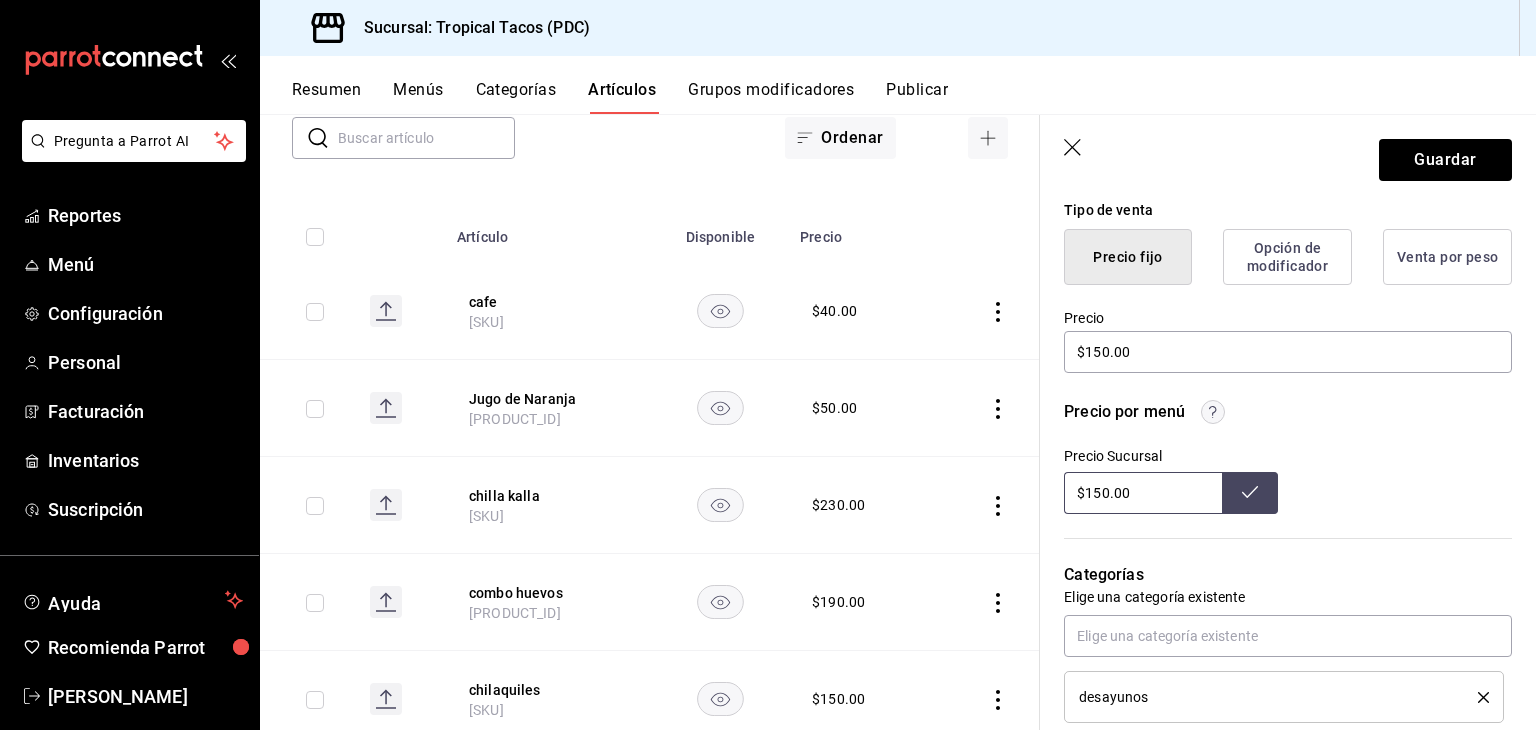 type on "$150.00" 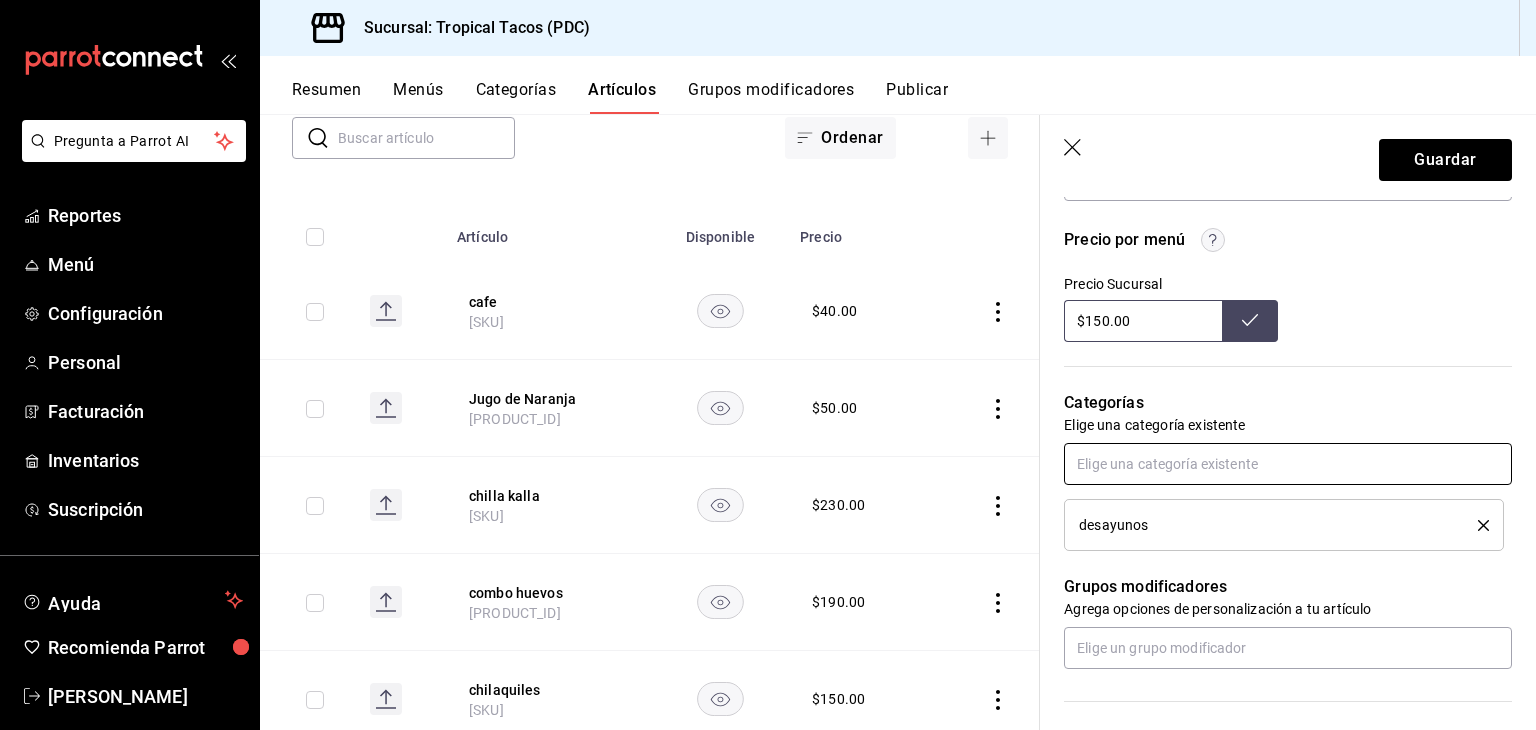 scroll, scrollTop: 671, scrollLeft: 0, axis: vertical 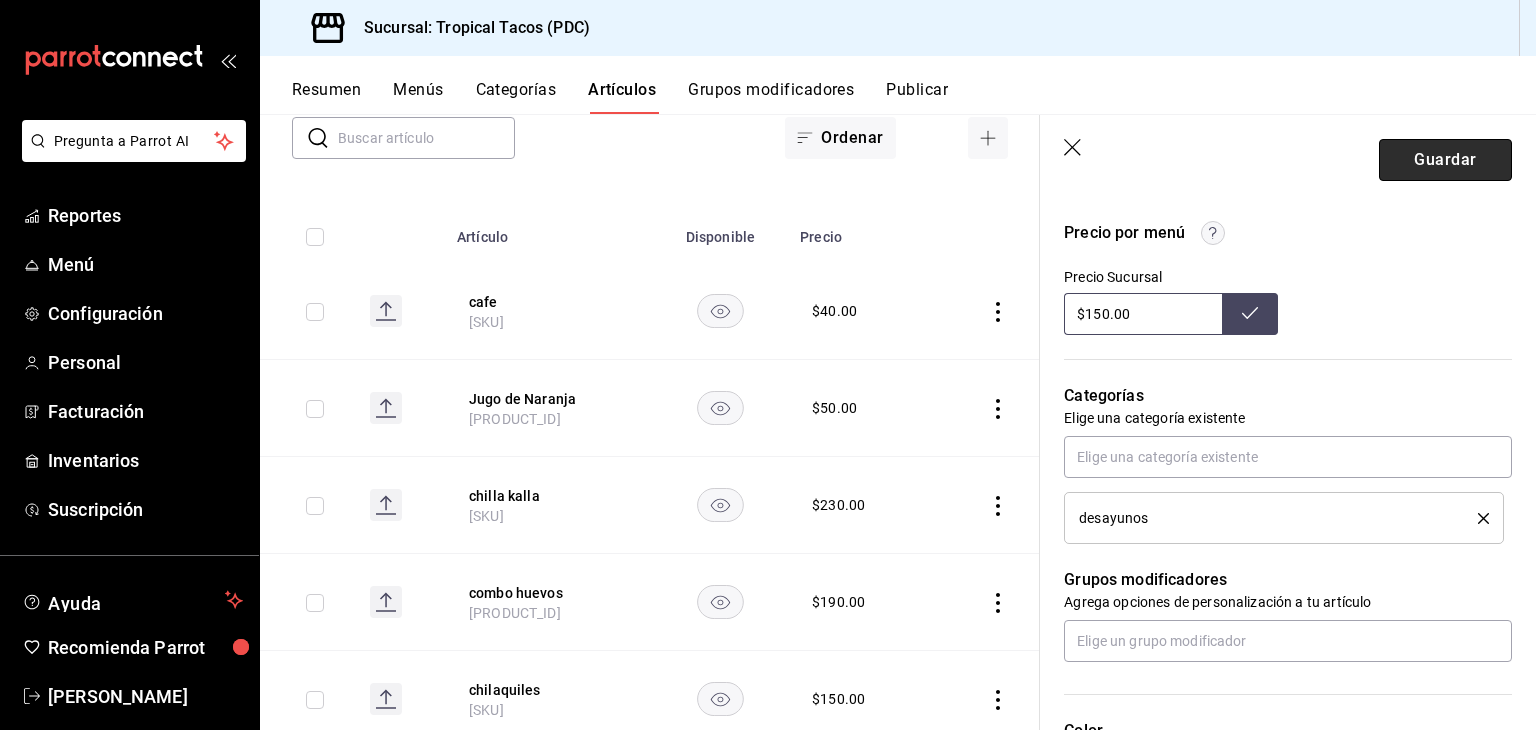 click on "Guardar" at bounding box center (1445, 160) 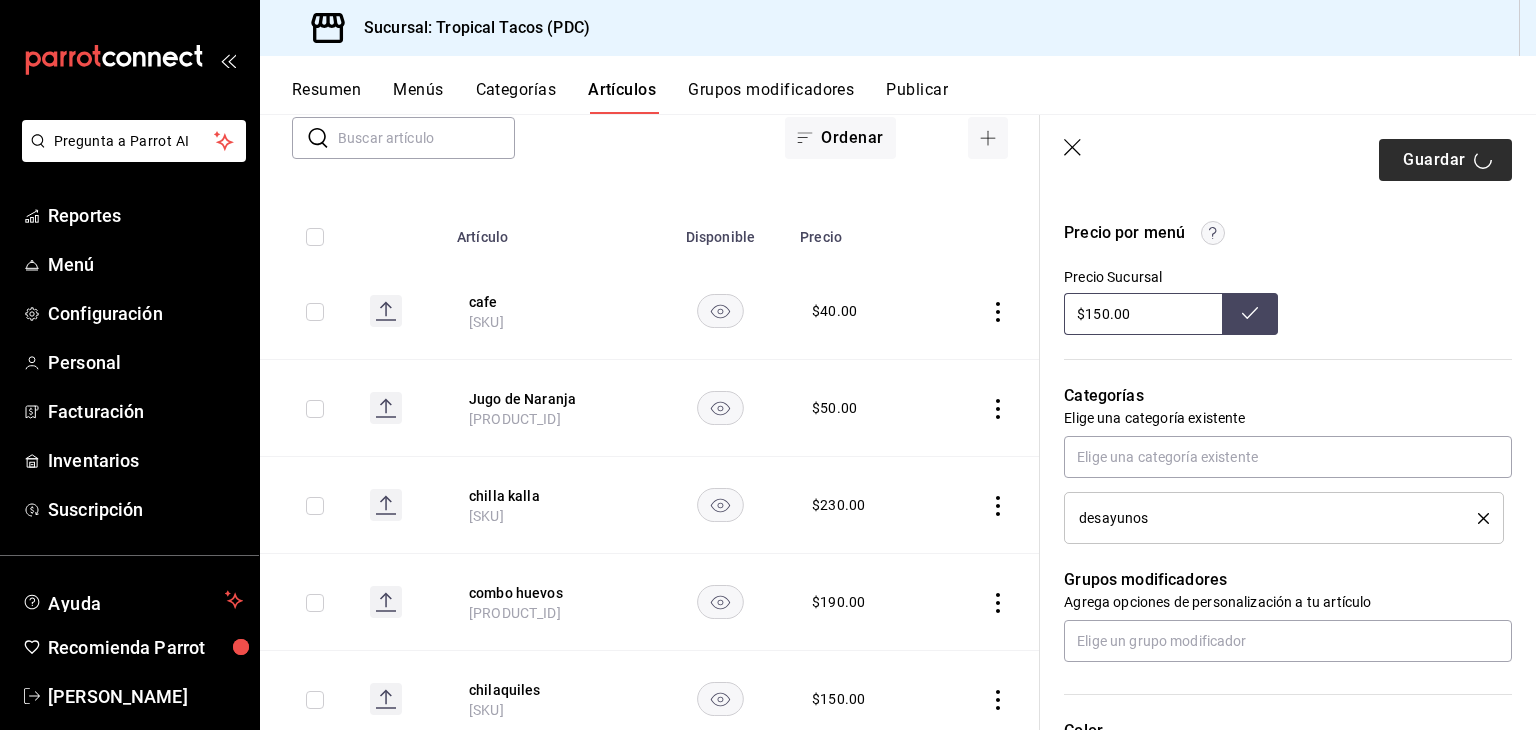 type on "x" 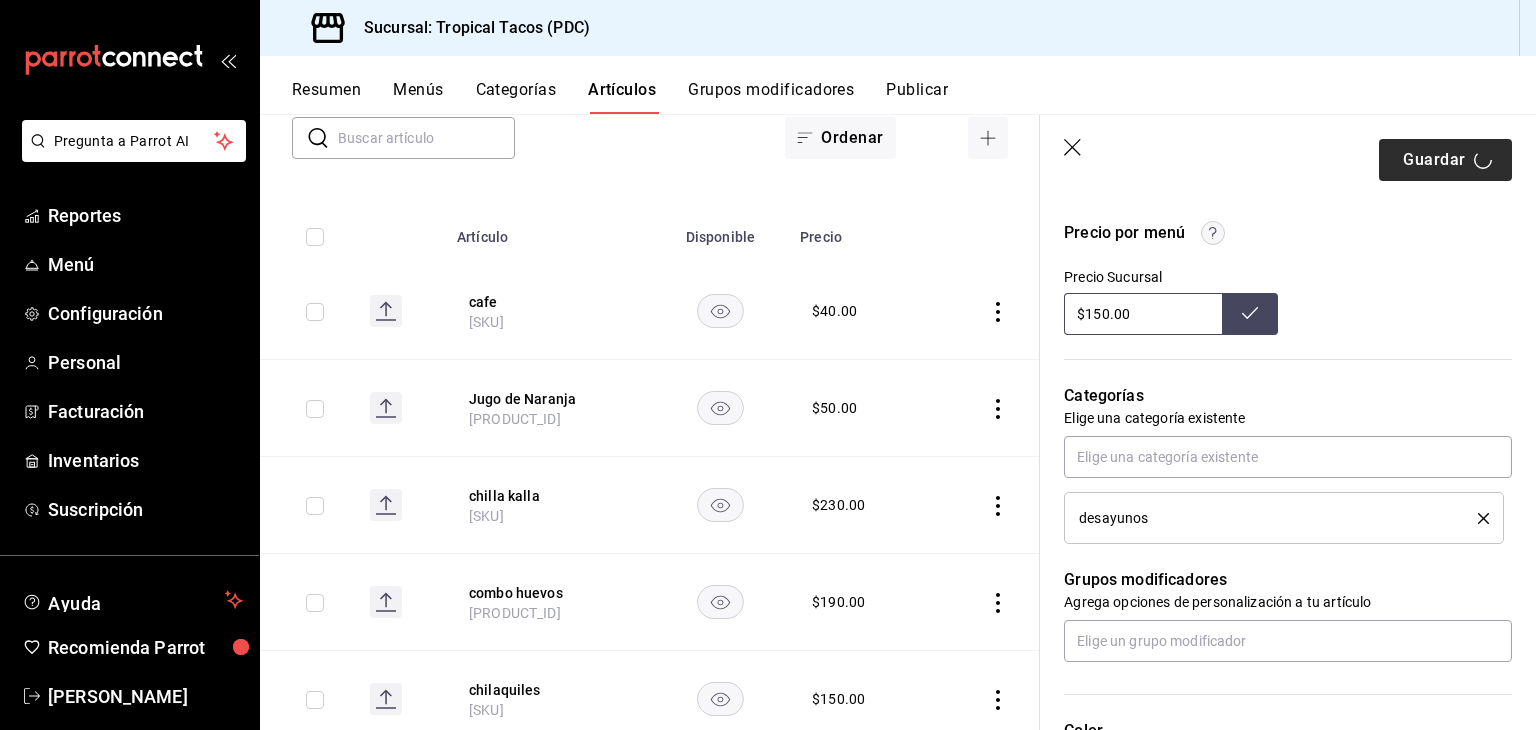 type 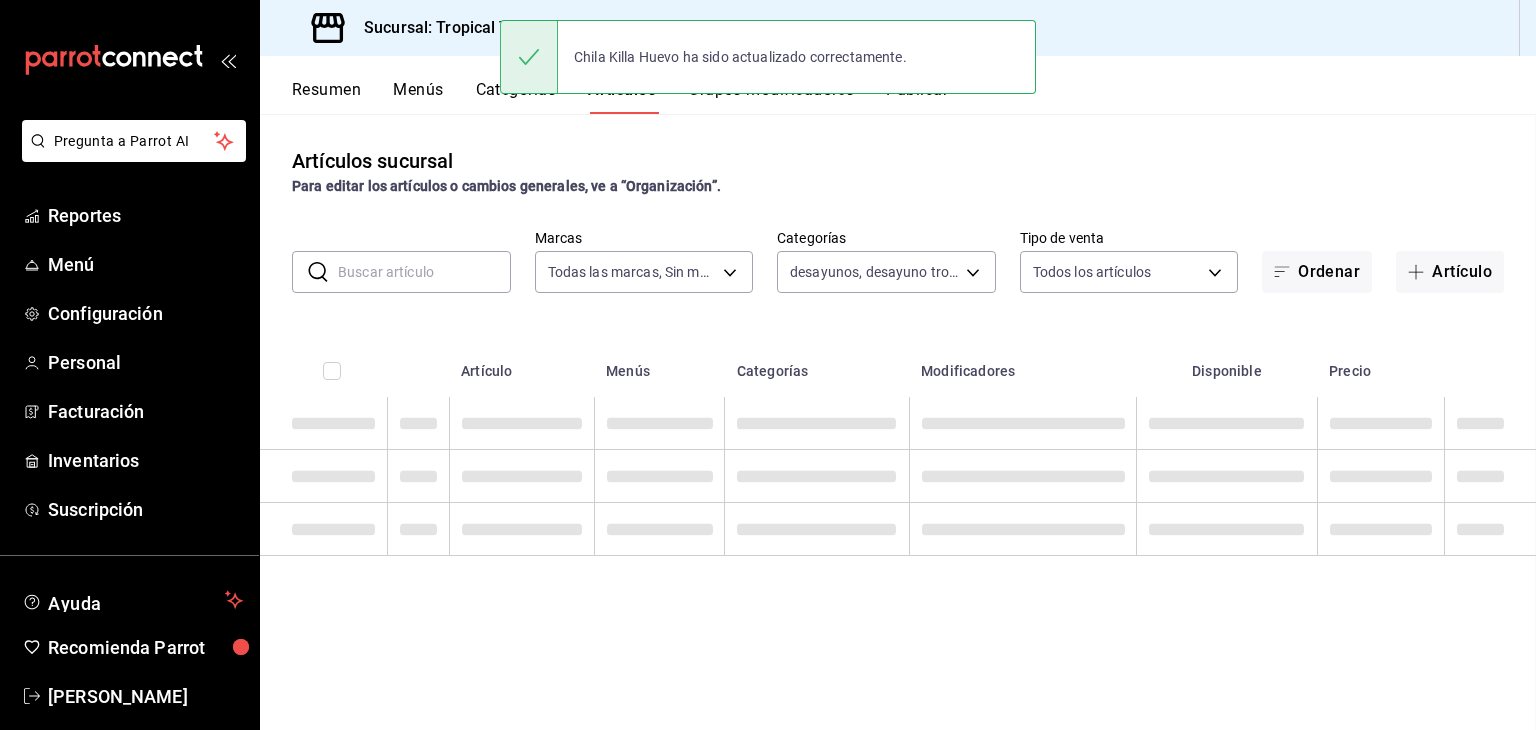 scroll, scrollTop: 0, scrollLeft: 0, axis: both 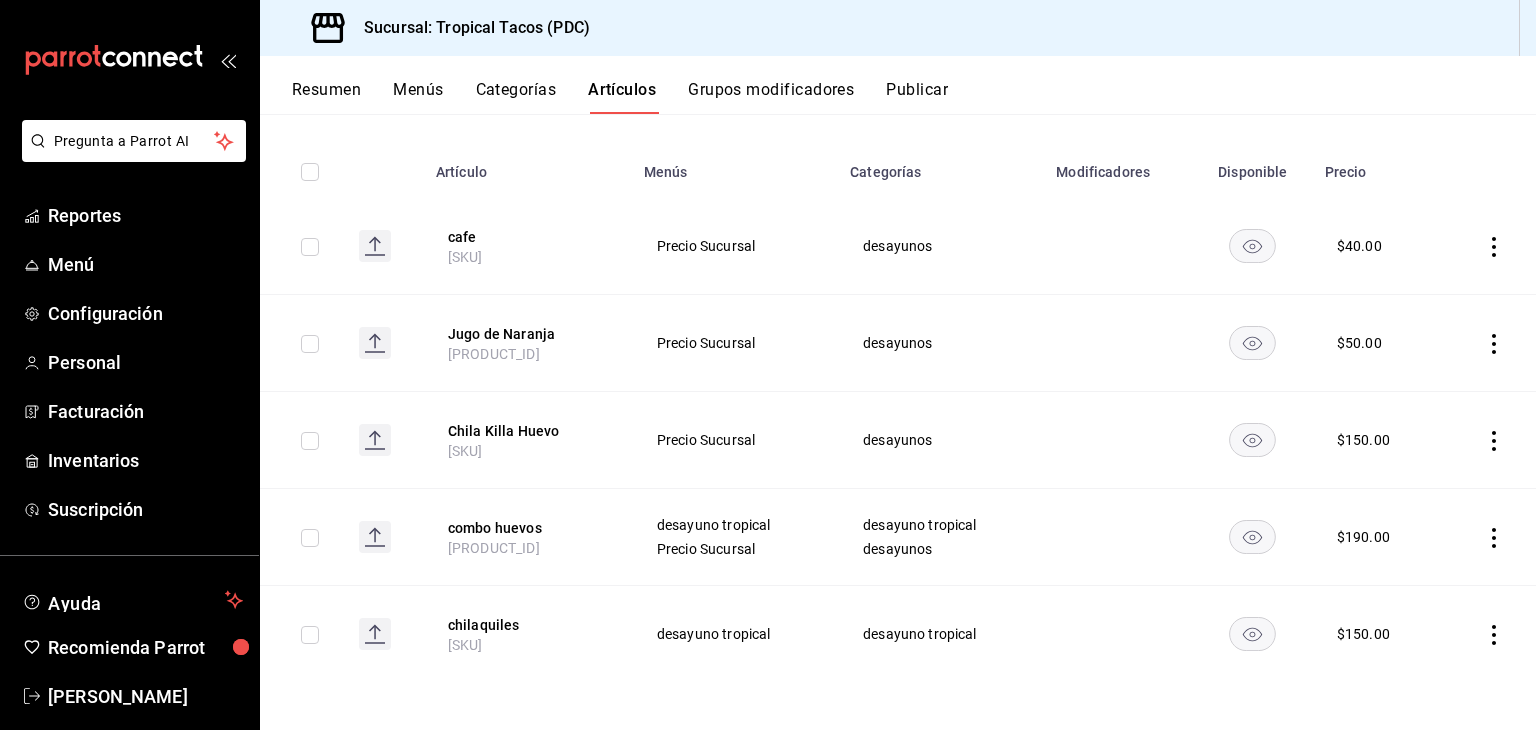 click 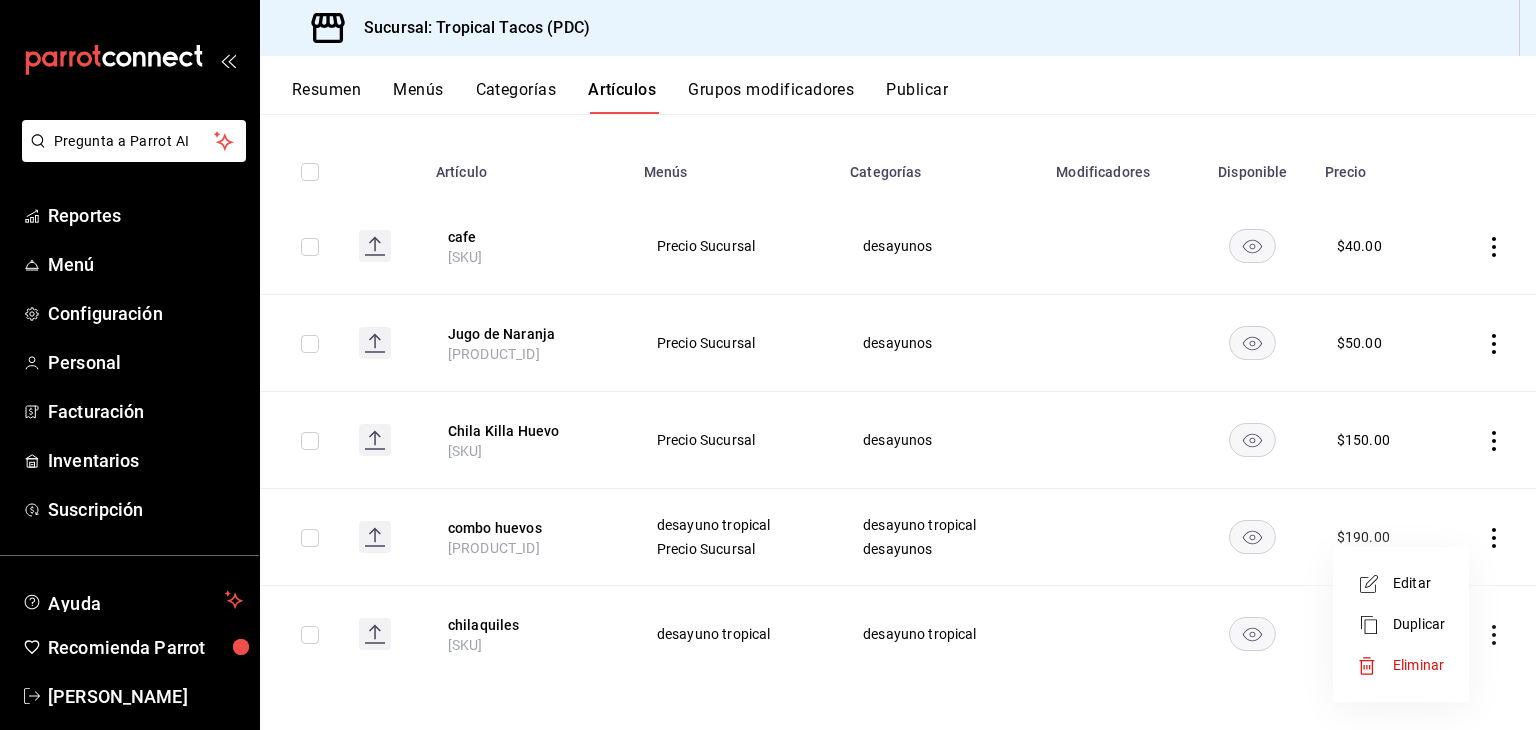 click on "Editar" at bounding box center (1419, 583) 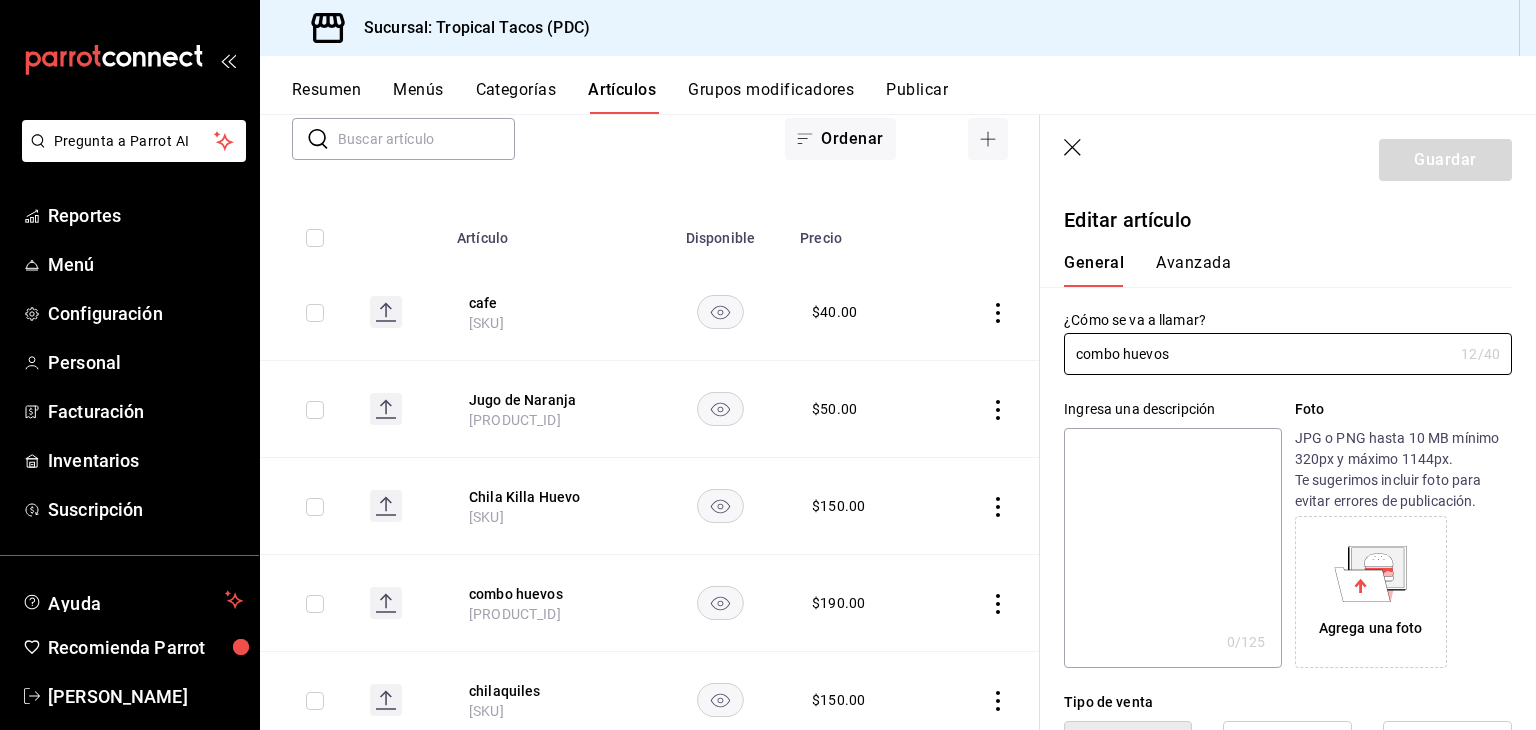 type on "$190.00" 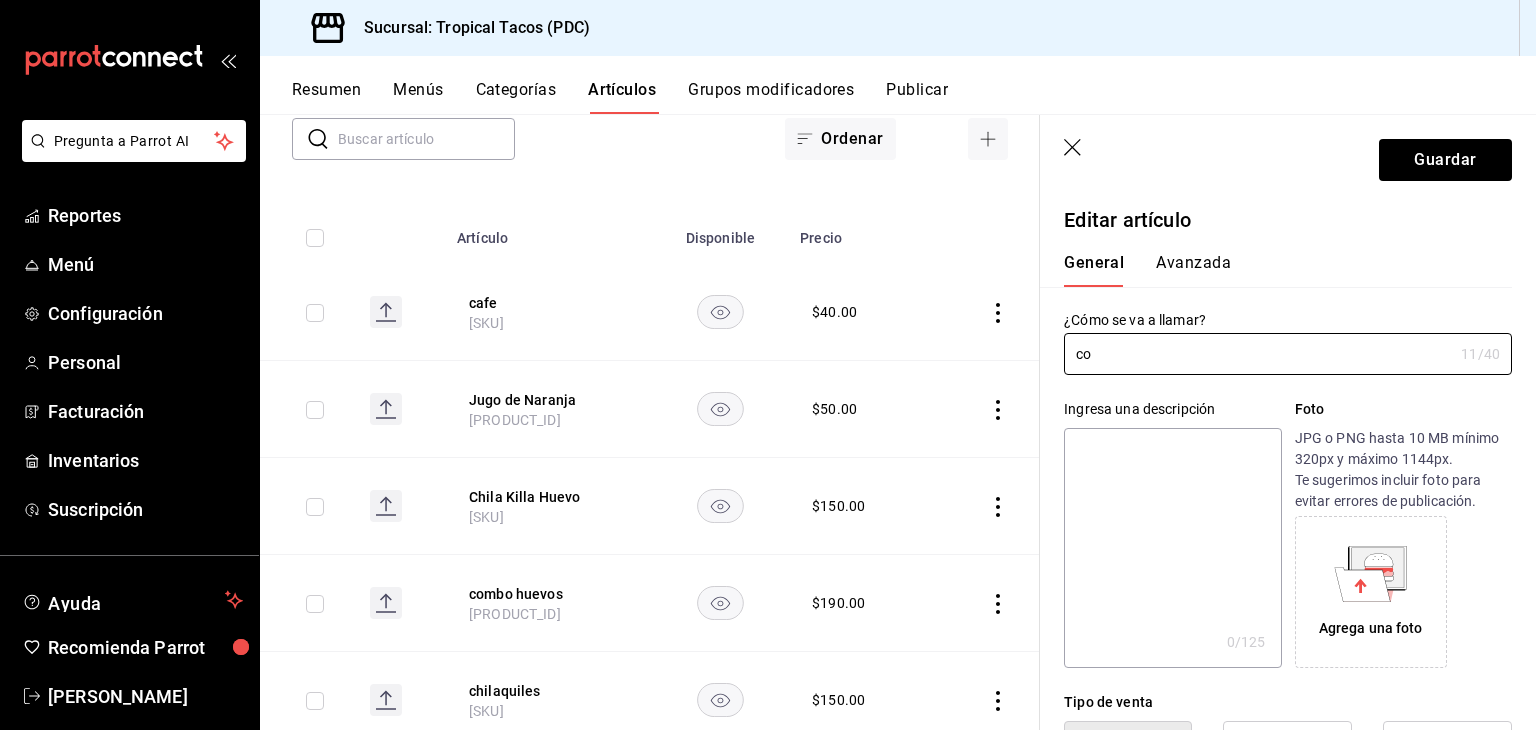 type on "c" 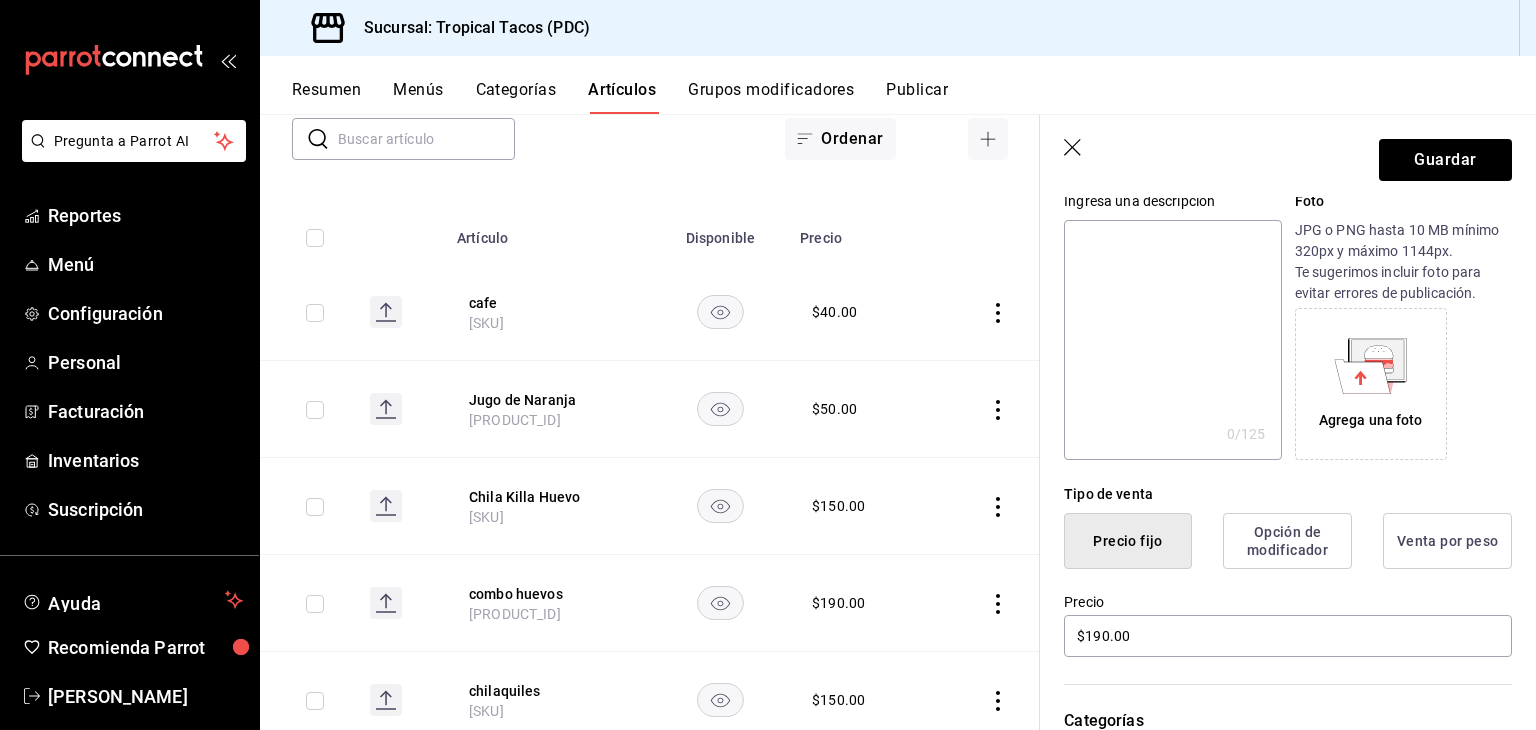 scroll, scrollTop: 460, scrollLeft: 0, axis: vertical 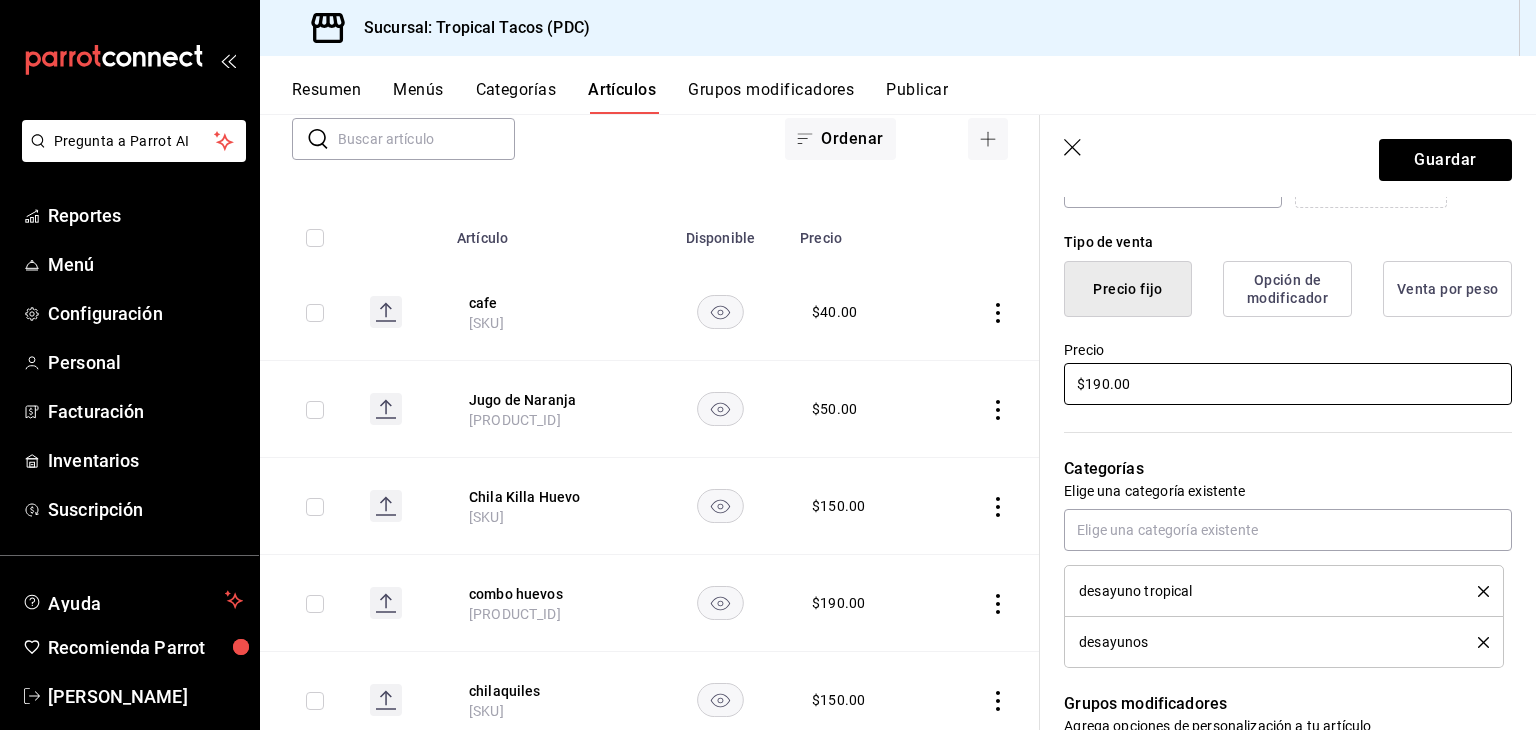 type on "Hevos Mexicana" 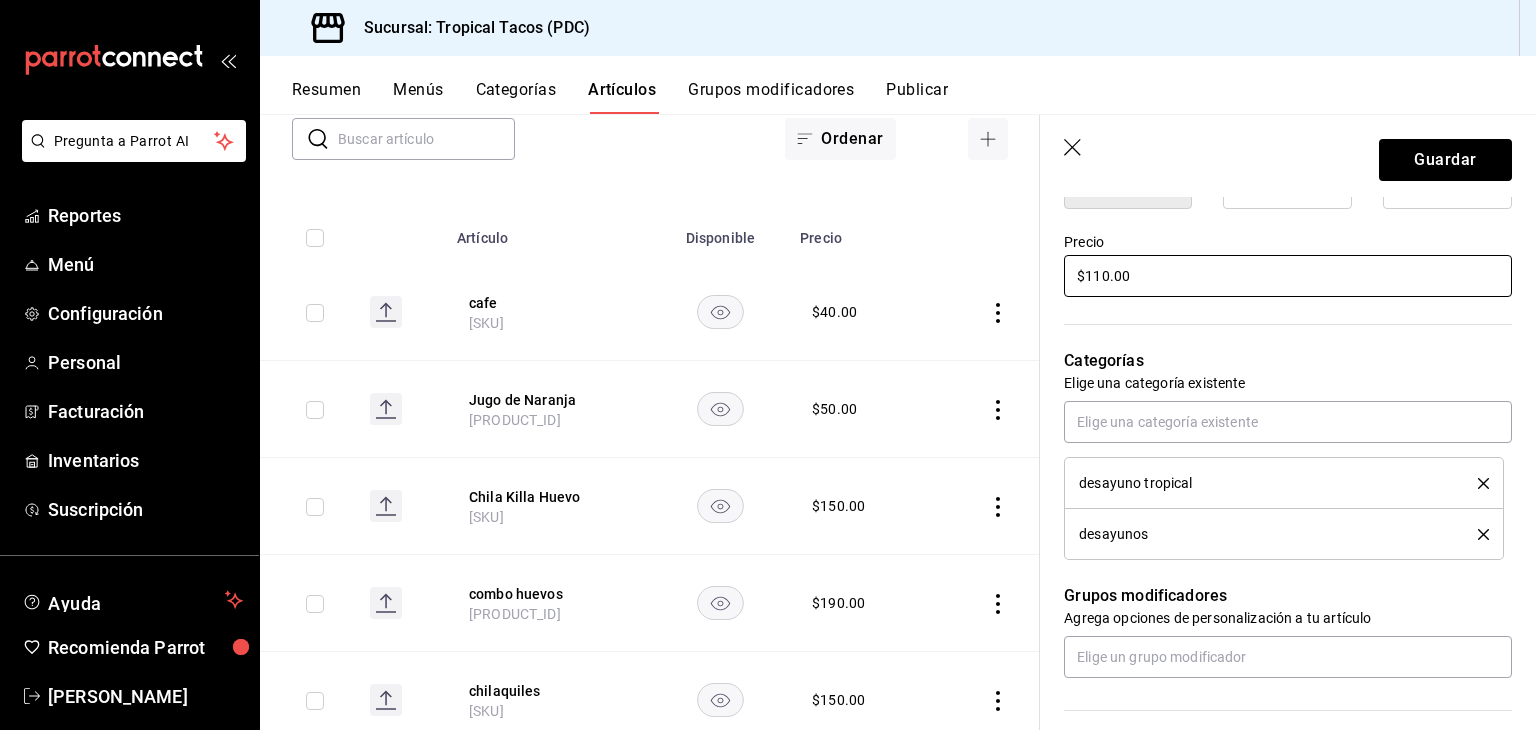 scroll, scrollTop: 560, scrollLeft: 0, axis: vertical 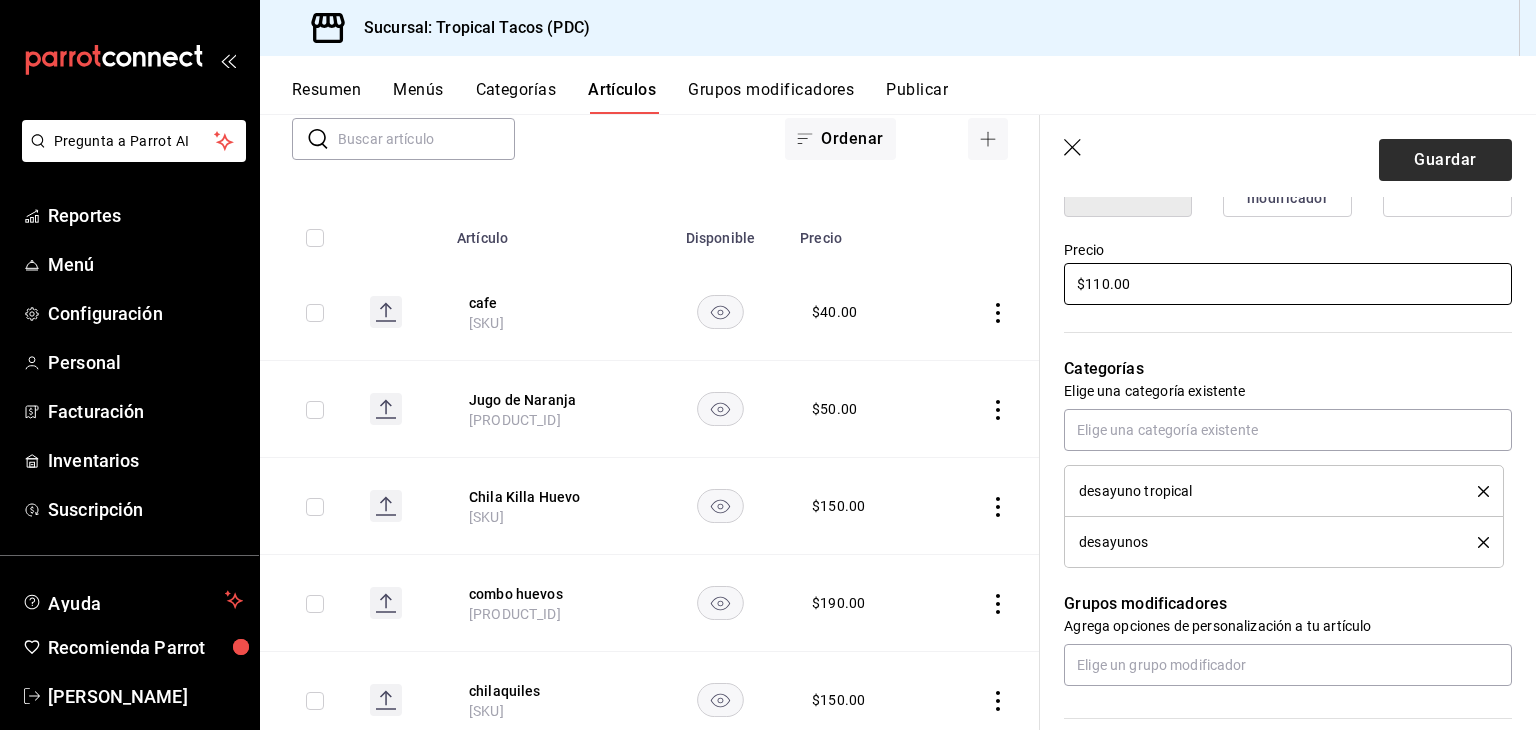 type on "$110.00" 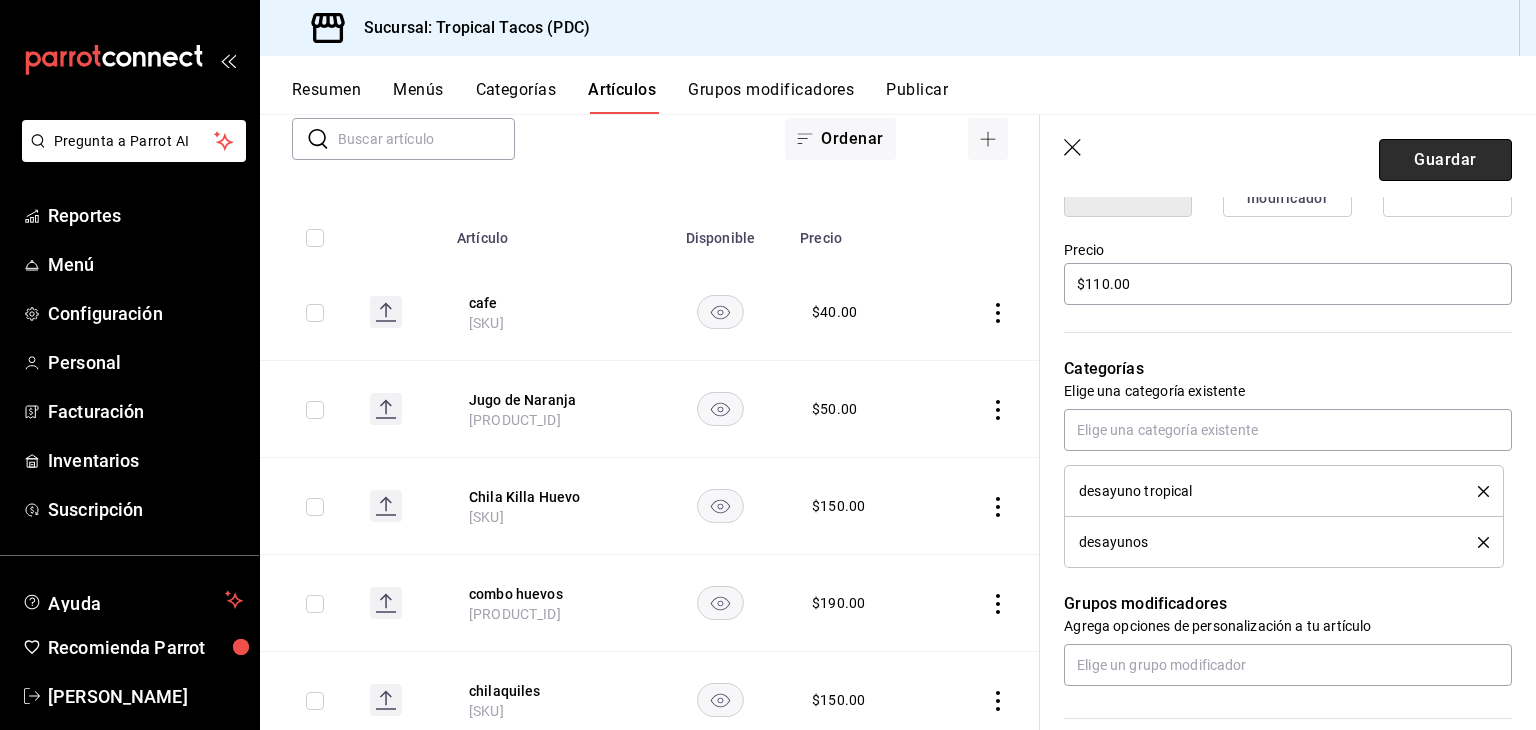 click on "Guardar" at bounding box center (1445, 160) 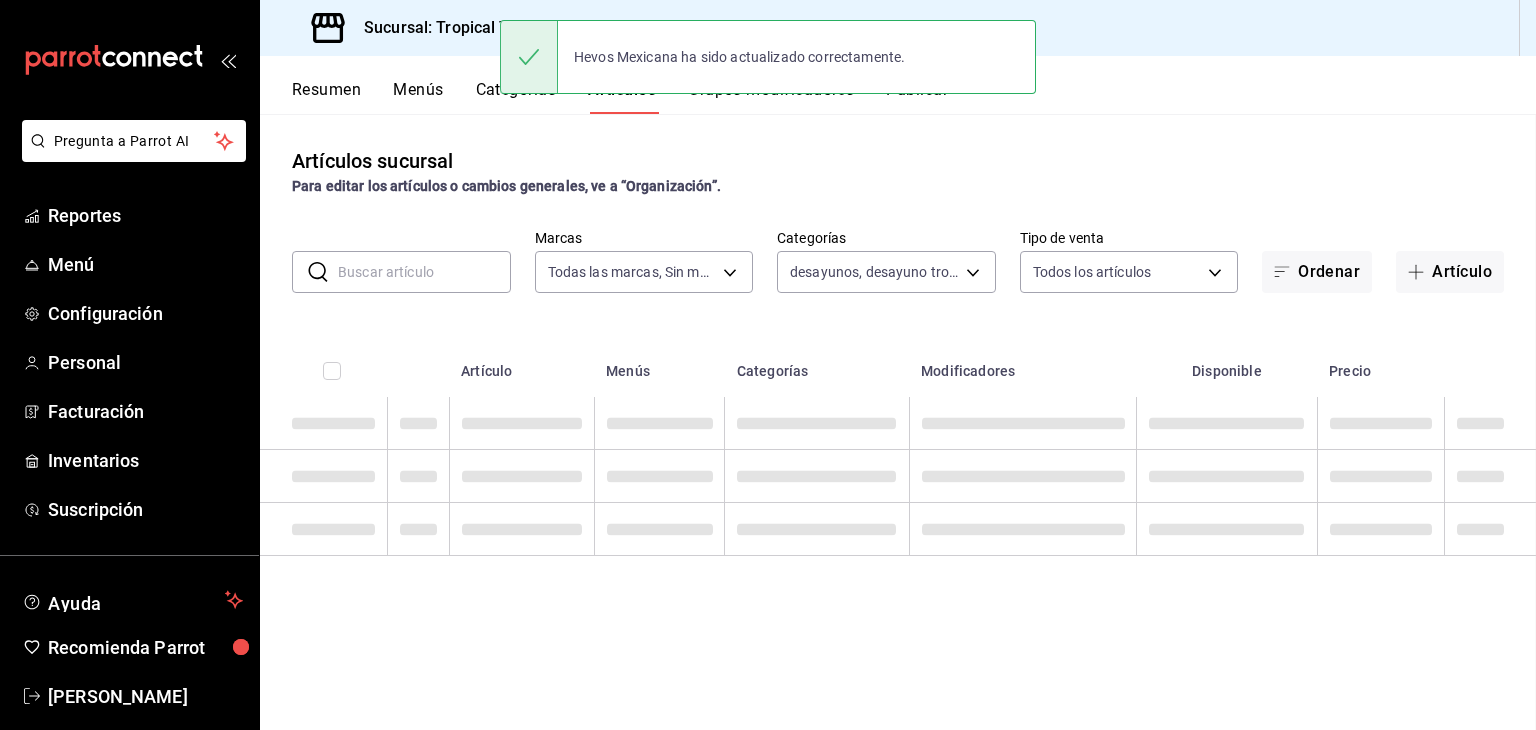 scroll, scrollTop: 0, scrollLeft: 0, axis: both 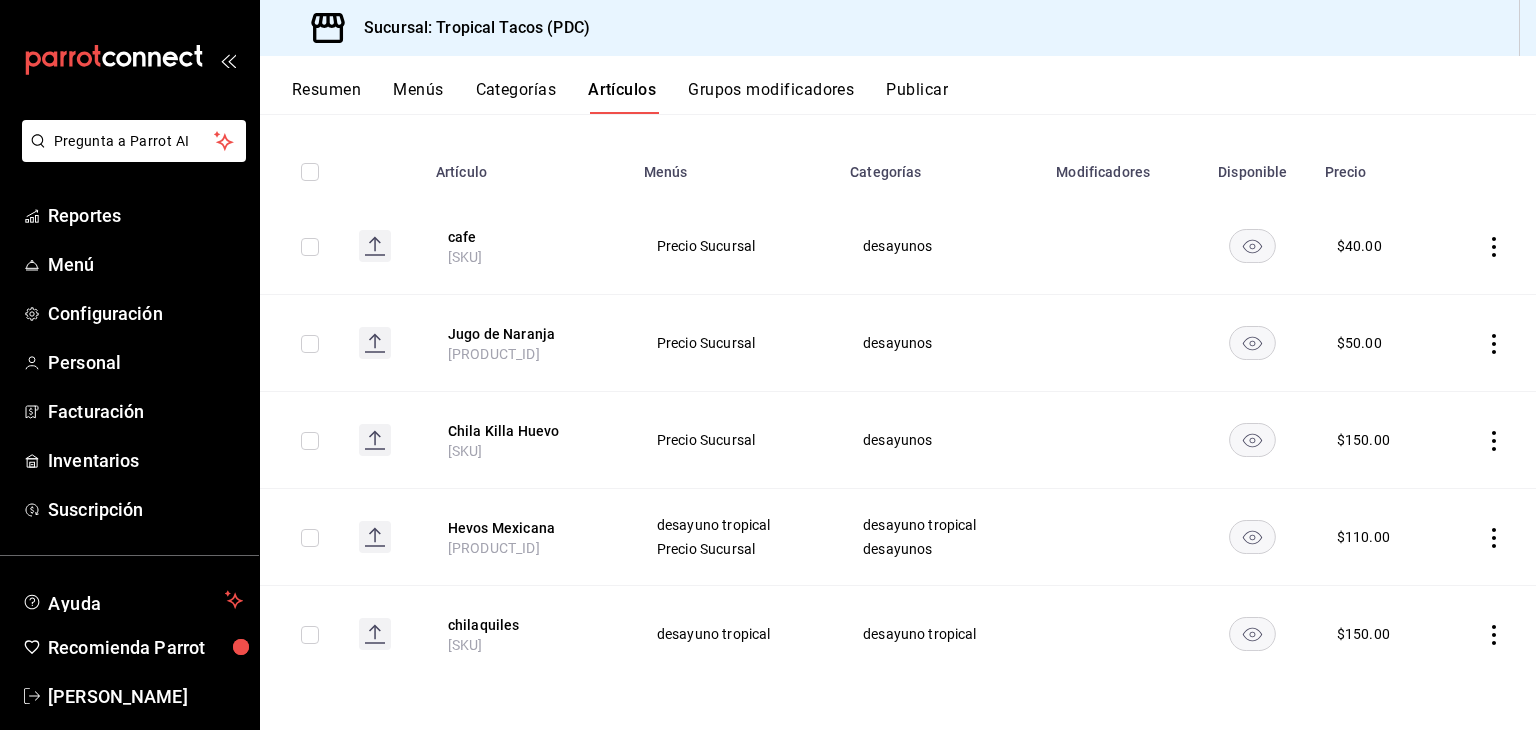 click 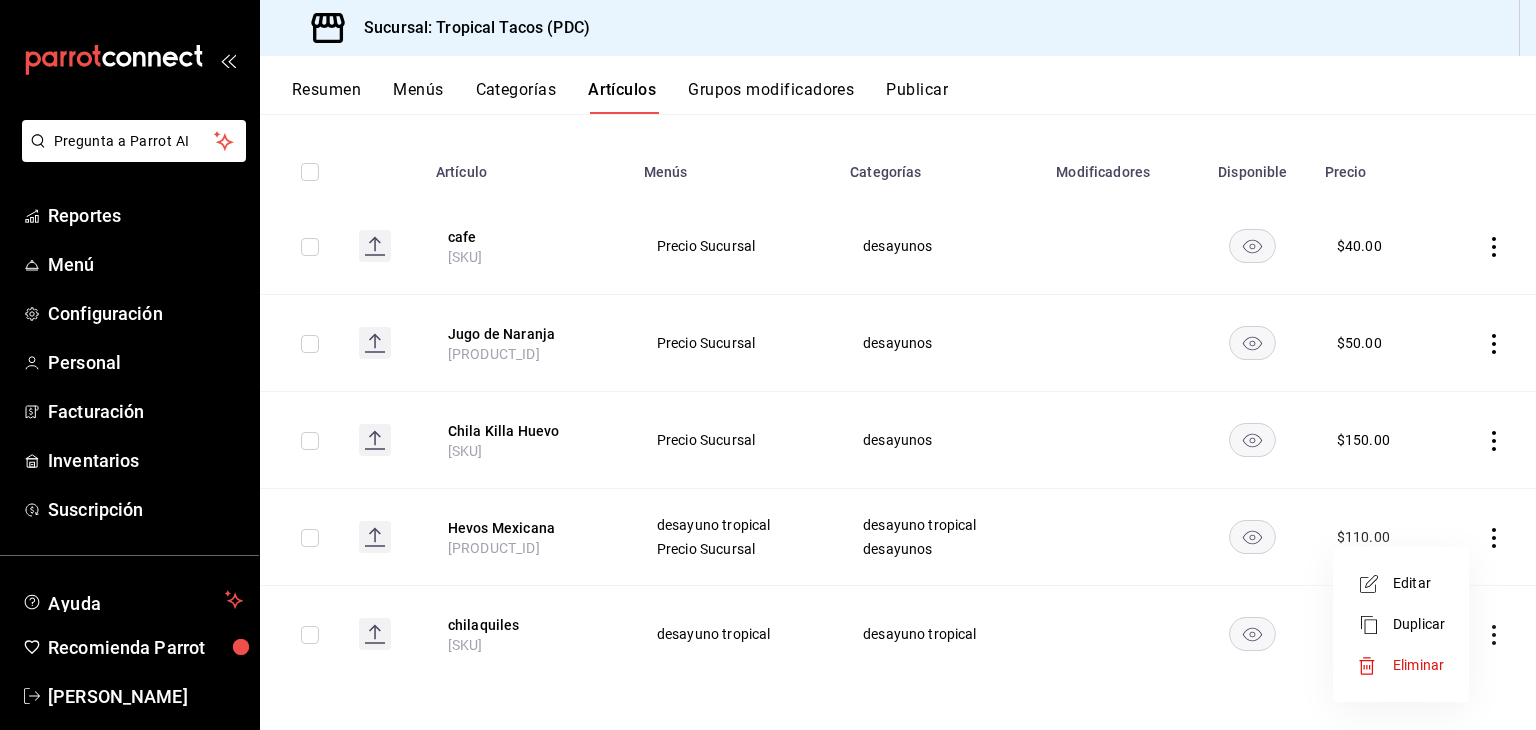 click on "Editar" at bounding box center (1419, 583) 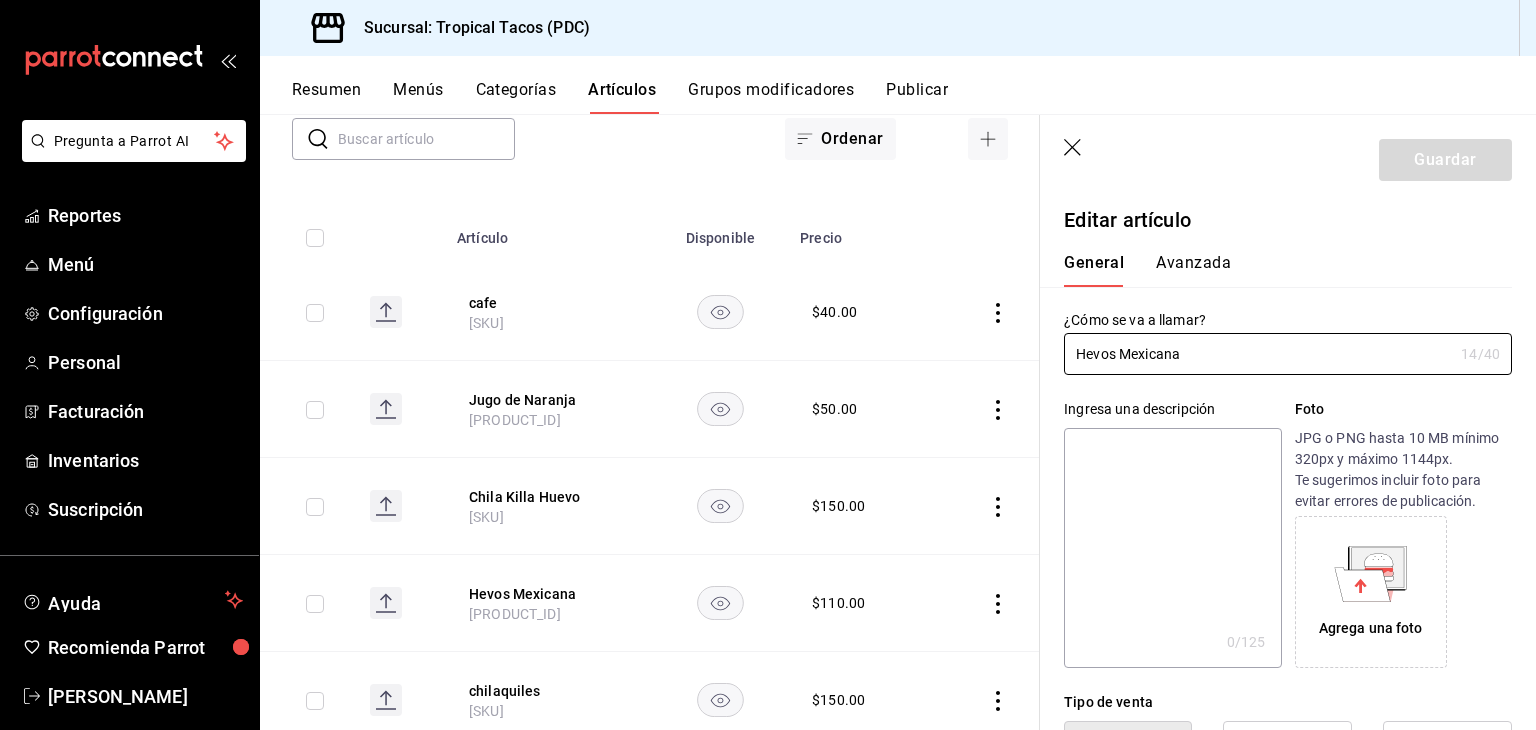 type on "$110.00" 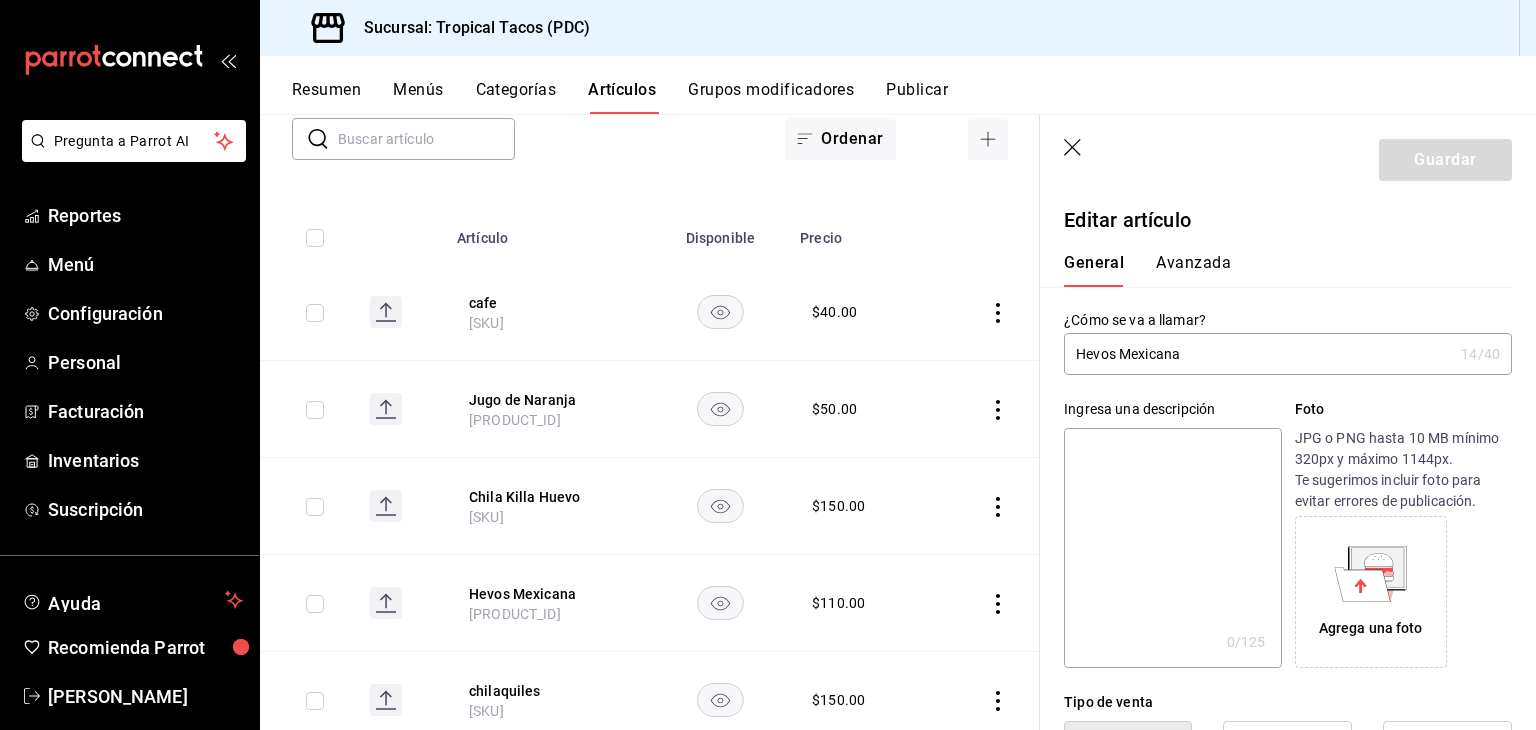 click 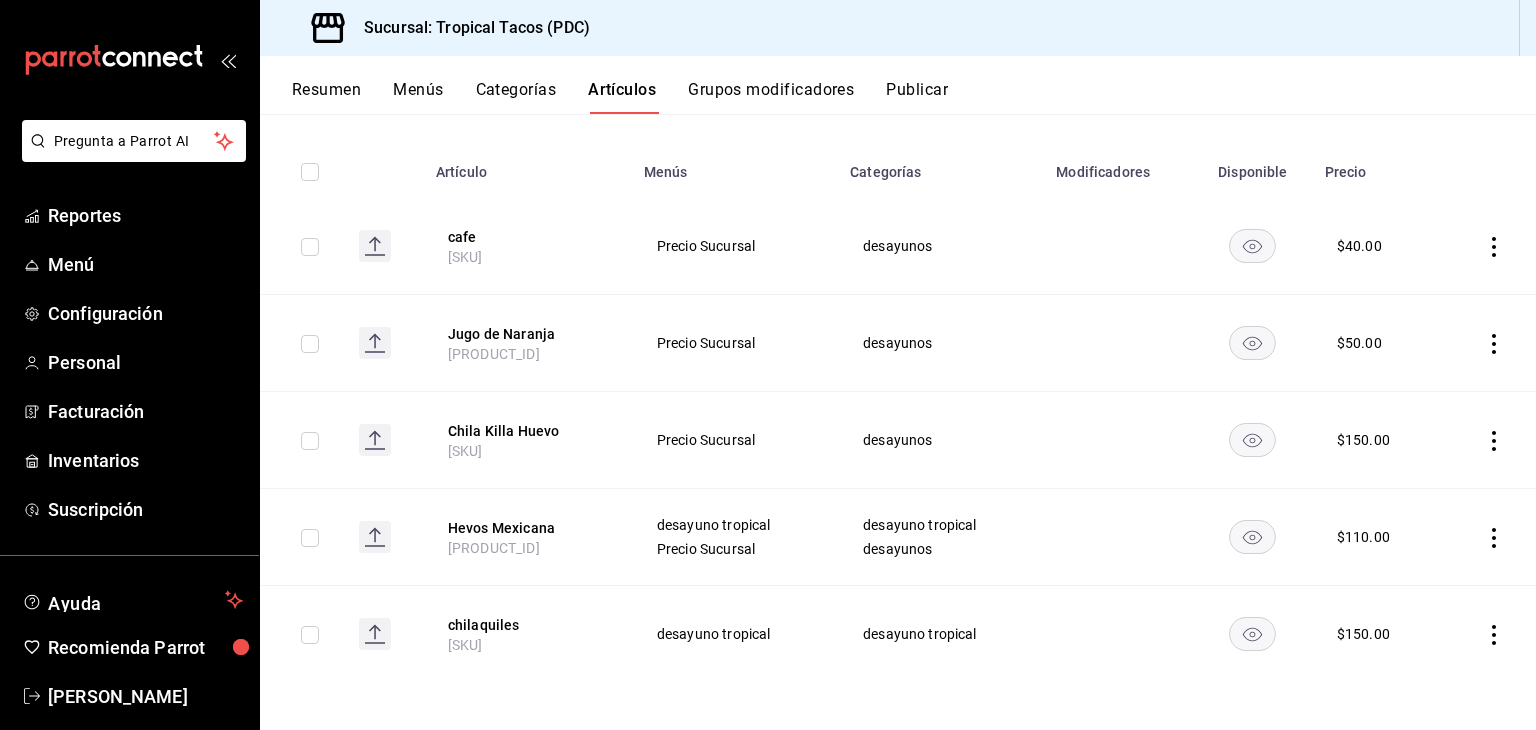 scroll, scrollTop: 198, scrollLeft: 0, axis: vertical 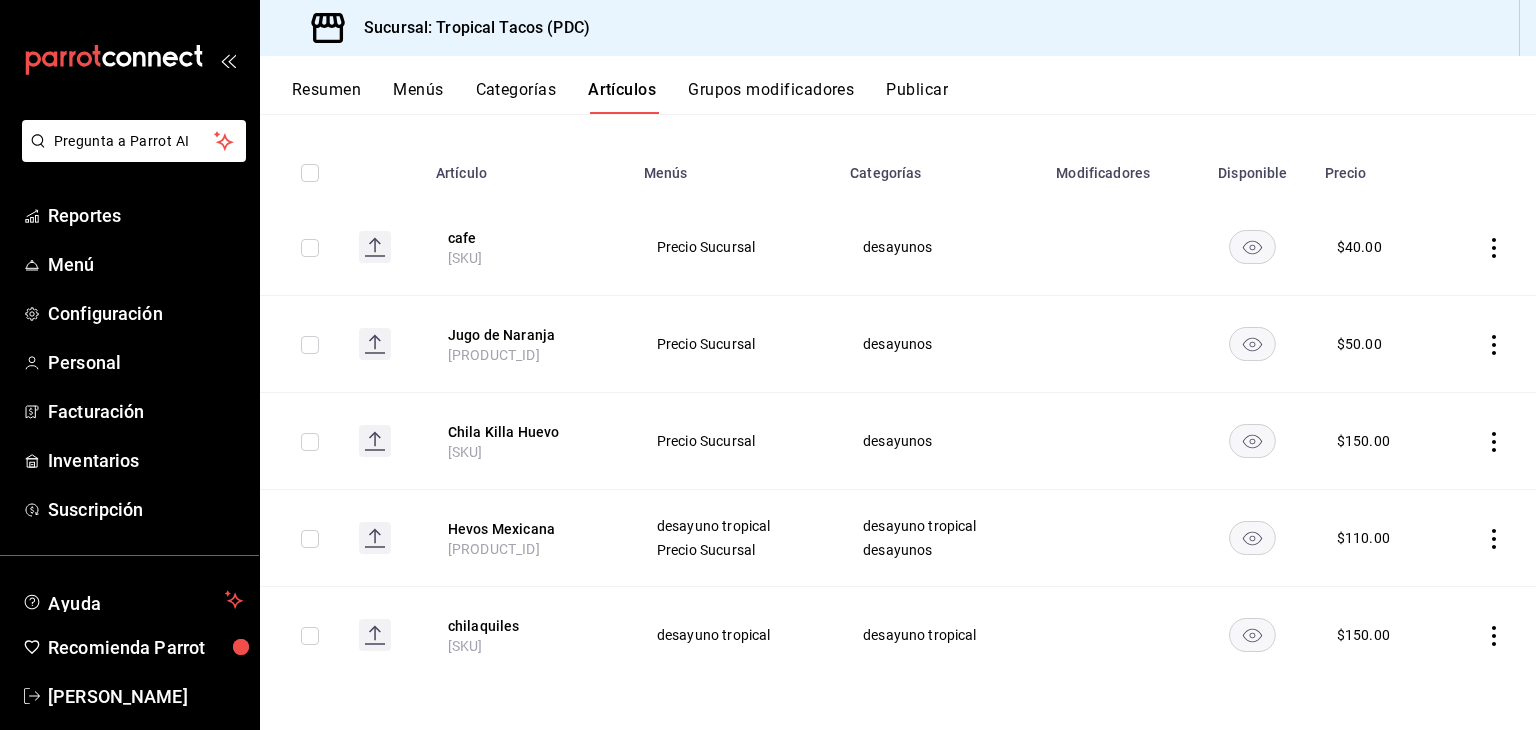 click 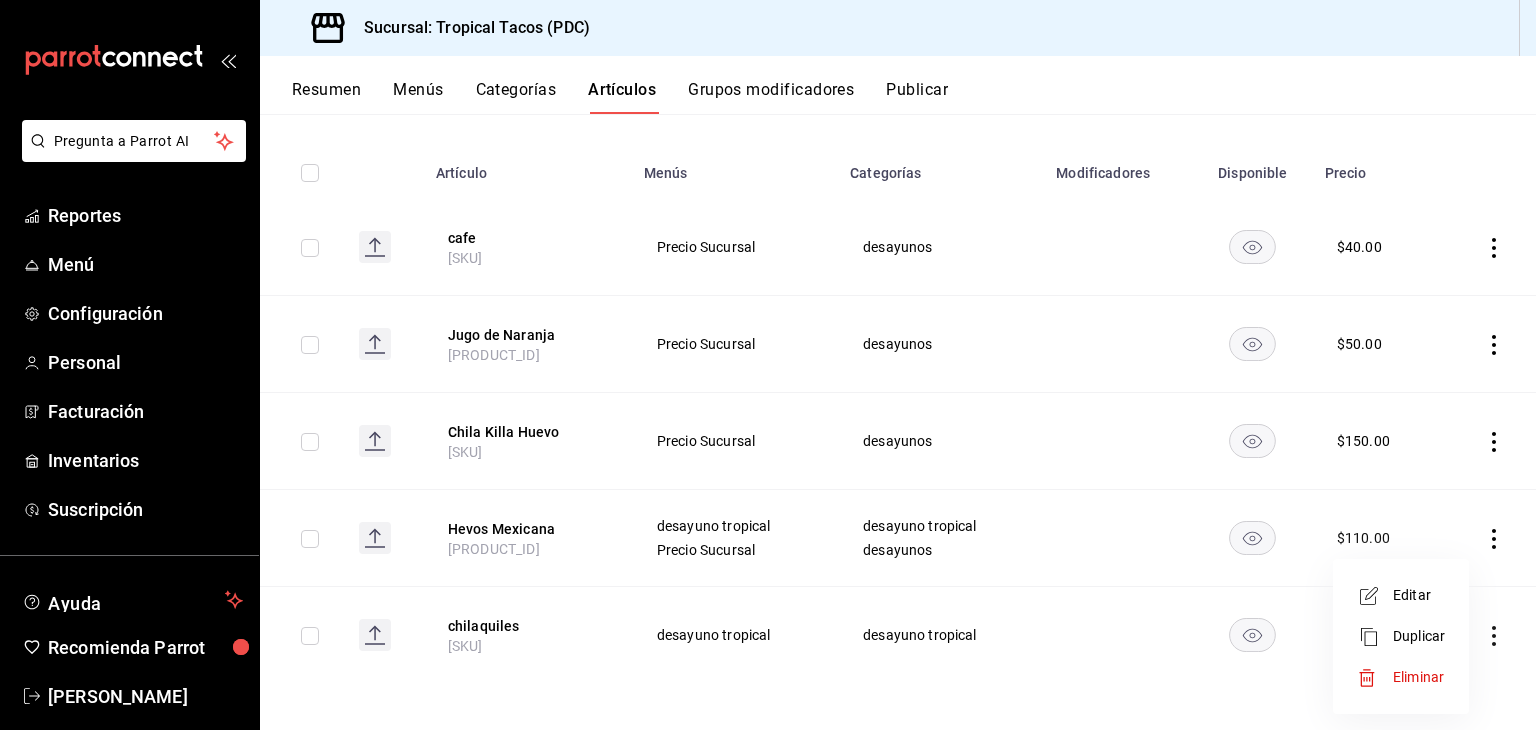click on "Editar" at bounding box center (1419, 595) 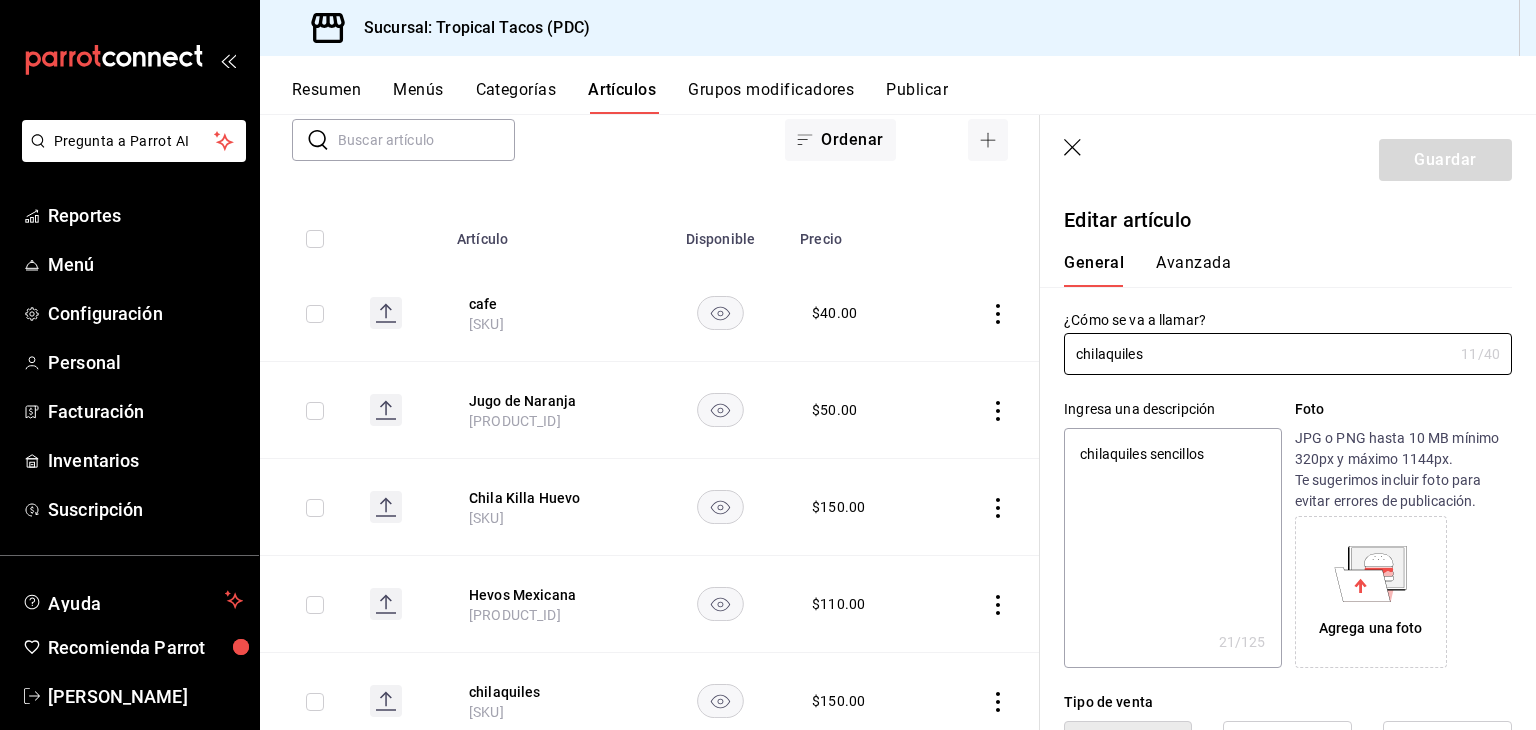 type on "x" 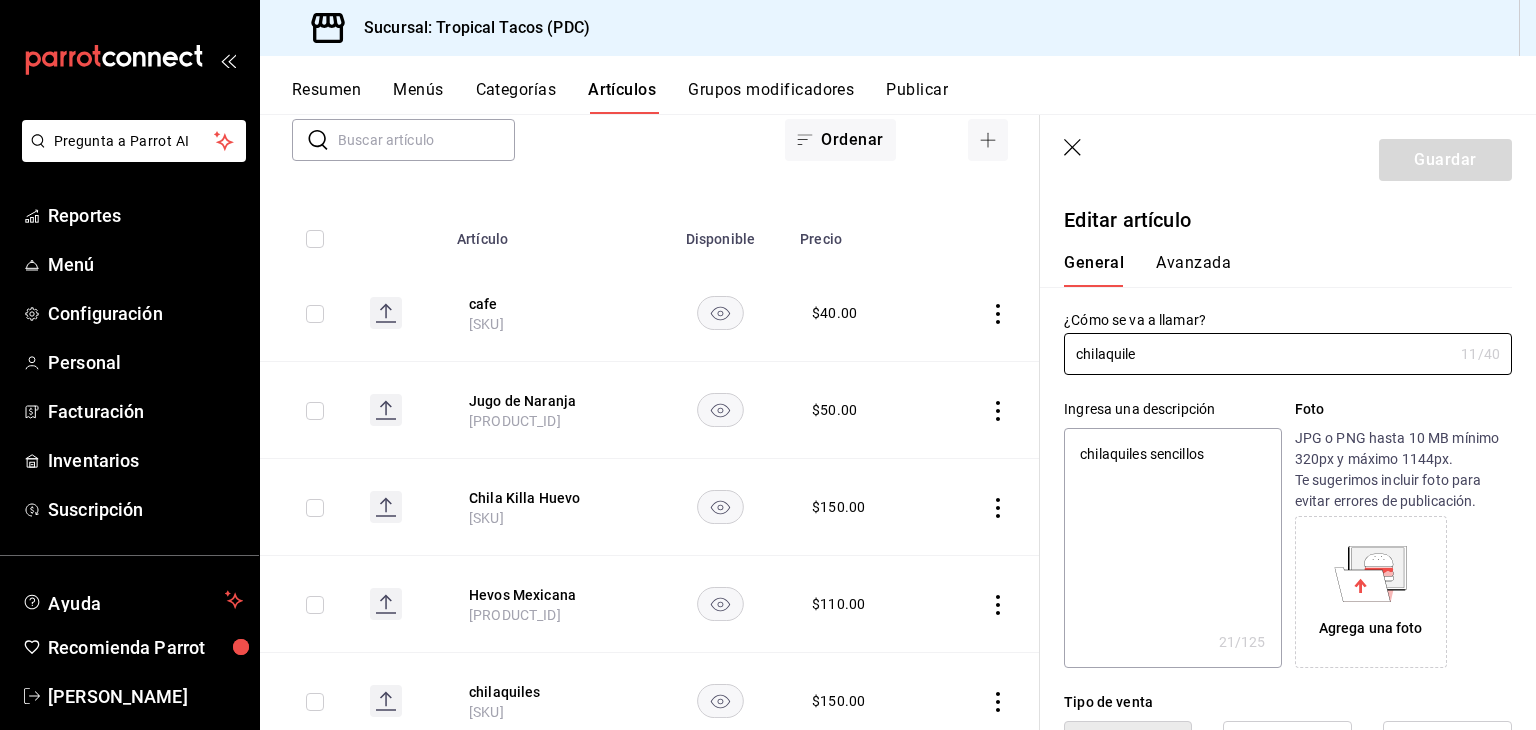 type on "x" 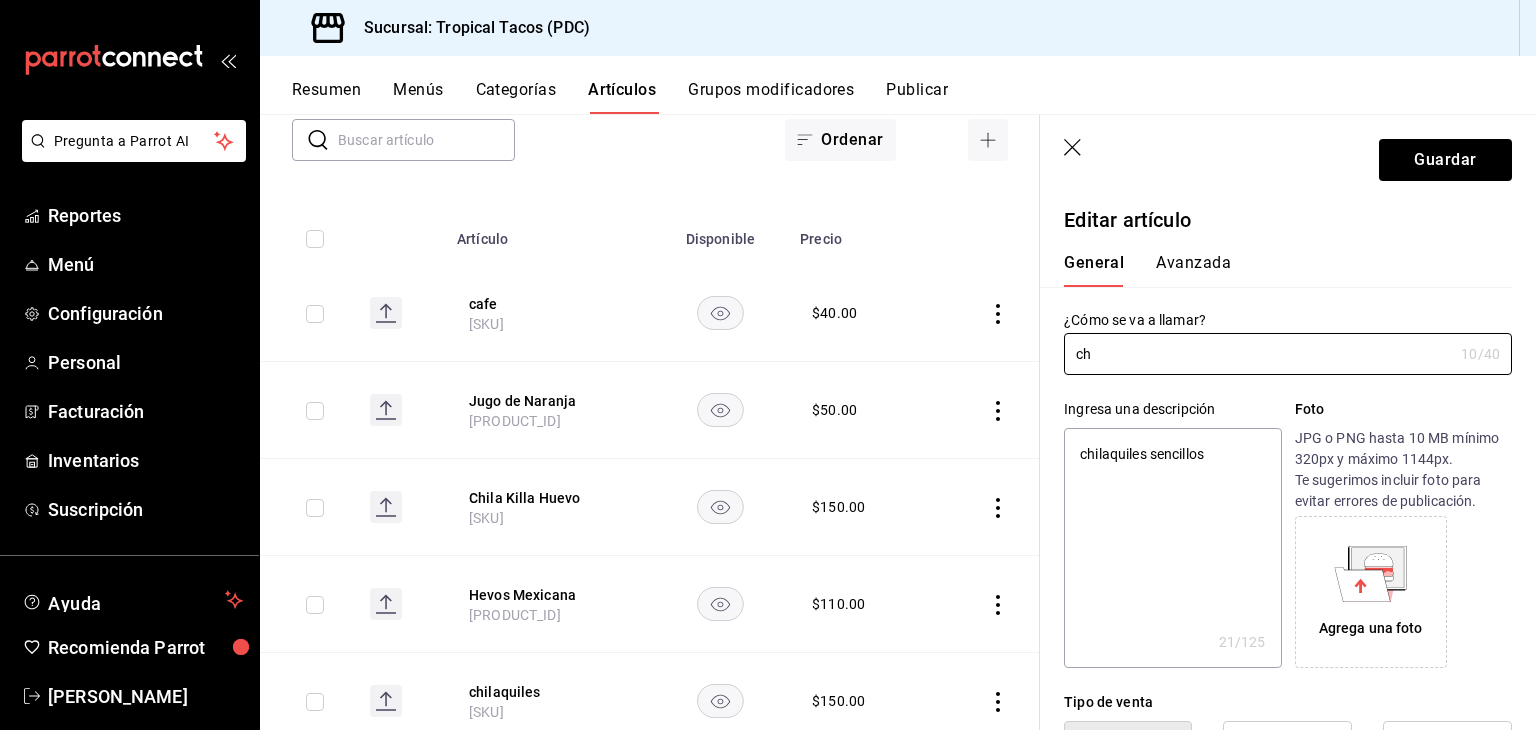 type on "c" 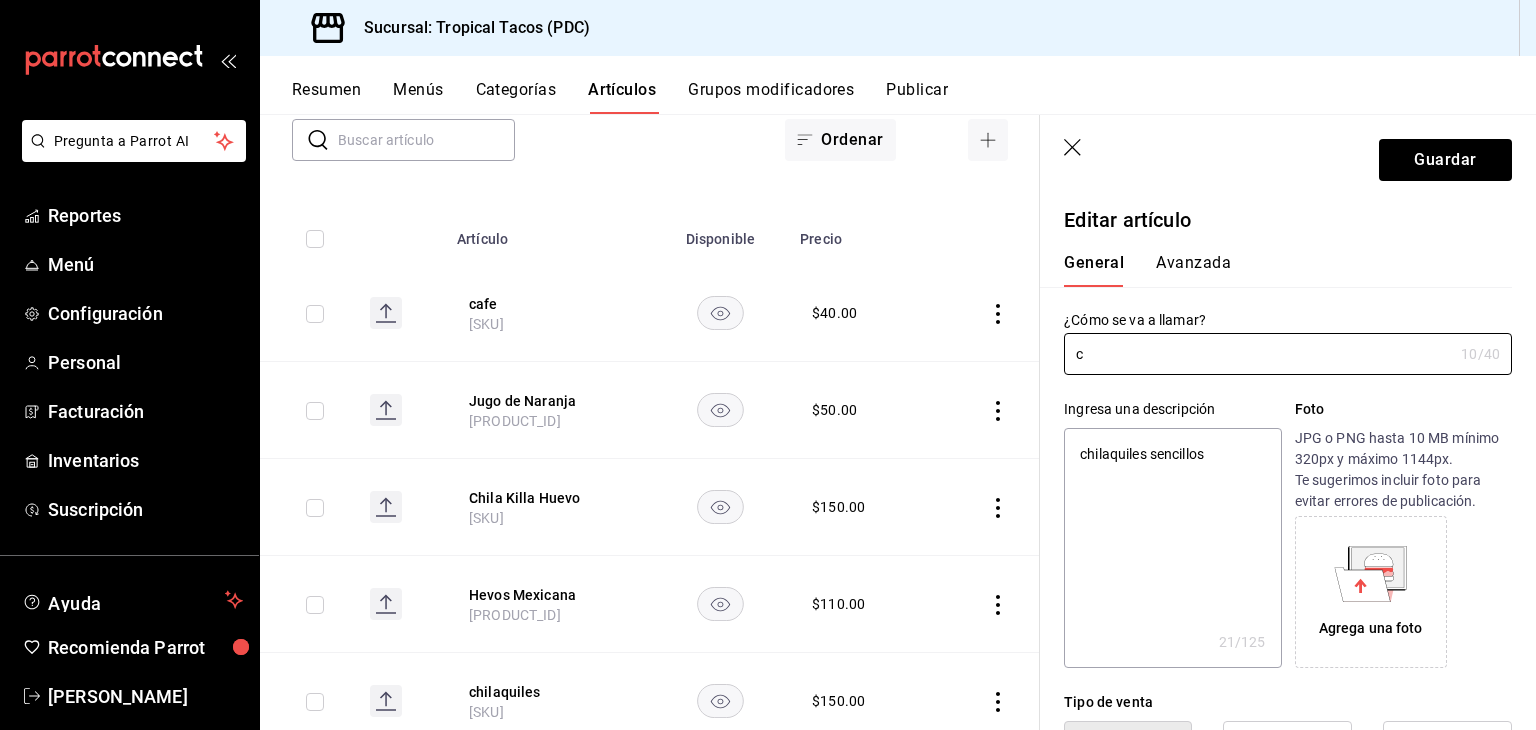 type 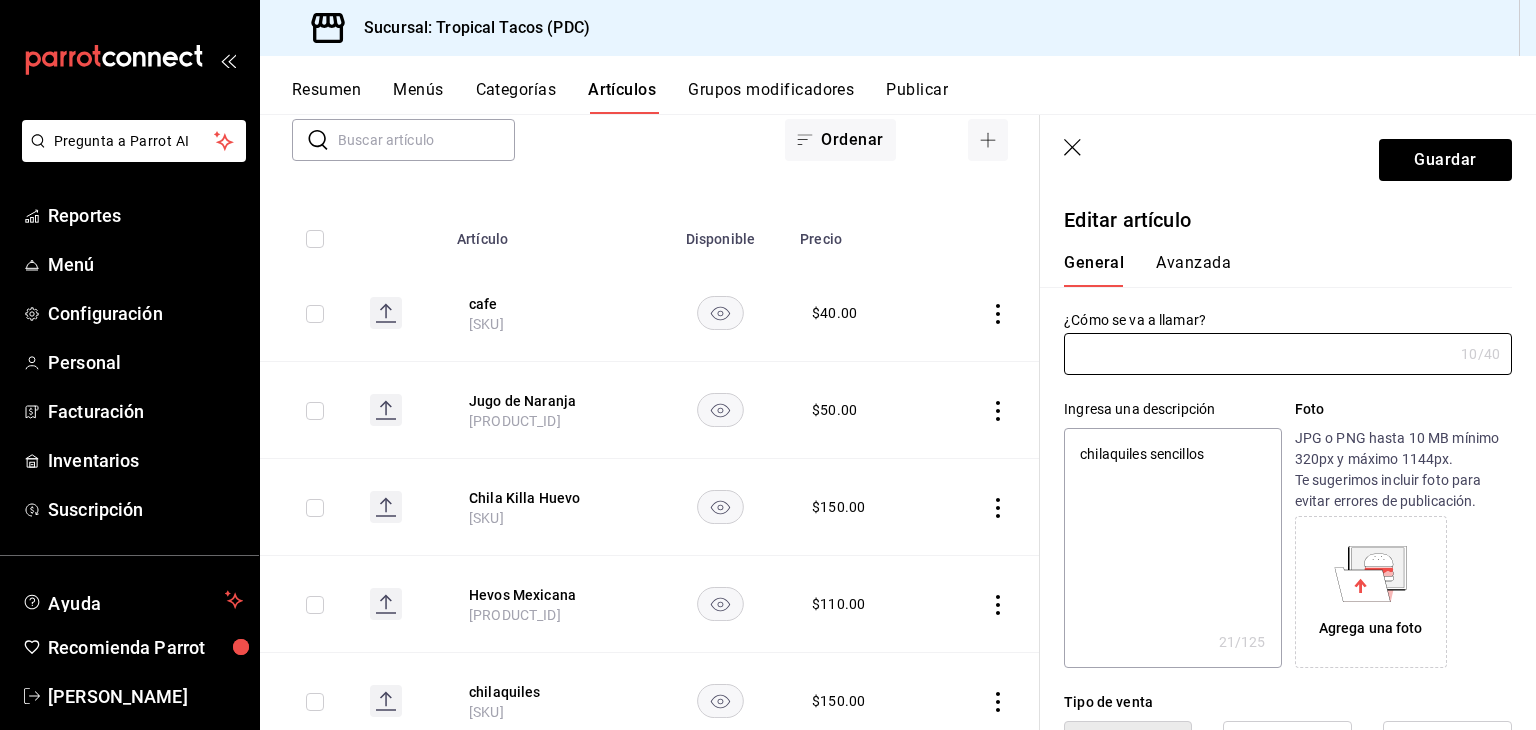 type on "x" 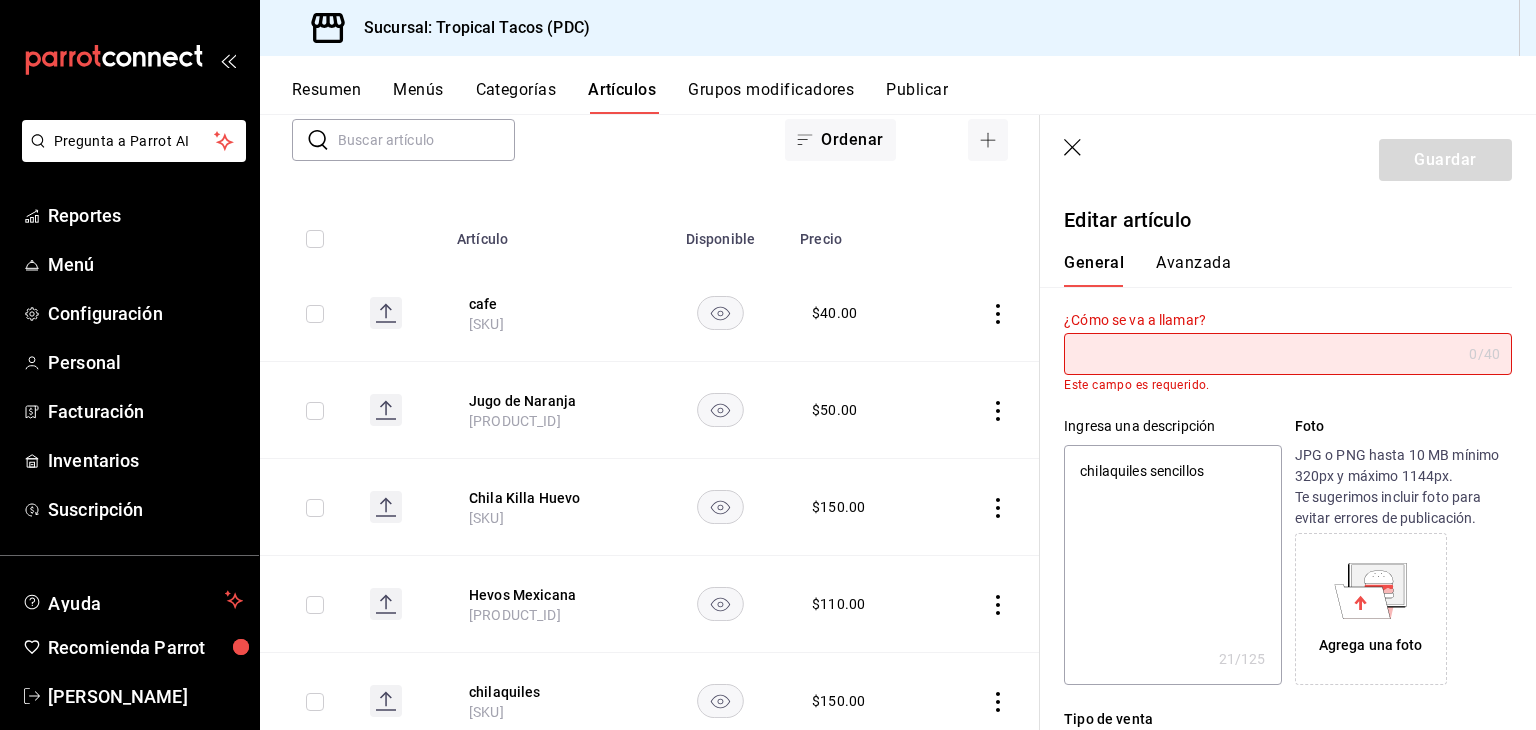 type on "C" 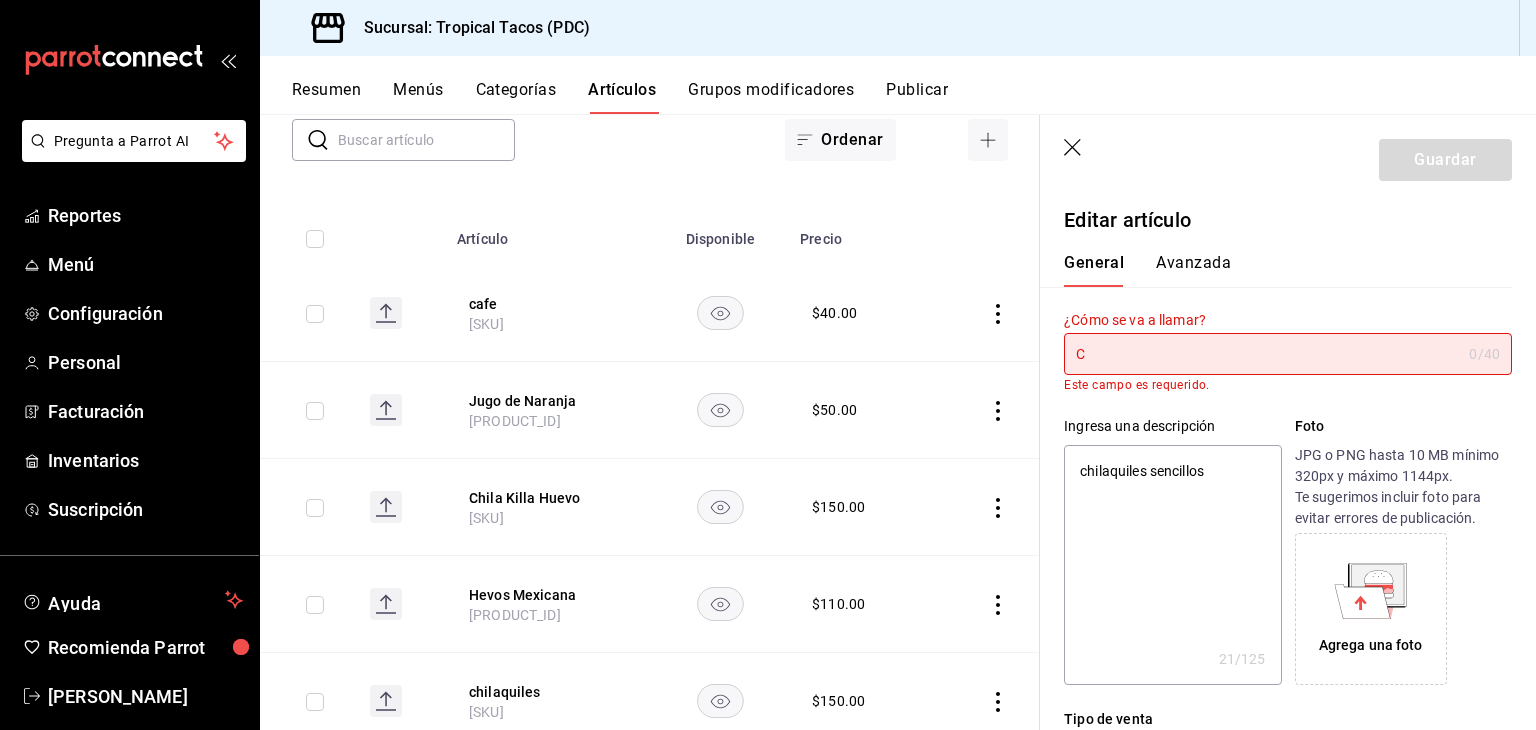 type on "x" 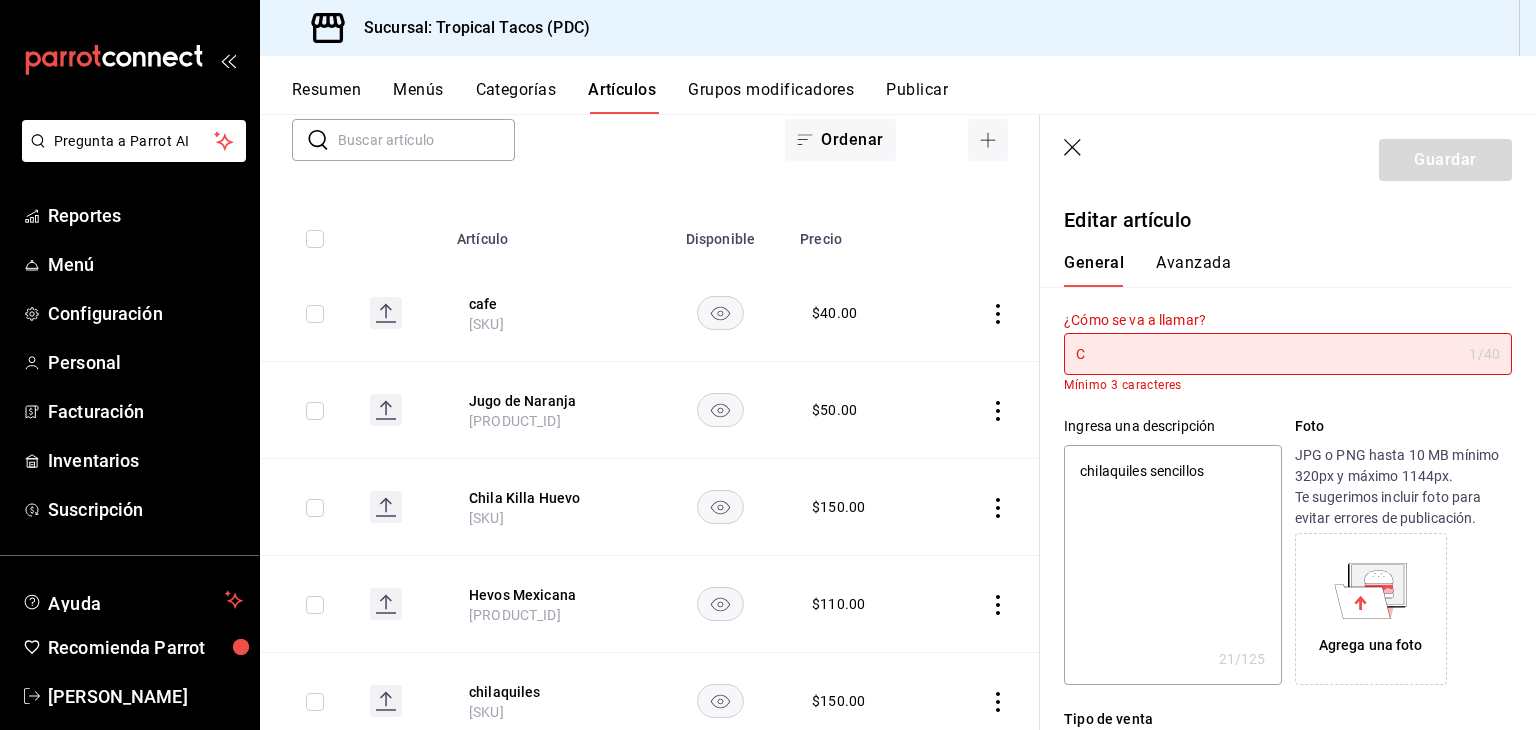 type on "Ch" 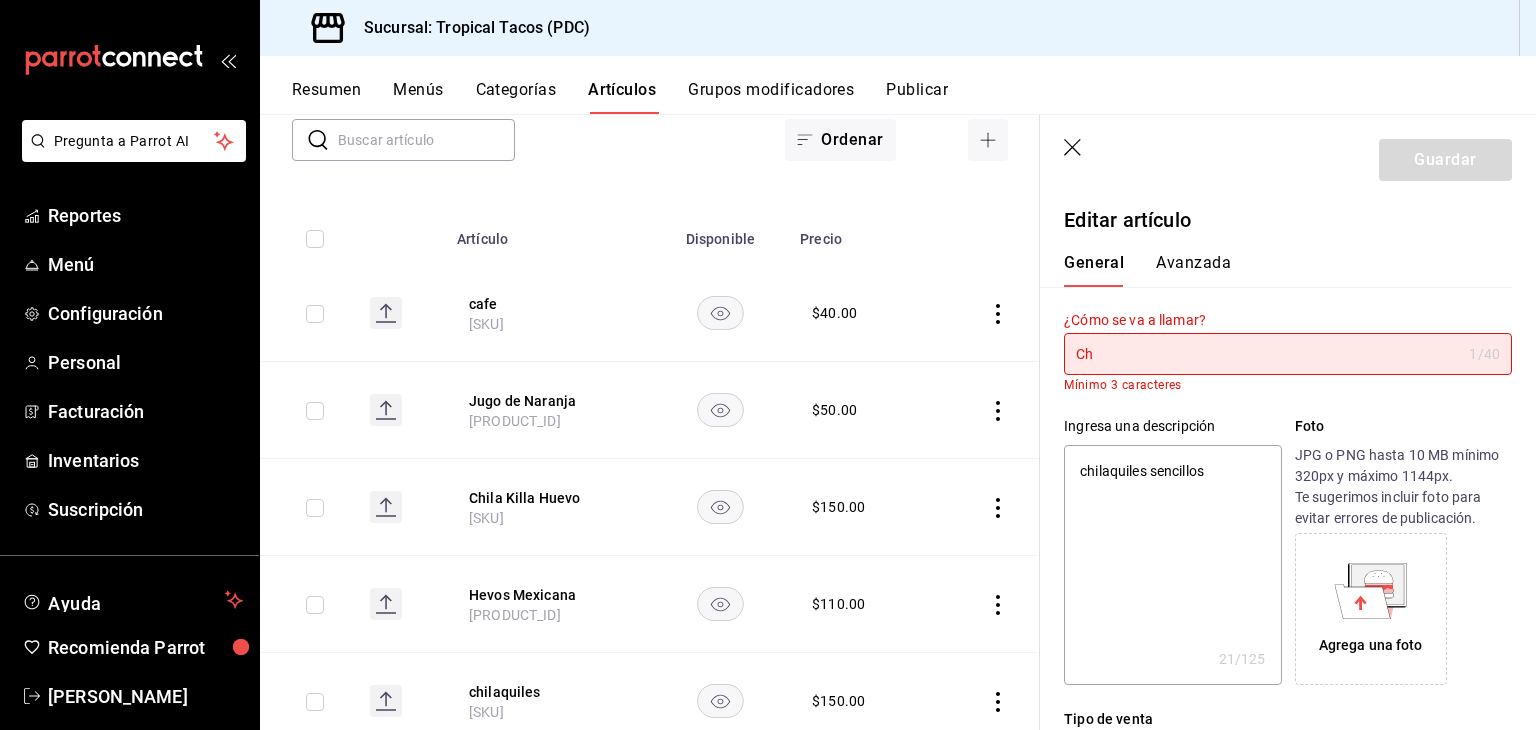 type on "x" 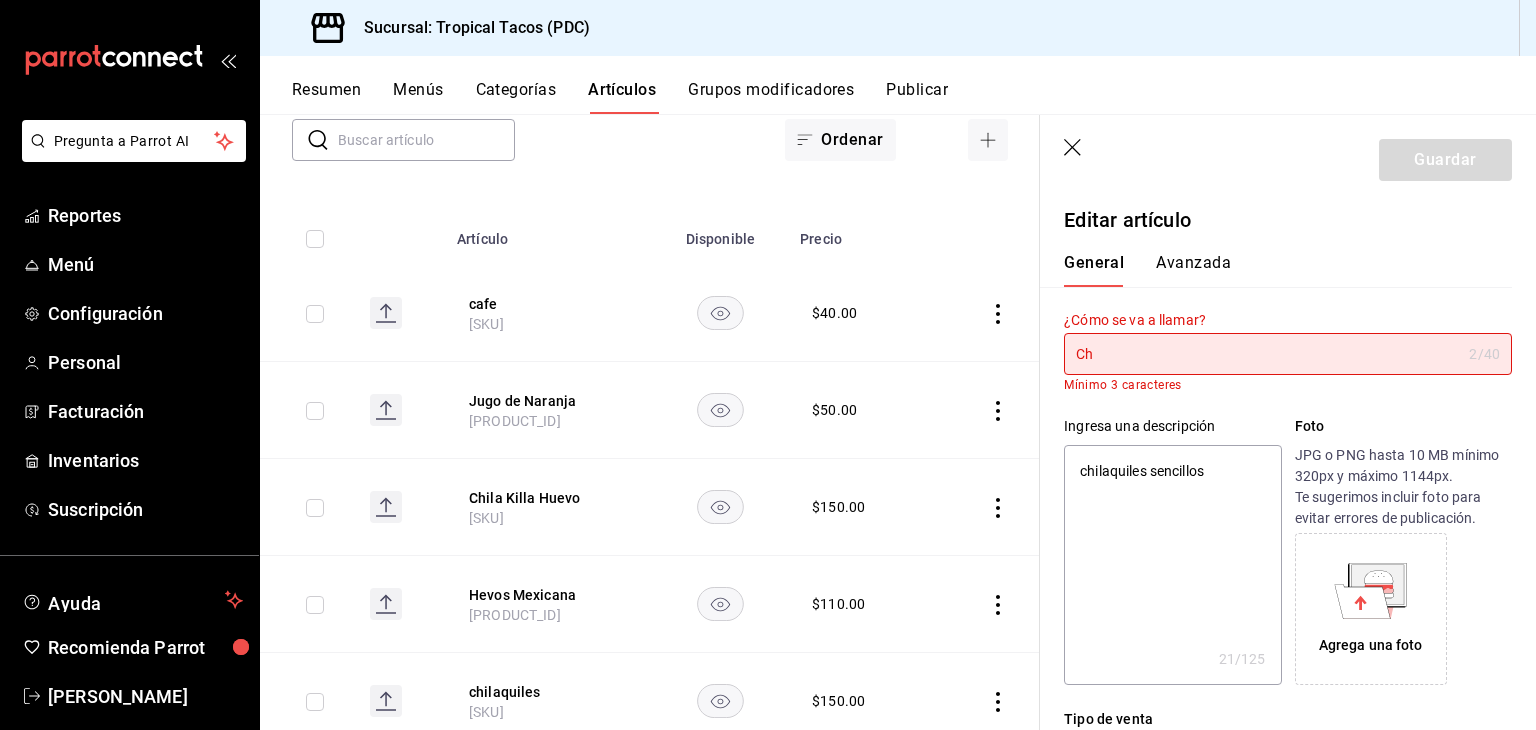 type on "Chi" 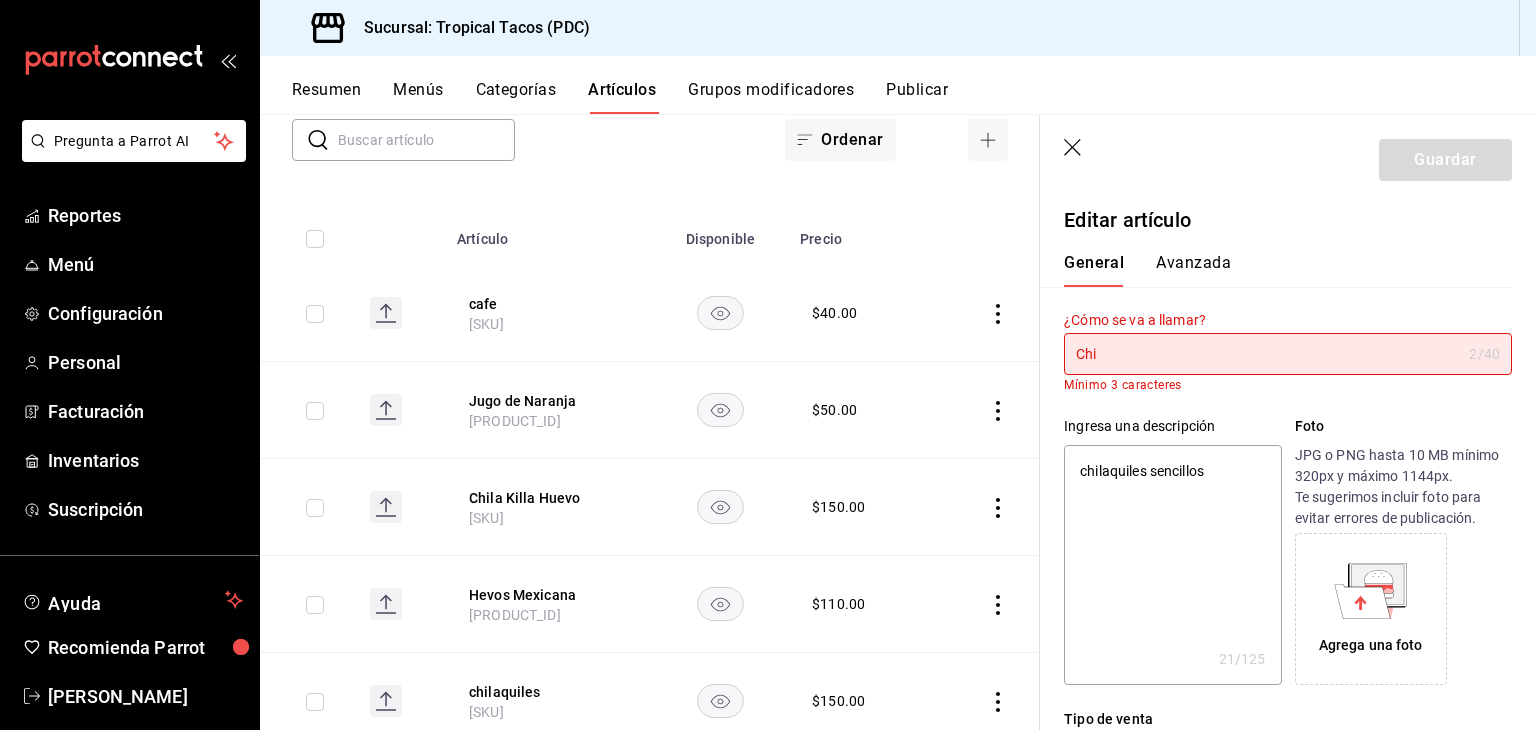 type on "x" 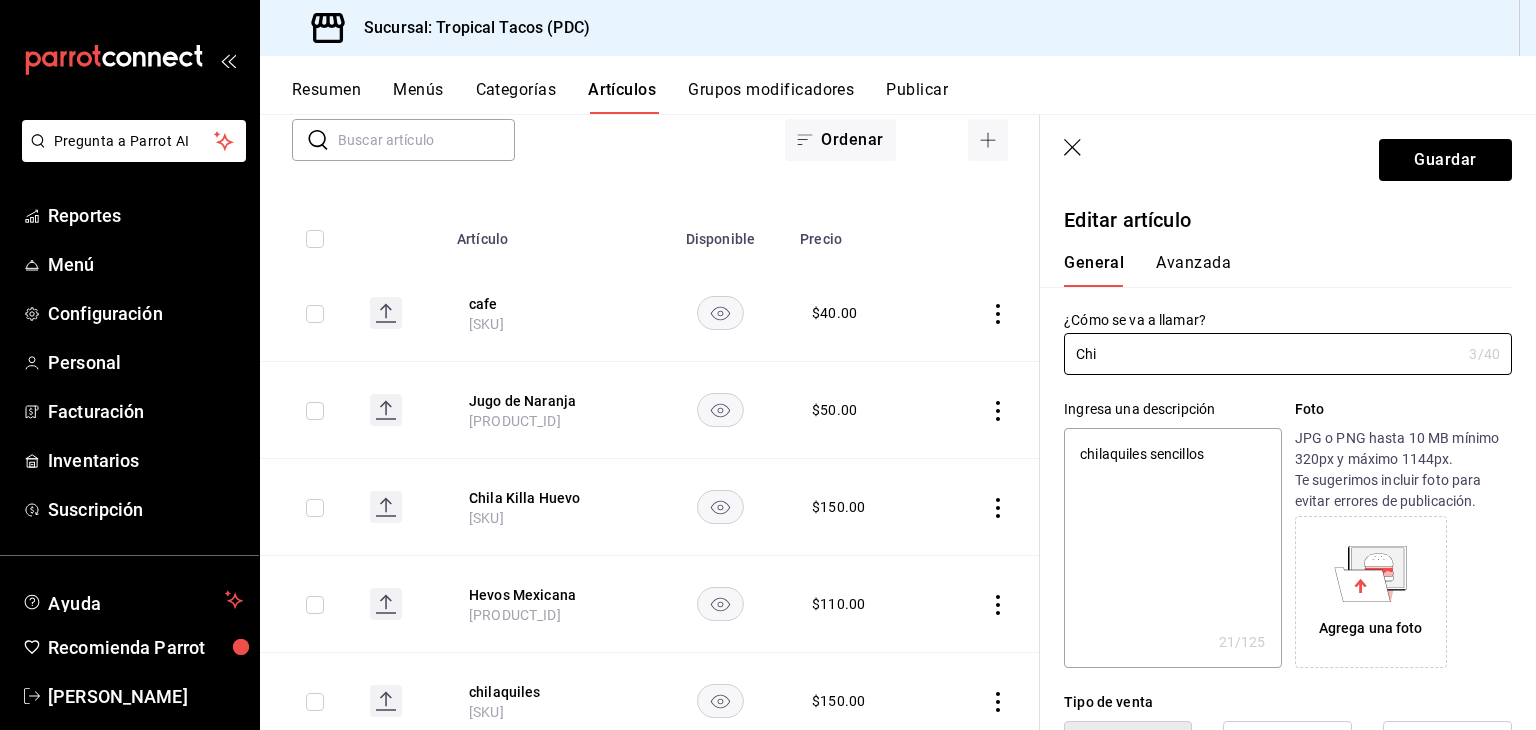 type on "Chil" 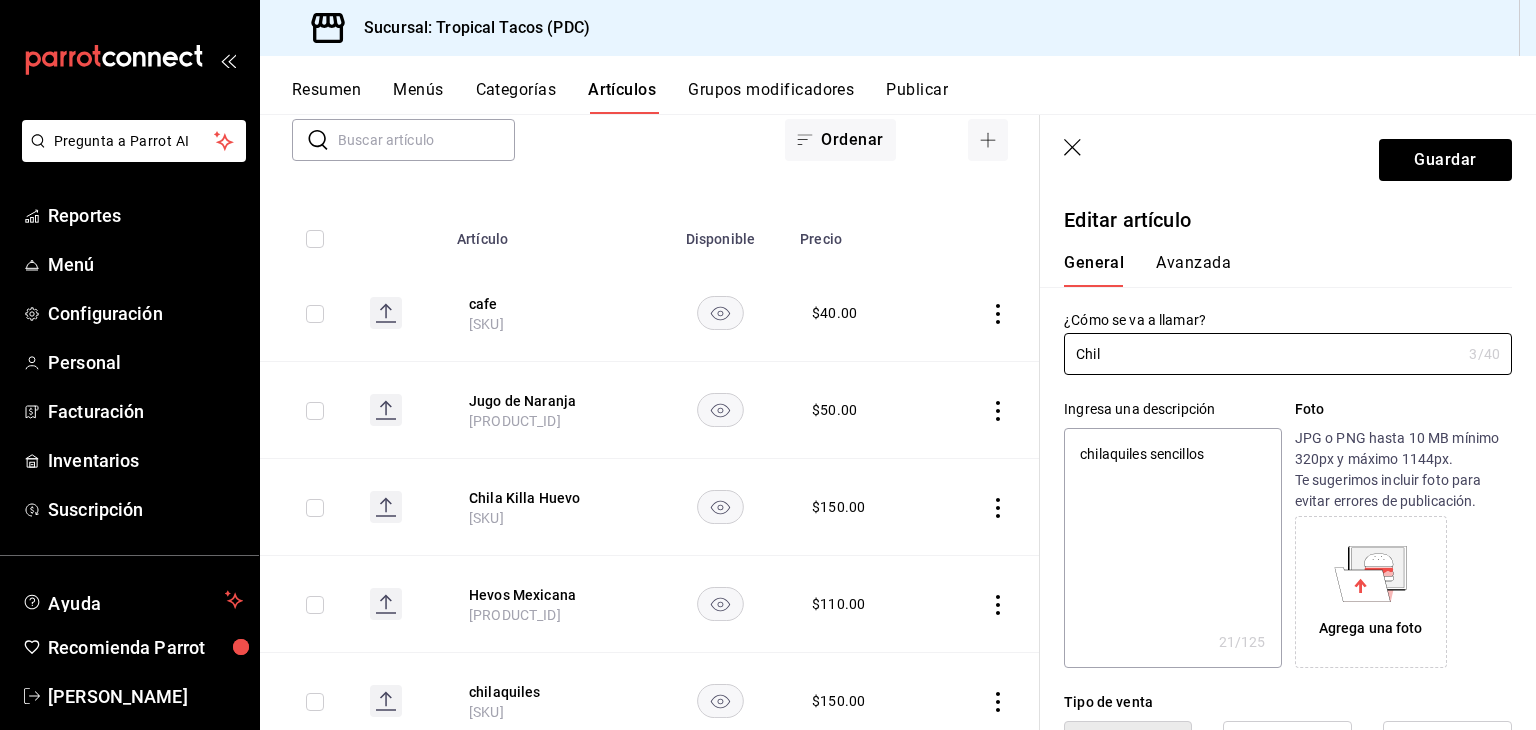 type on "x" 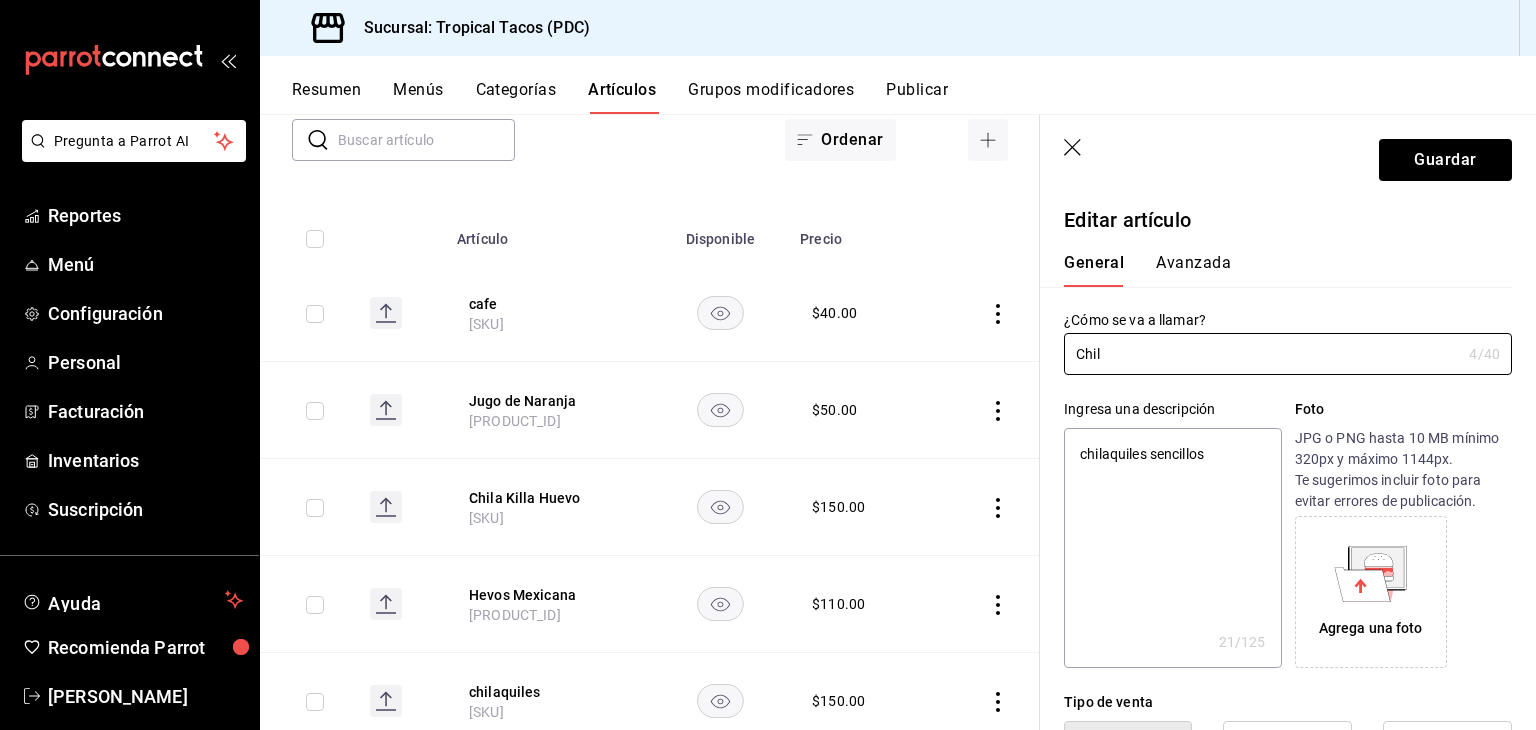 type on "Chila" 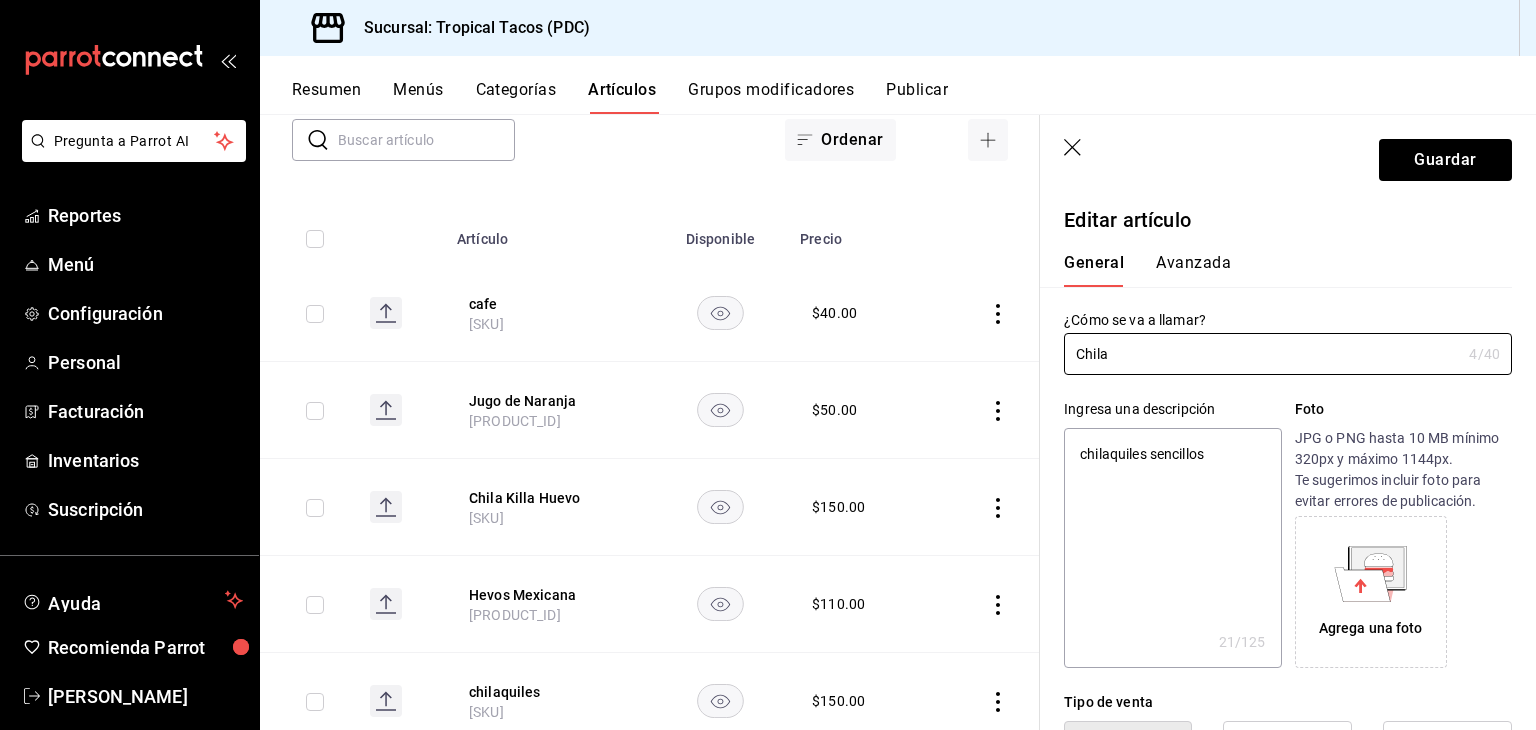type on "x" 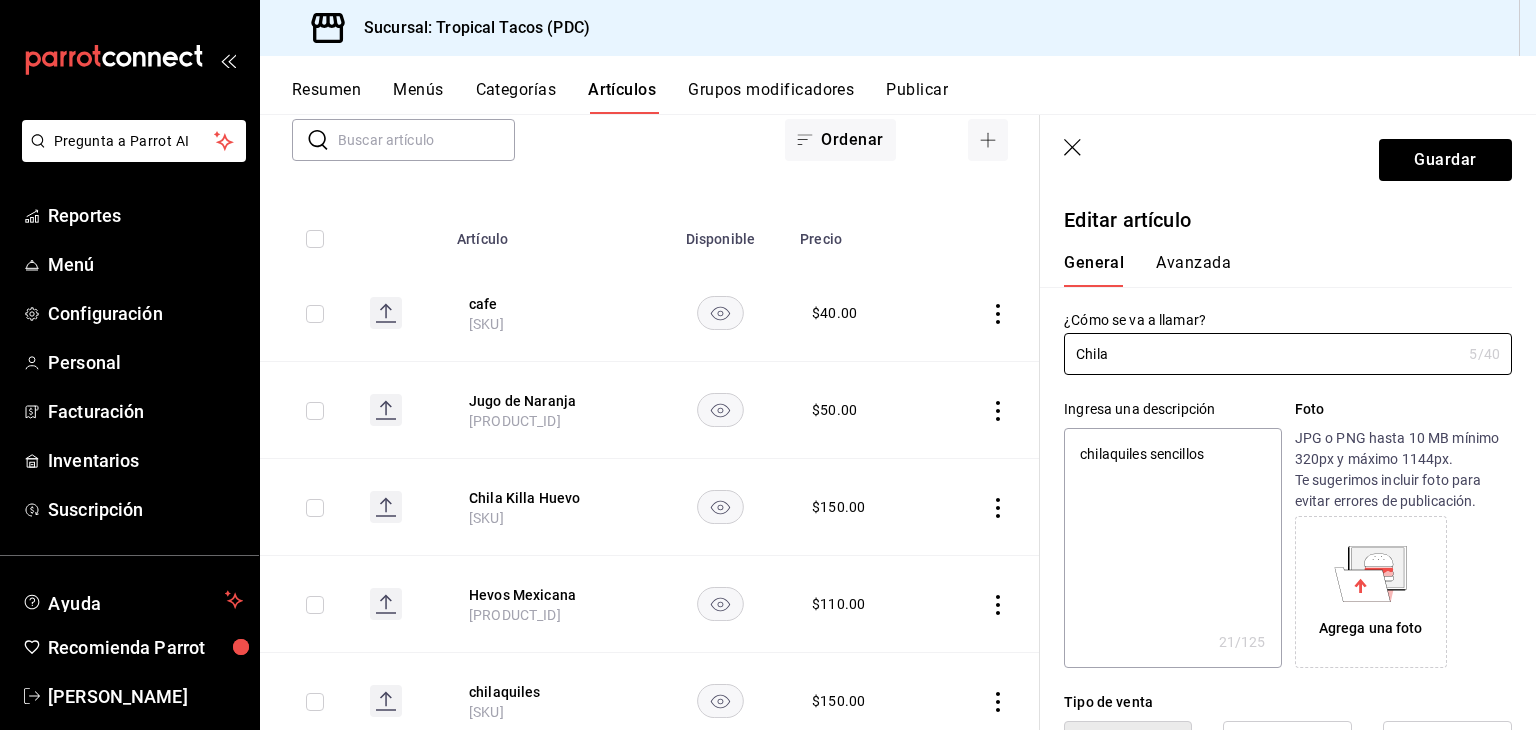 type on "Chila" 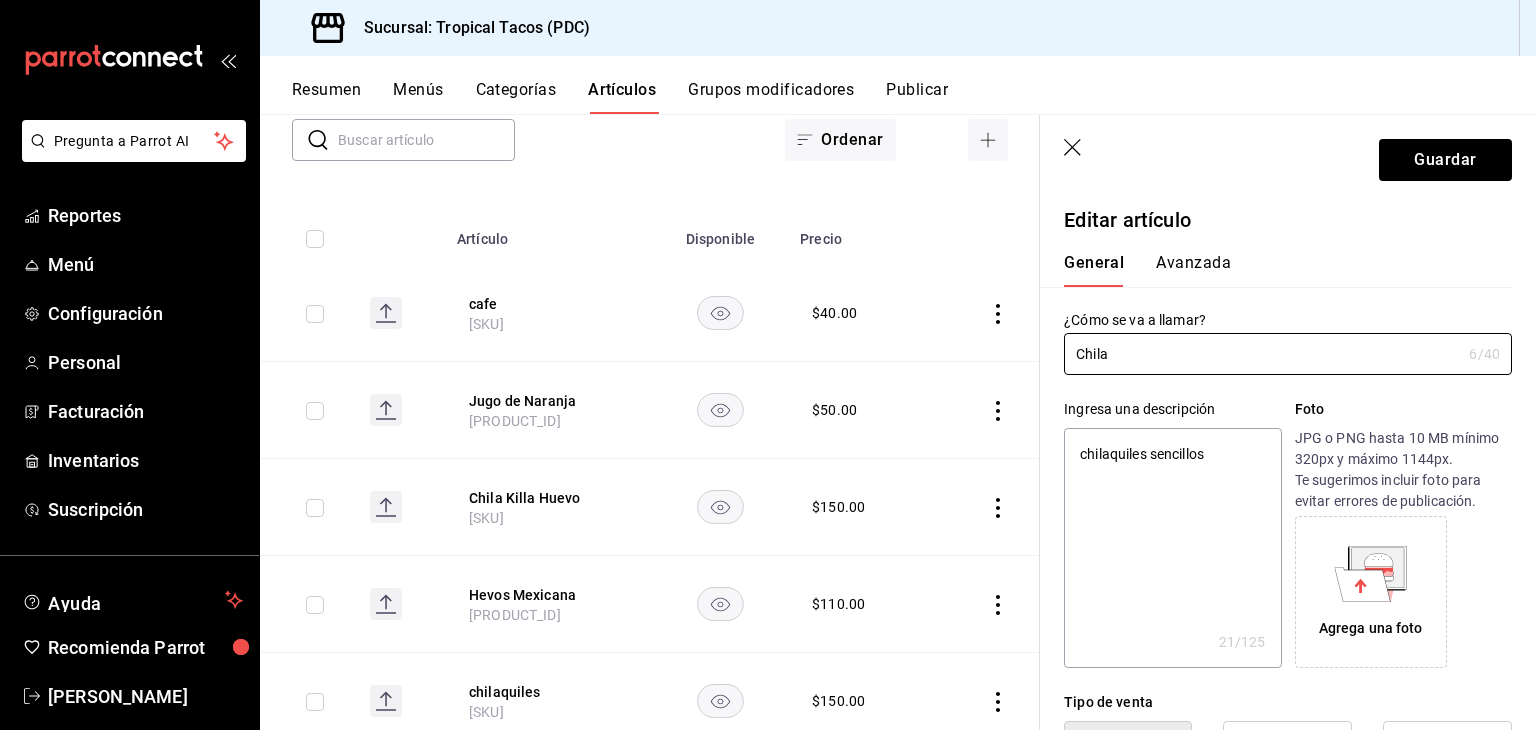 type on "Chila K" 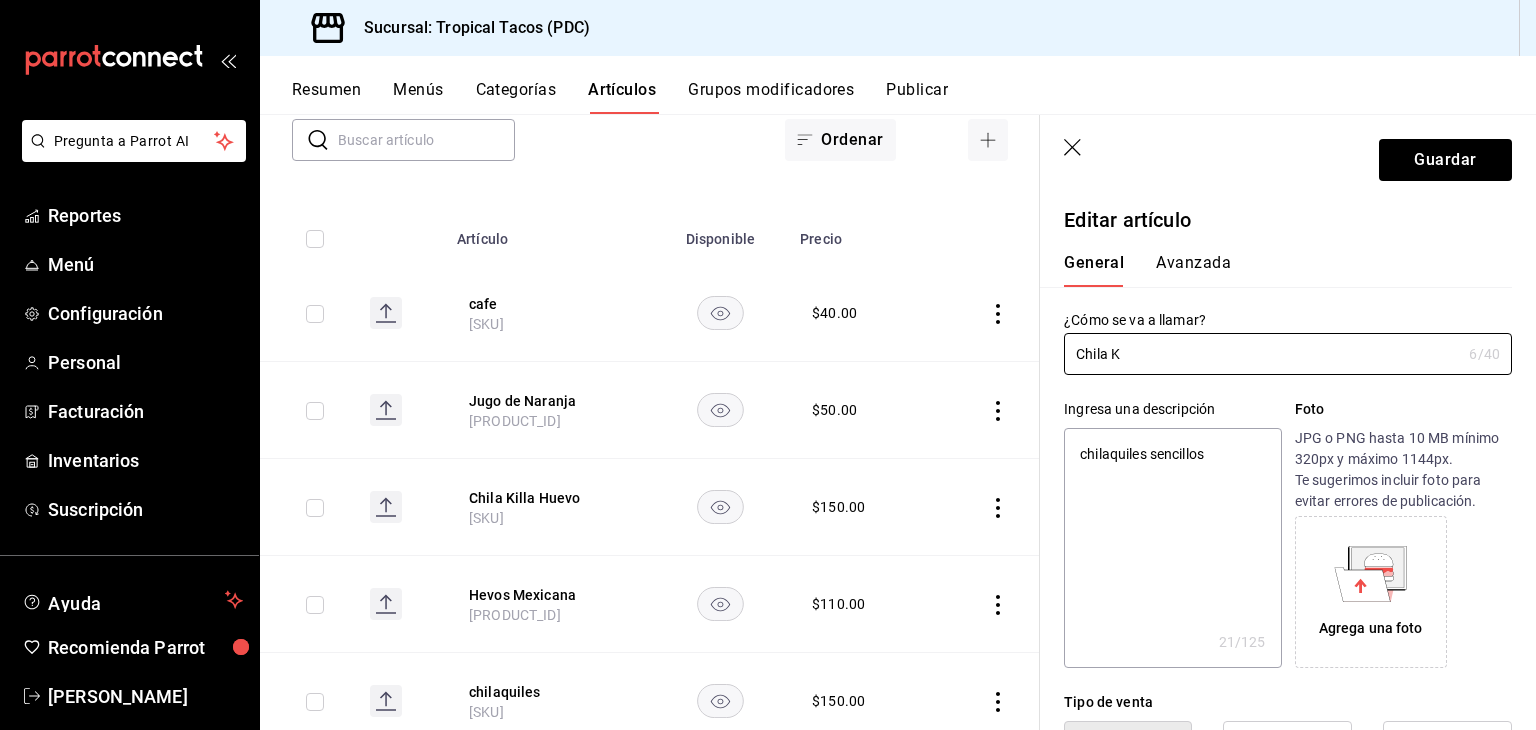 type on "x" 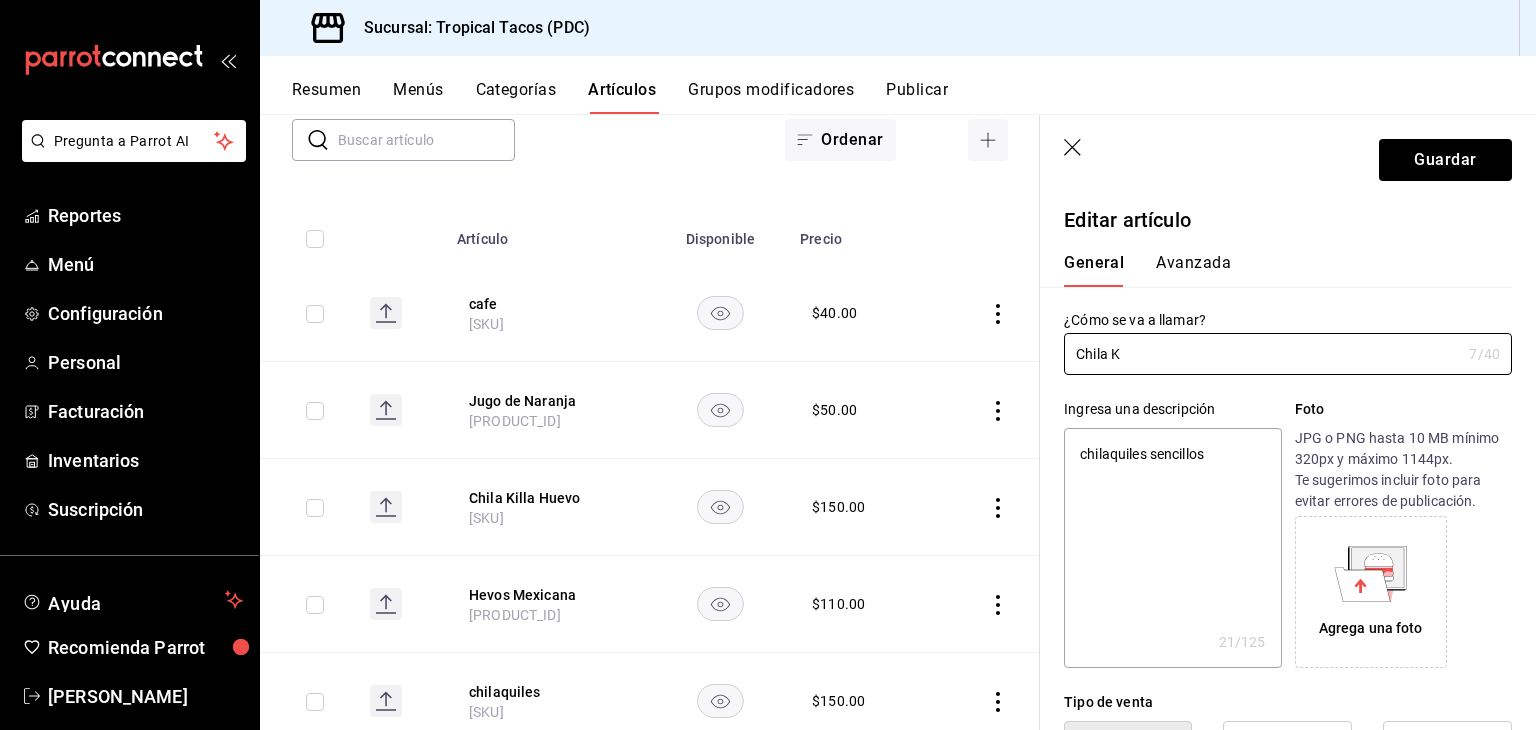 type on "Chila Ki" 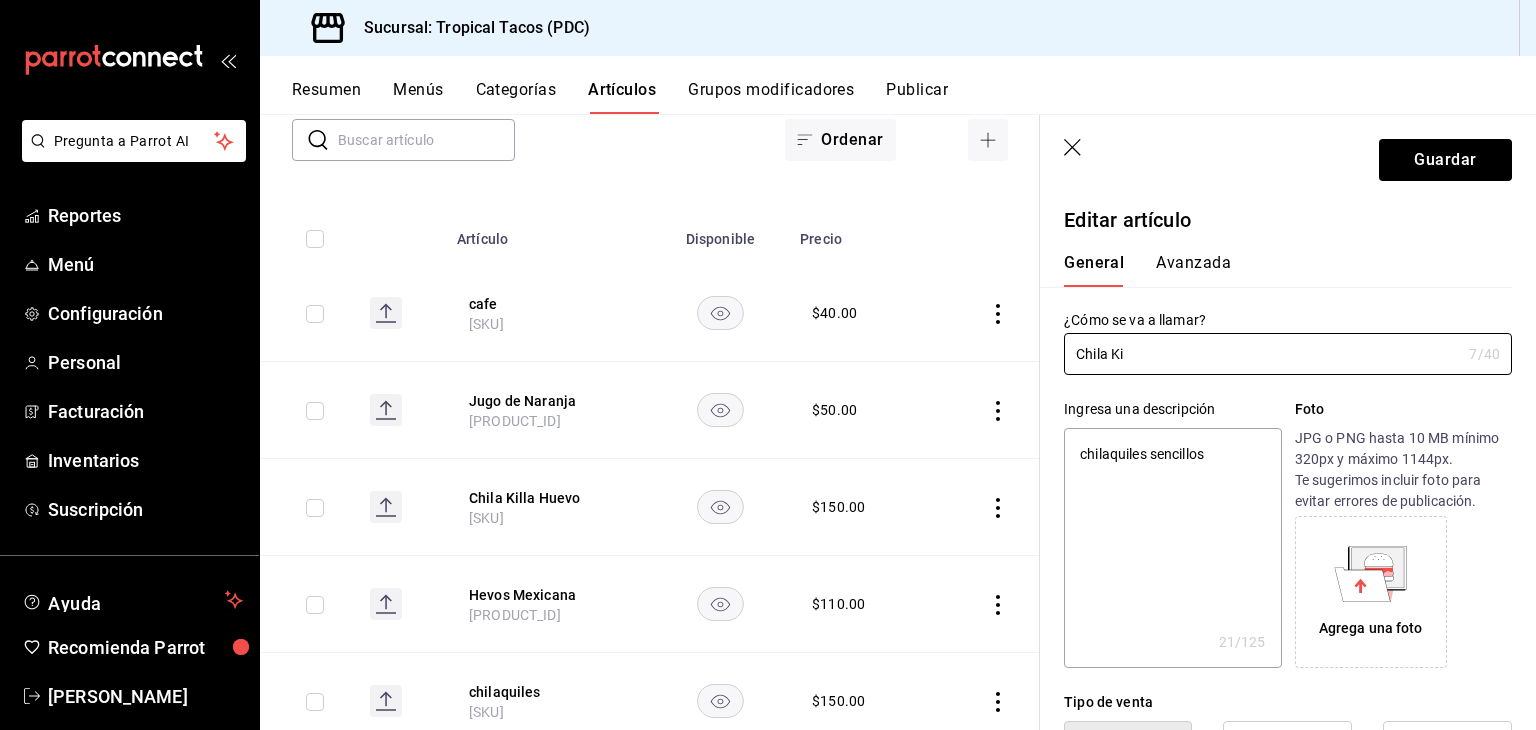 type on "x" 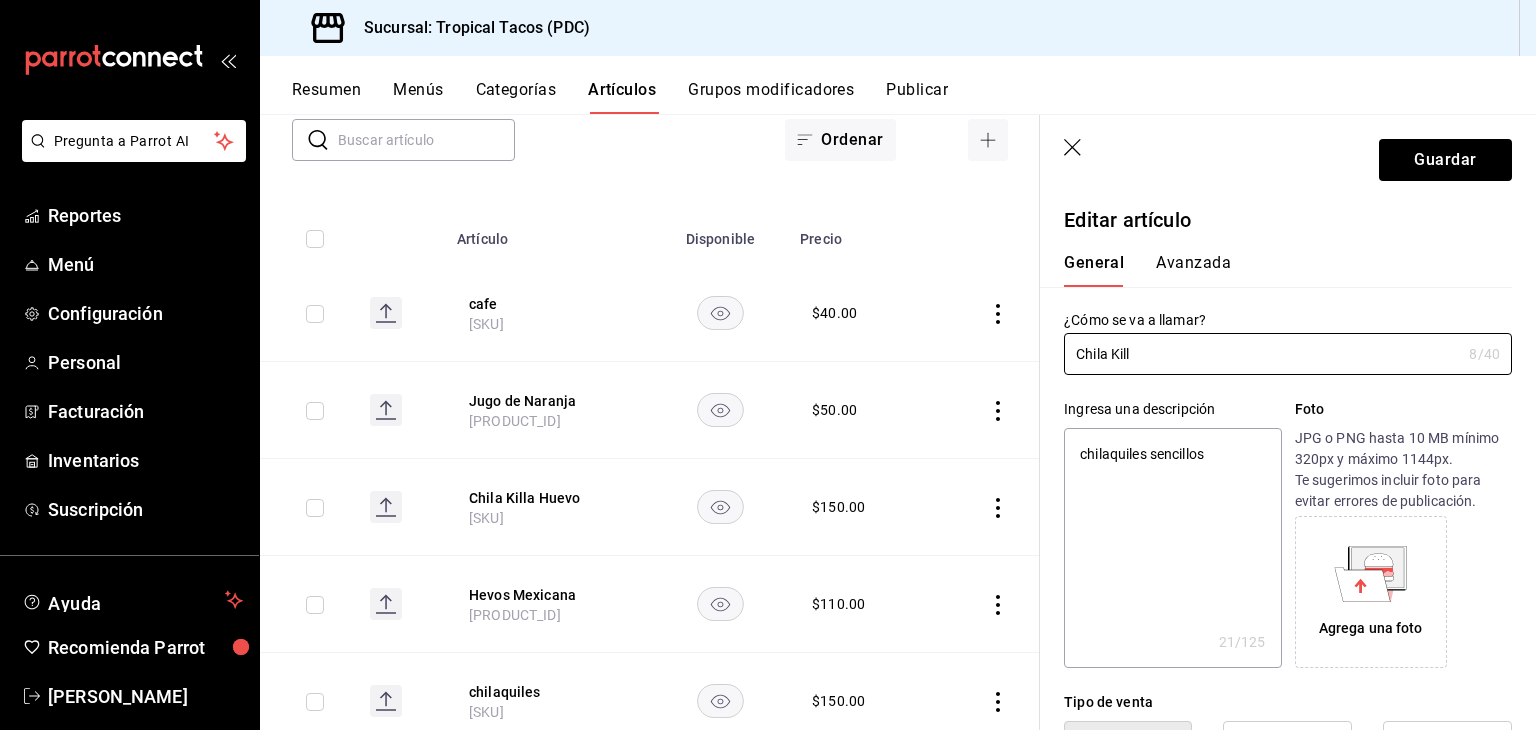type on "Chila Killa" 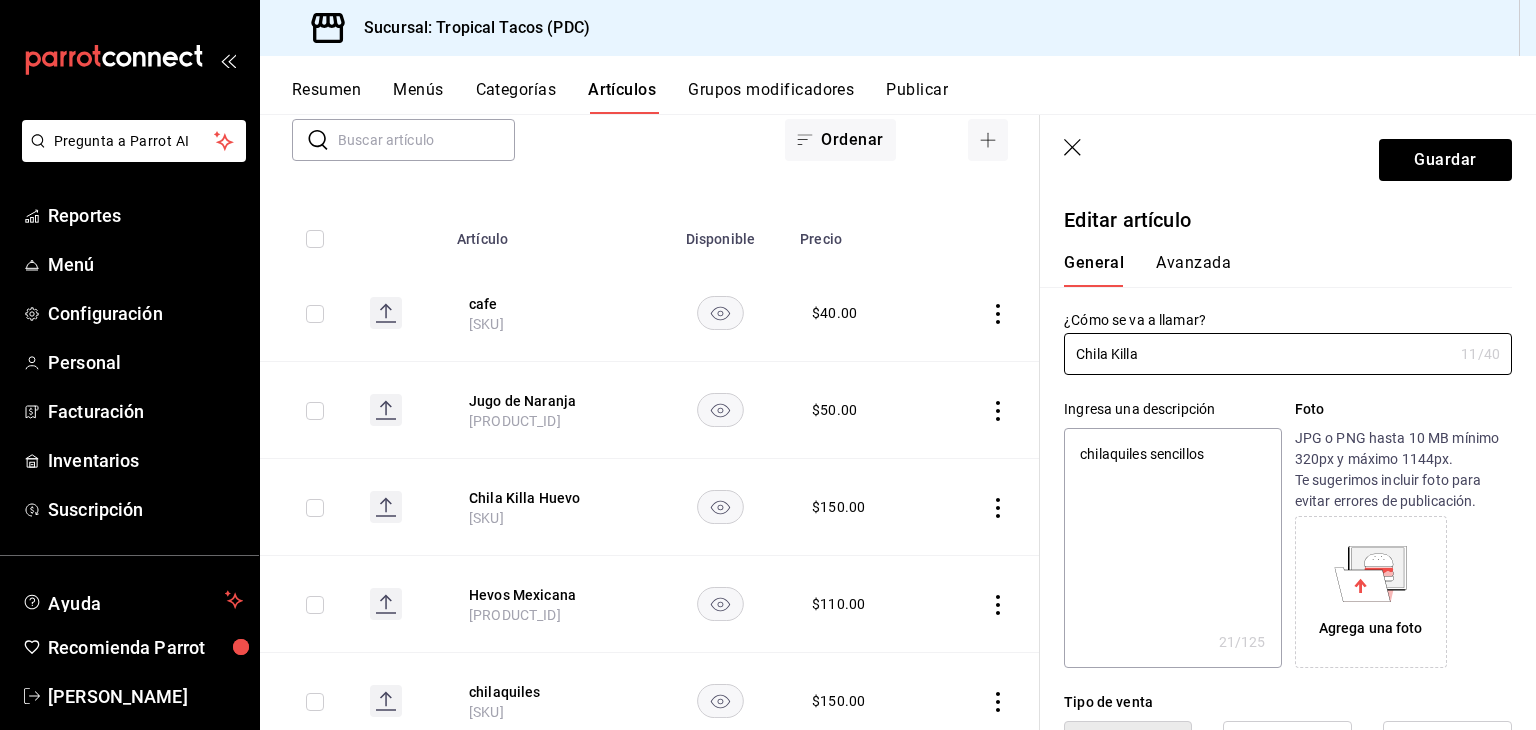 type on "x" 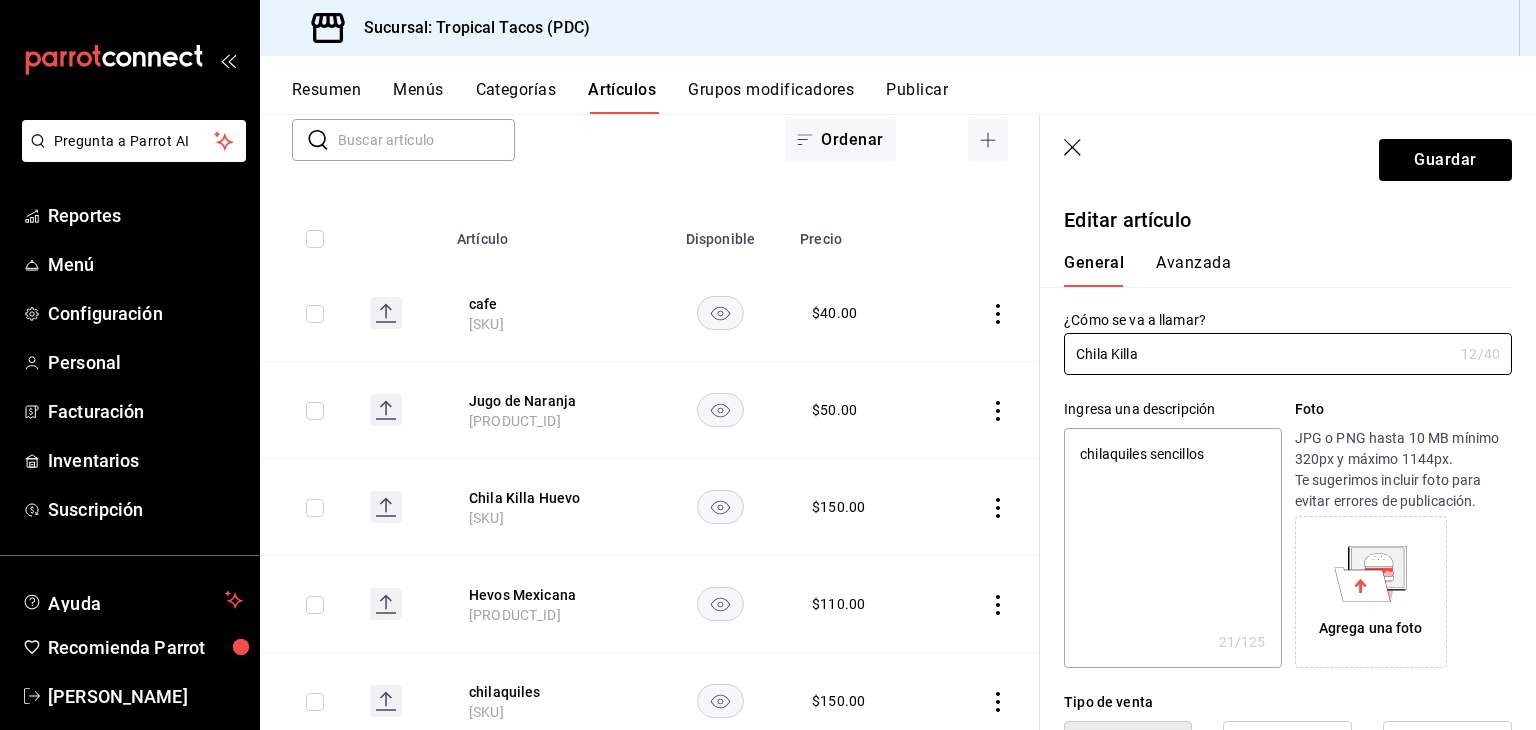 type on "Chila Killa p" 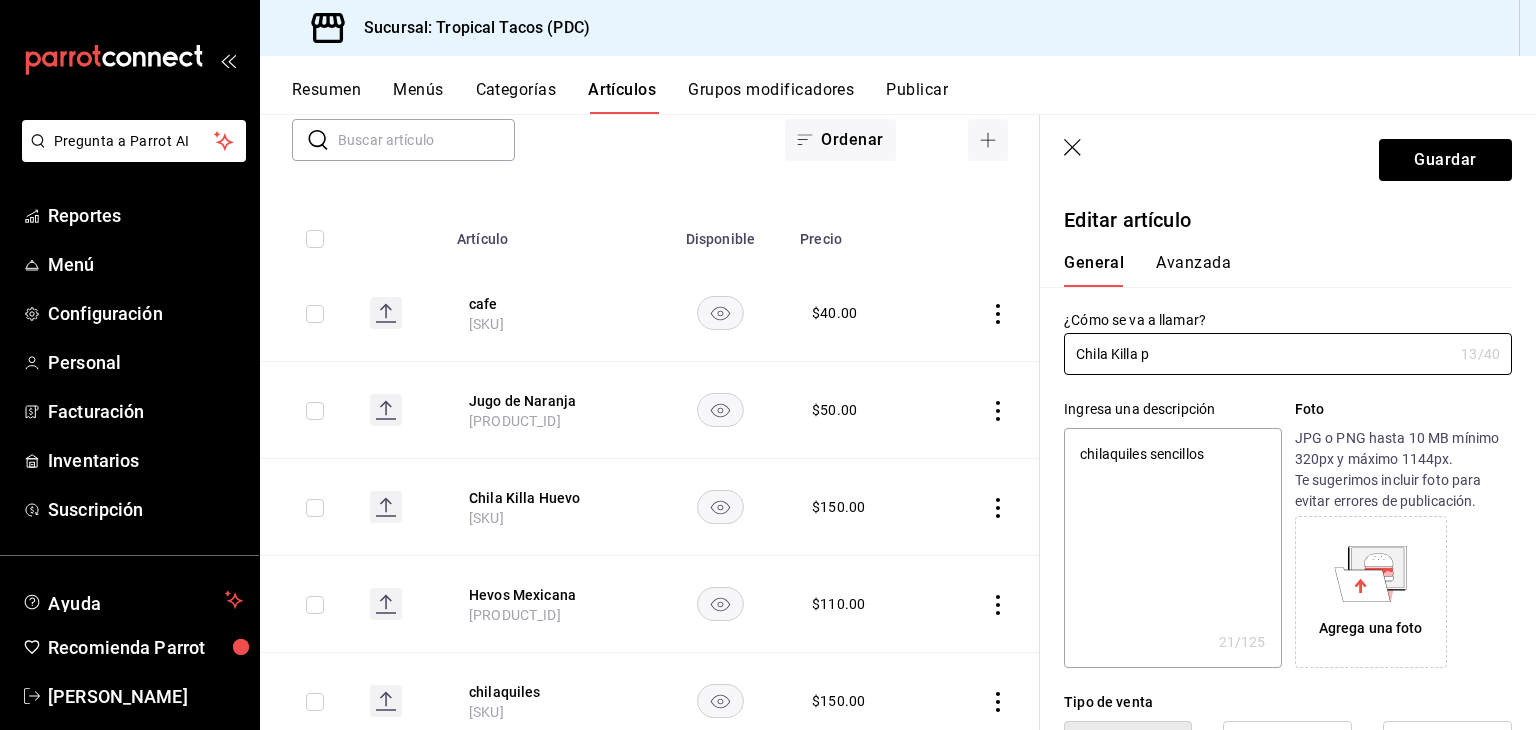 type on "x" 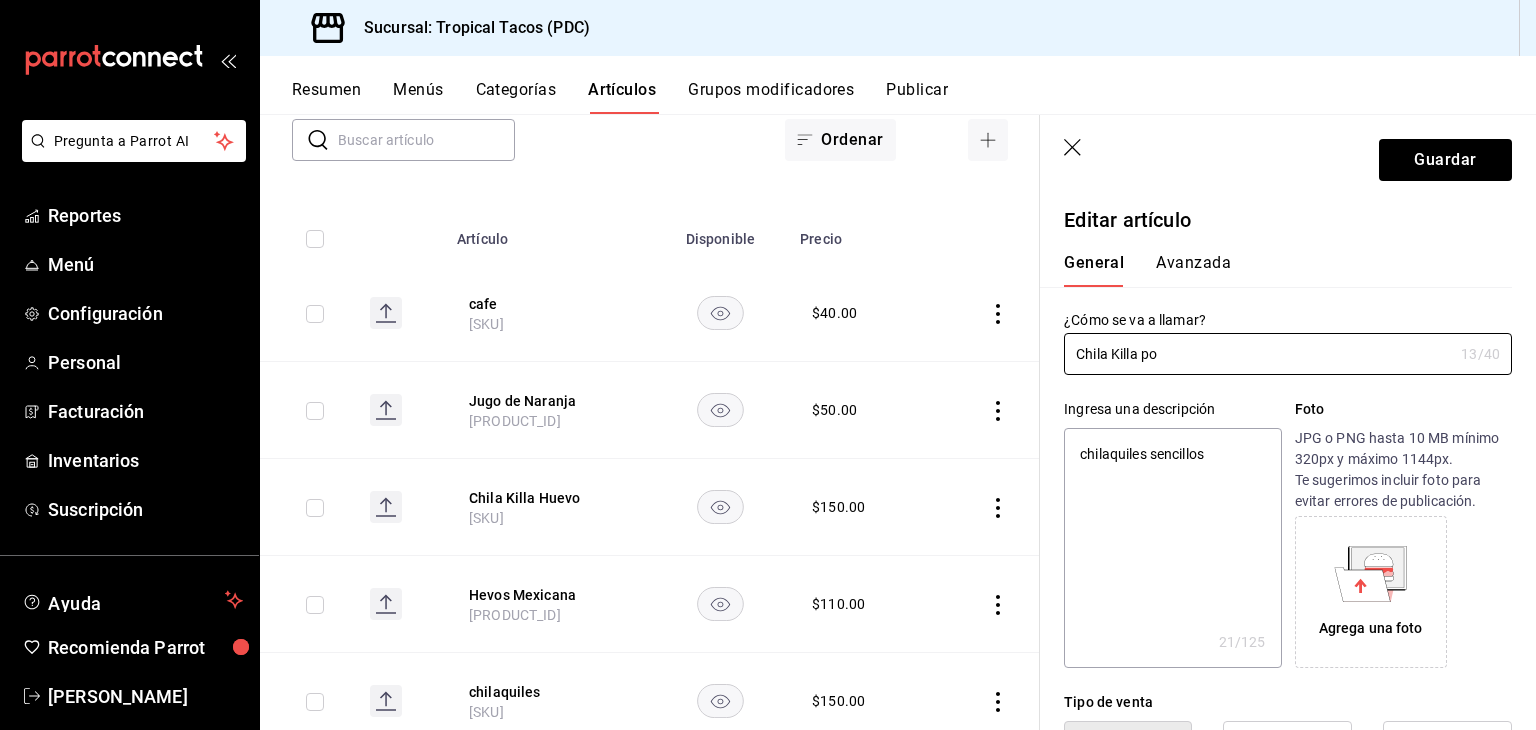 type on "x" 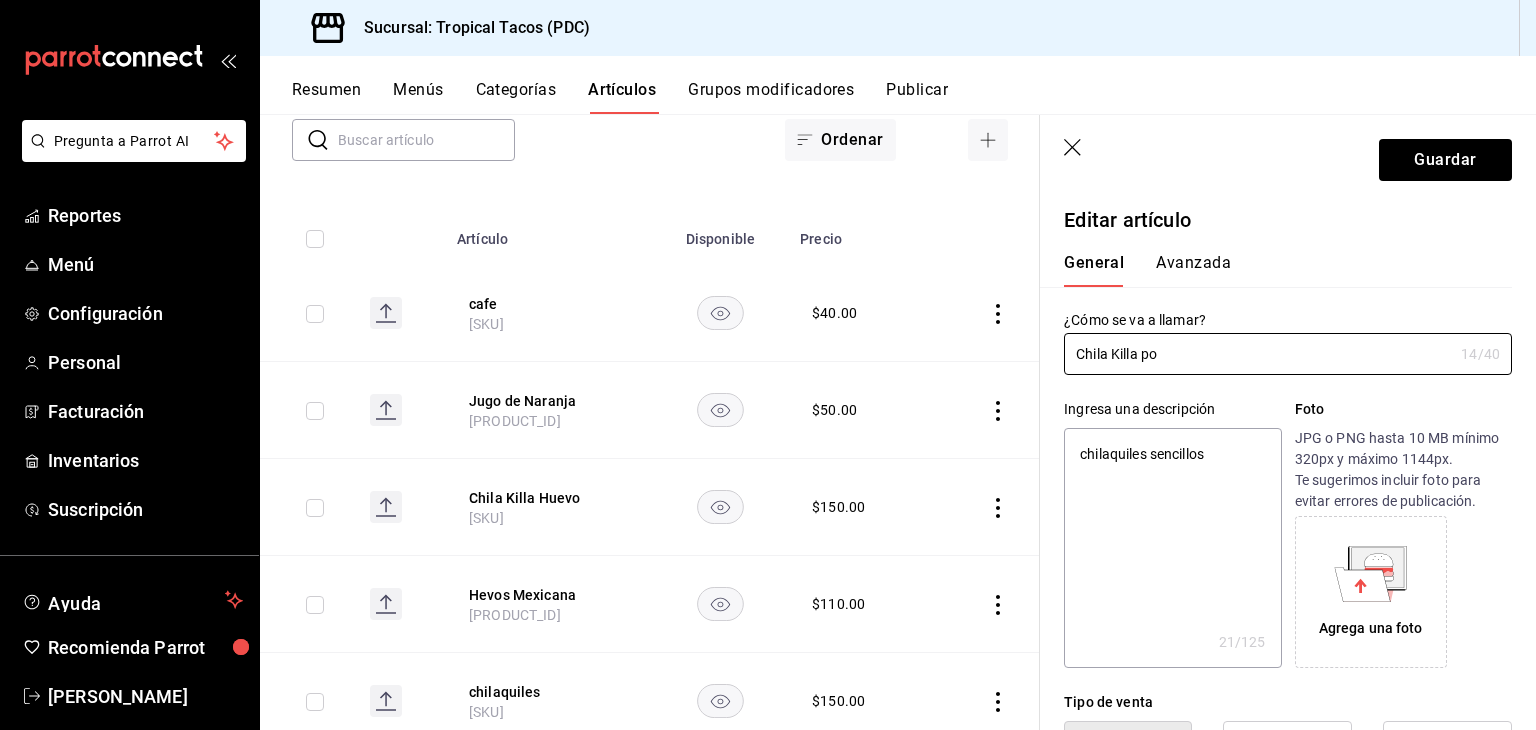 type on "Chila Killa pol" 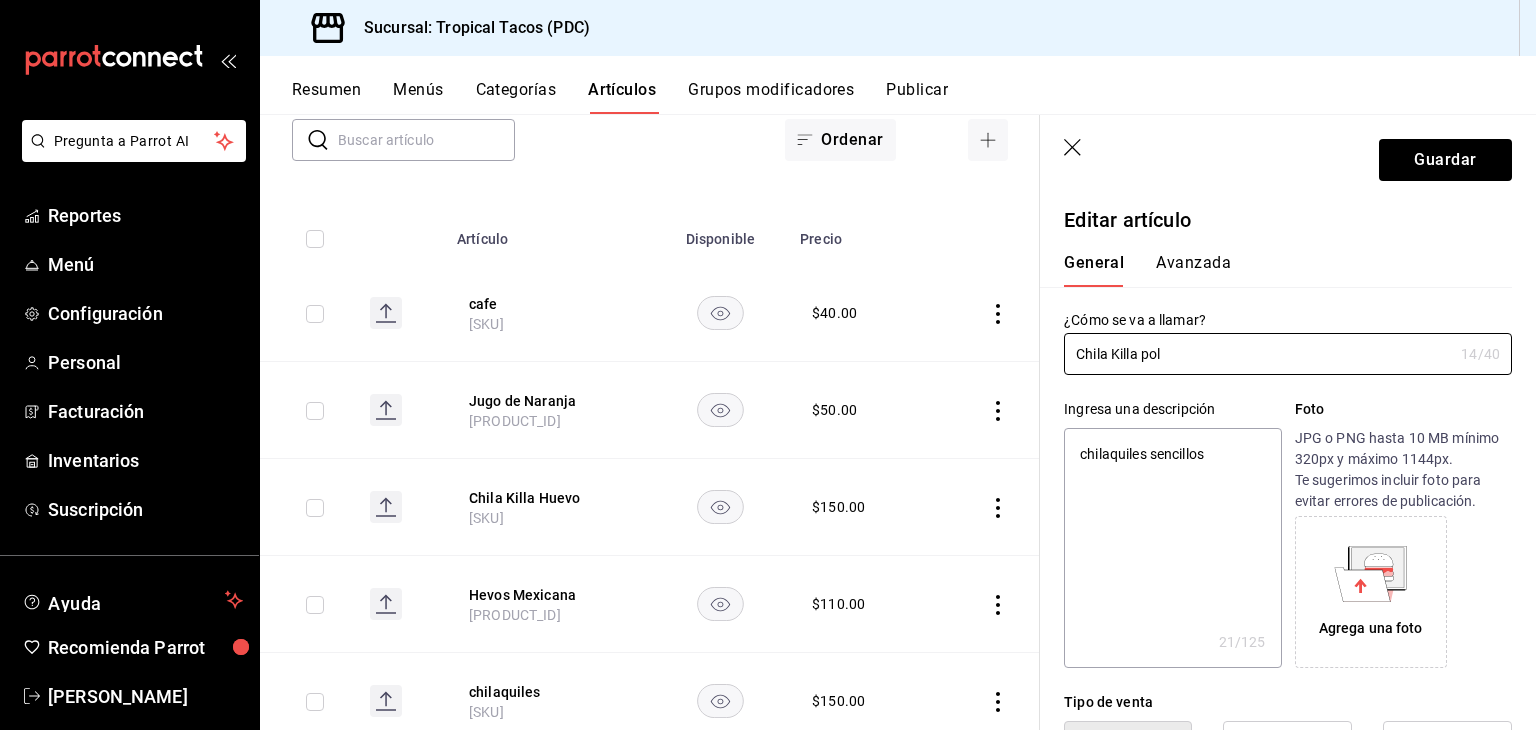 type on "x" 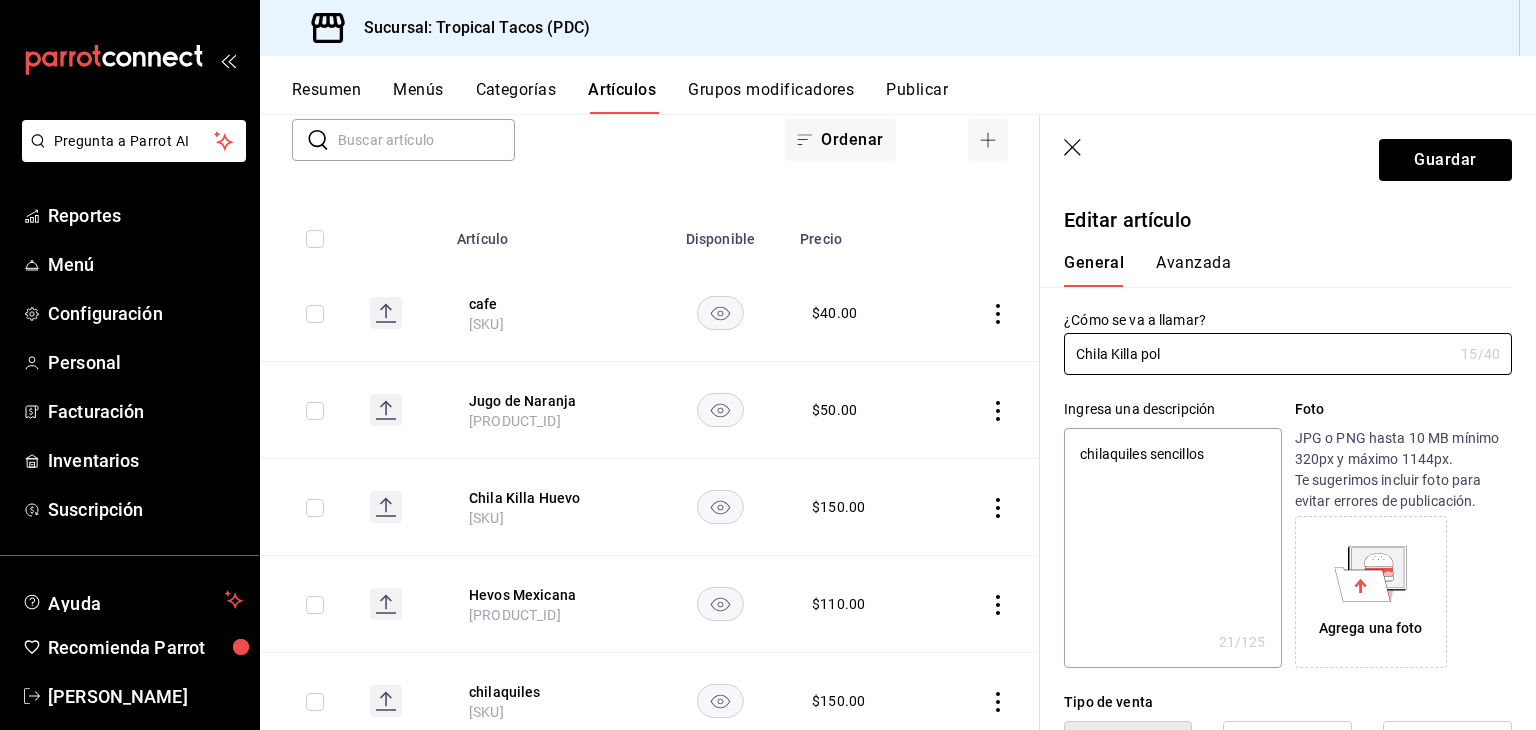 type on "Chila Killa poll" 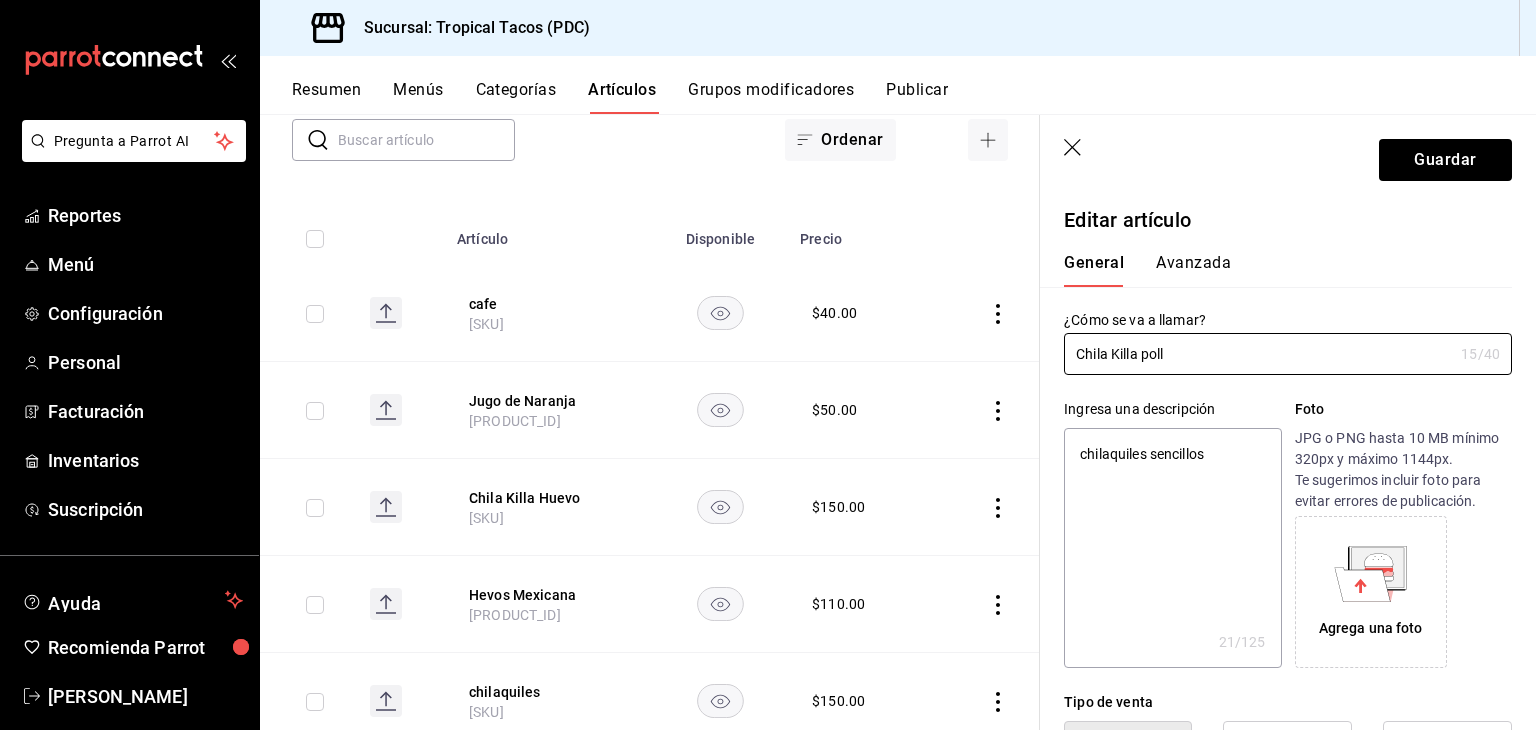 type on "x" 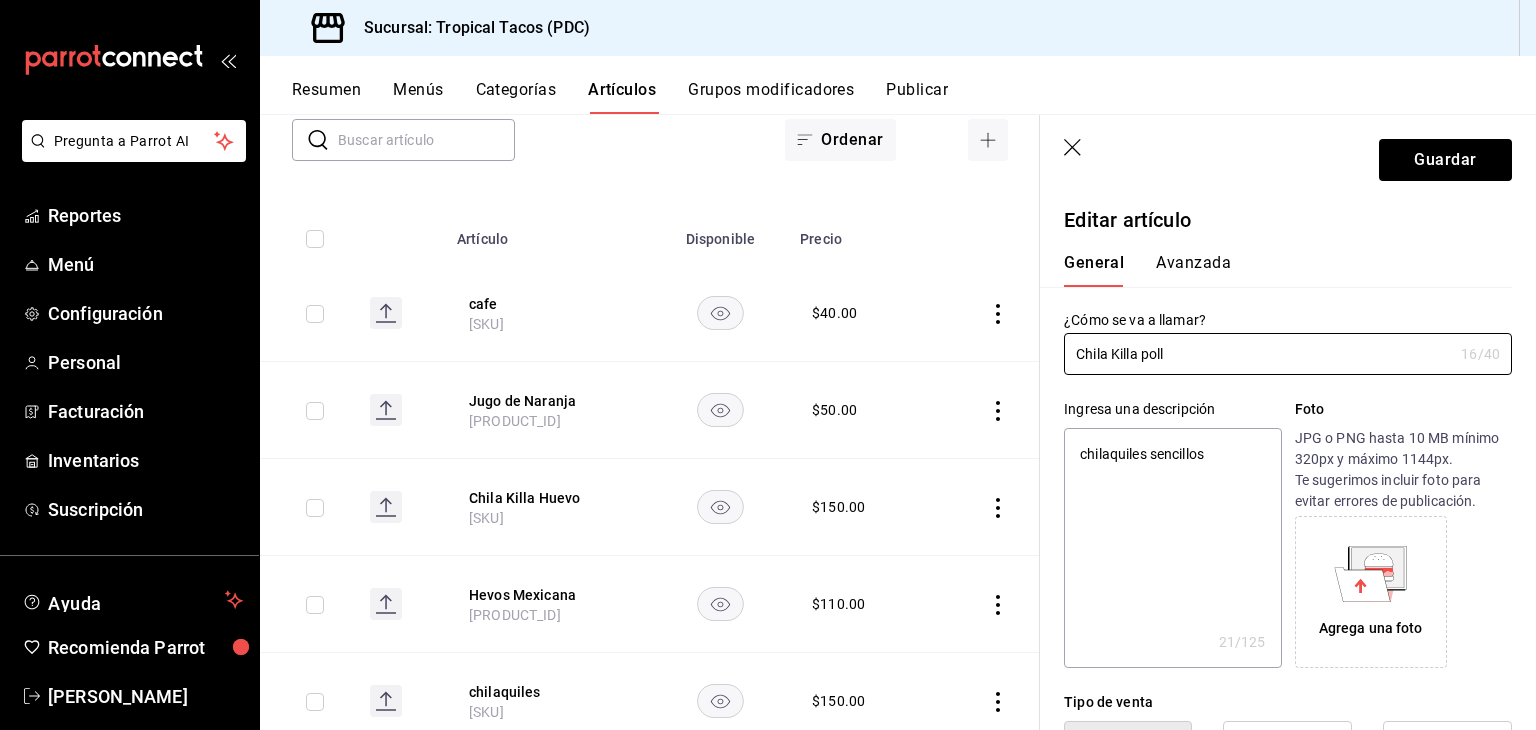 type on "Chila Killa pollo" 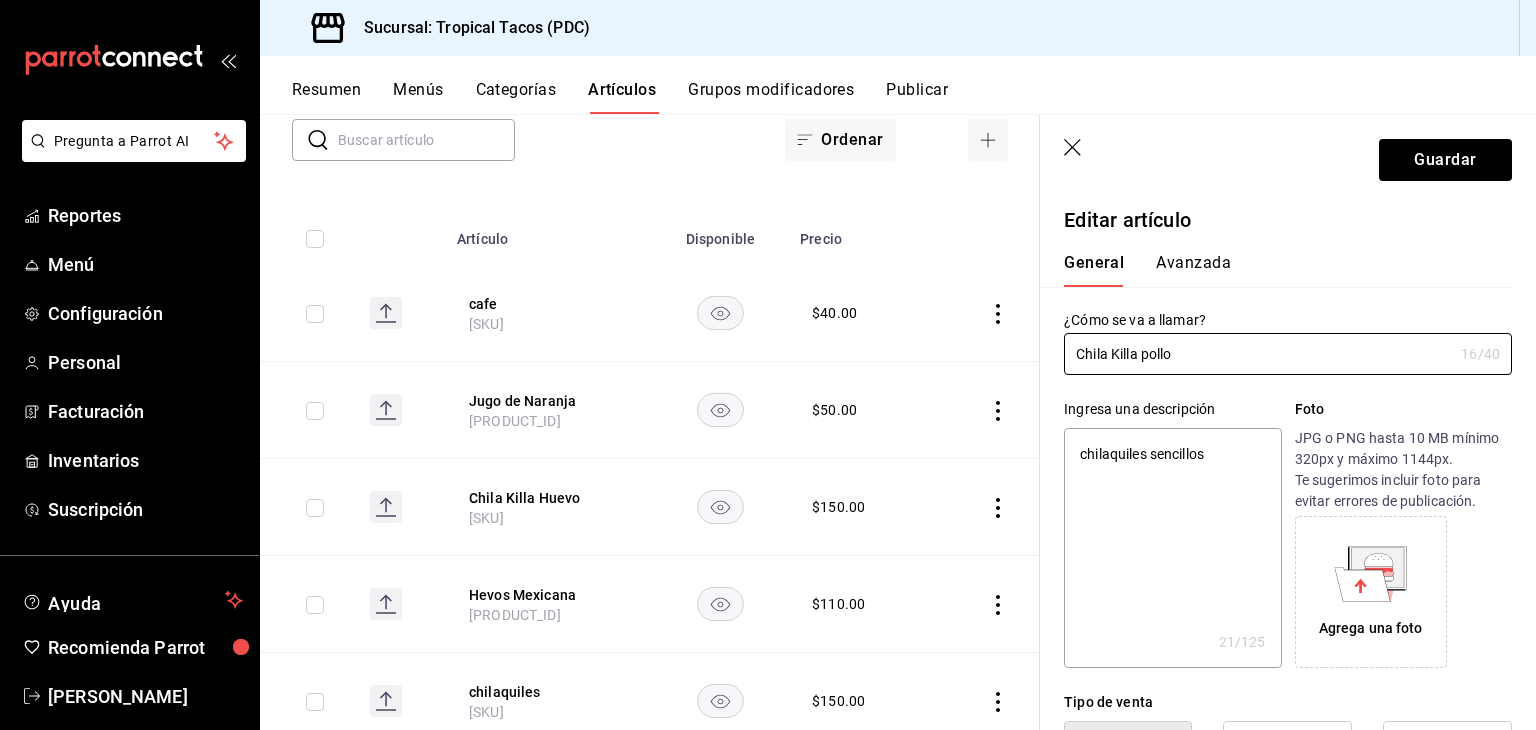 type on "x" 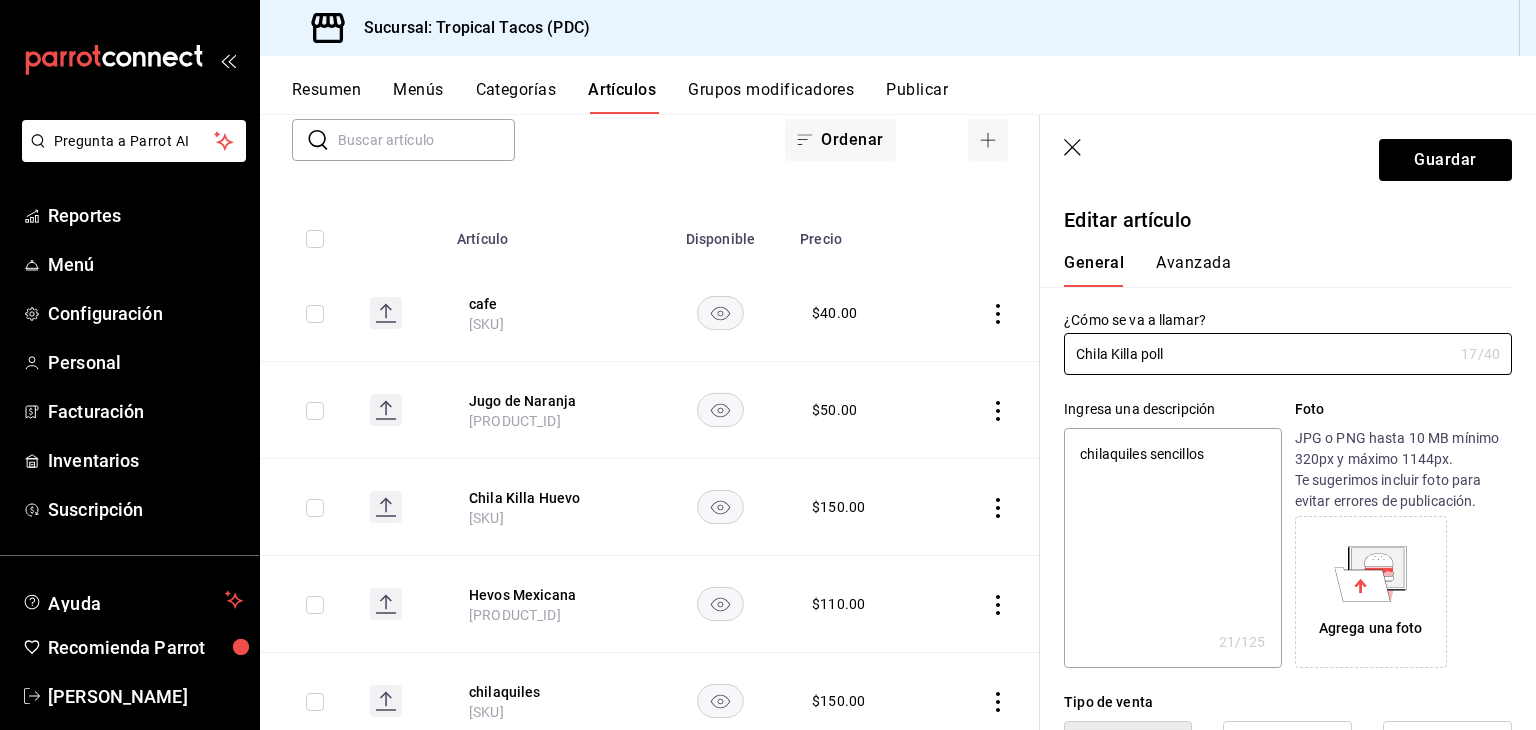 type on "Chila Killa pol" 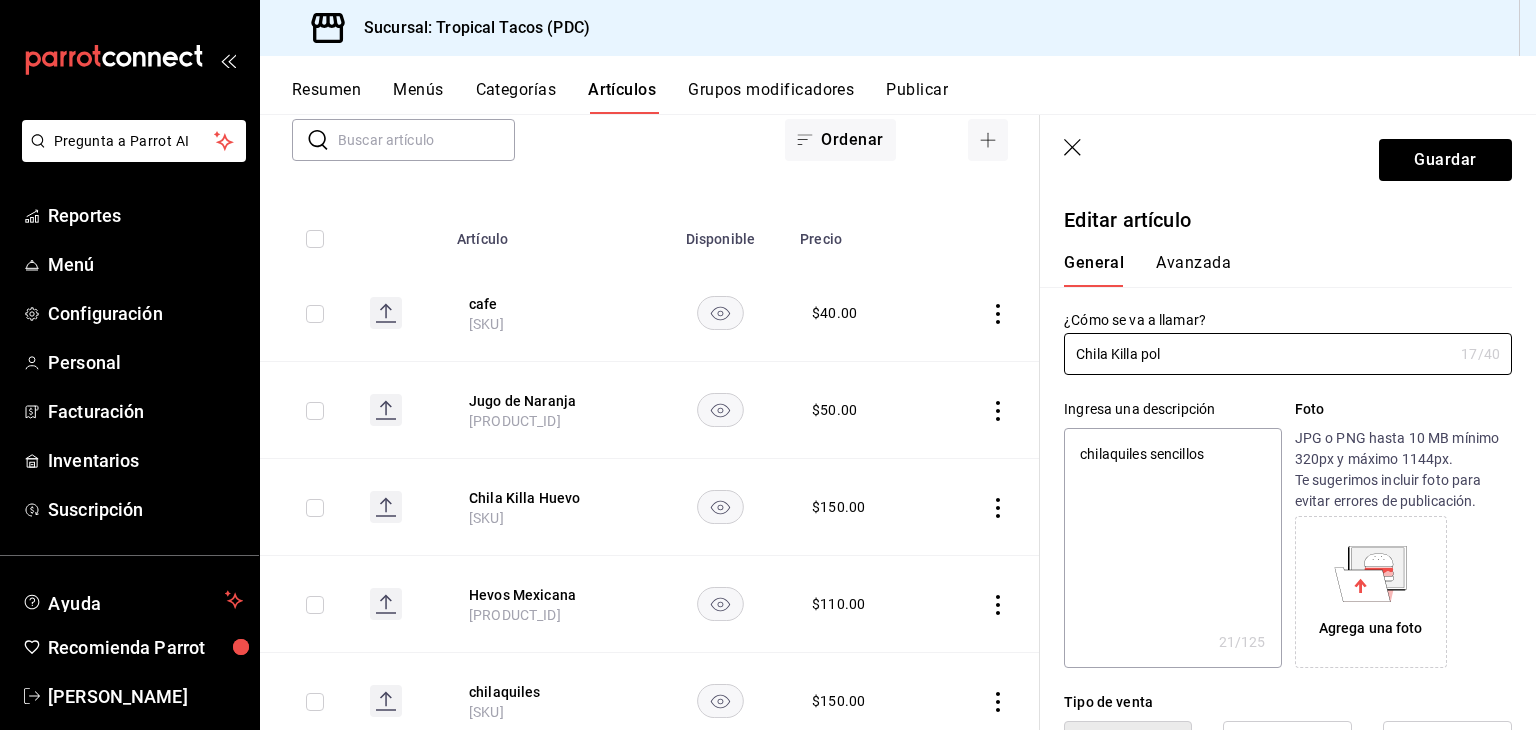 type on "x" 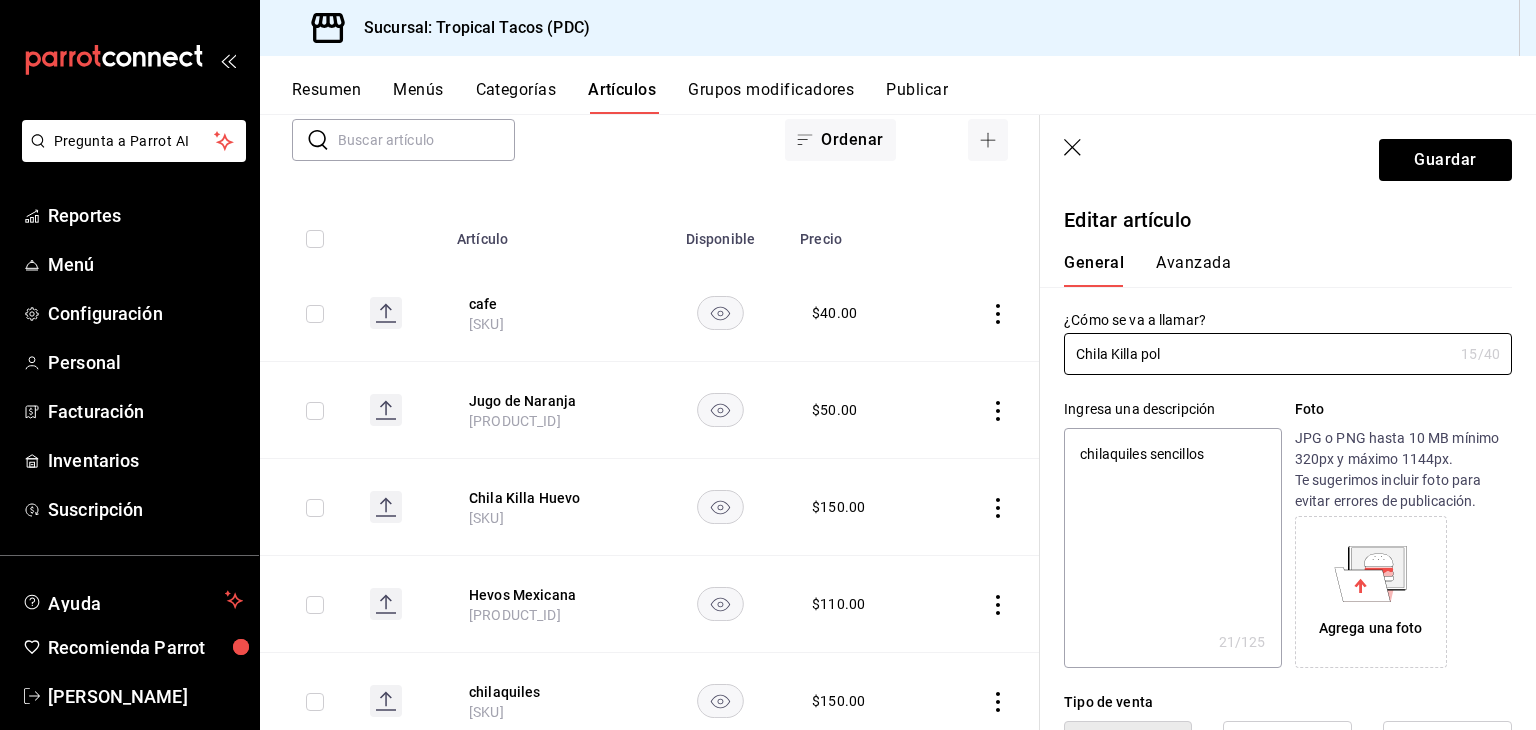 type on "Chila Killa po" 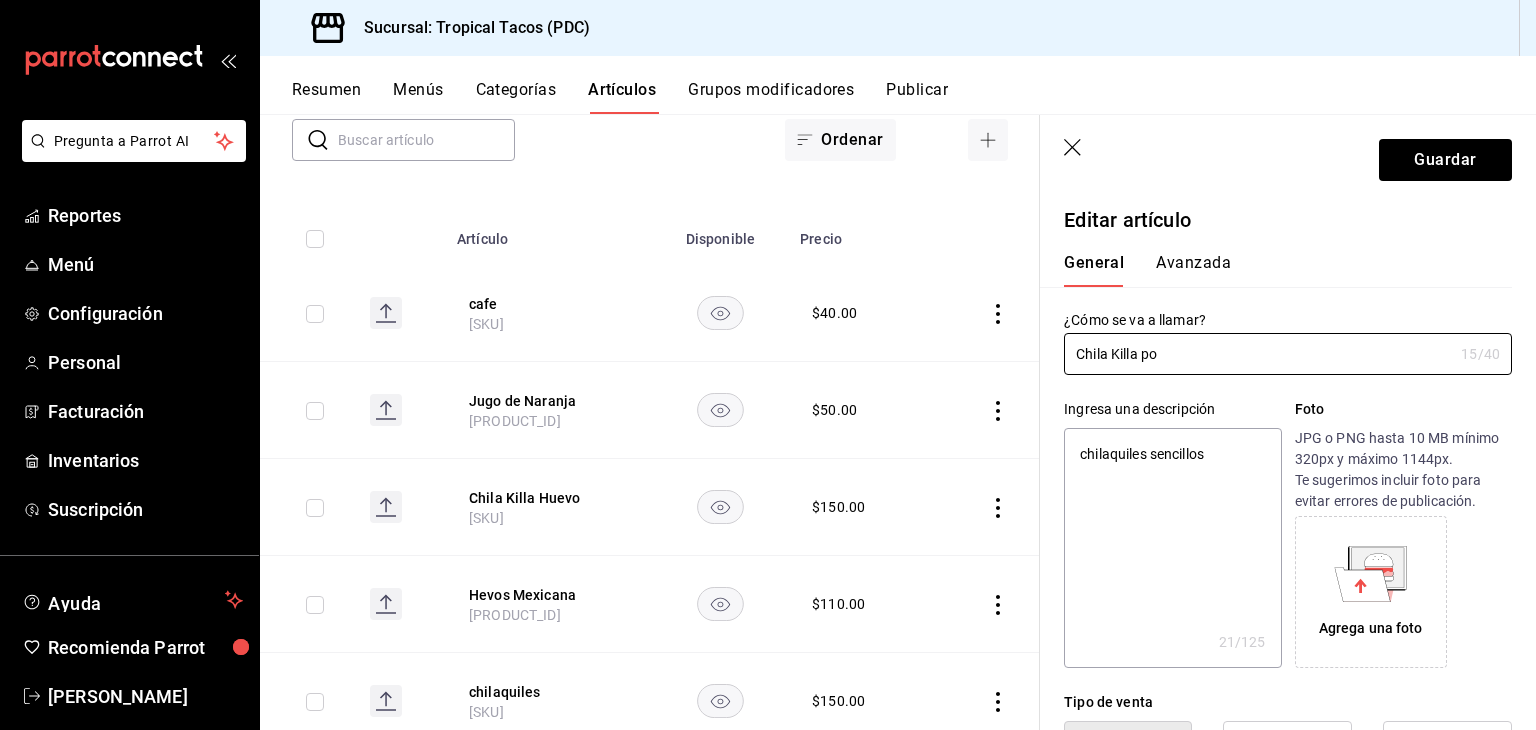 type on "x" 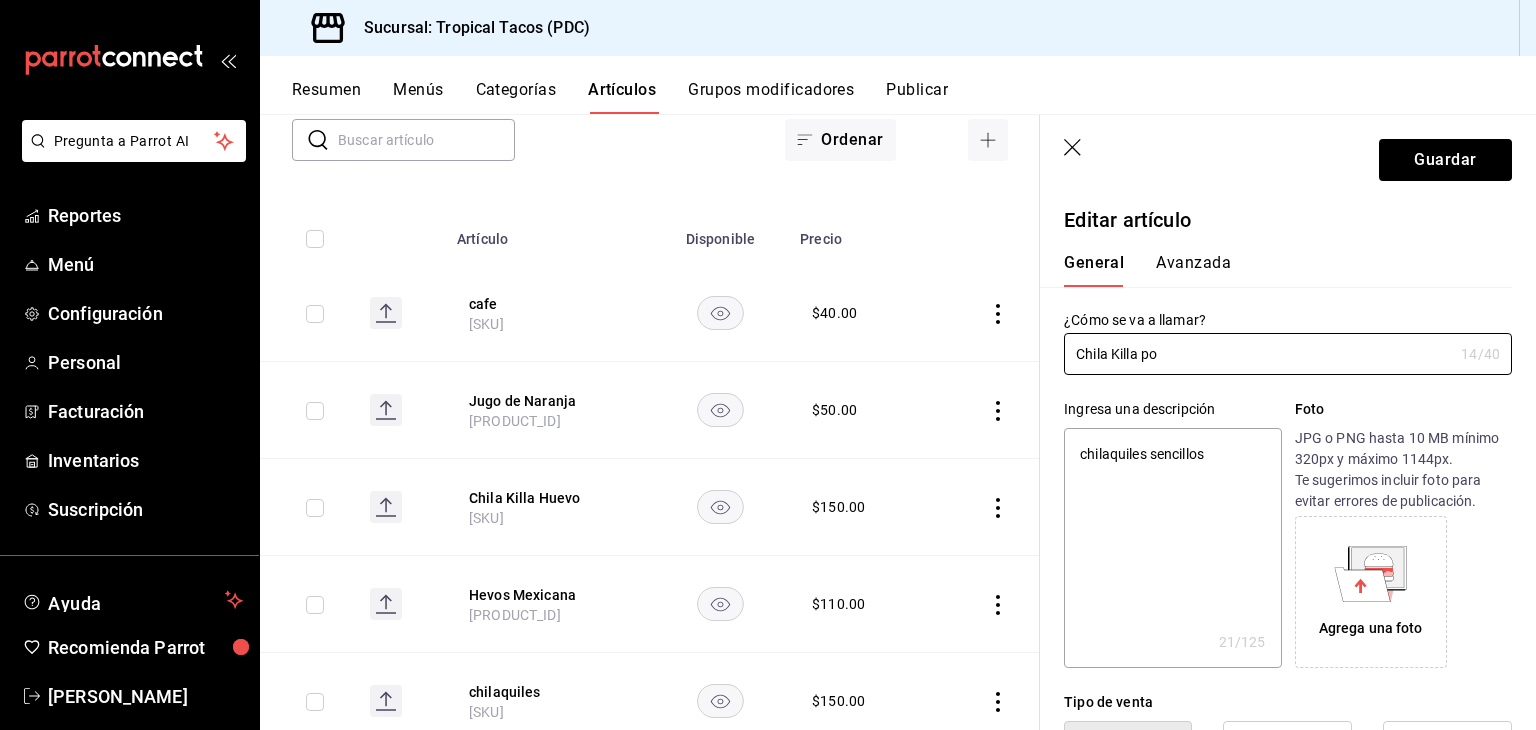 type on "Chila Killa p" 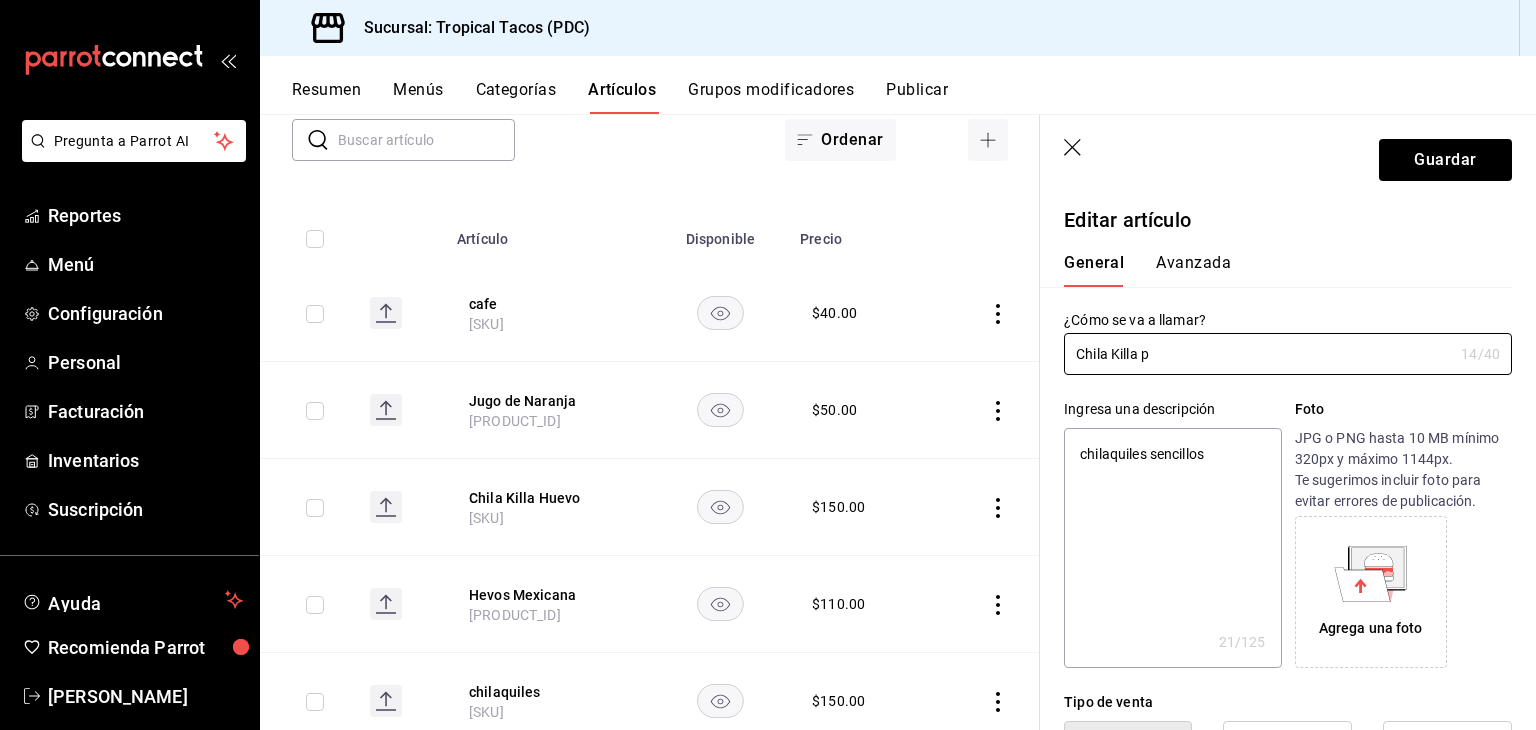 type on "x" 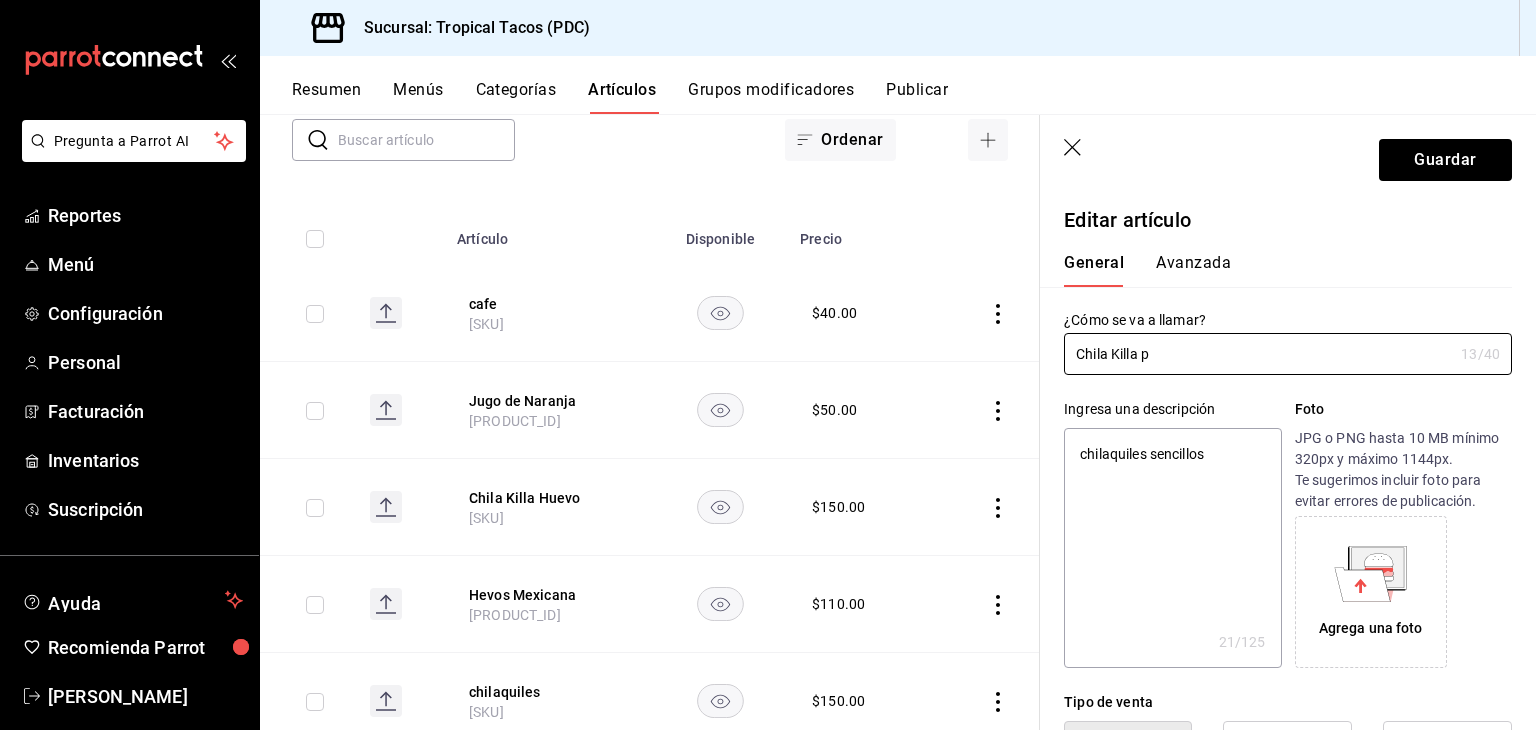 type on "Chila Killa" 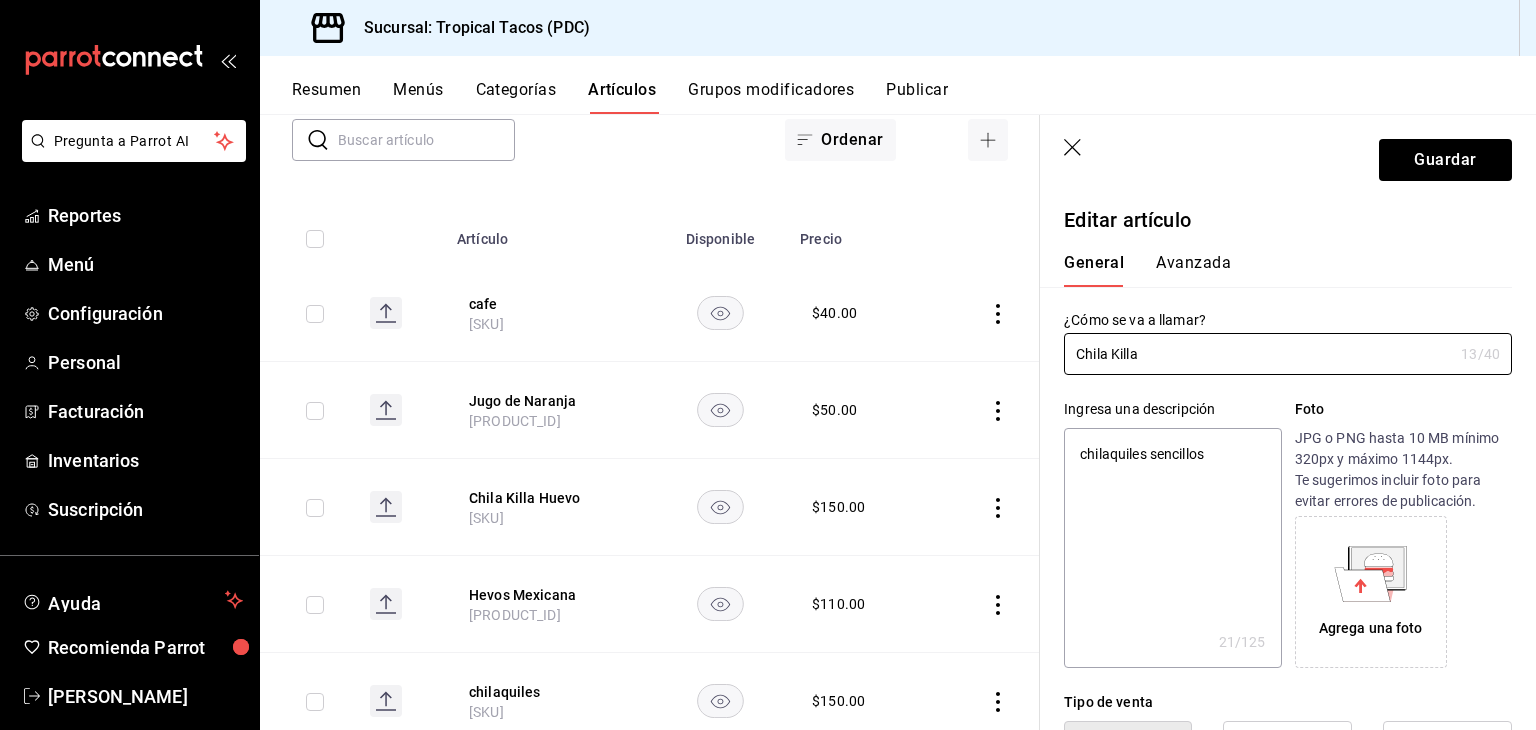 type on "x" 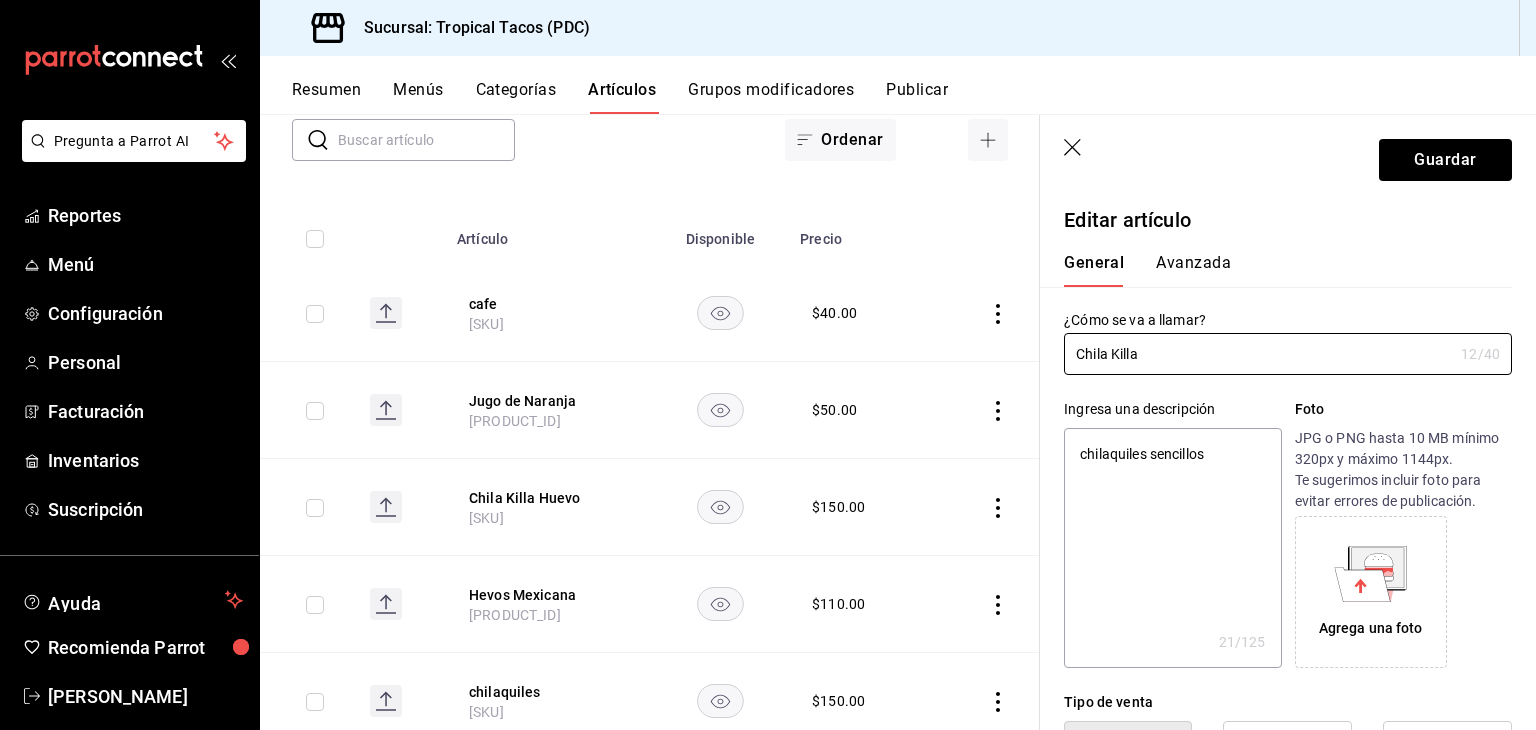 type on "Chila Killa P" 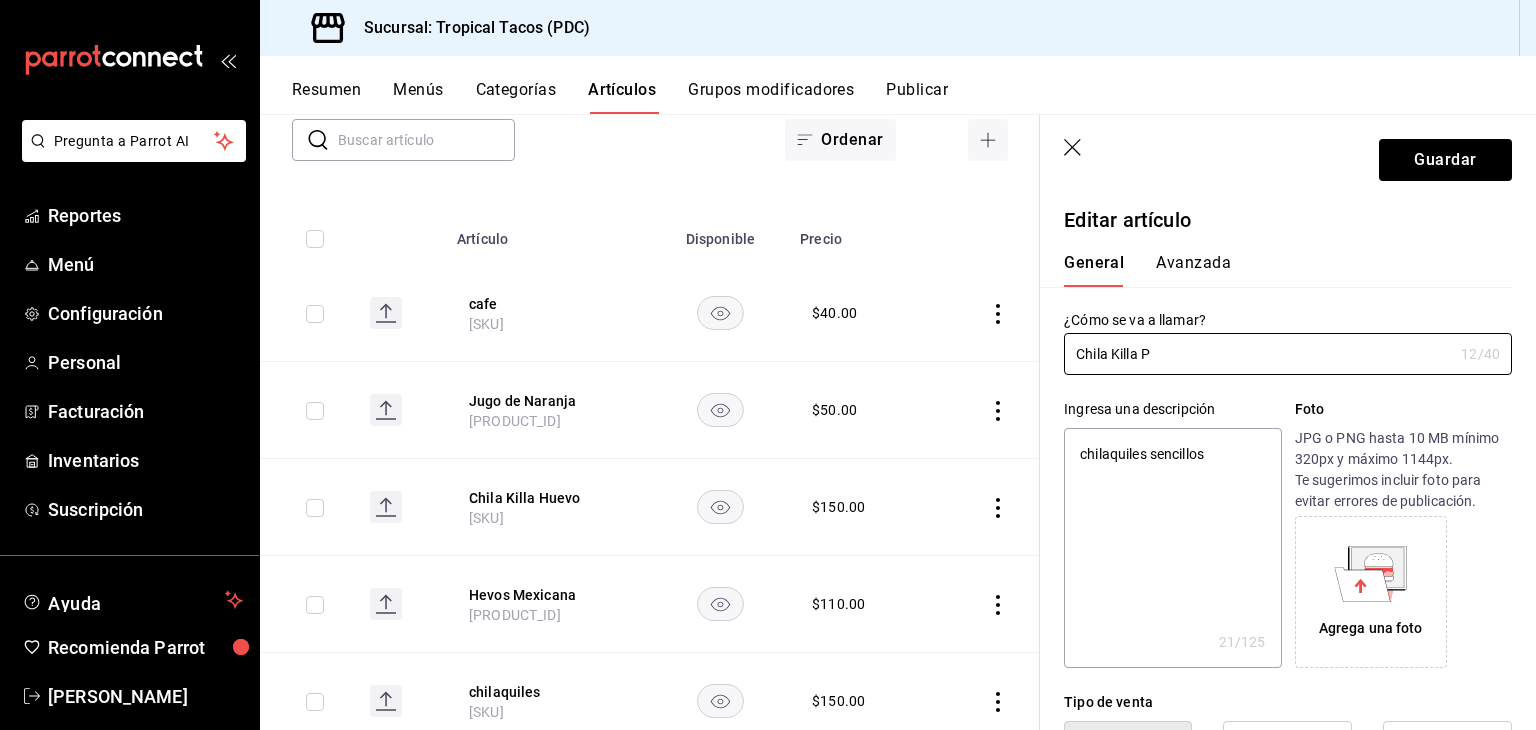 type on "x" 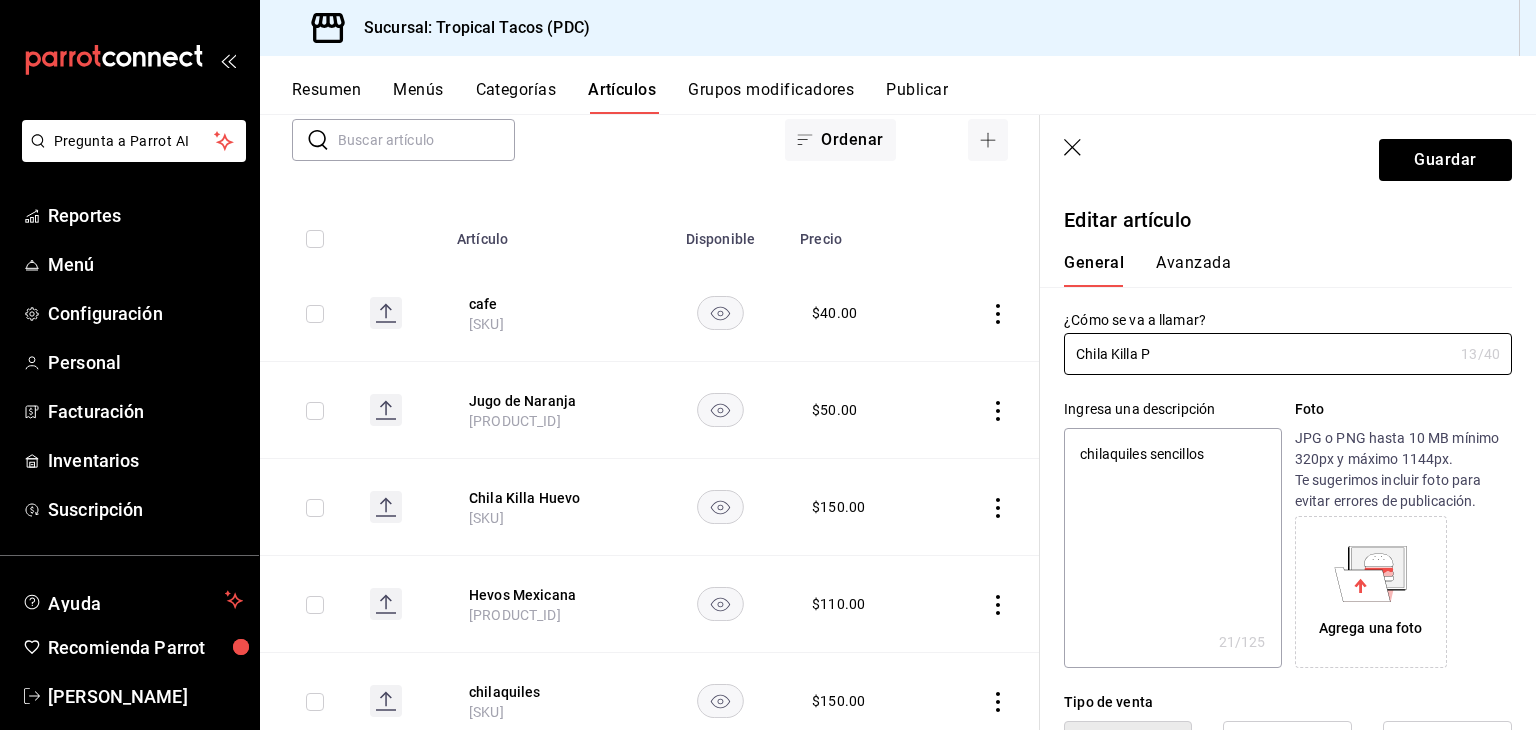 type on "Chila Killa Po" 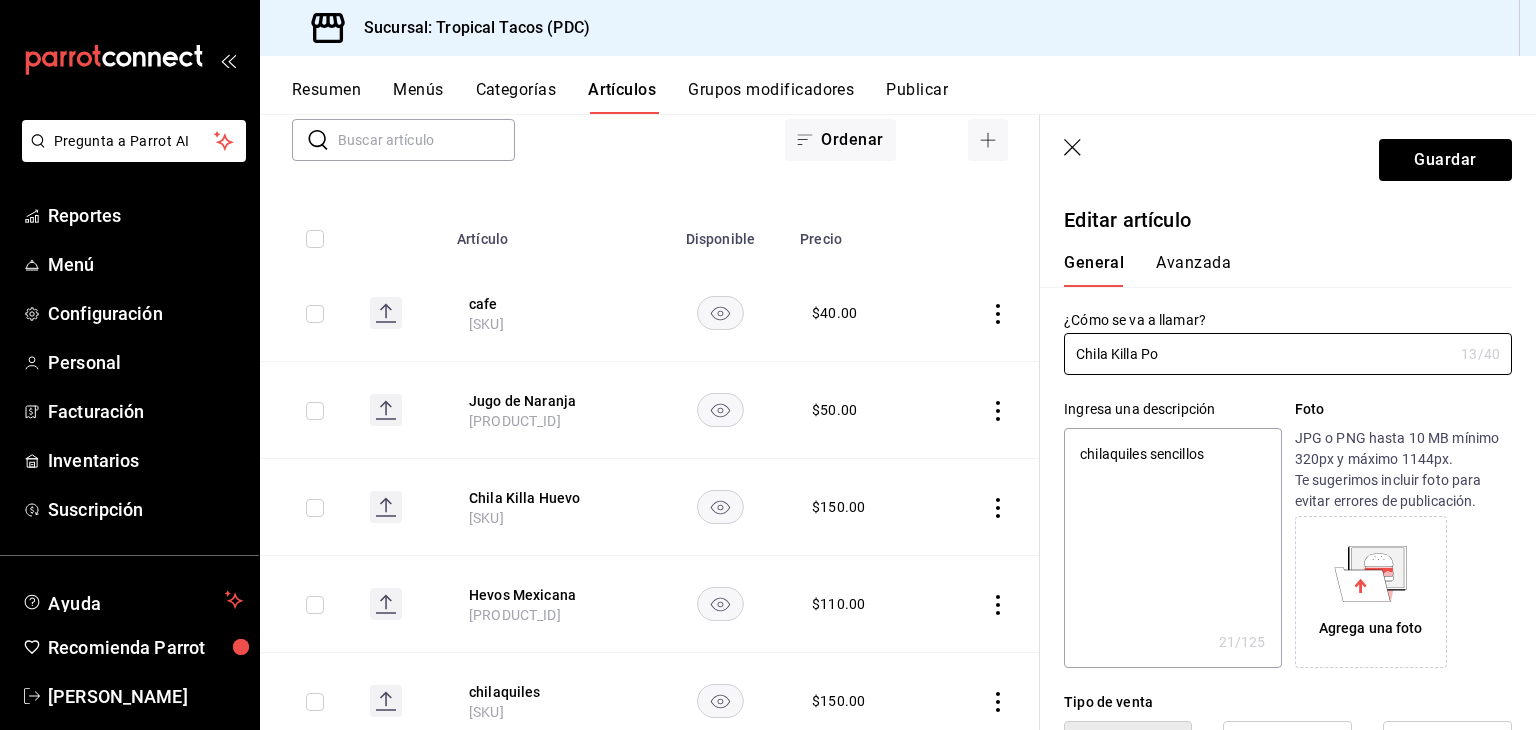 type on "x" 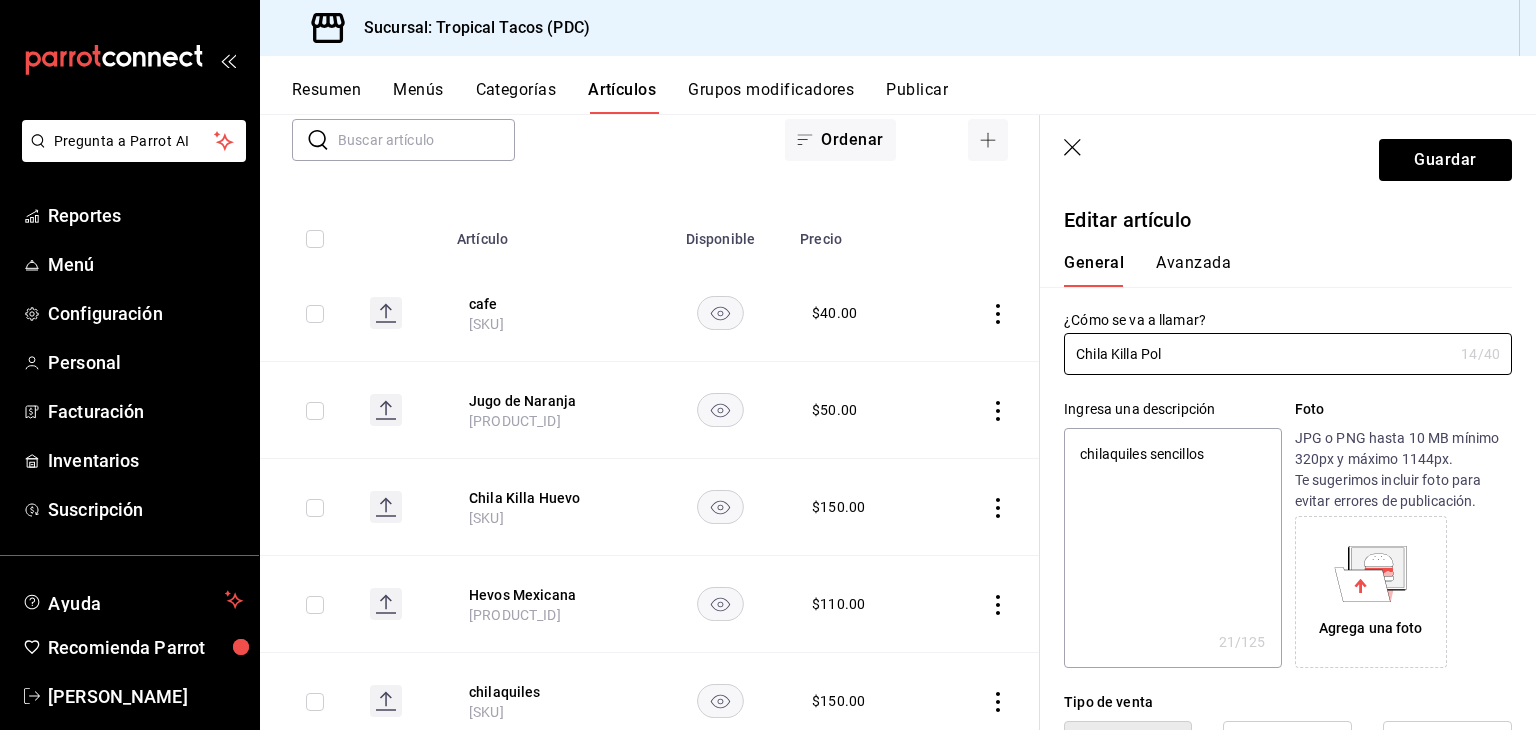 type on "Chila Killa Poll" 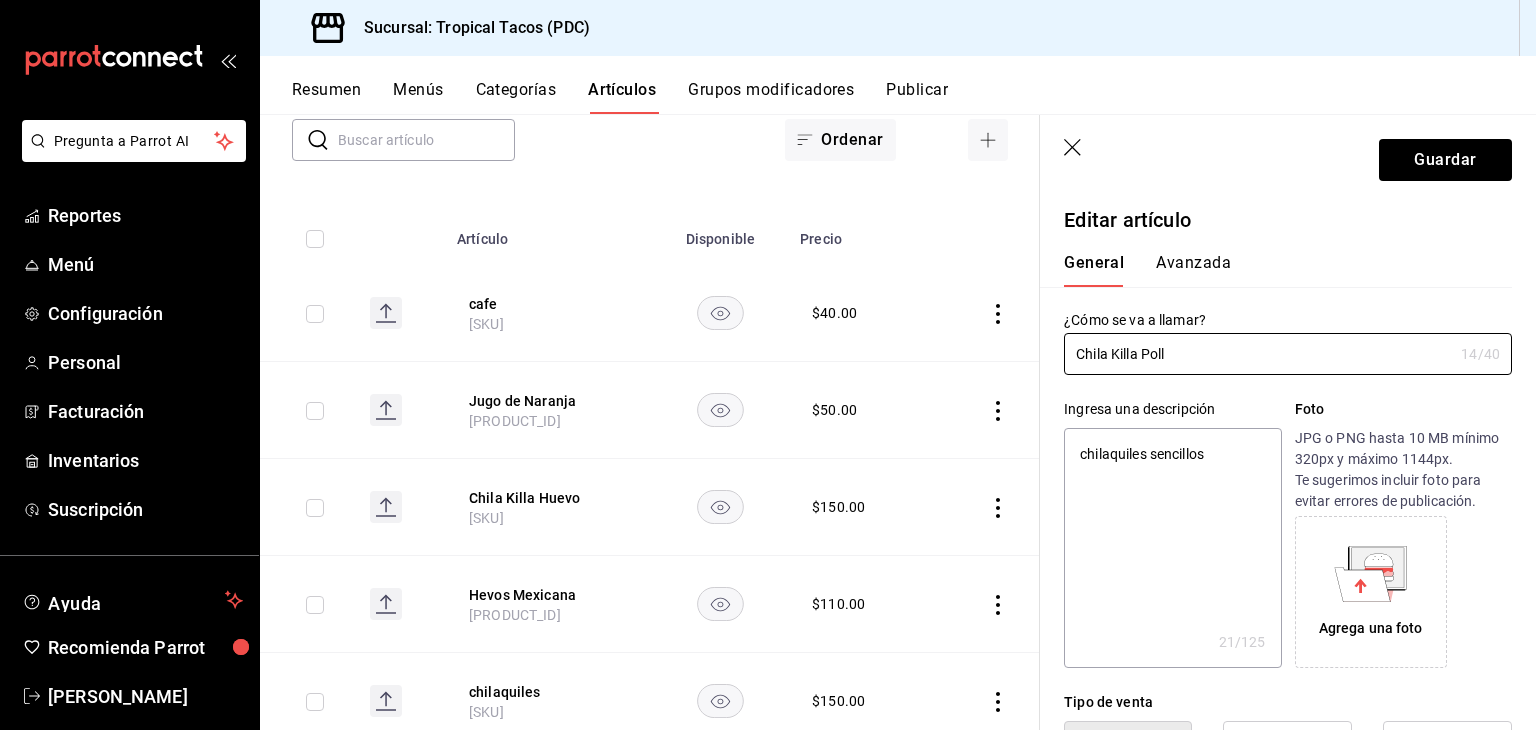 type on "x" 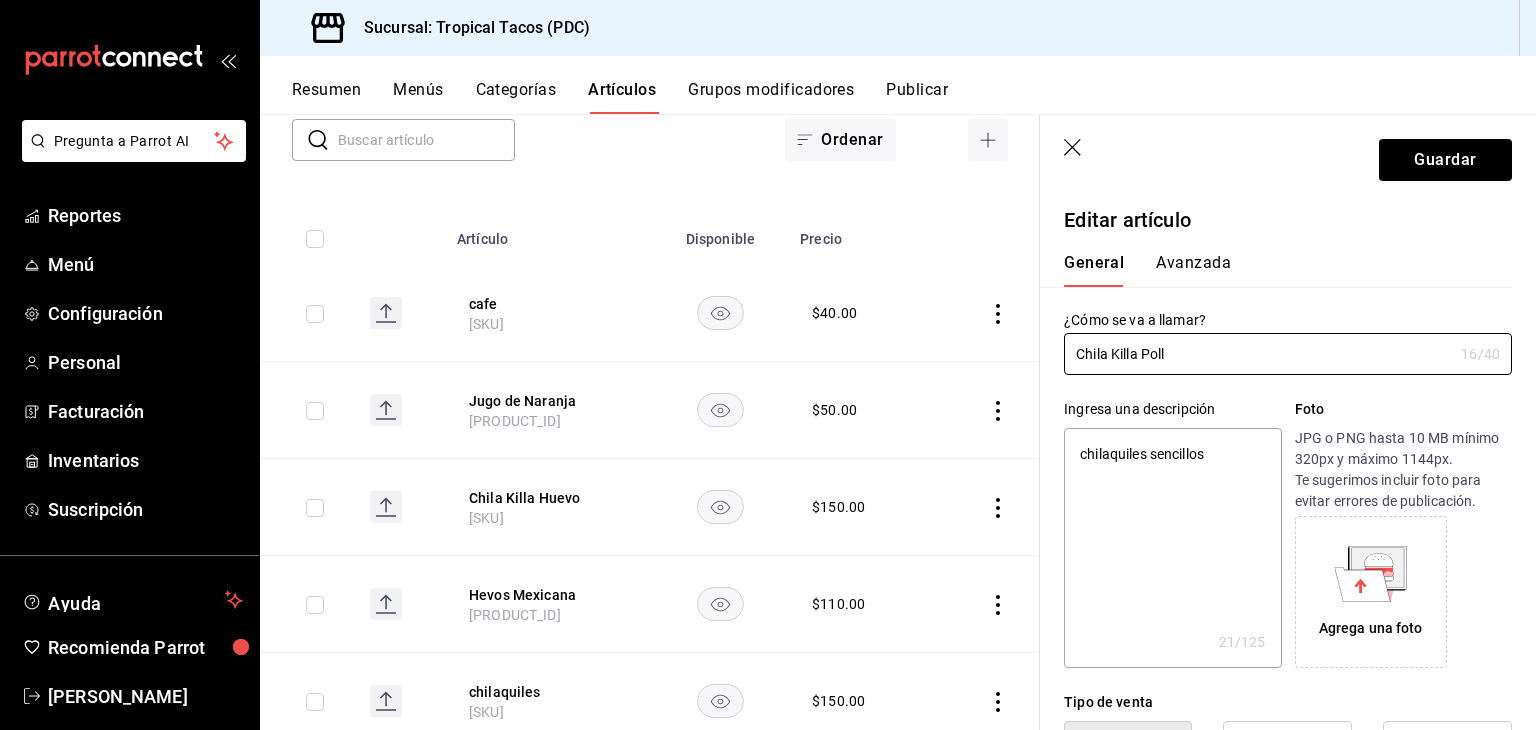 type on "Chila Killa Pollo" 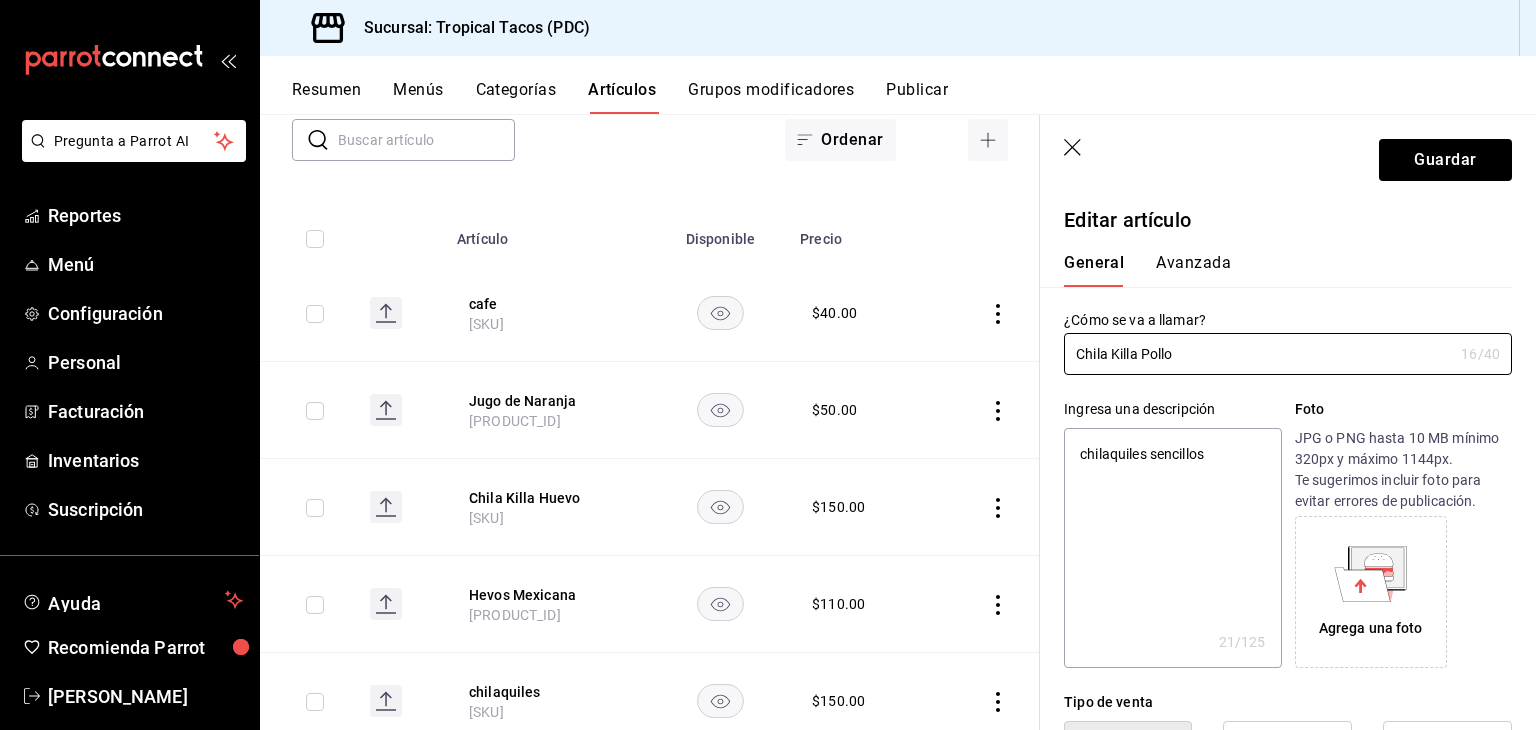 type on "x" 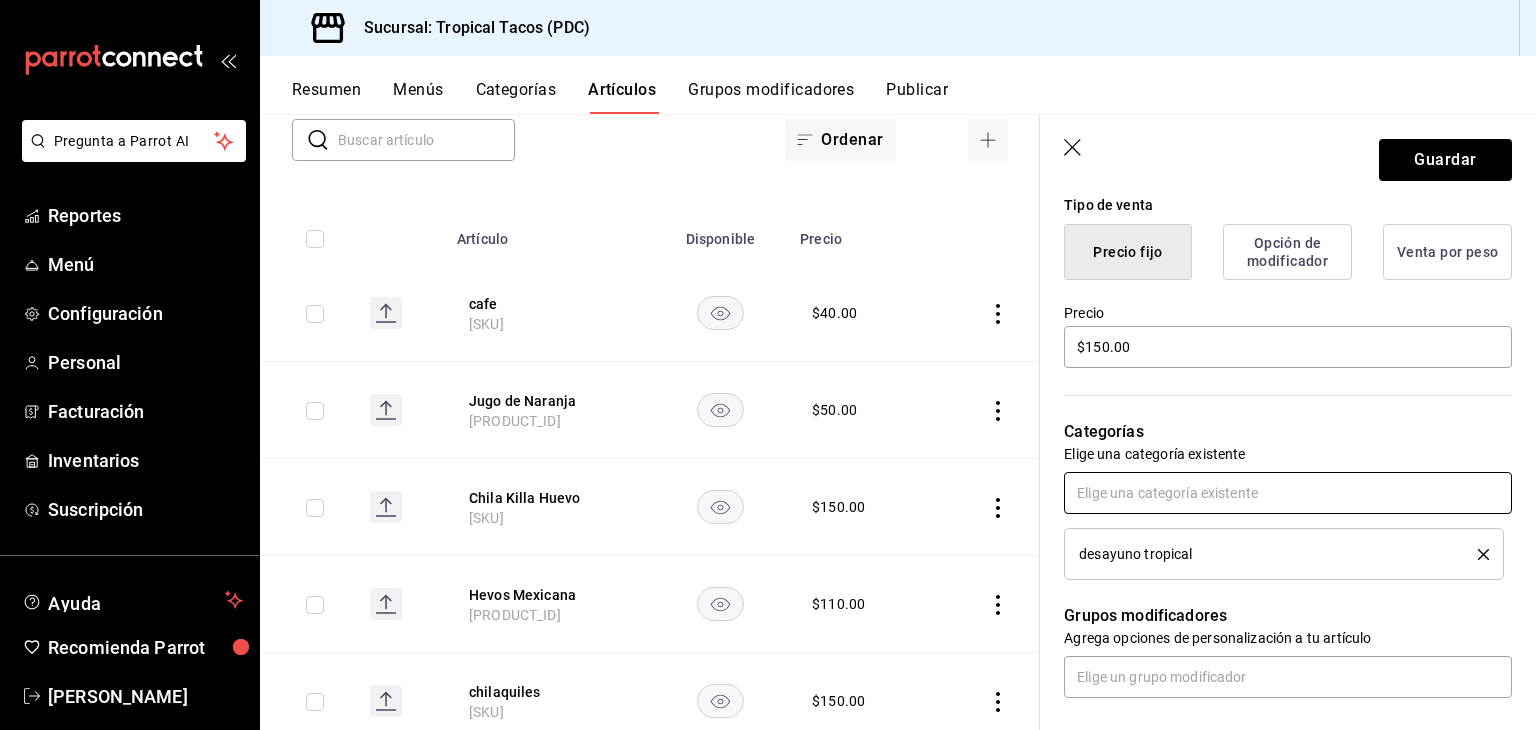 scroll, scrollTop: 496, scrollLeft: 0, axis: vertical 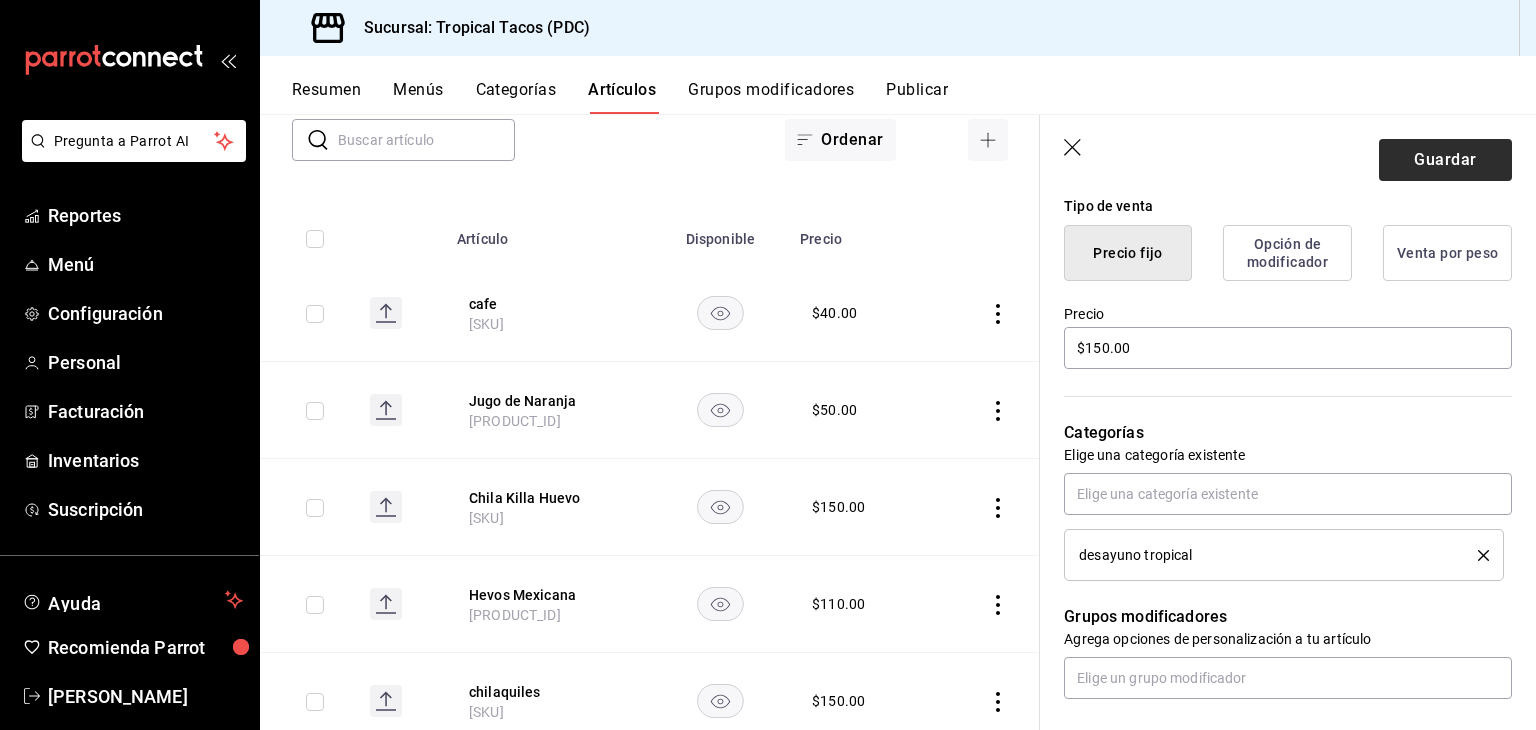 type on "Chila Killa Pollo" 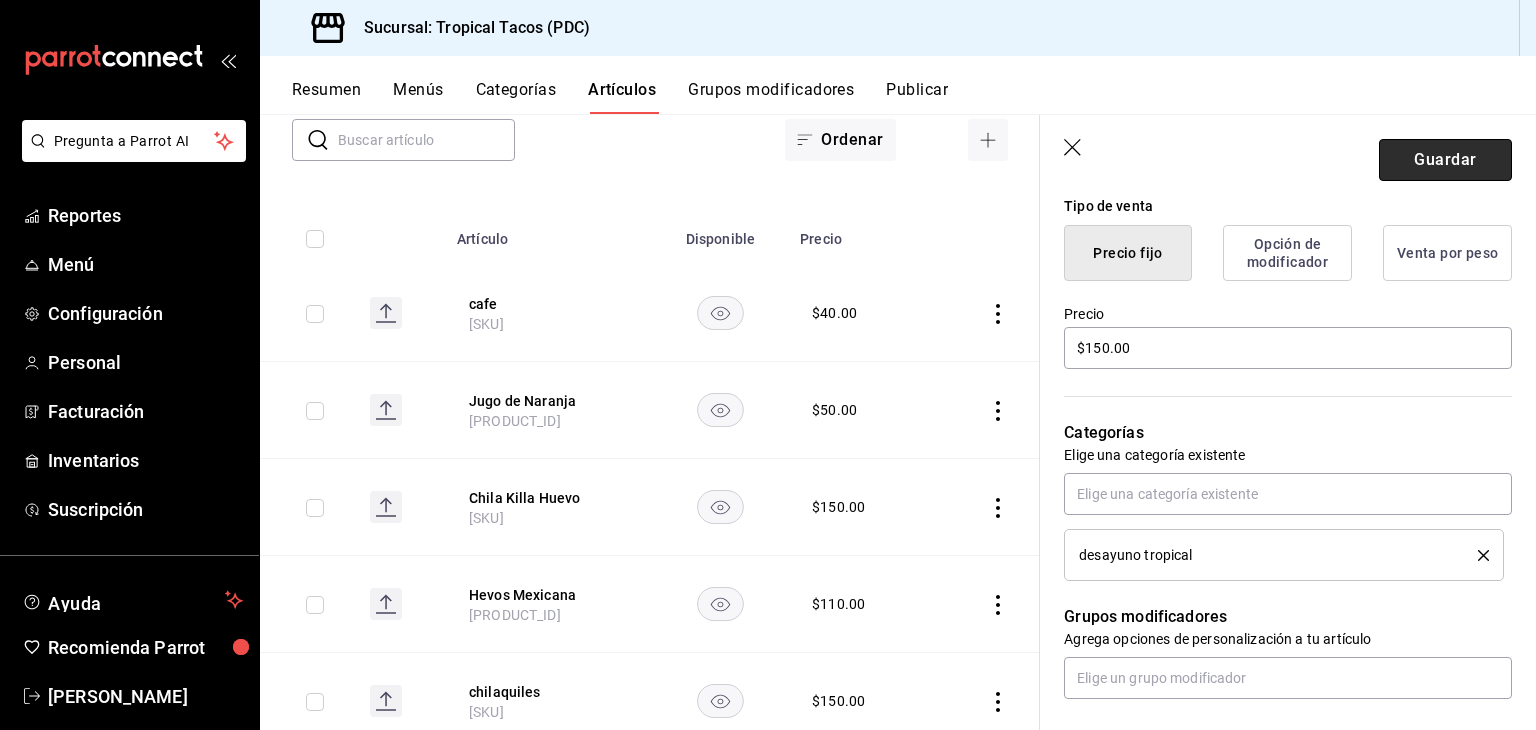 click on "Guardar" at bounding box center (1445, 160) 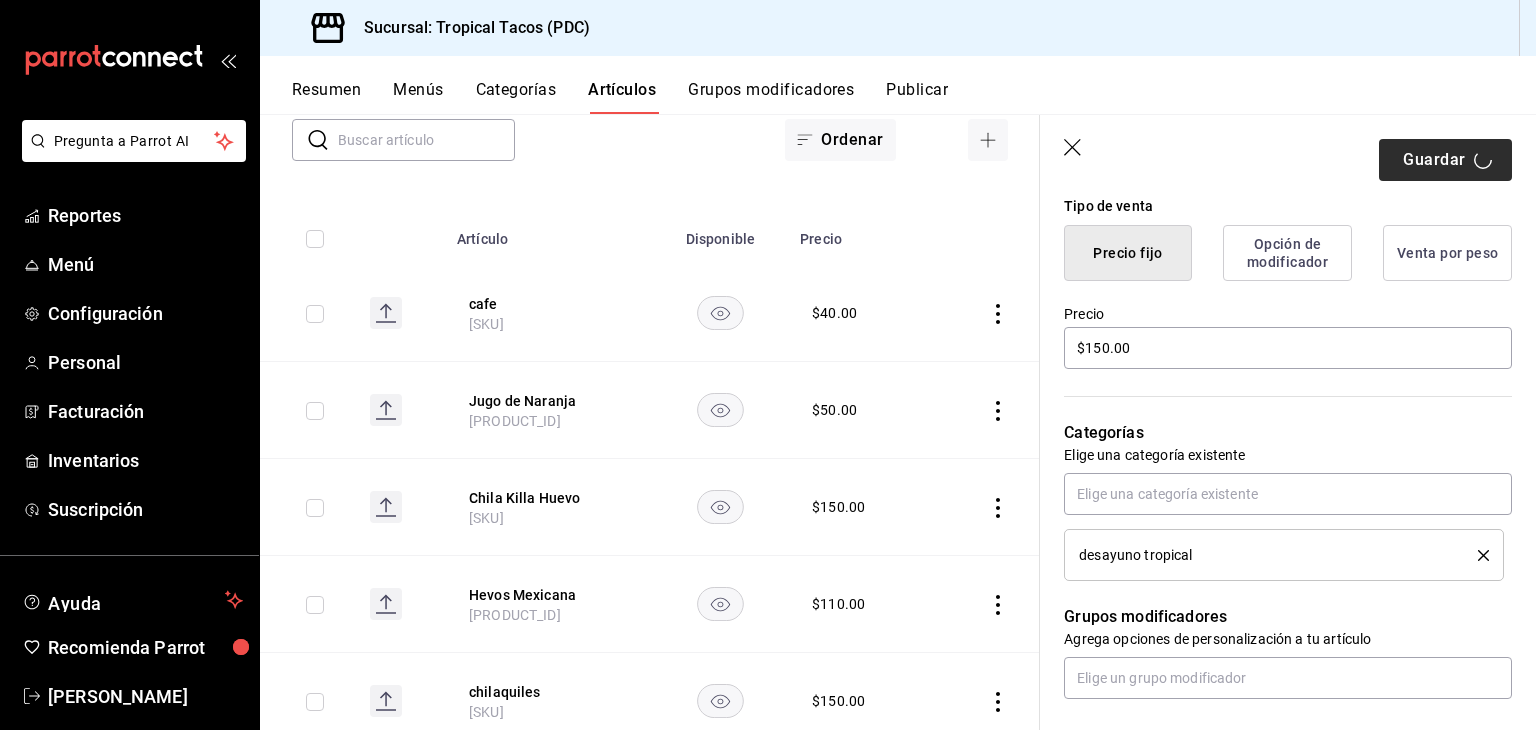 type on "x" 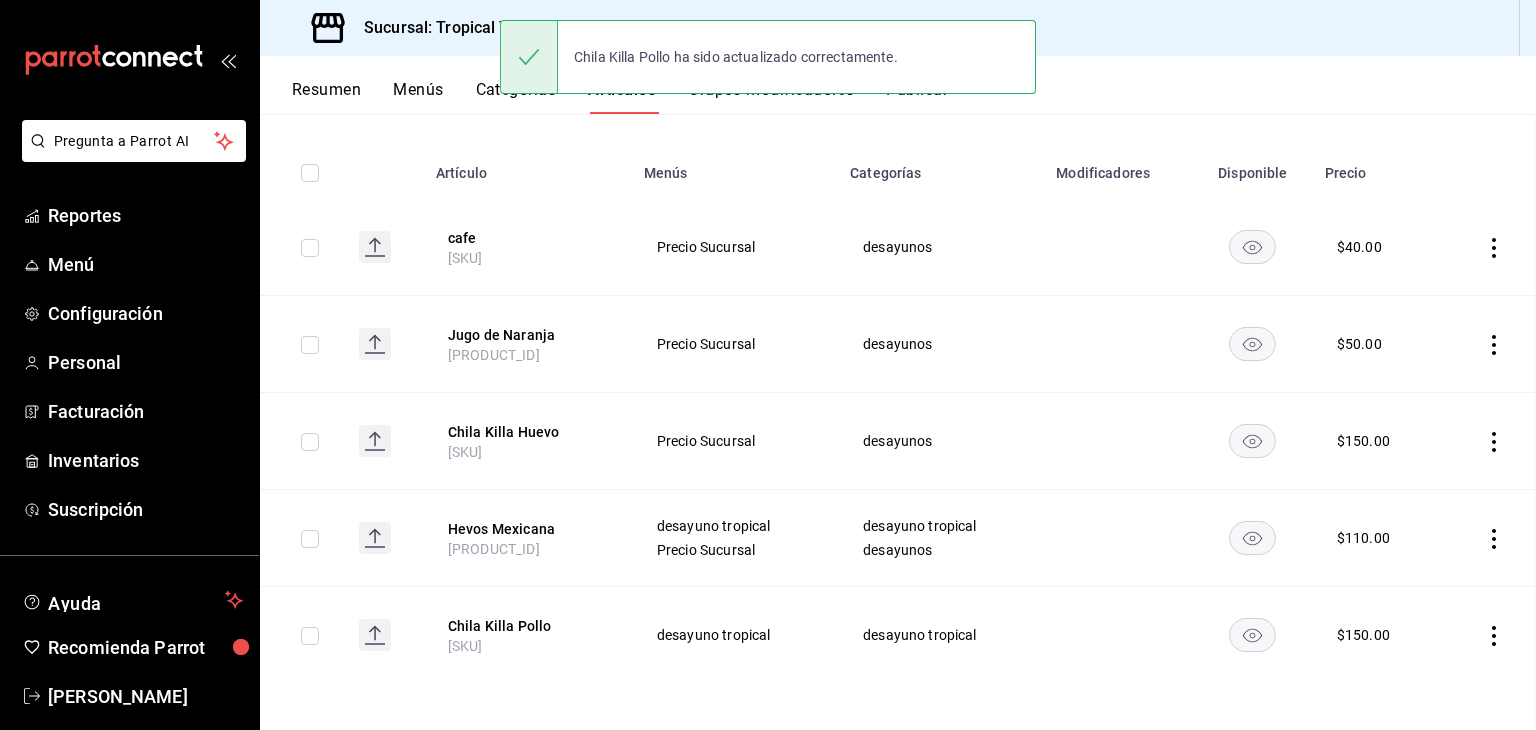 scroll, scrollTop: 0, scrollLeft: 0, axis: both 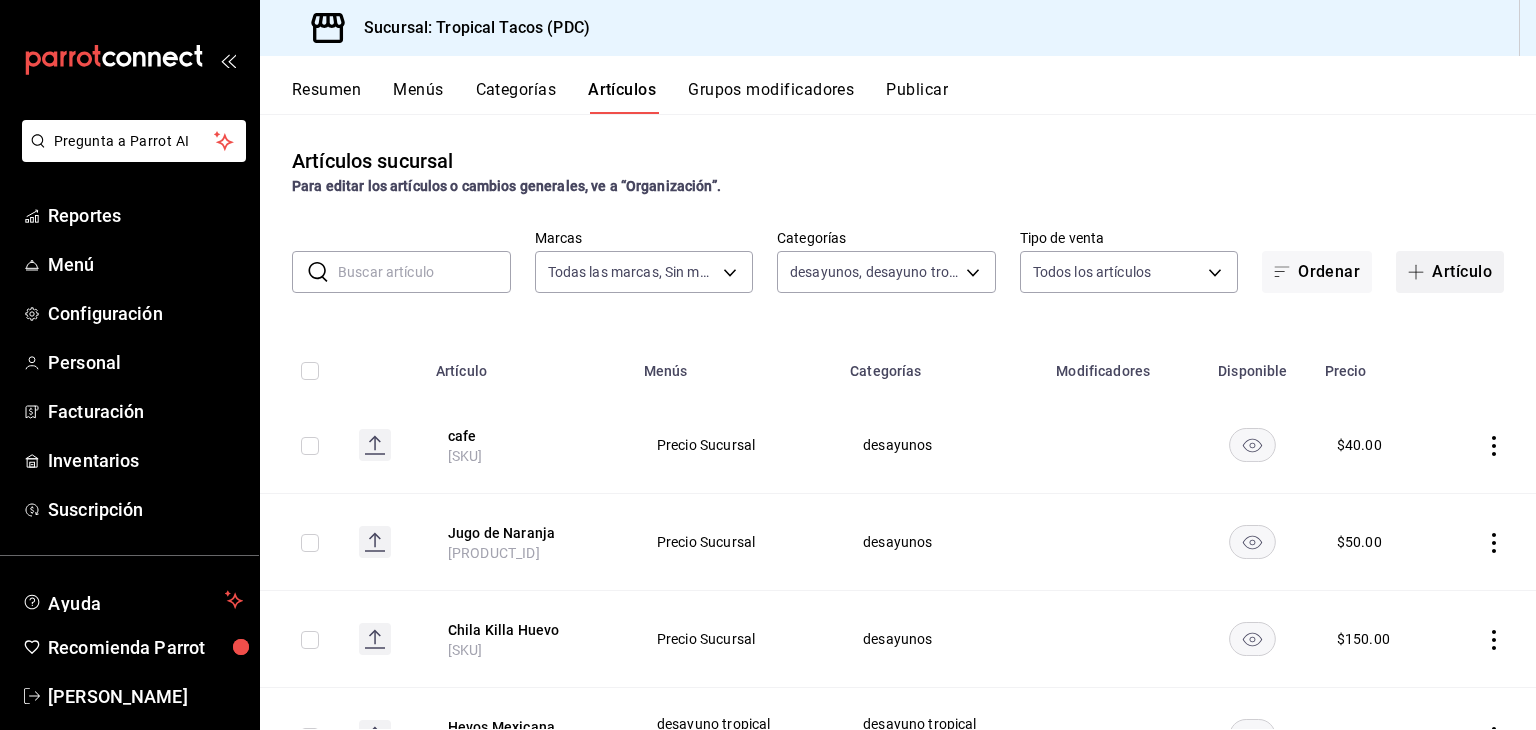 click at bounding box center [1420, 272] 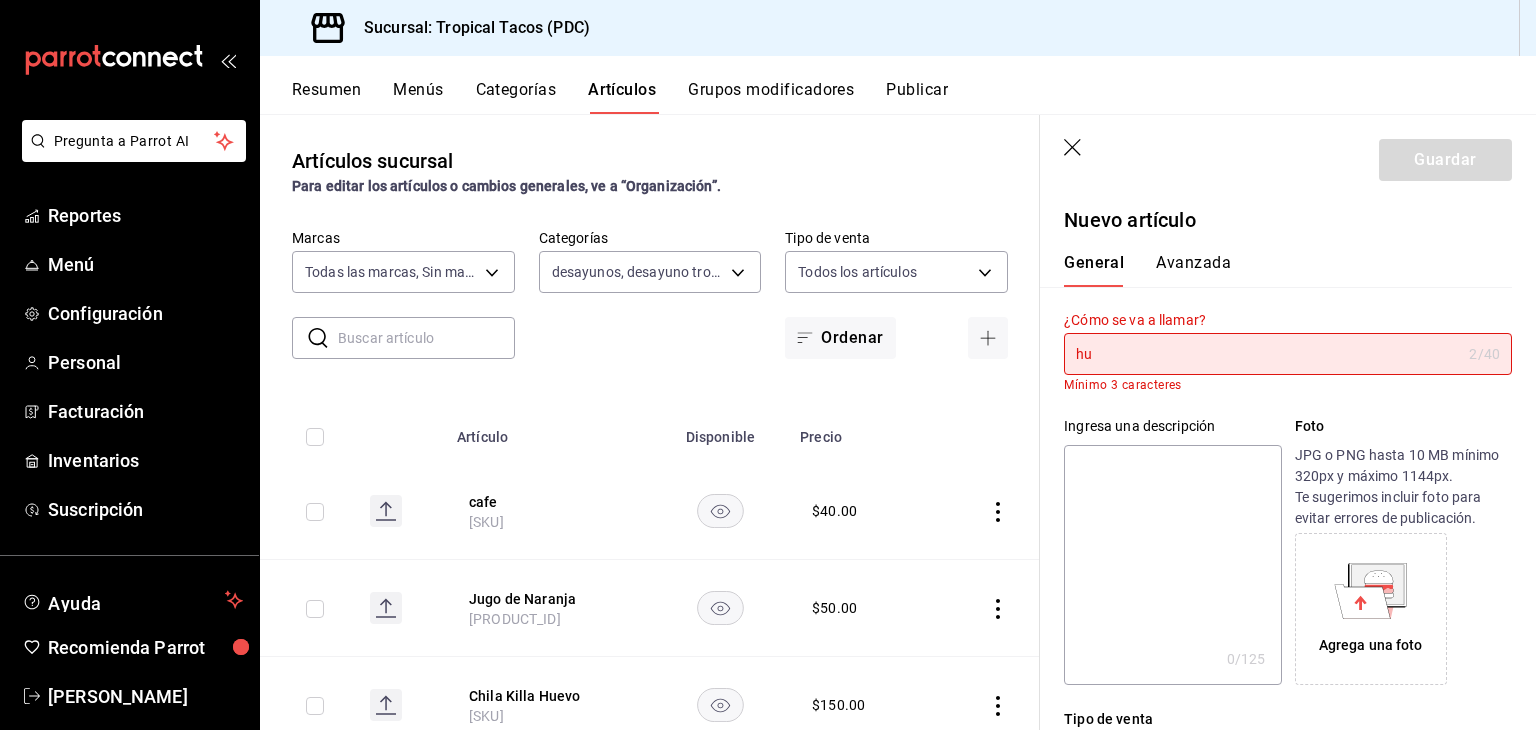 type on "h" 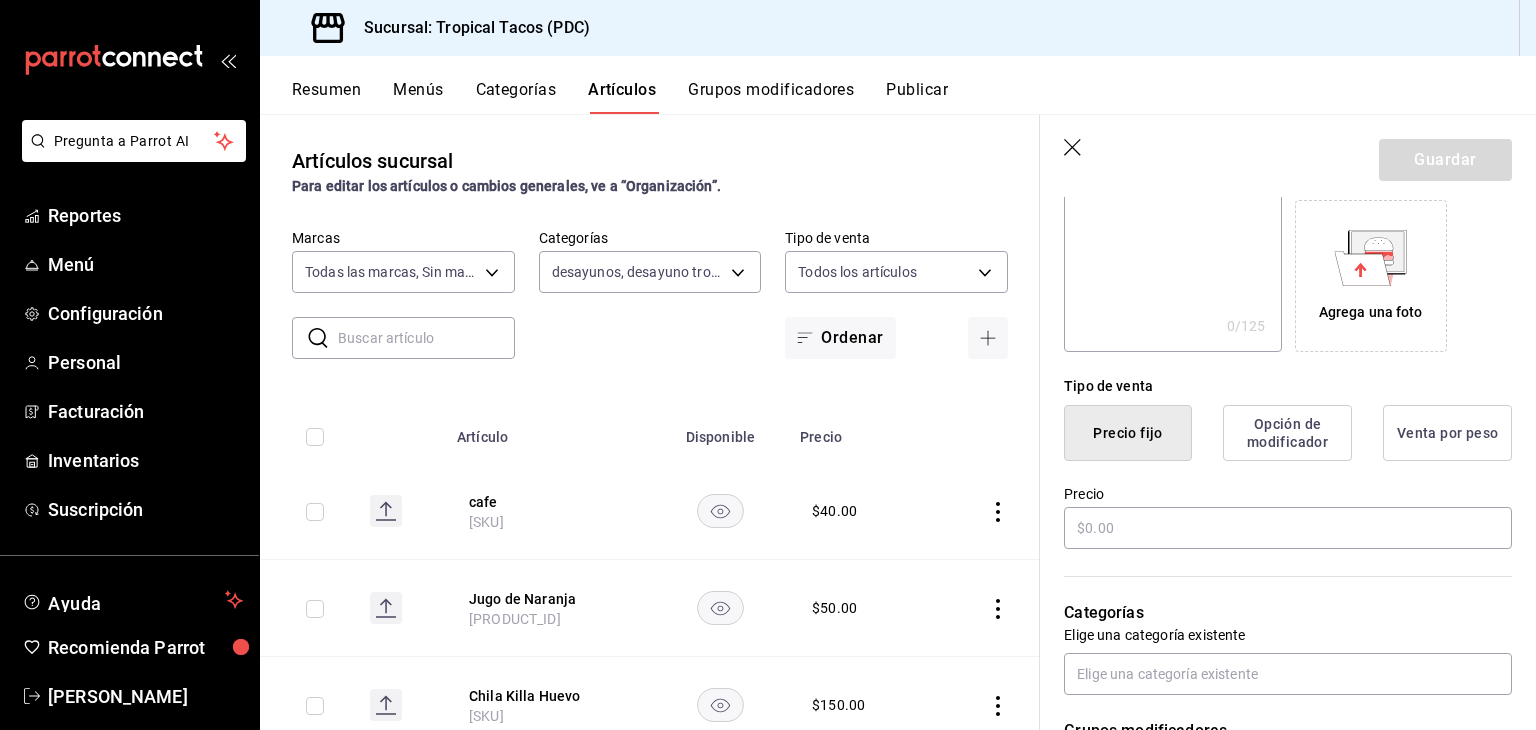 scroll, scrollTop: 316, scrollLeft: 0, axis: vertical 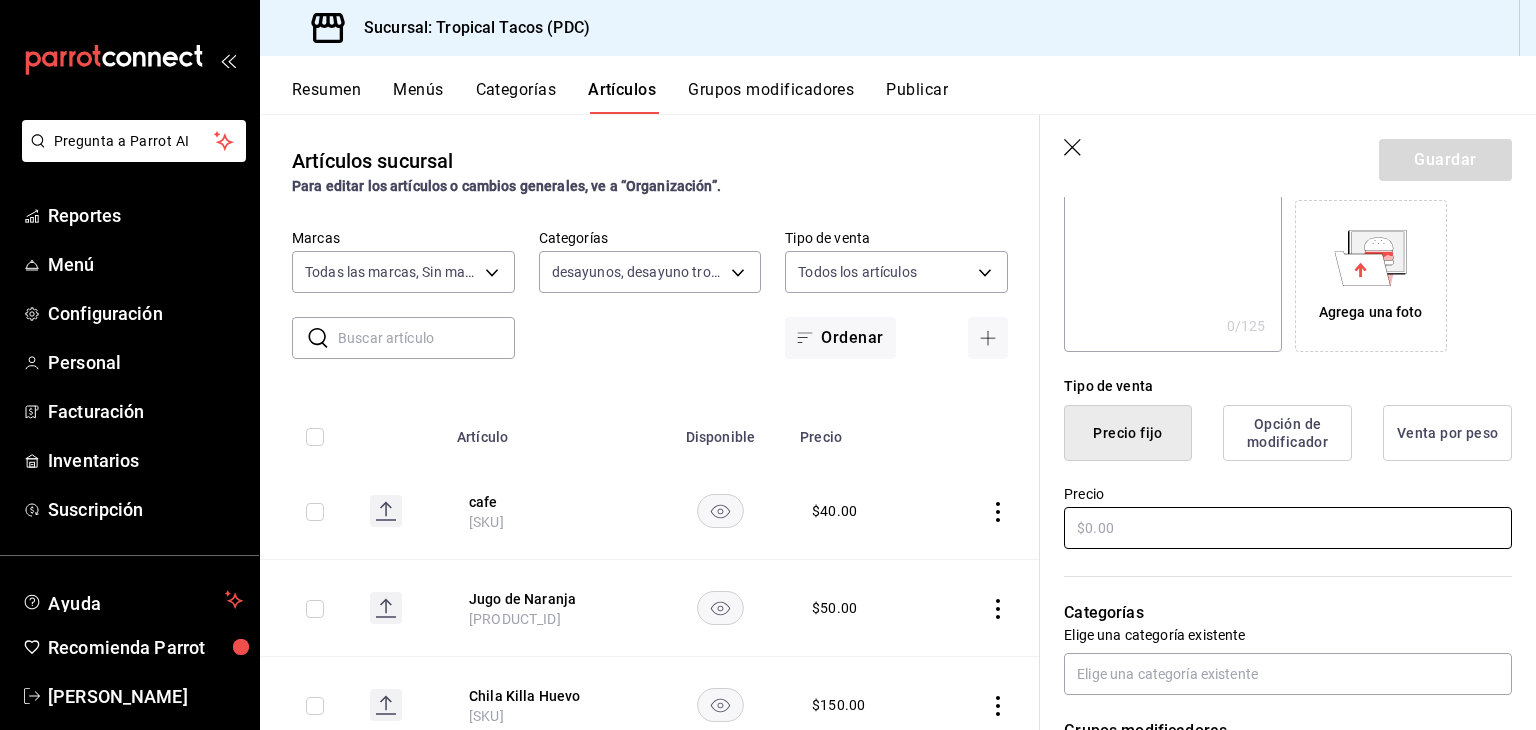 type on "Huevos  Jamon" 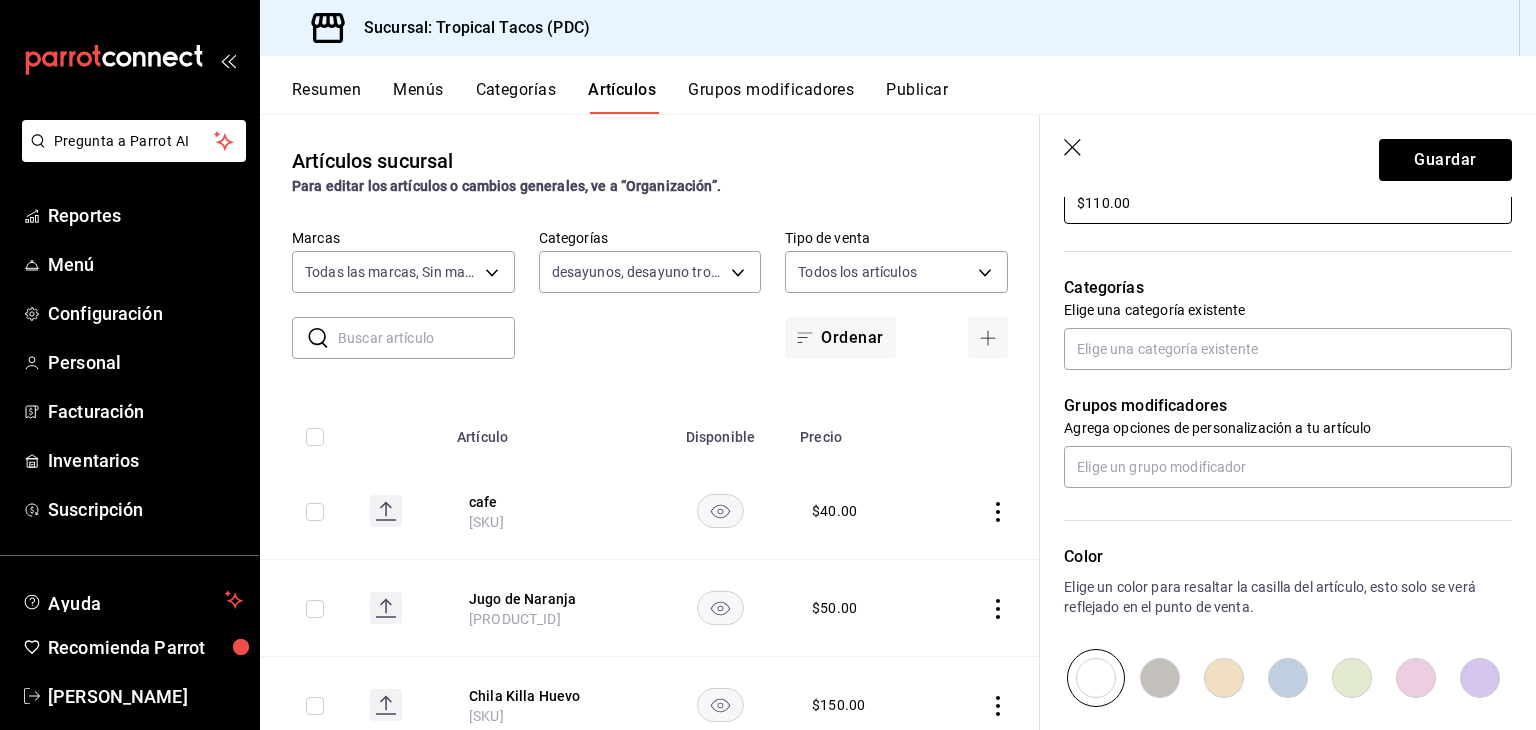 scroll, scrollTop: 636, scrollLeft: 0, axis: vertical 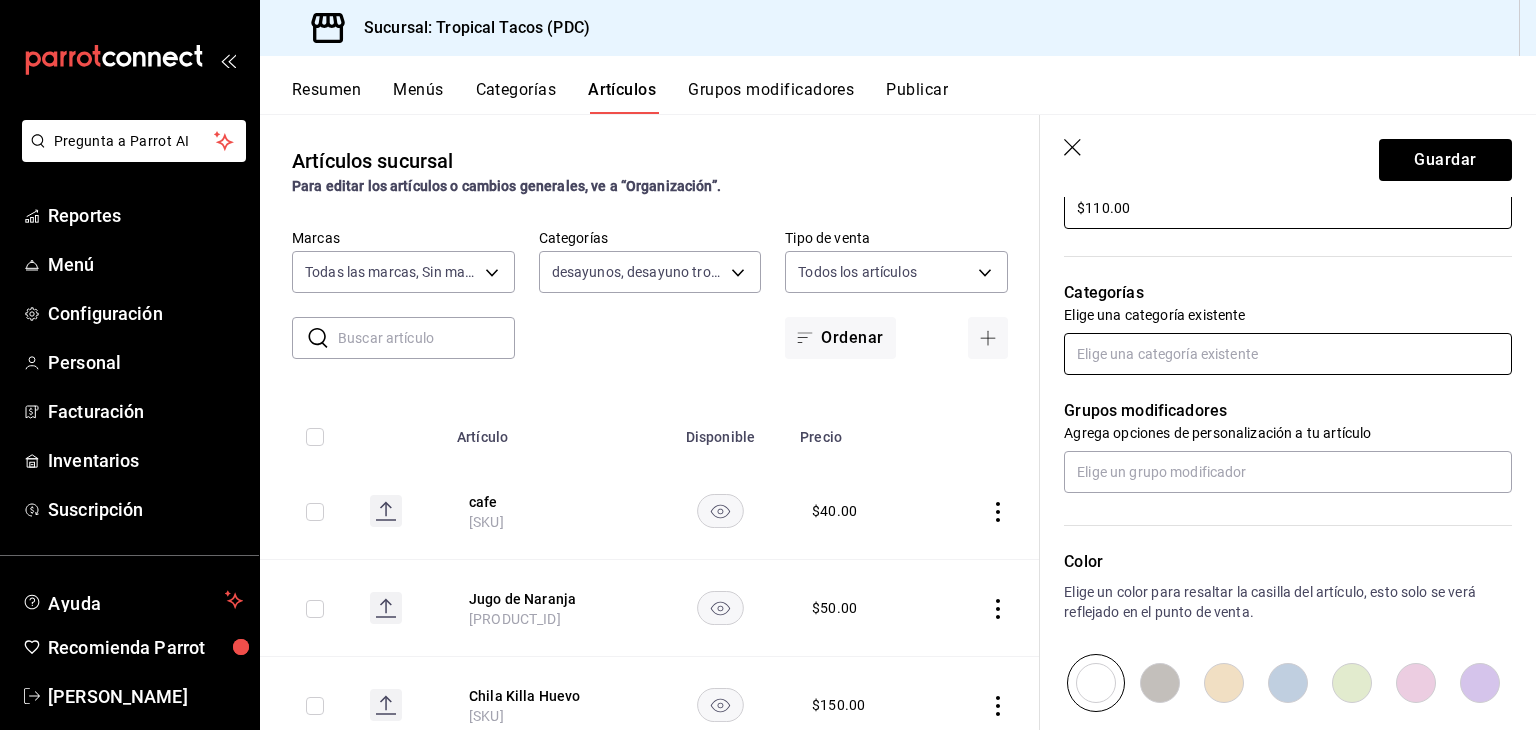 type on "$110.00" 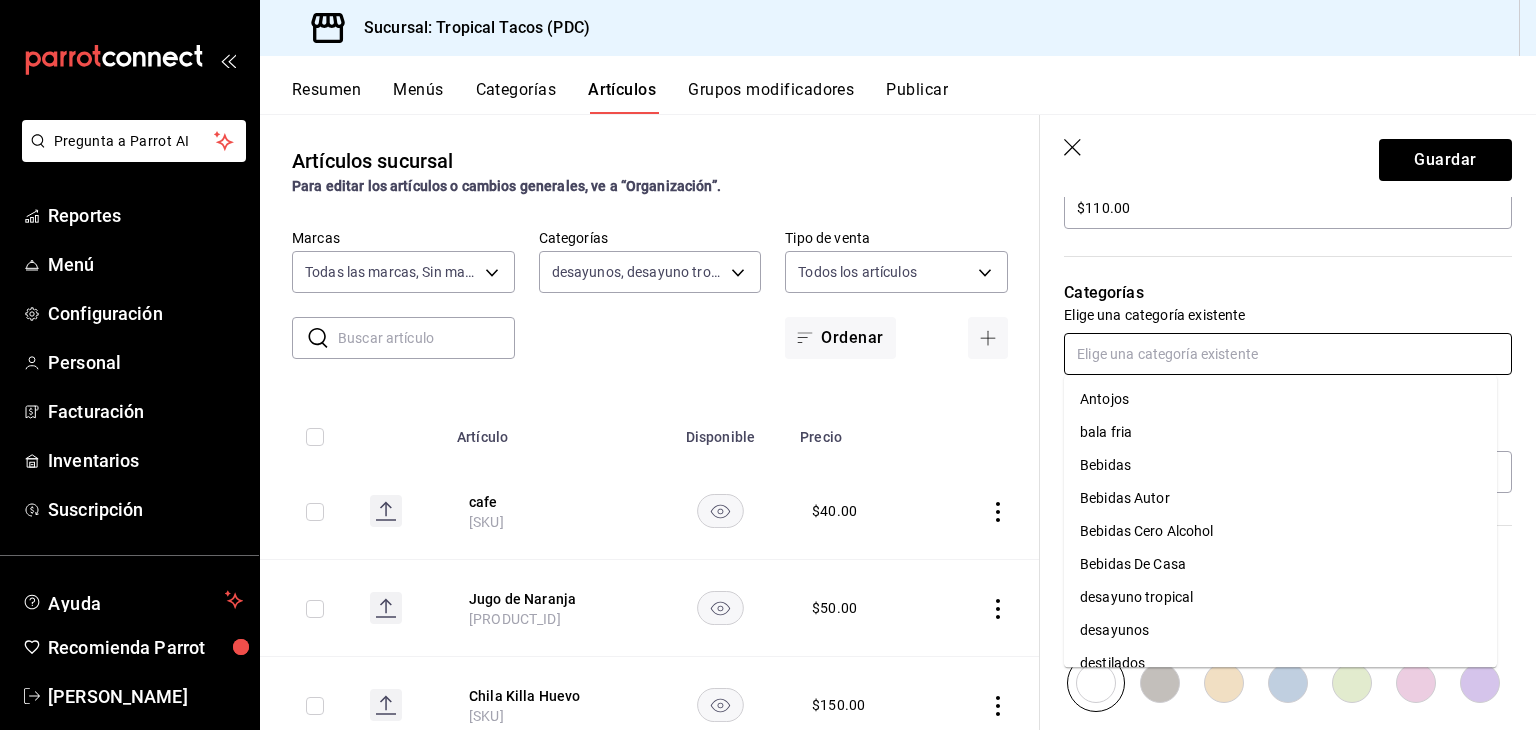 click at bounding box center (1288, 354) 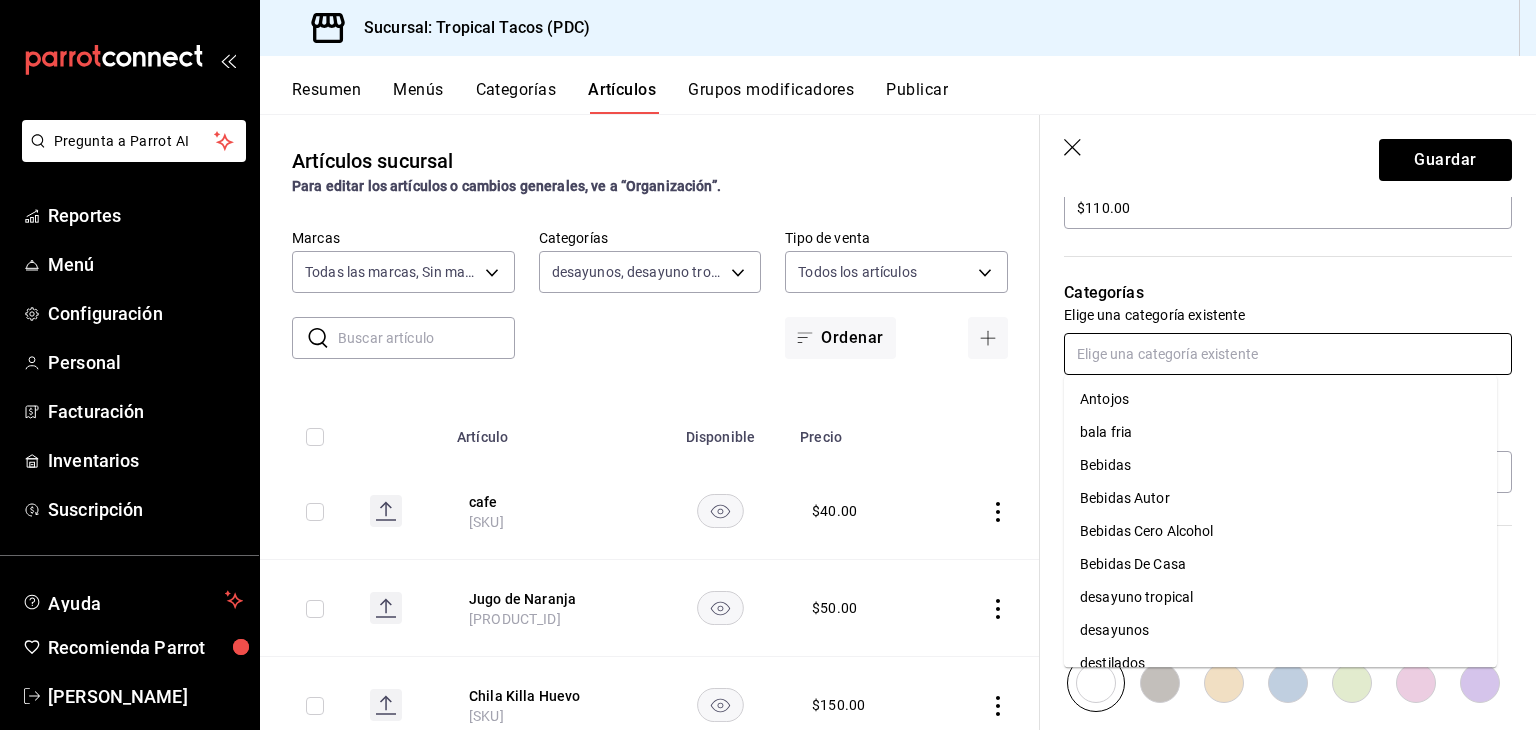 click on "desayunos" at bounding box center [1280, 630] 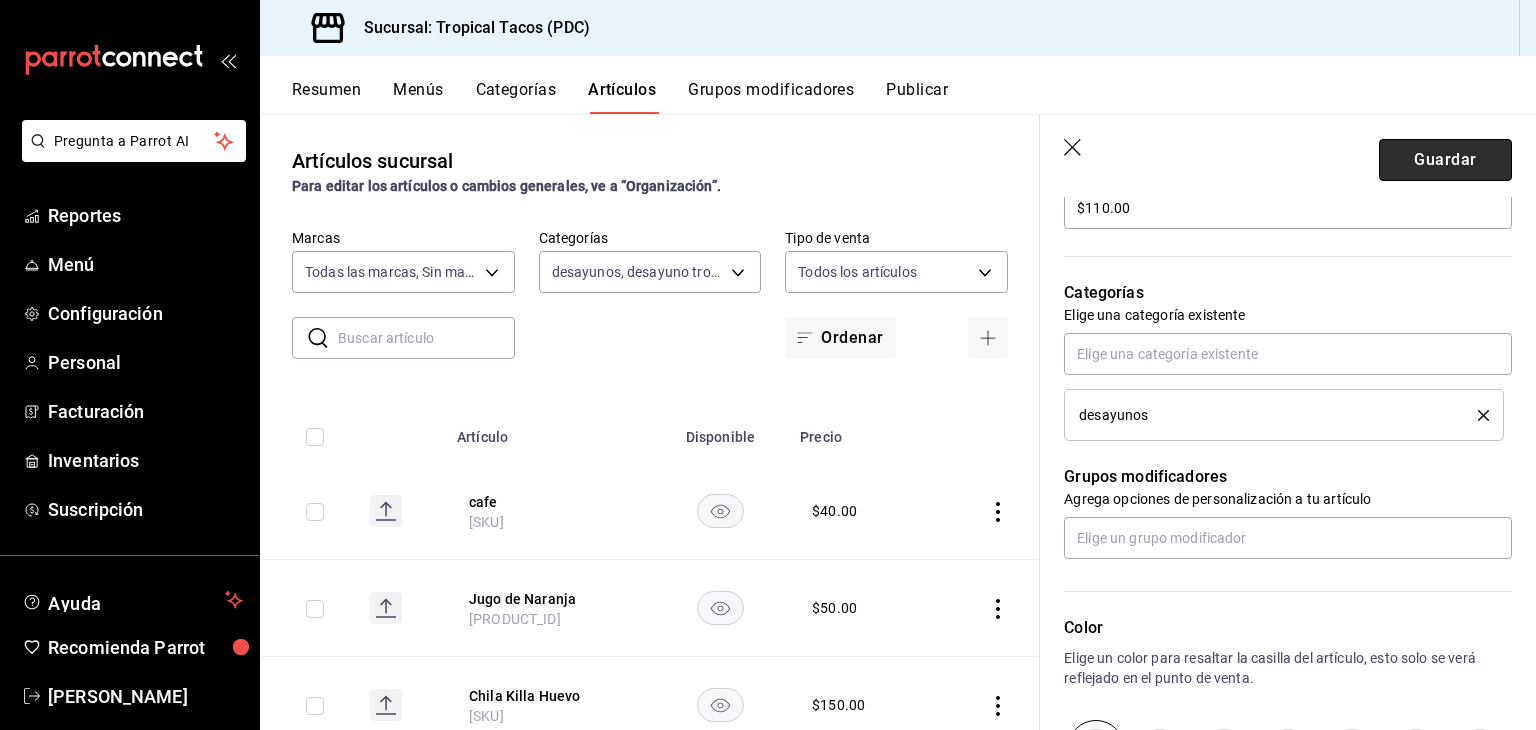 click on "Guardar" at bounding box center (1445, 160) 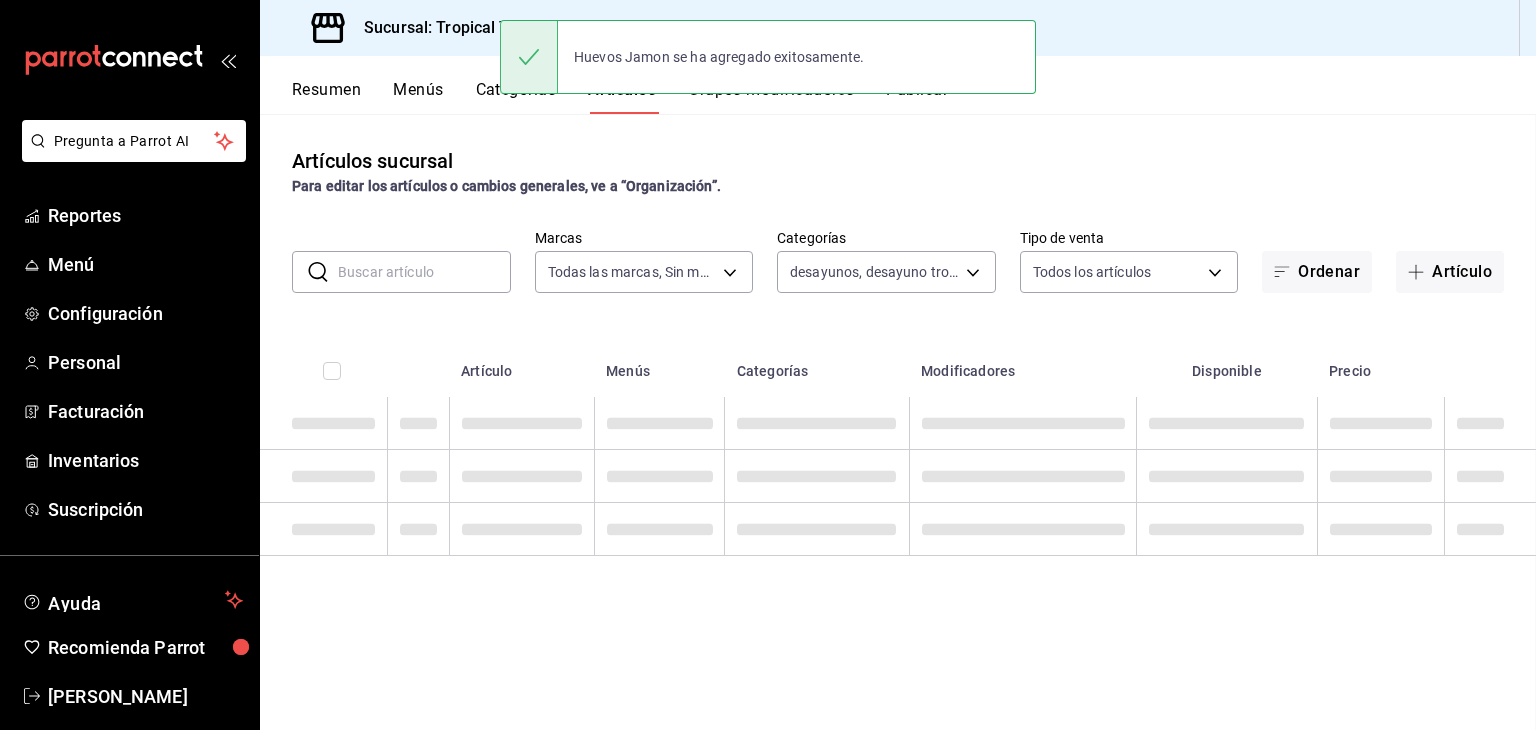 scroll, scrollTop: 0, scrollLeft: 0, axis: both 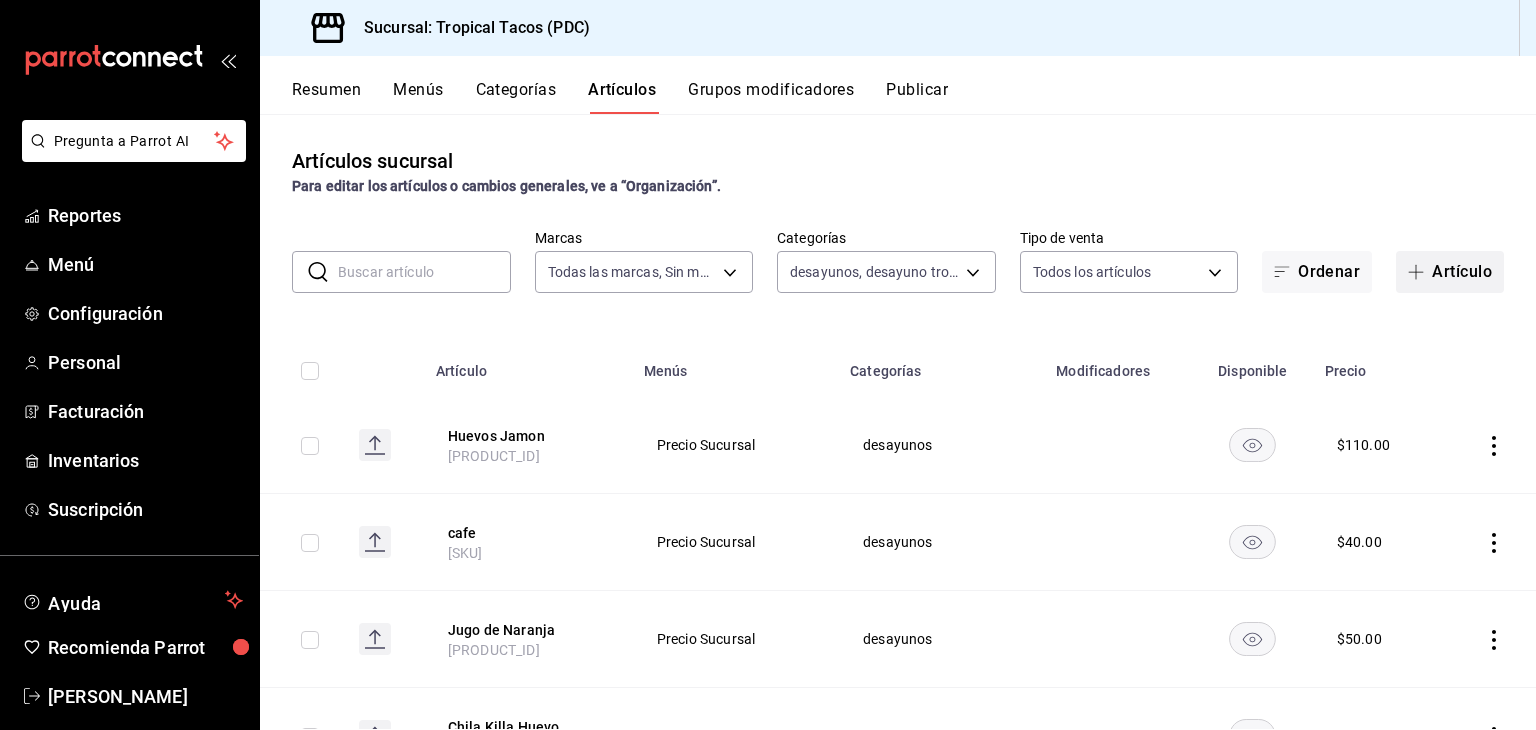 click on "Artículo" at bounding box center [1450, 272] 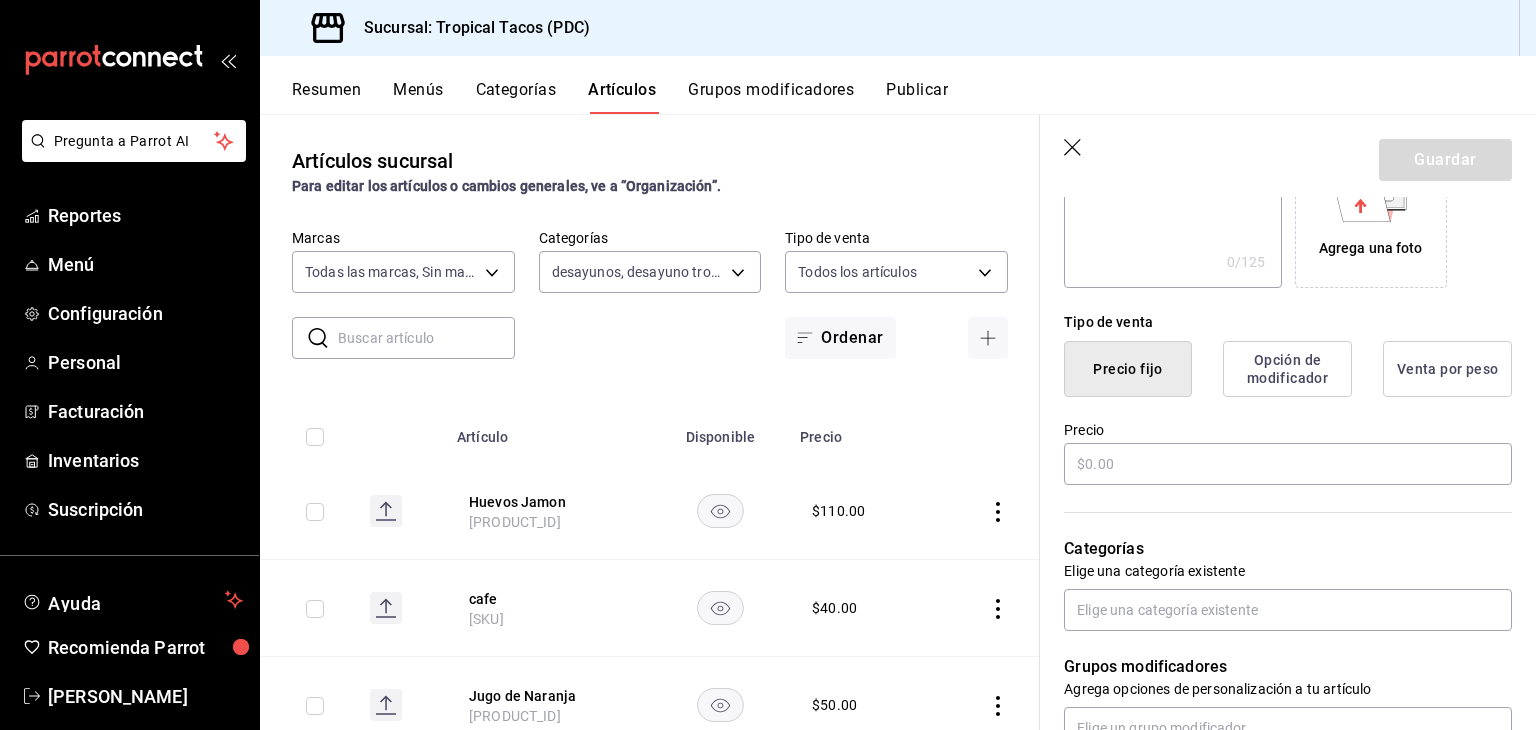 scroll, scrollTop: 383, scrollLeft: 0, axis: vertical 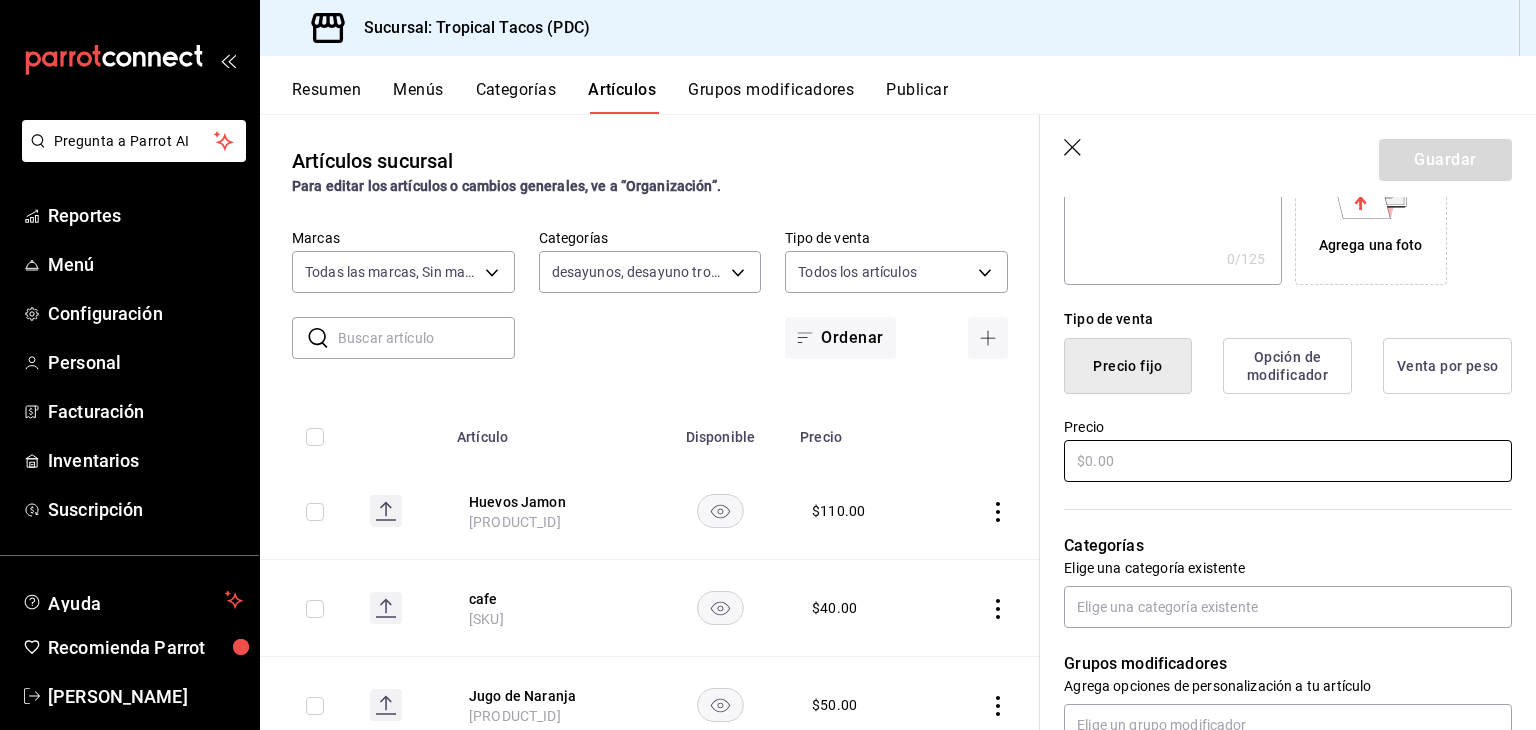 type on "Huevos Tocino" 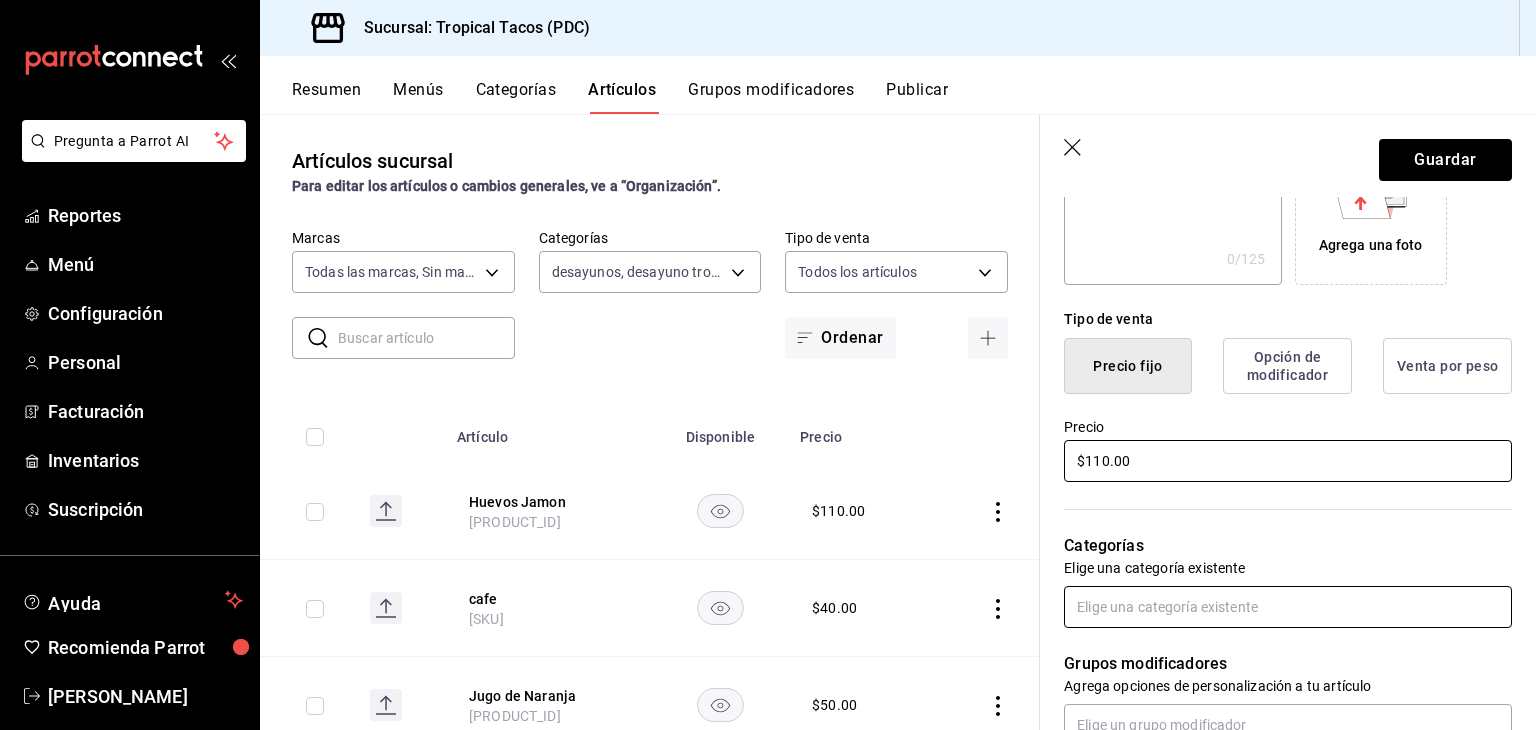 type on "$110.00" 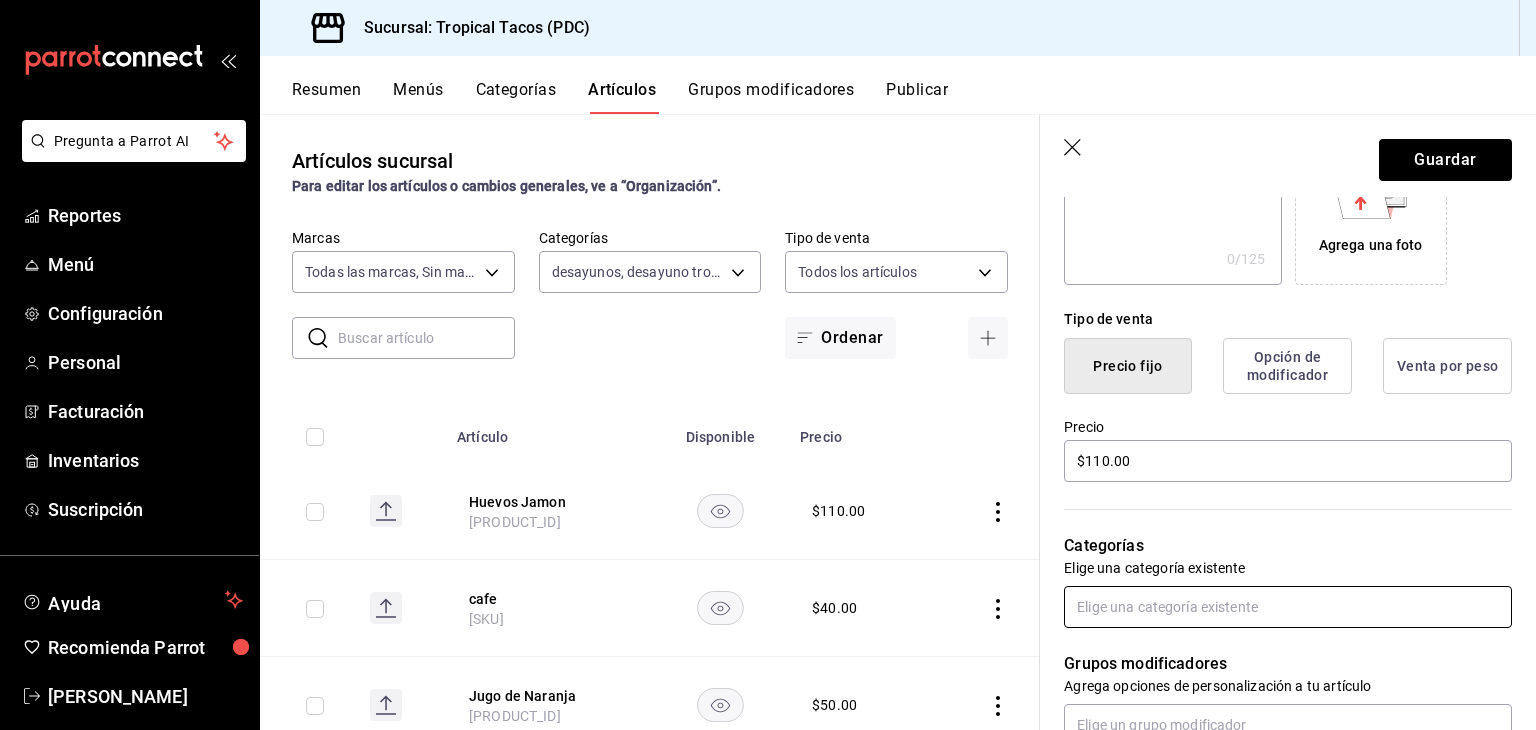 click at bounding box center (1288, 607) 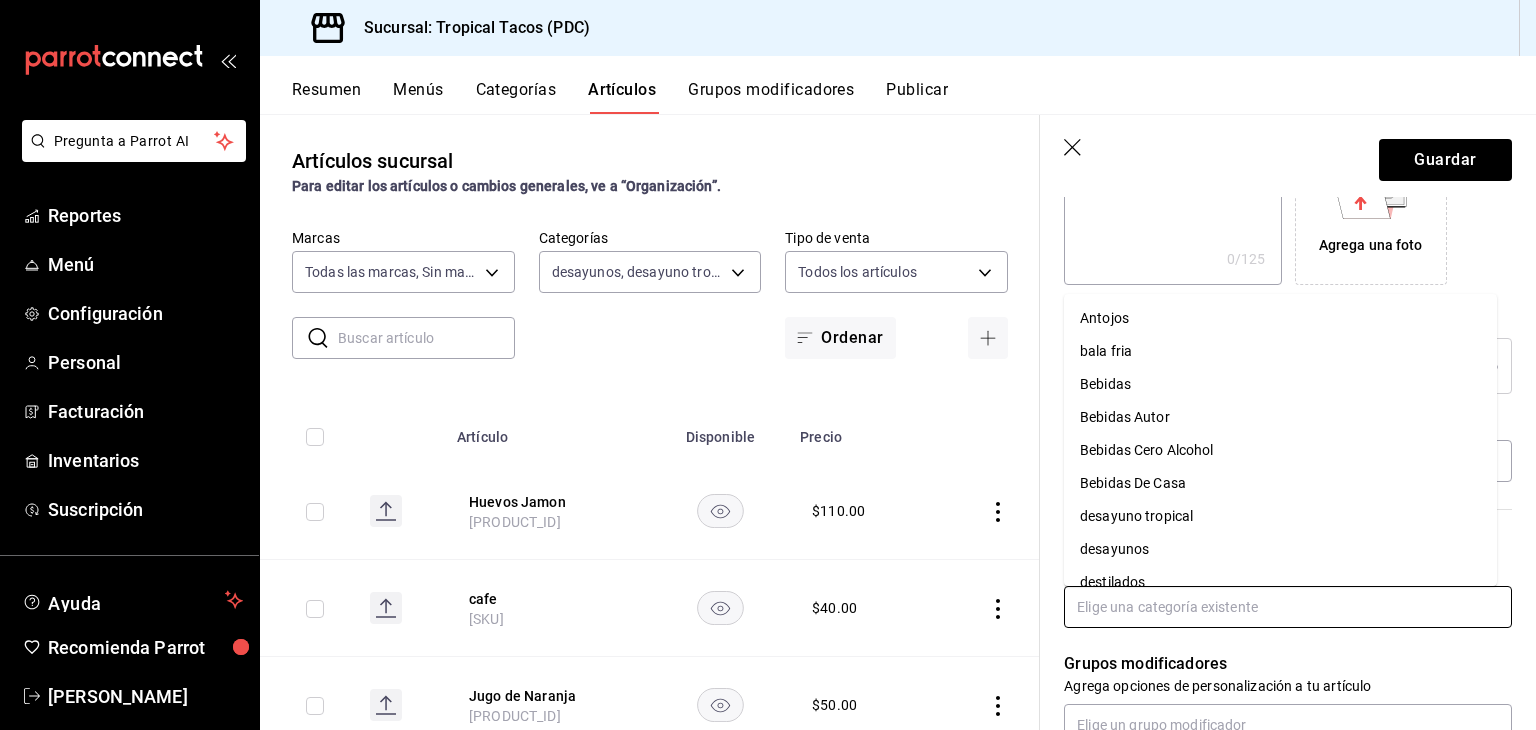 click on "desayunos" at bounding box center (1280, 549) 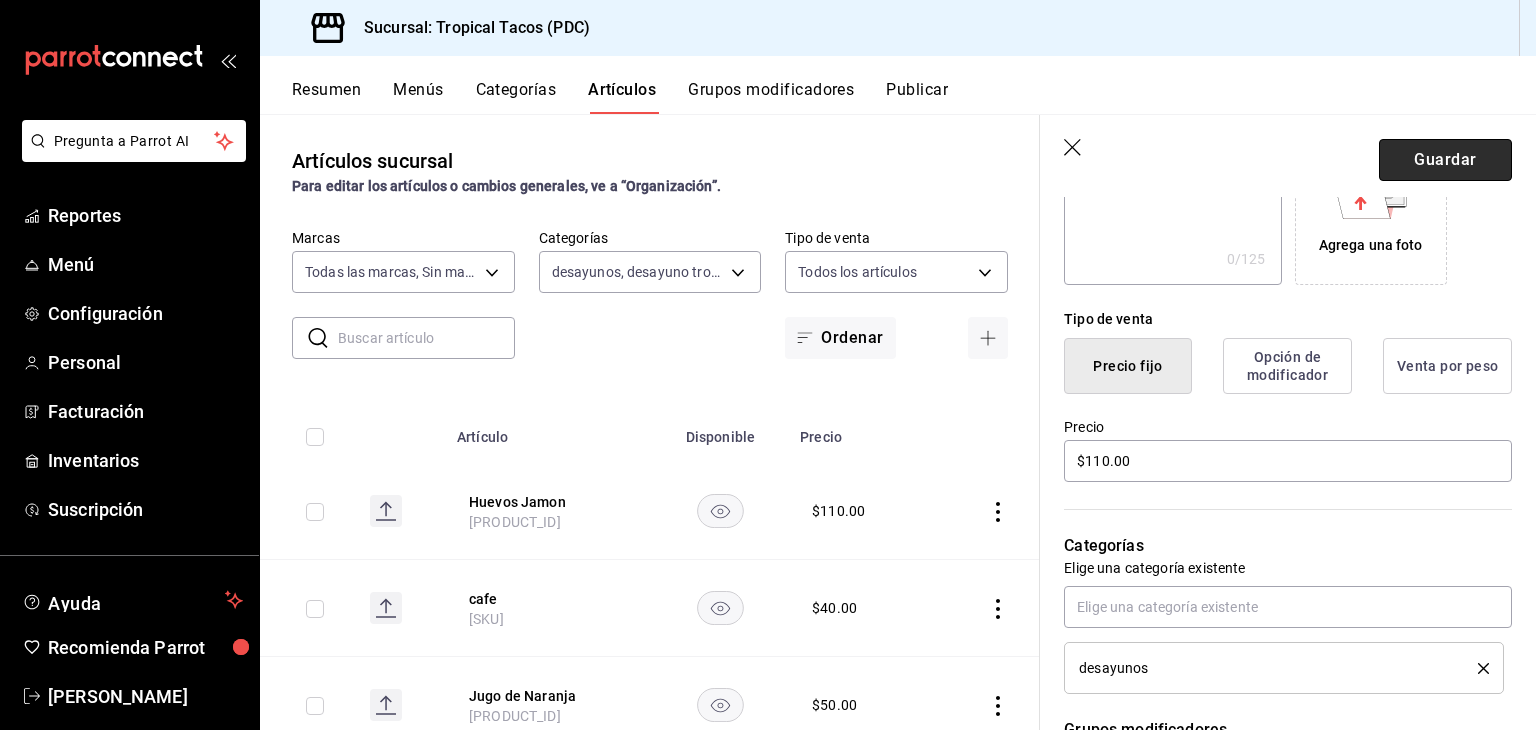 click on "Guardar" at bounding box center [1445, 160] 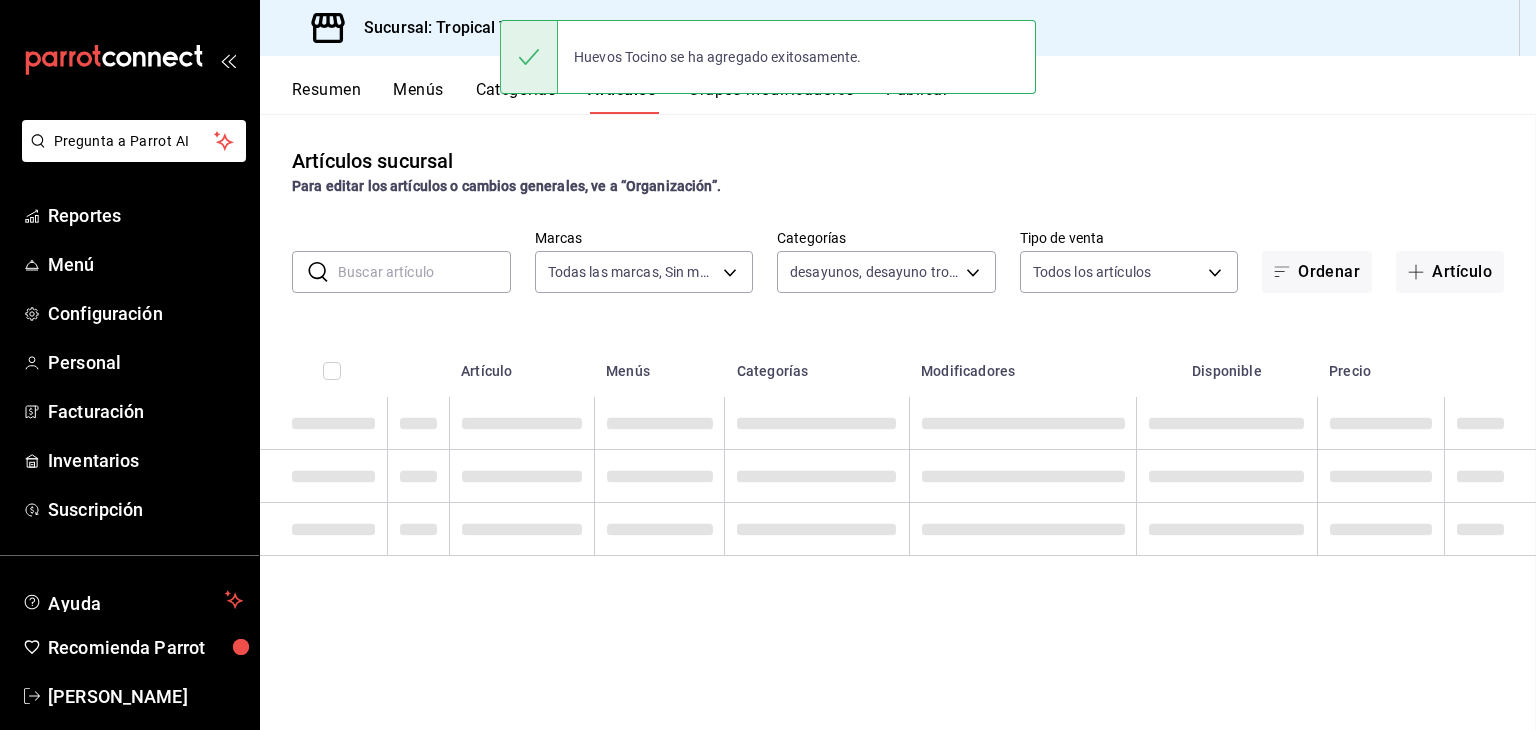 scroll, scrollTop: 0, scrollLeft: 0, axis: both 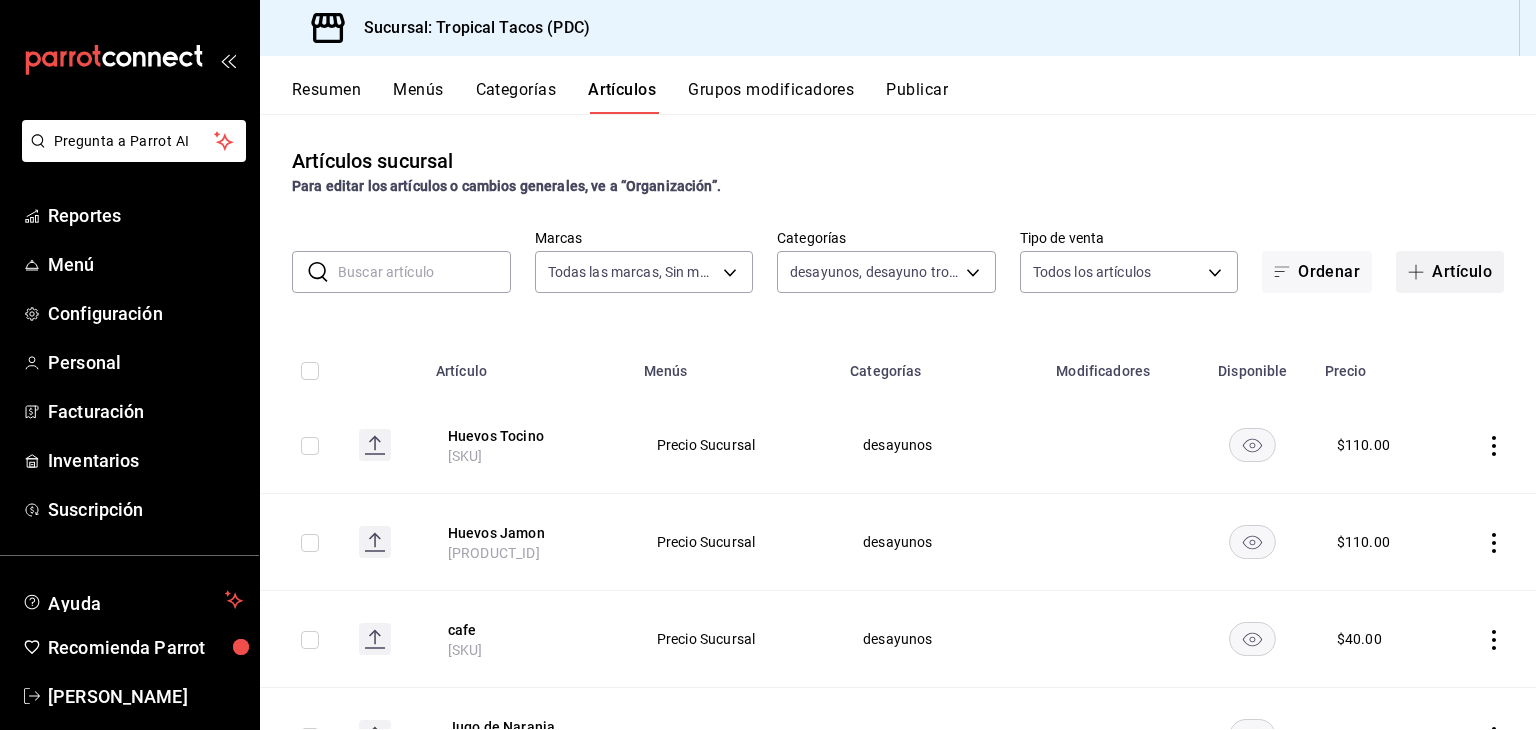 click 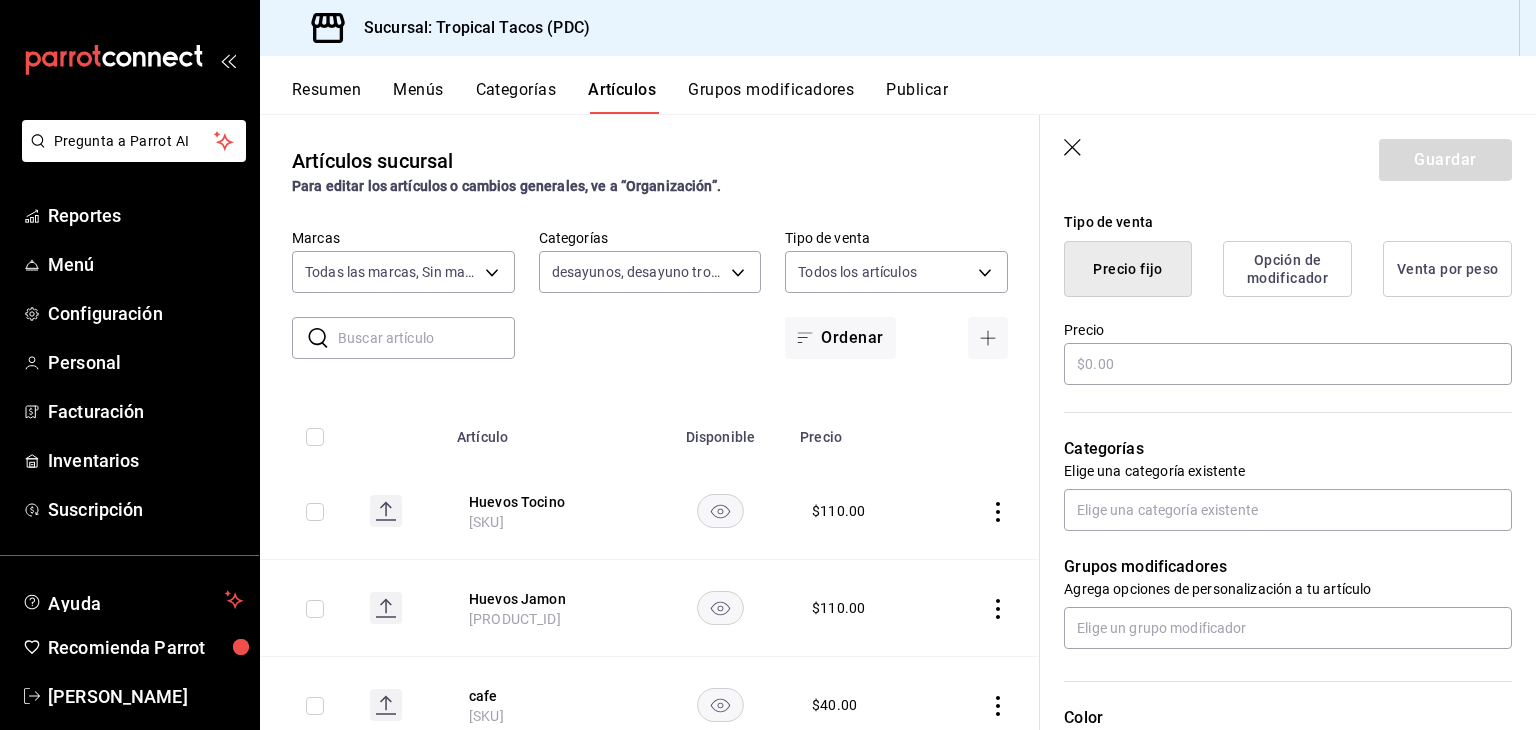 scroll, scrollTop: 482, scrollLeft: 0, axis: vertical 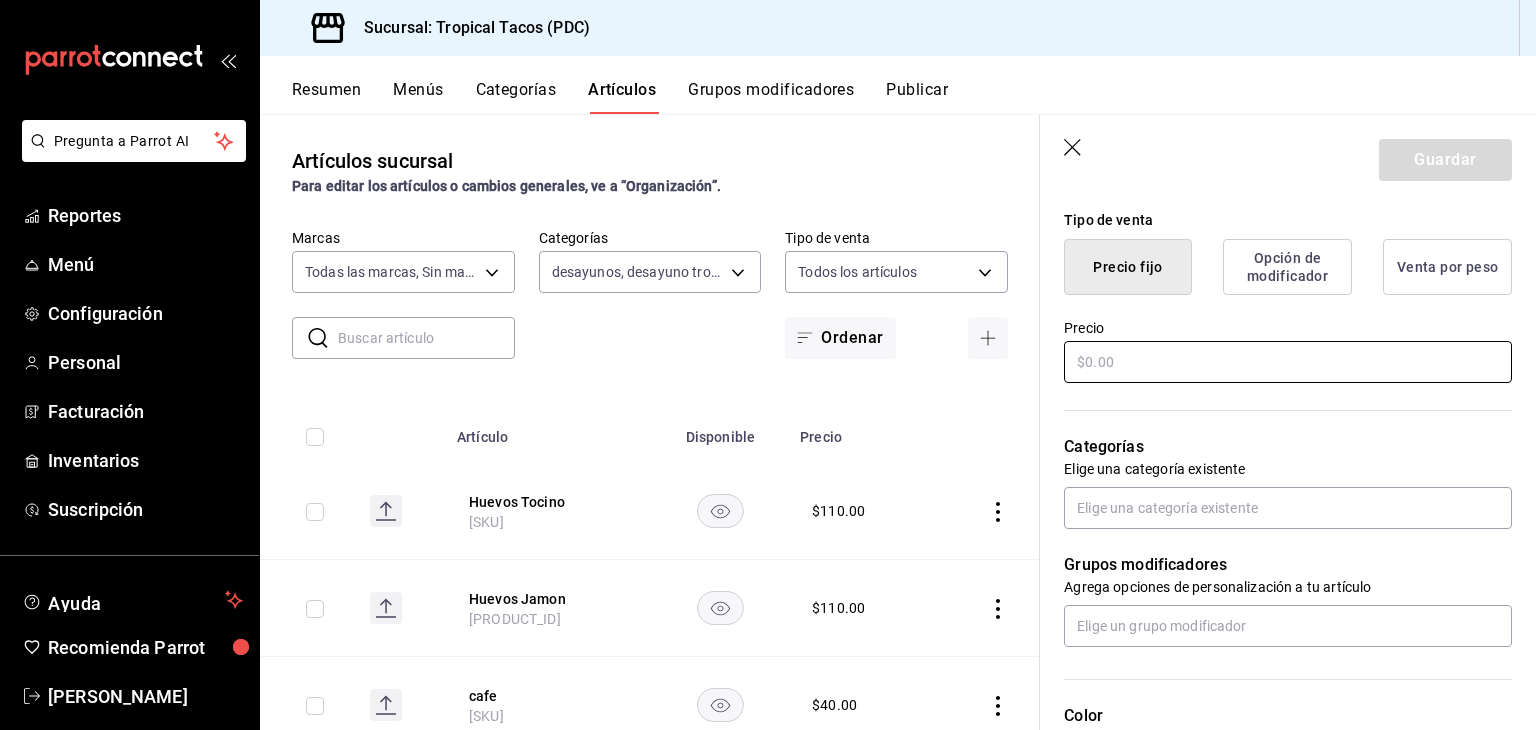 type on "Huevos Chorizo" 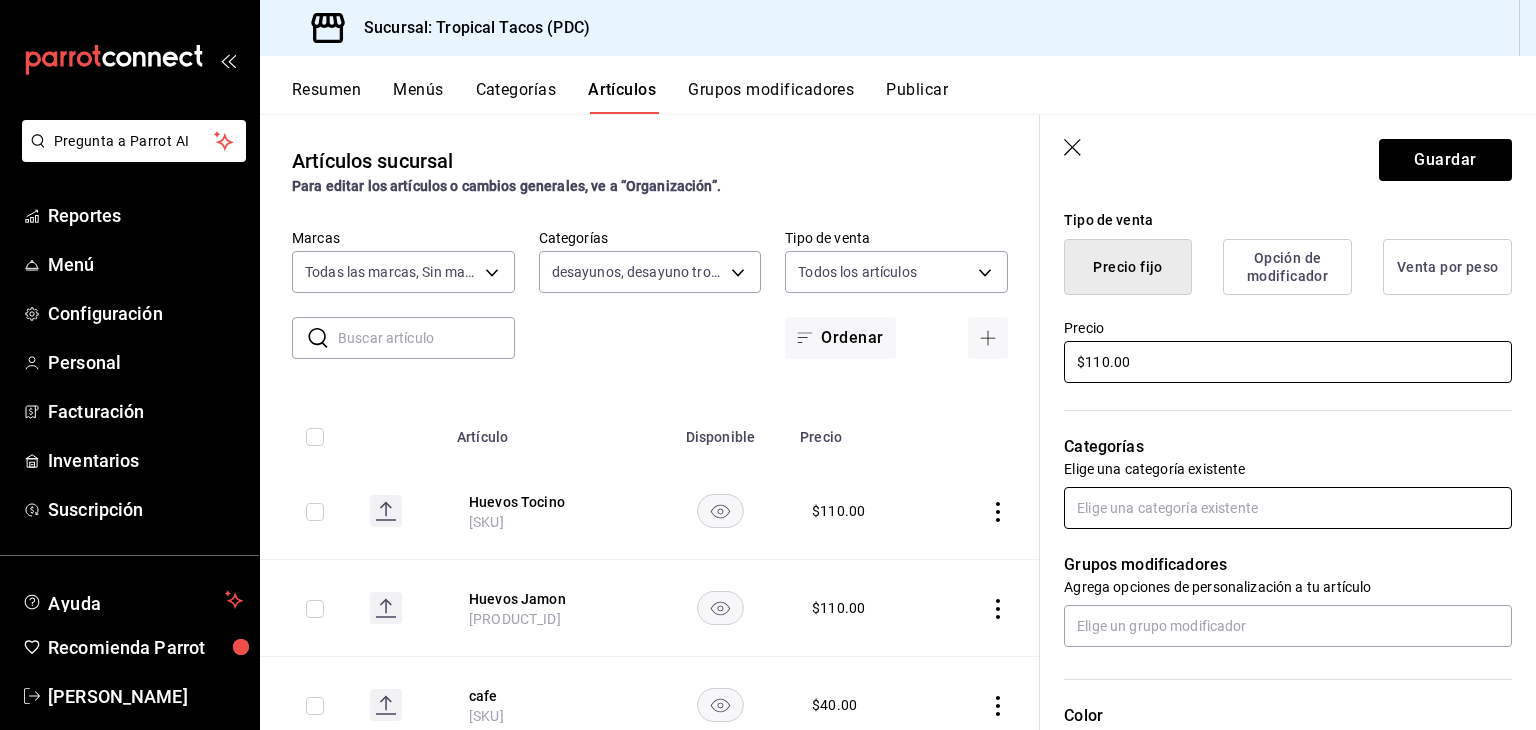 type on "$110.00" 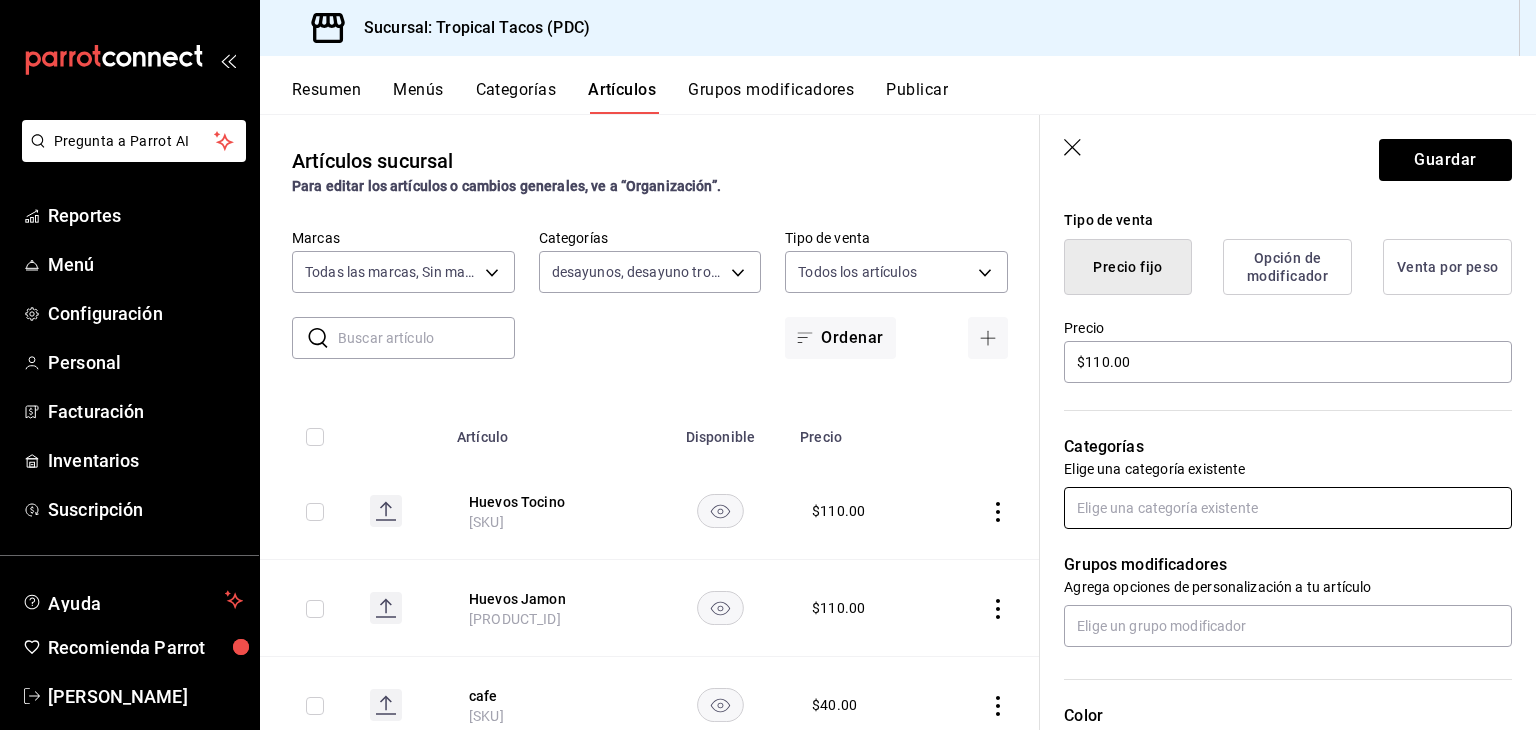click at bounding box center (1288, 508) 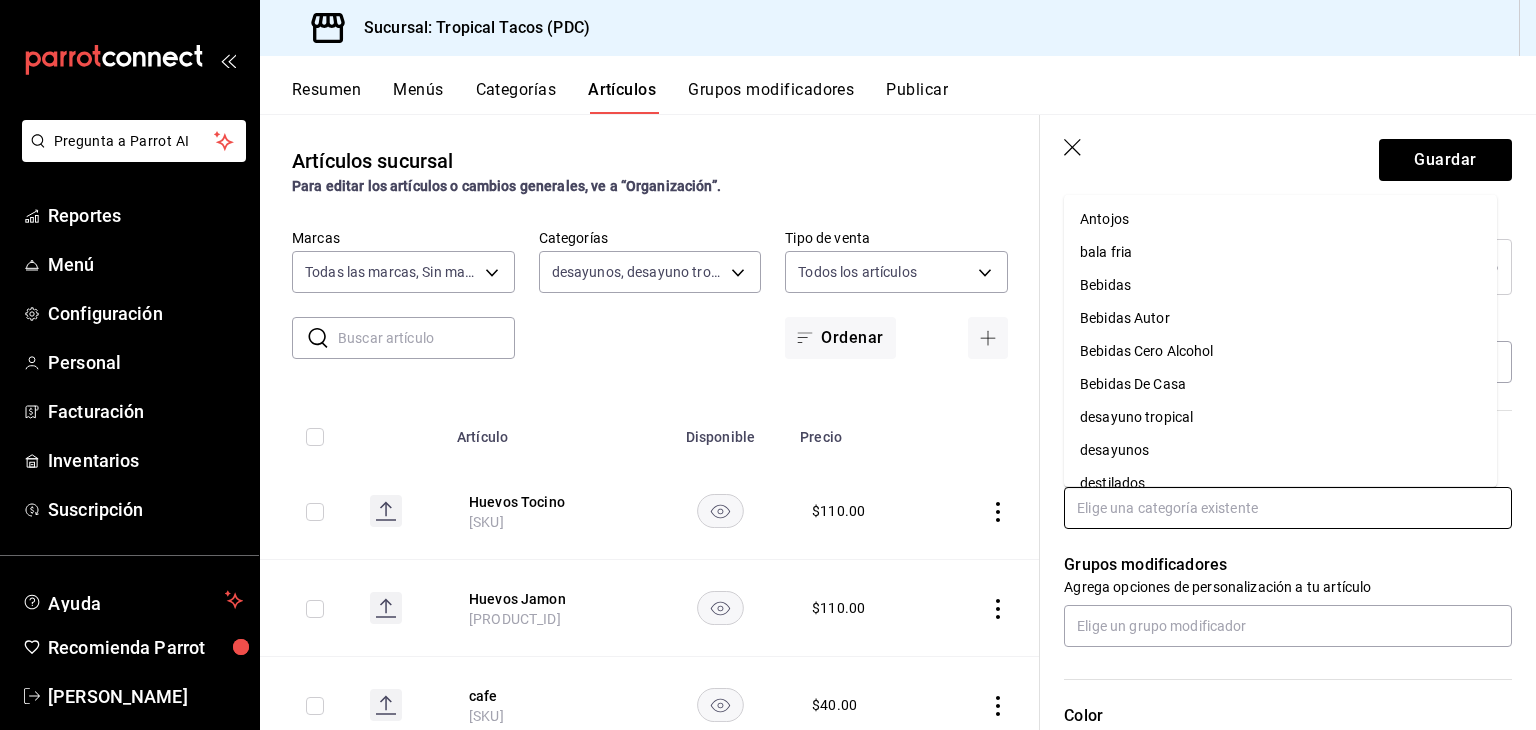 click on "desayunos" at bounding box center (1280, 450) 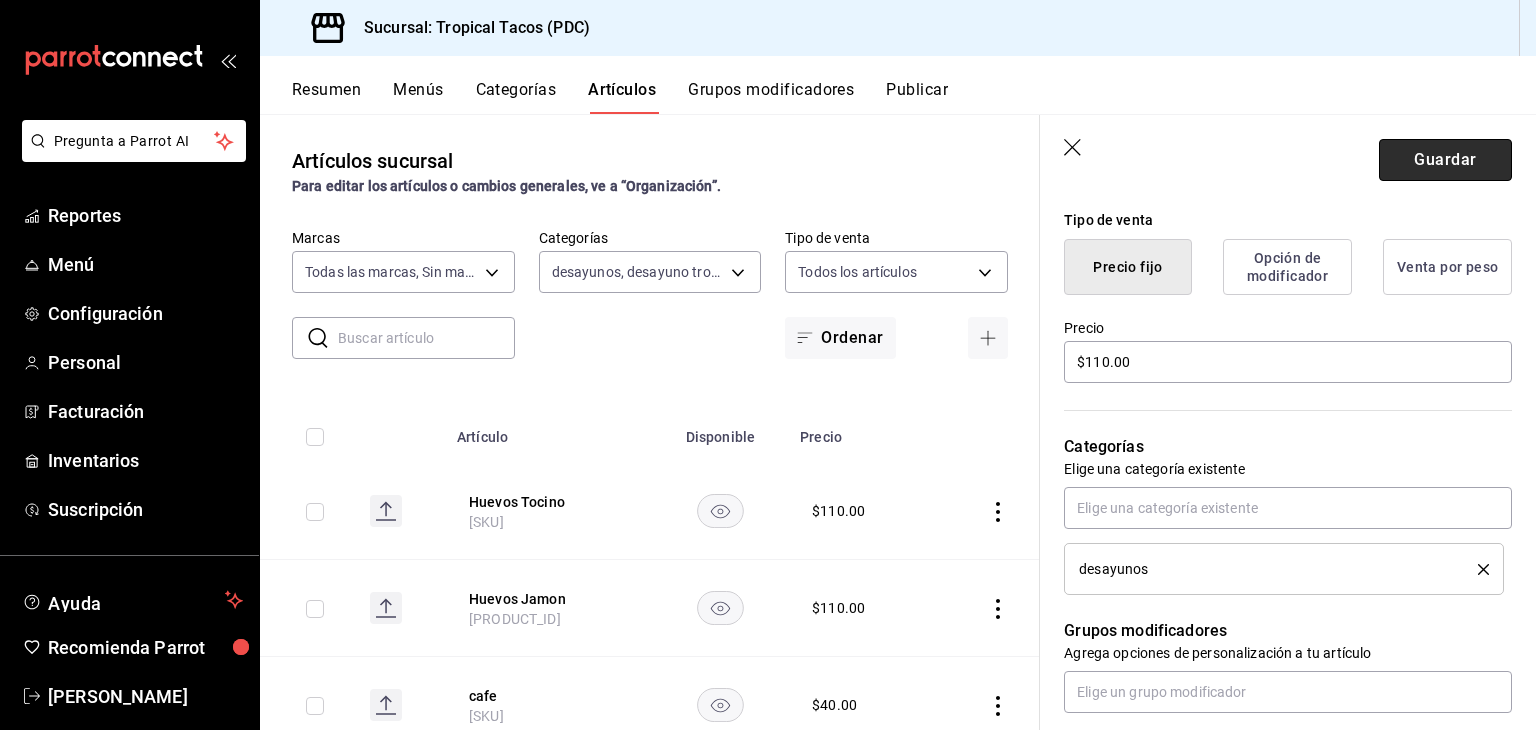 click on "Guardar" at bounding box center (1445, 160) 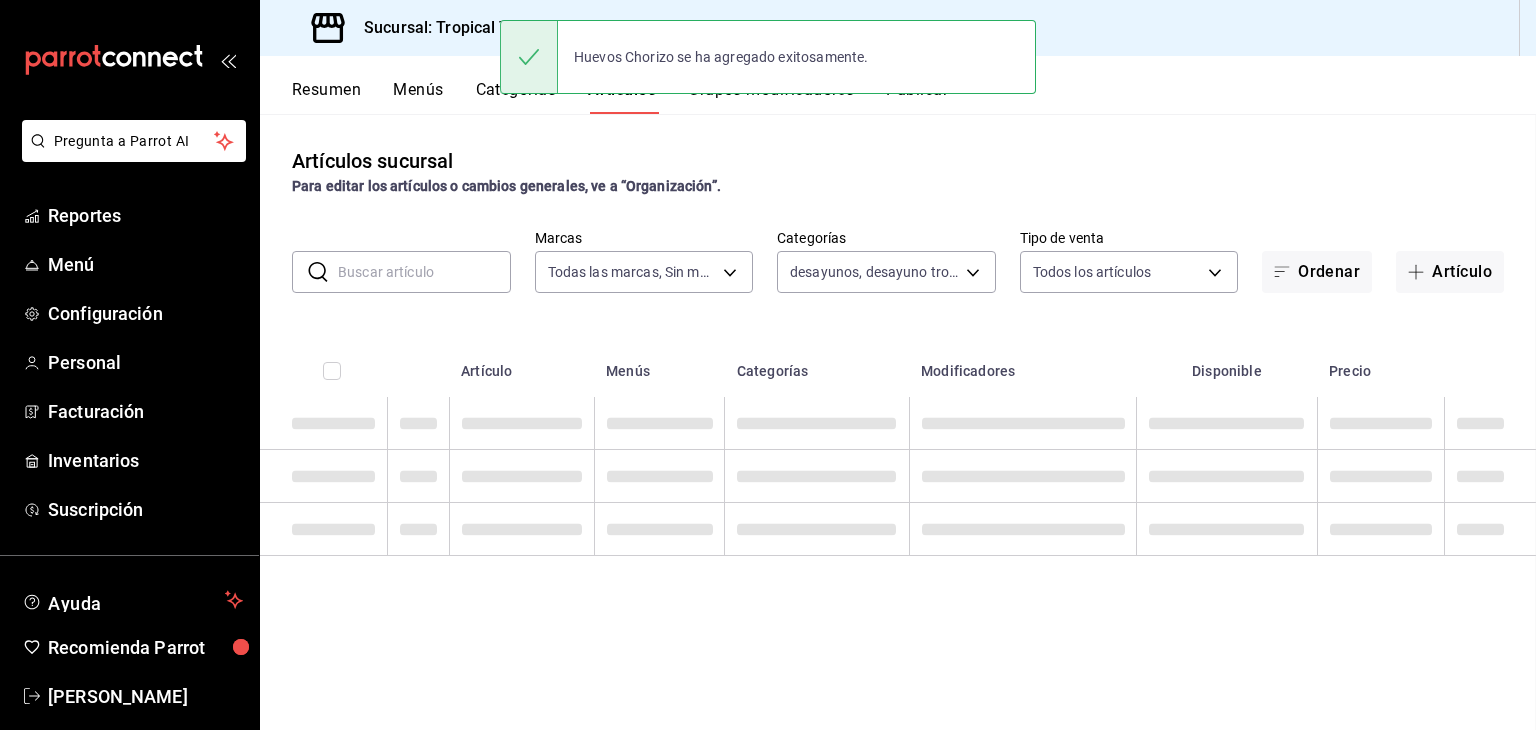 scroll, scrollTop: 0, scrollLeft: 0, axis: both 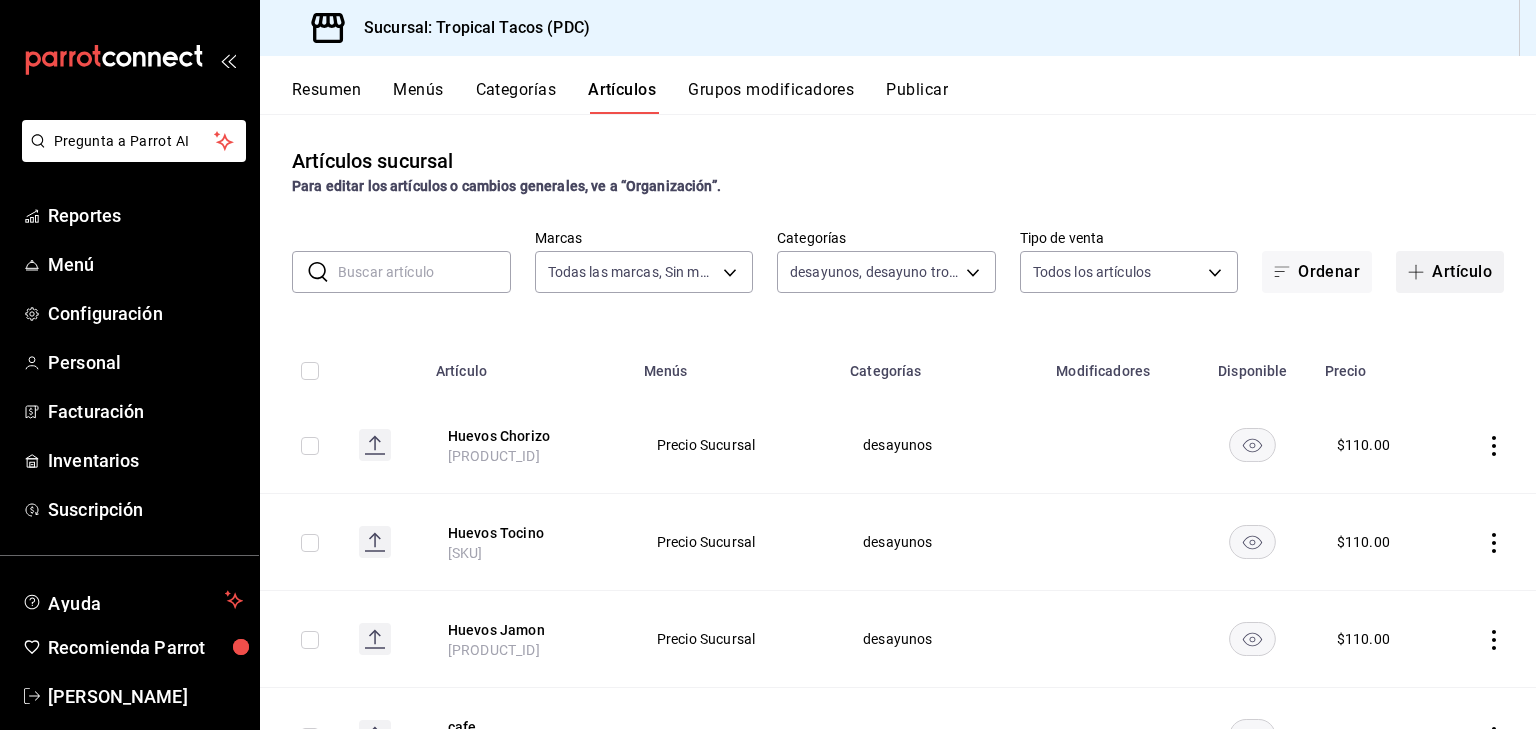 click 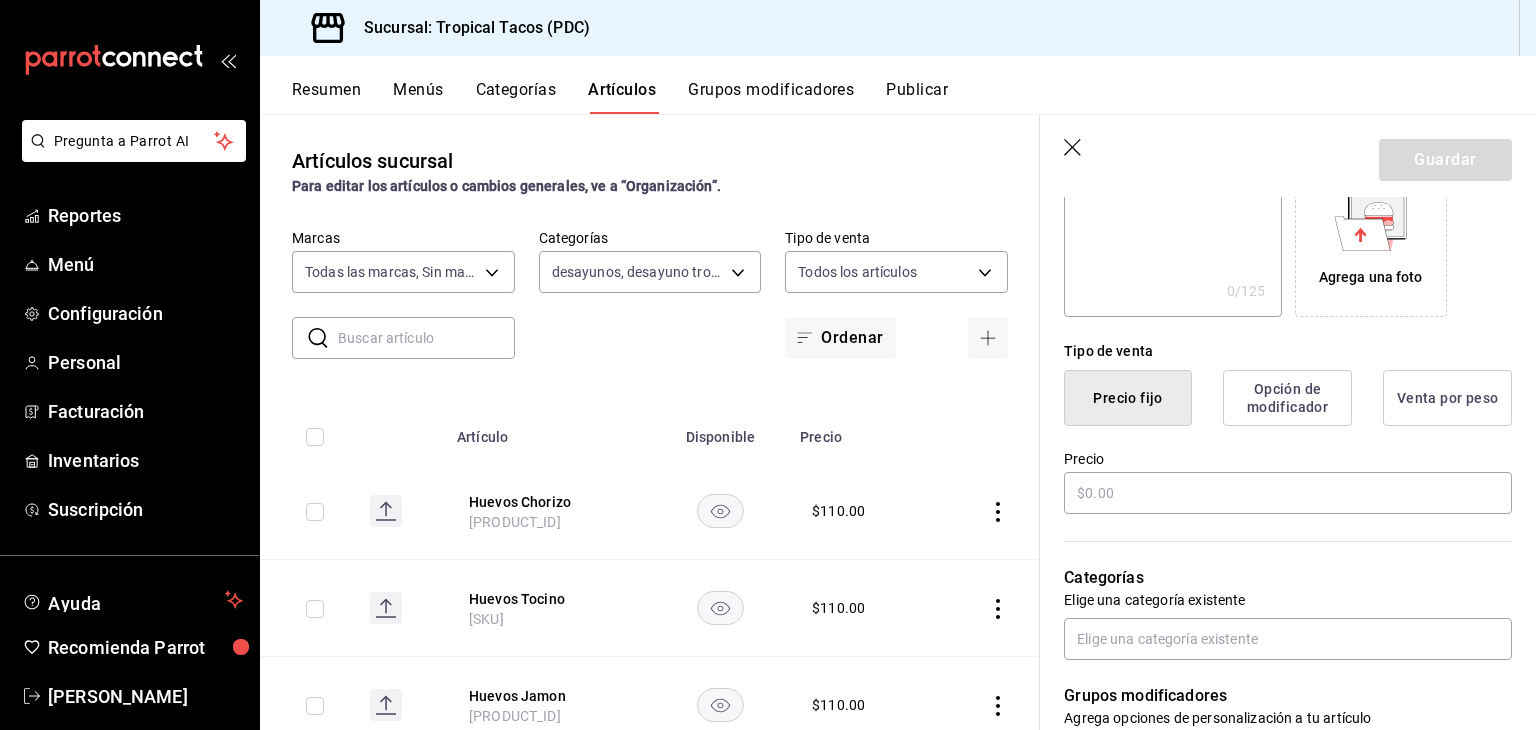 scroll, scrollTop: 352, scrollLeft: 0, axis: vertical 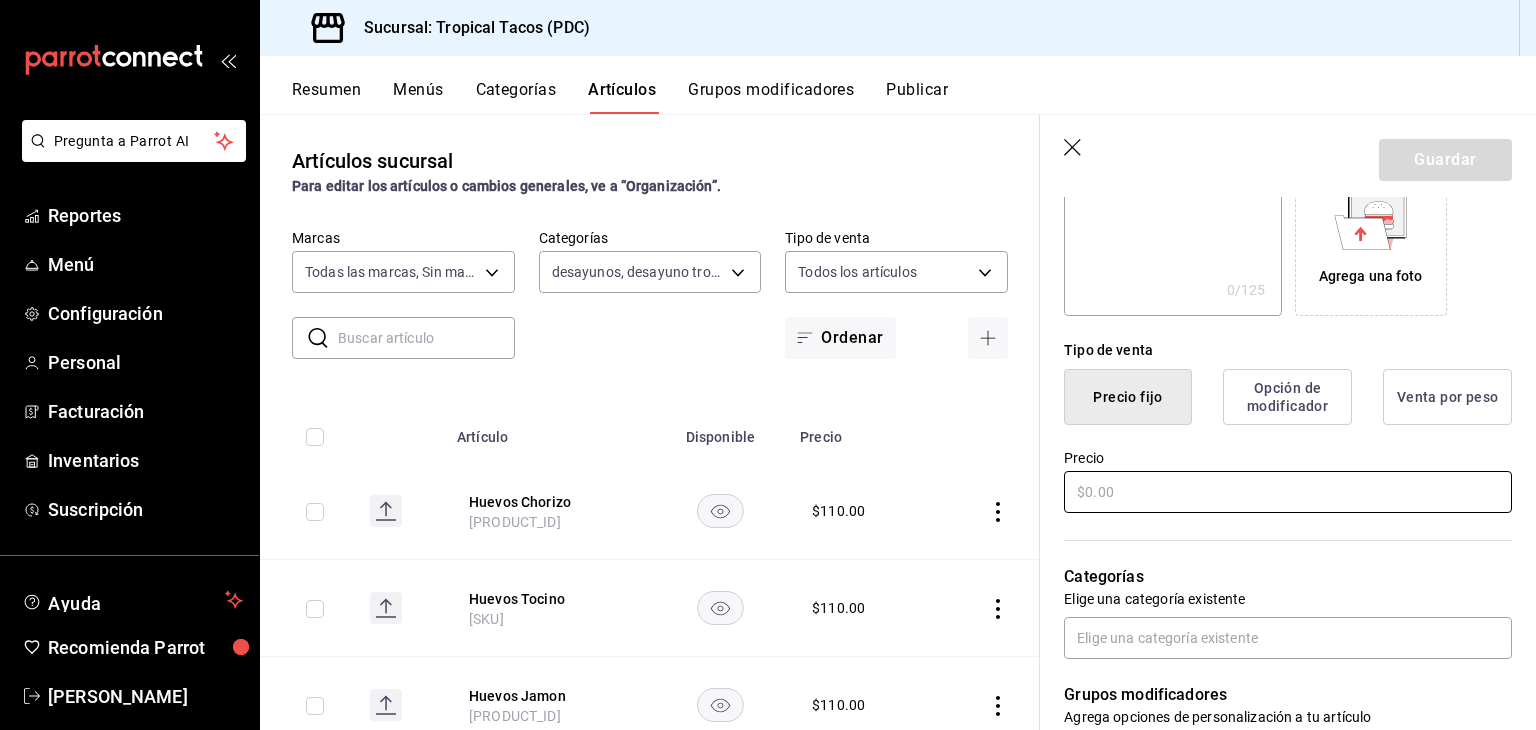 type on "Omelet Jamon Queso" 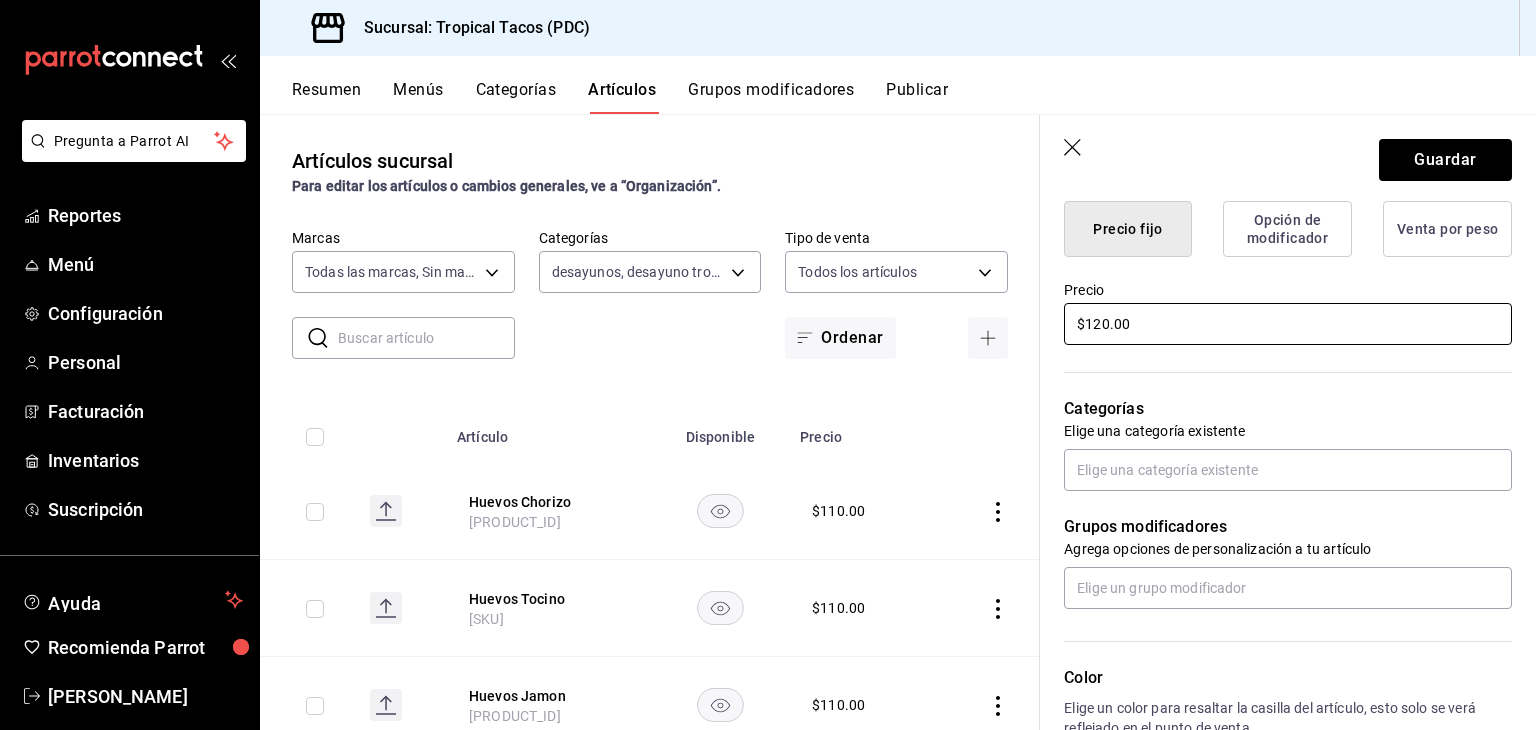 scroll, scrollTop: 530, scrollLeft: 0, axis: vertical 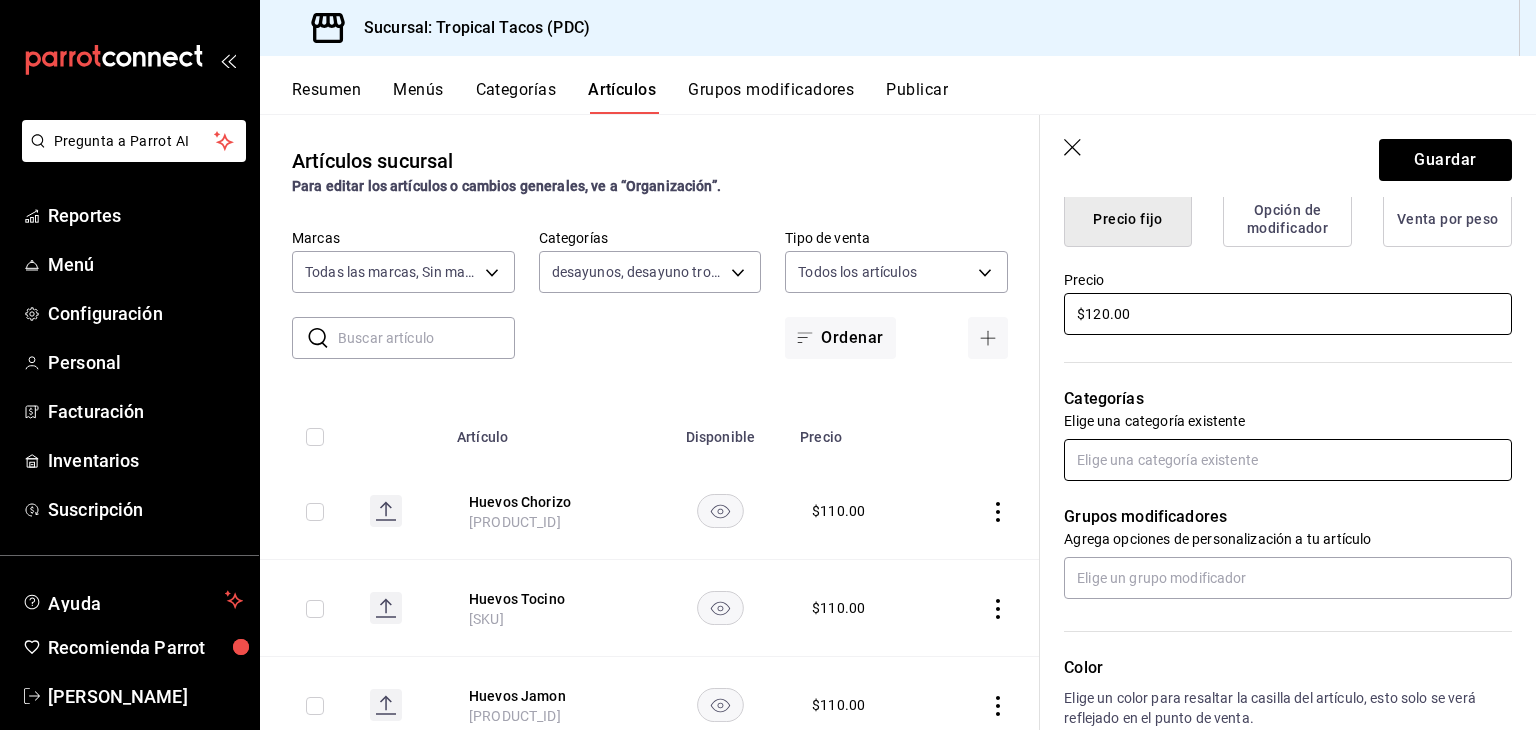 type on "$120.00" 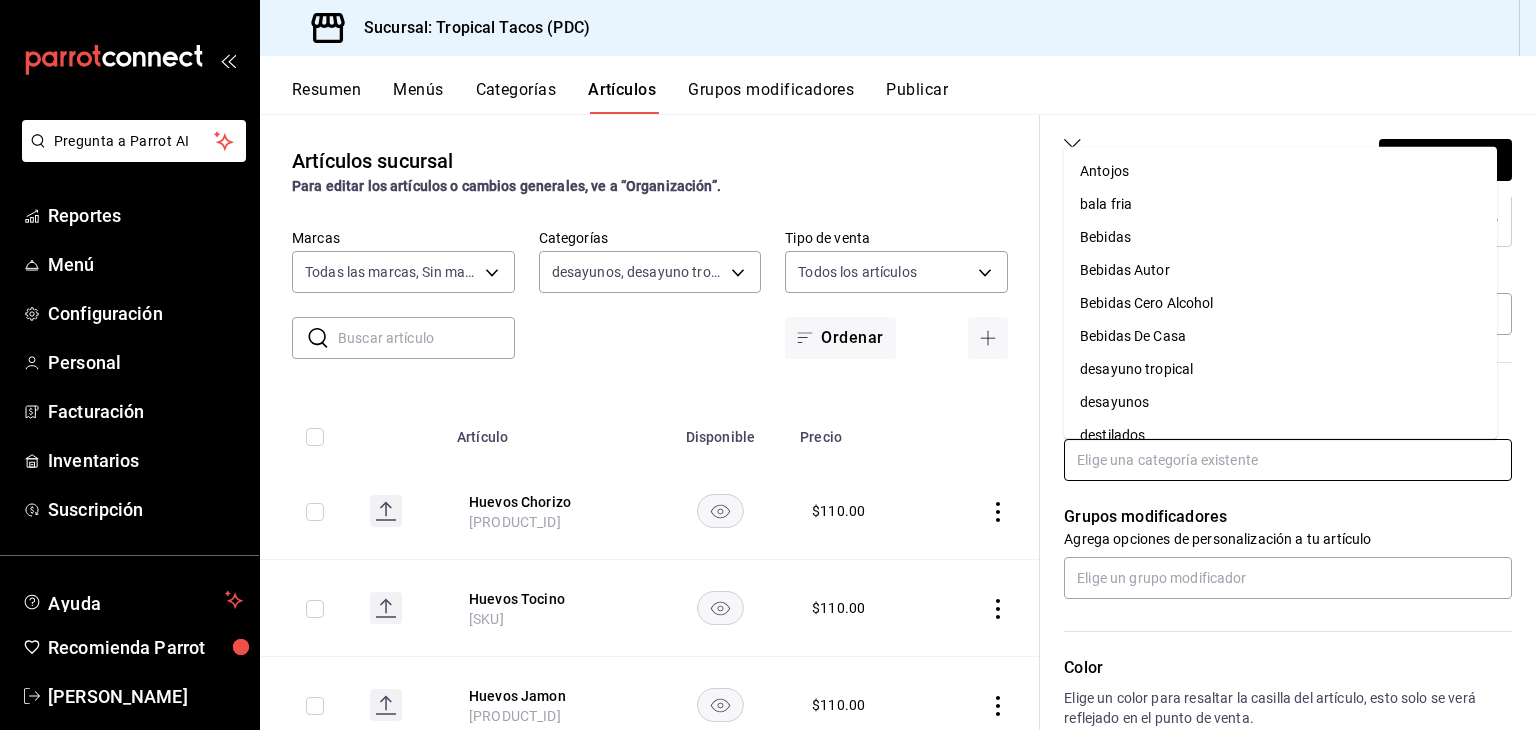 click at bounding box center [1288, 460] 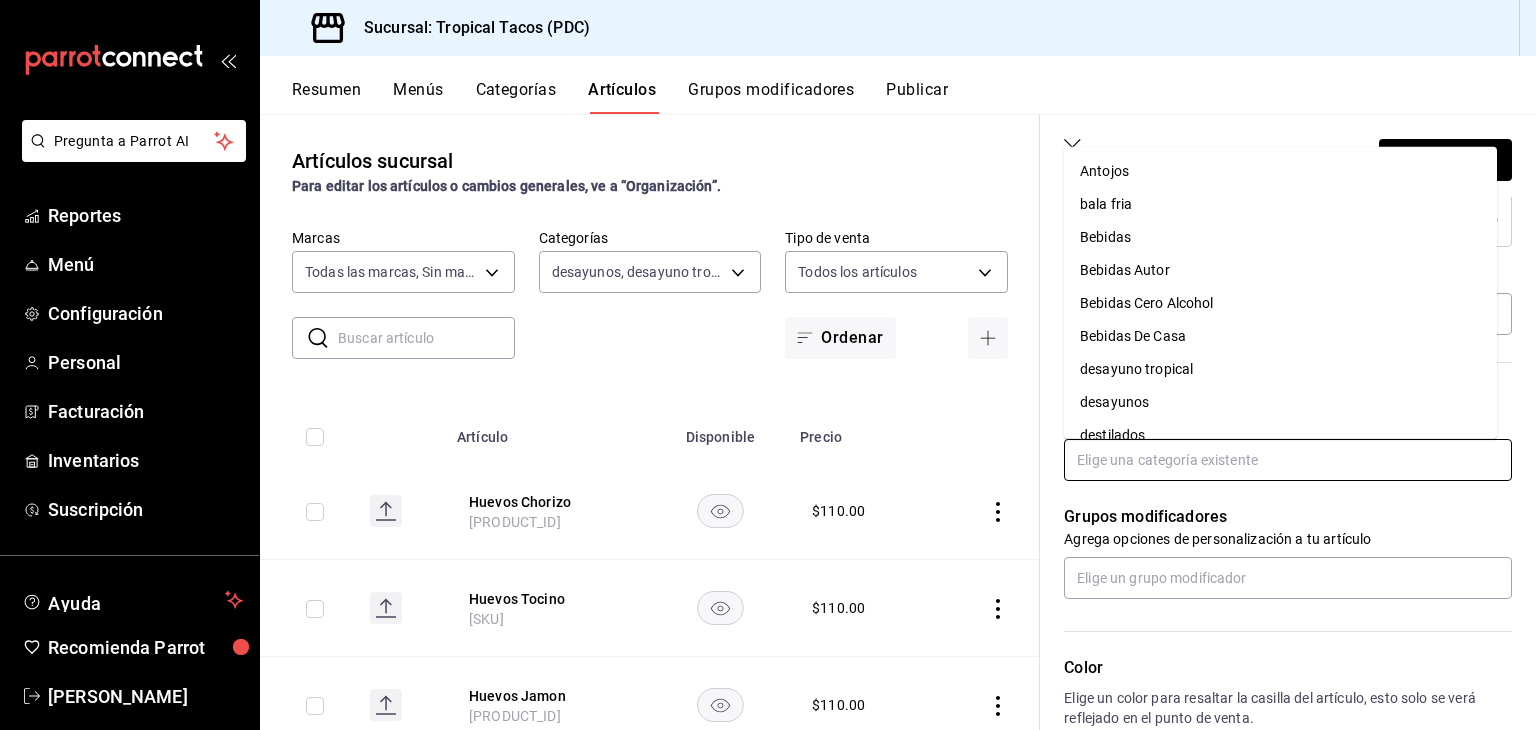 click on "desayunos" at bounding box center (1280, 402) 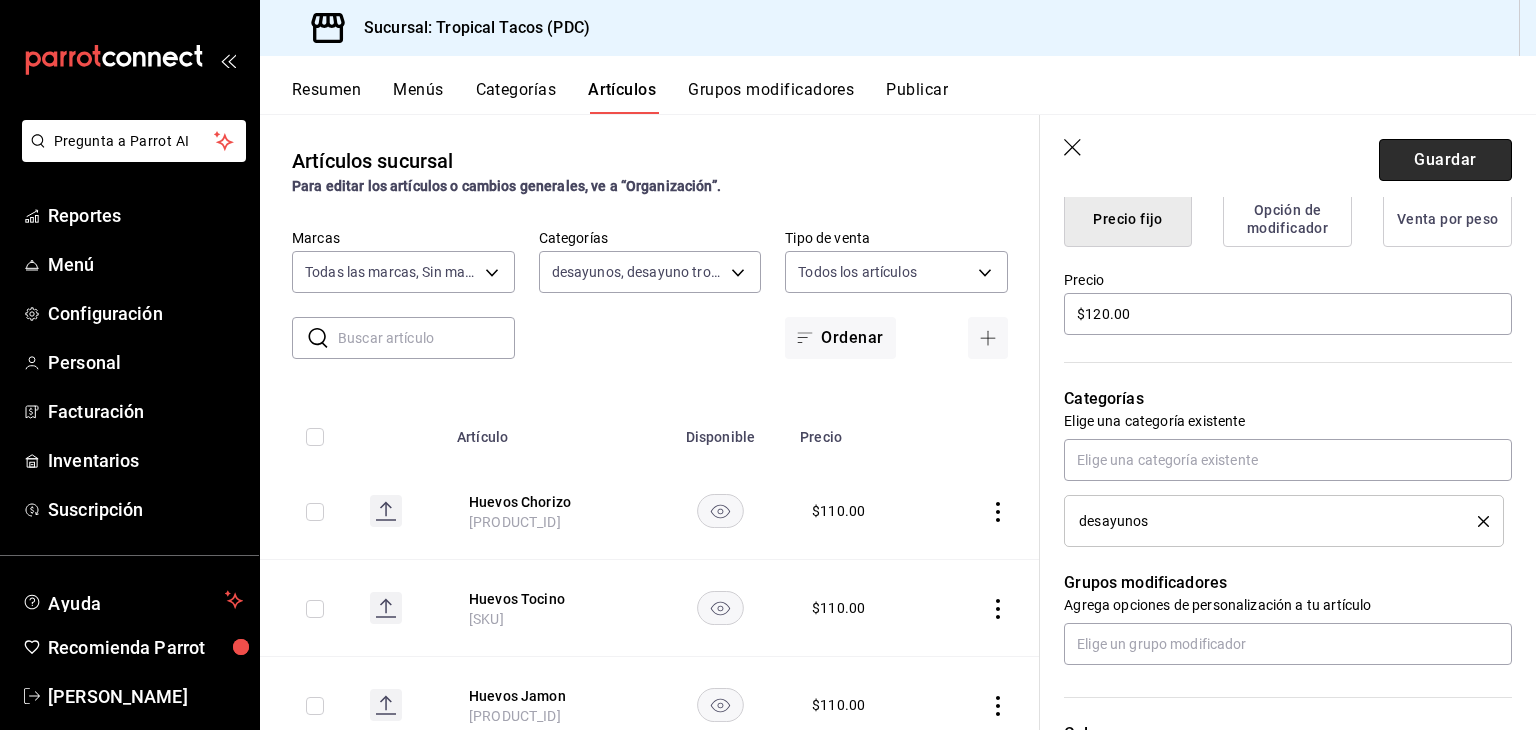 click on "Guardar" at bounding box center [1445, 160] 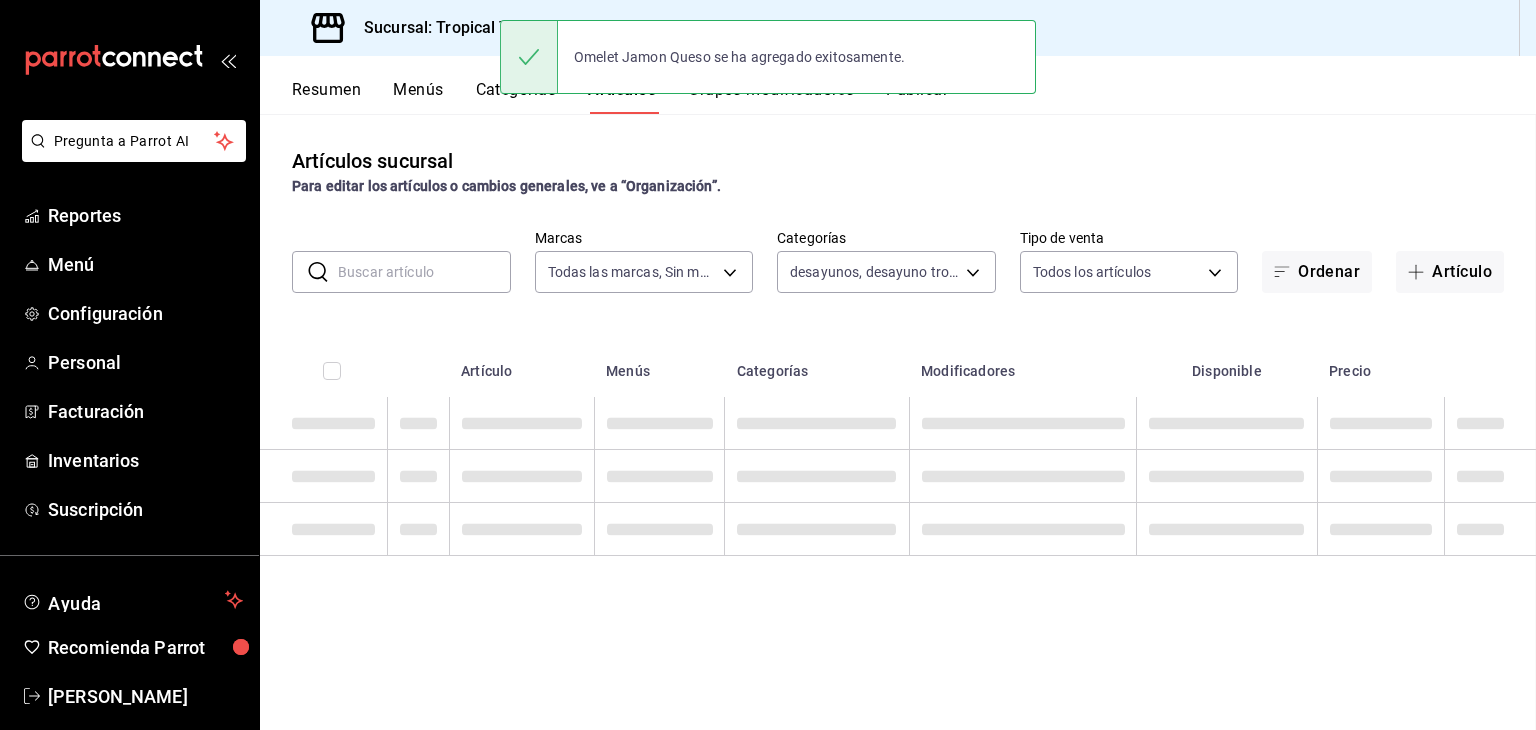 scroll, scrollTop: 0, scrollLeft: 0, axis: both 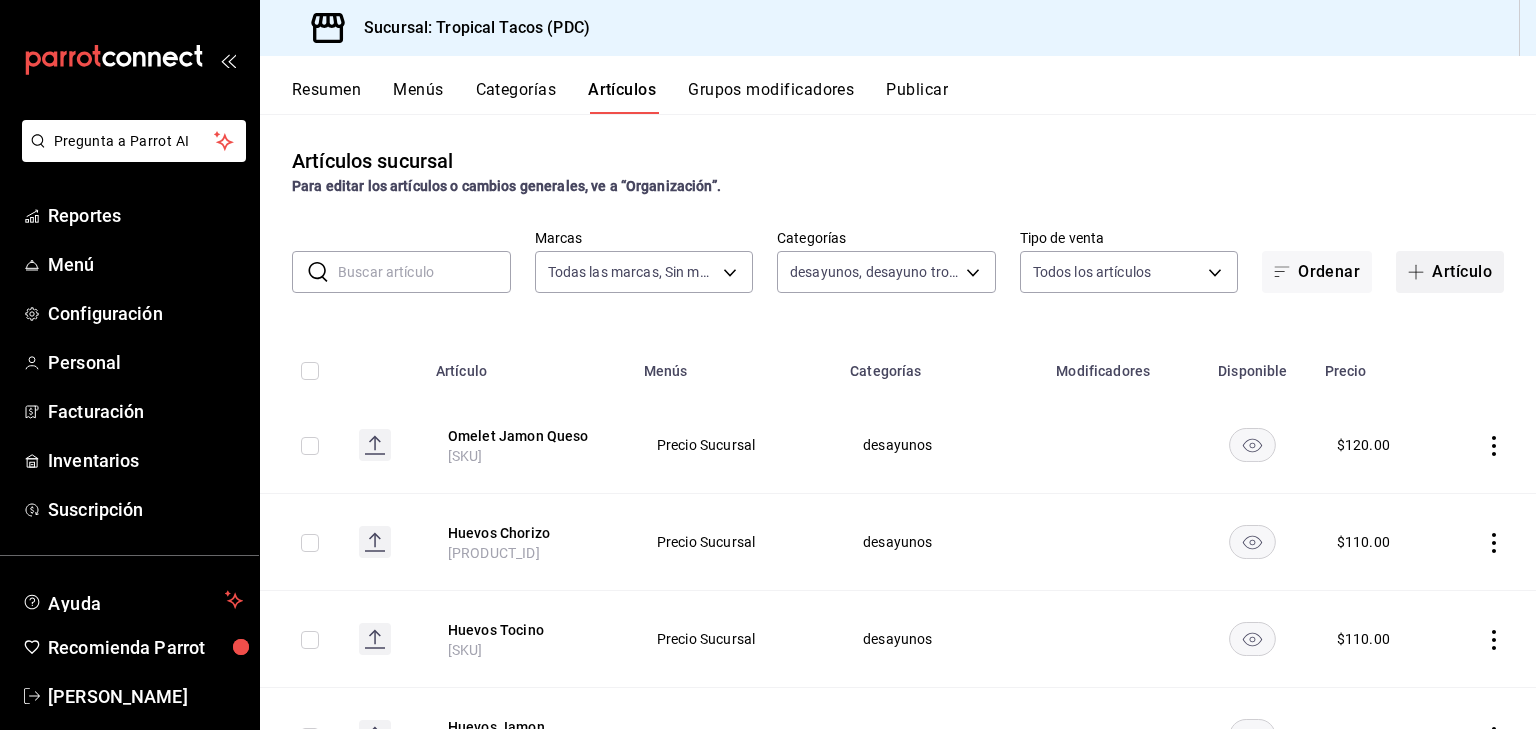 click 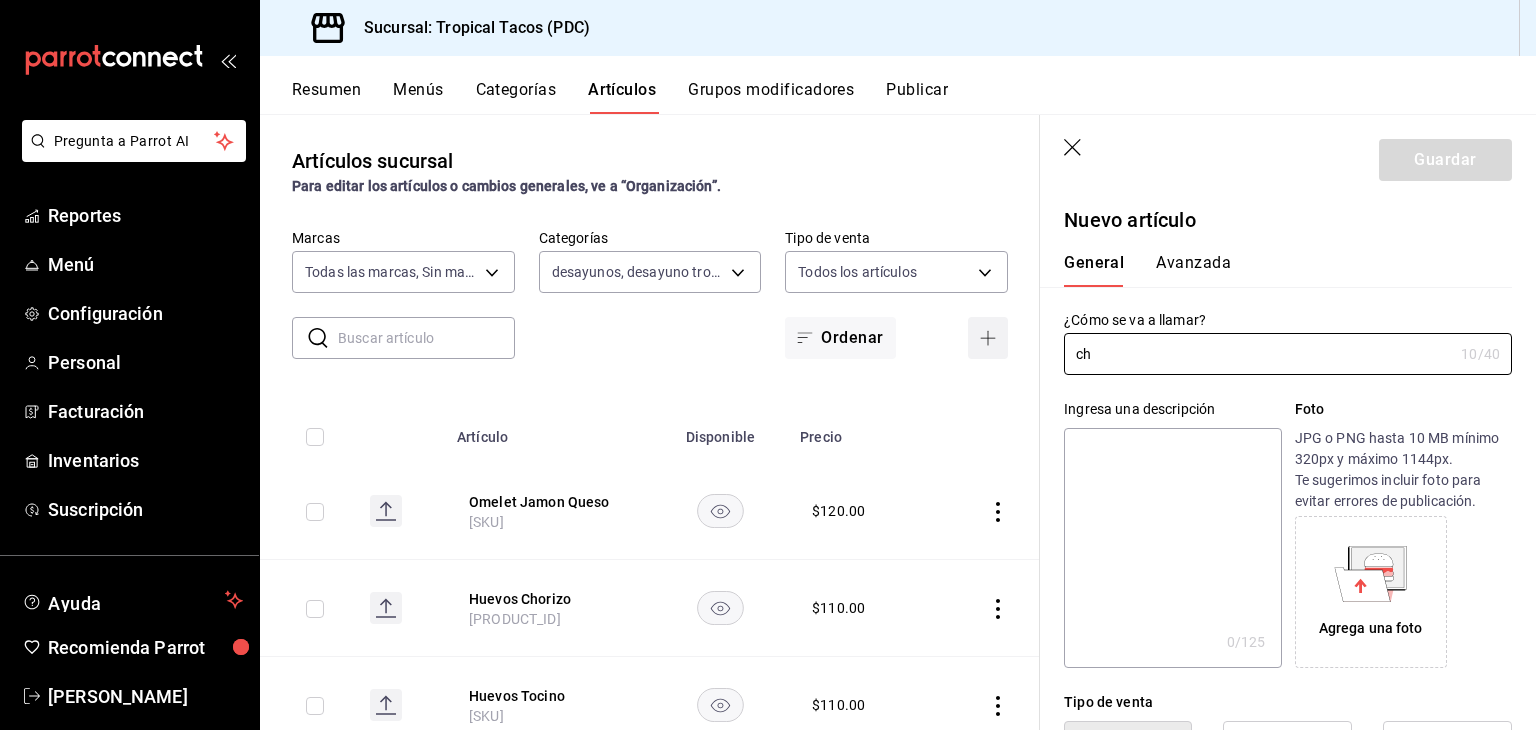 type on "c" 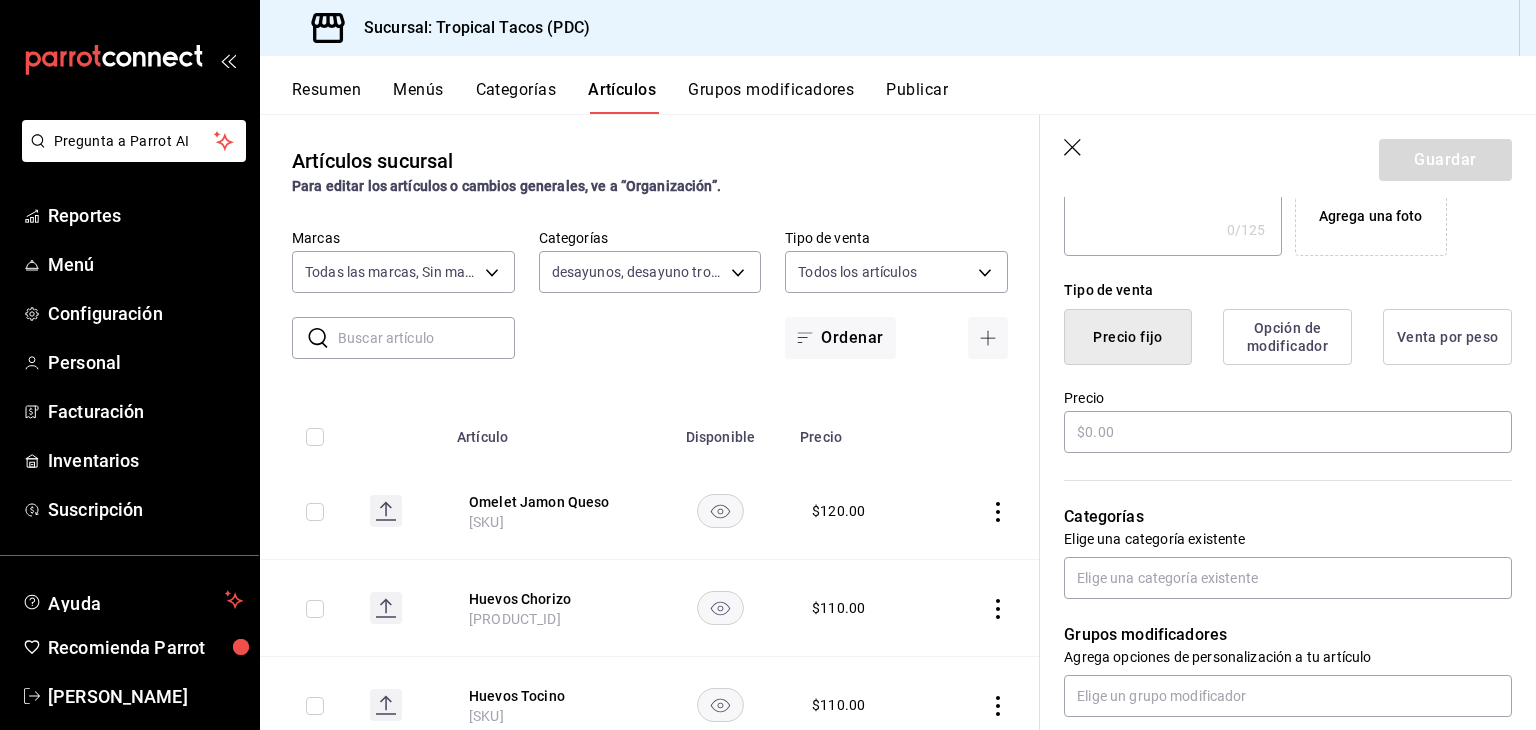 scroll, scrollTop: 414, scrollLeft: 0, axis: vertical 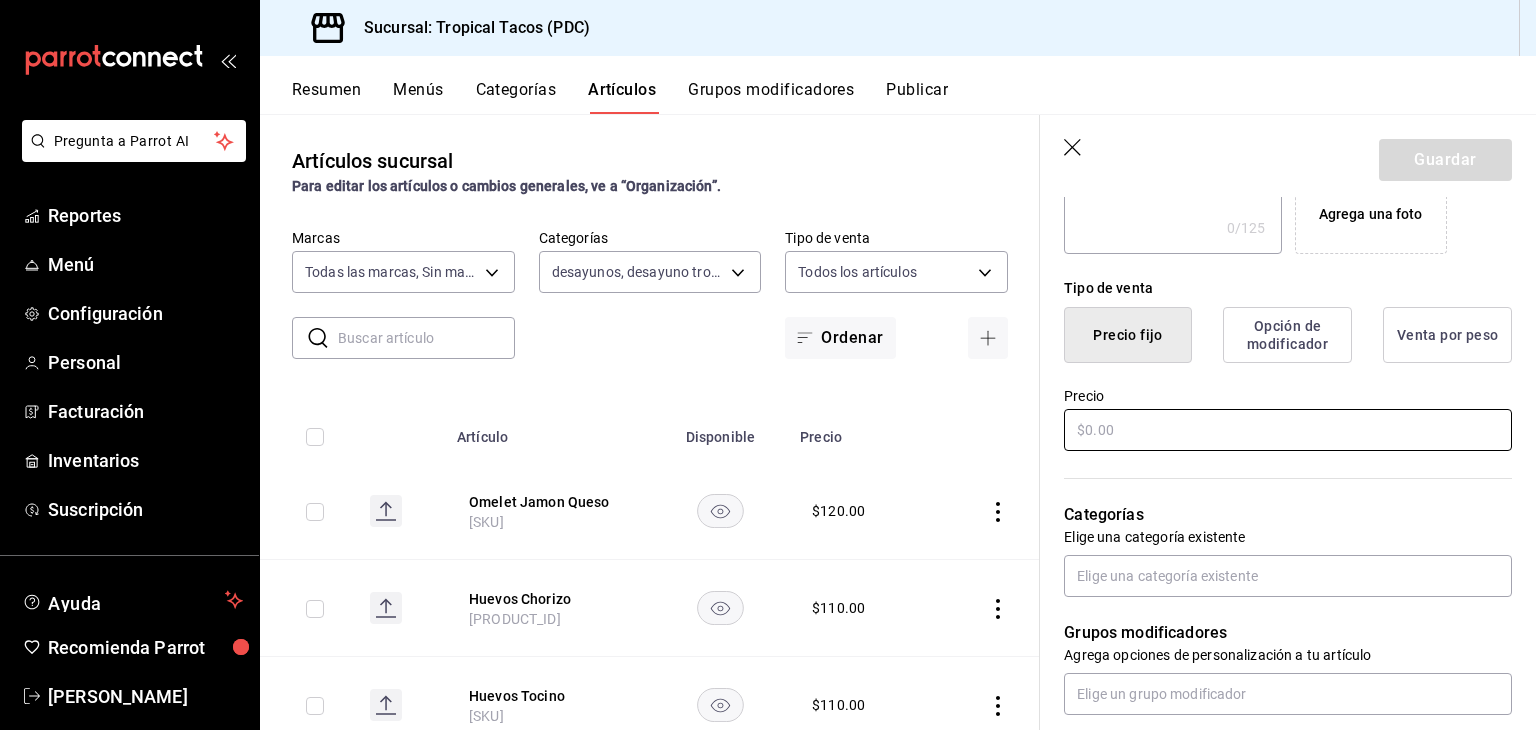 type on "Chila Killa Cochinita" 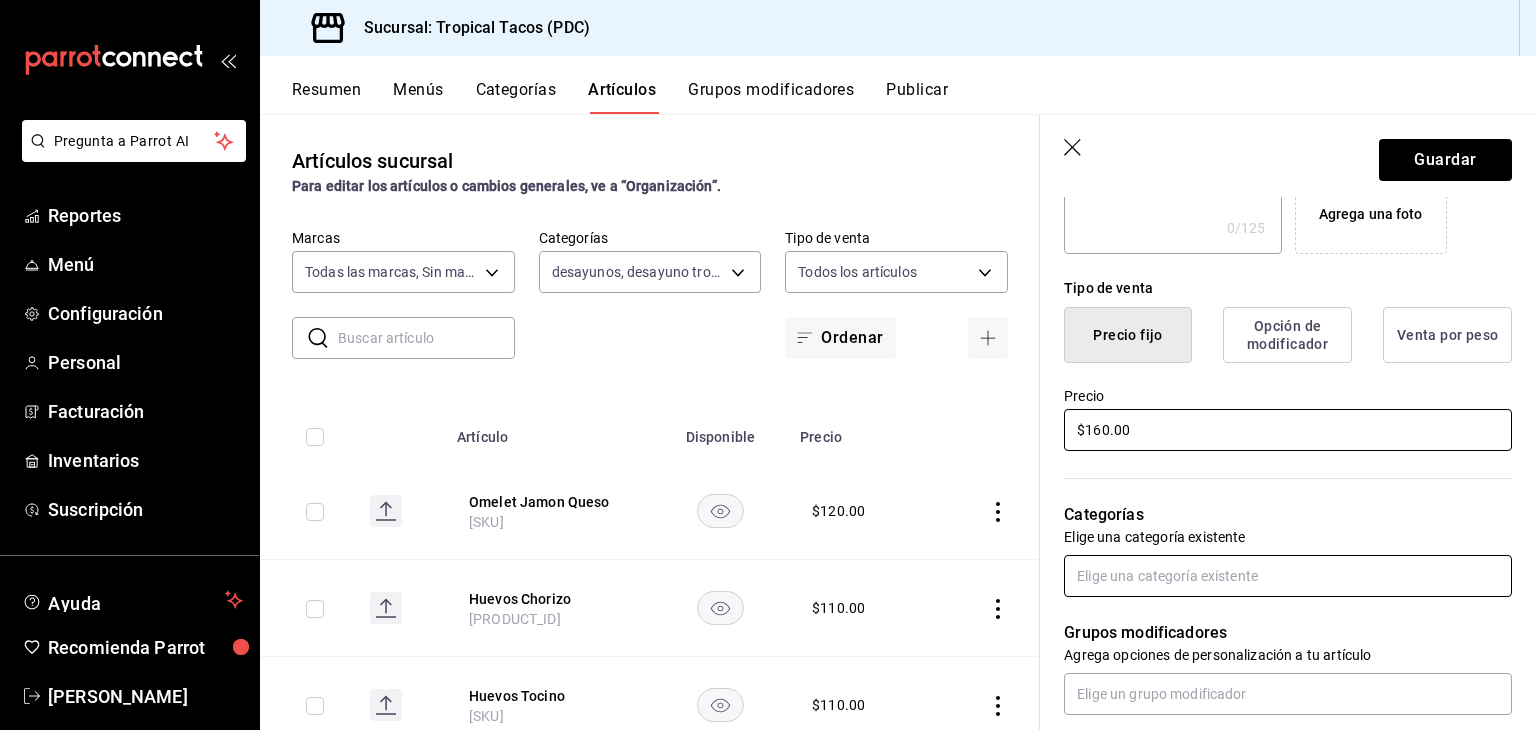 type on "$160.00" 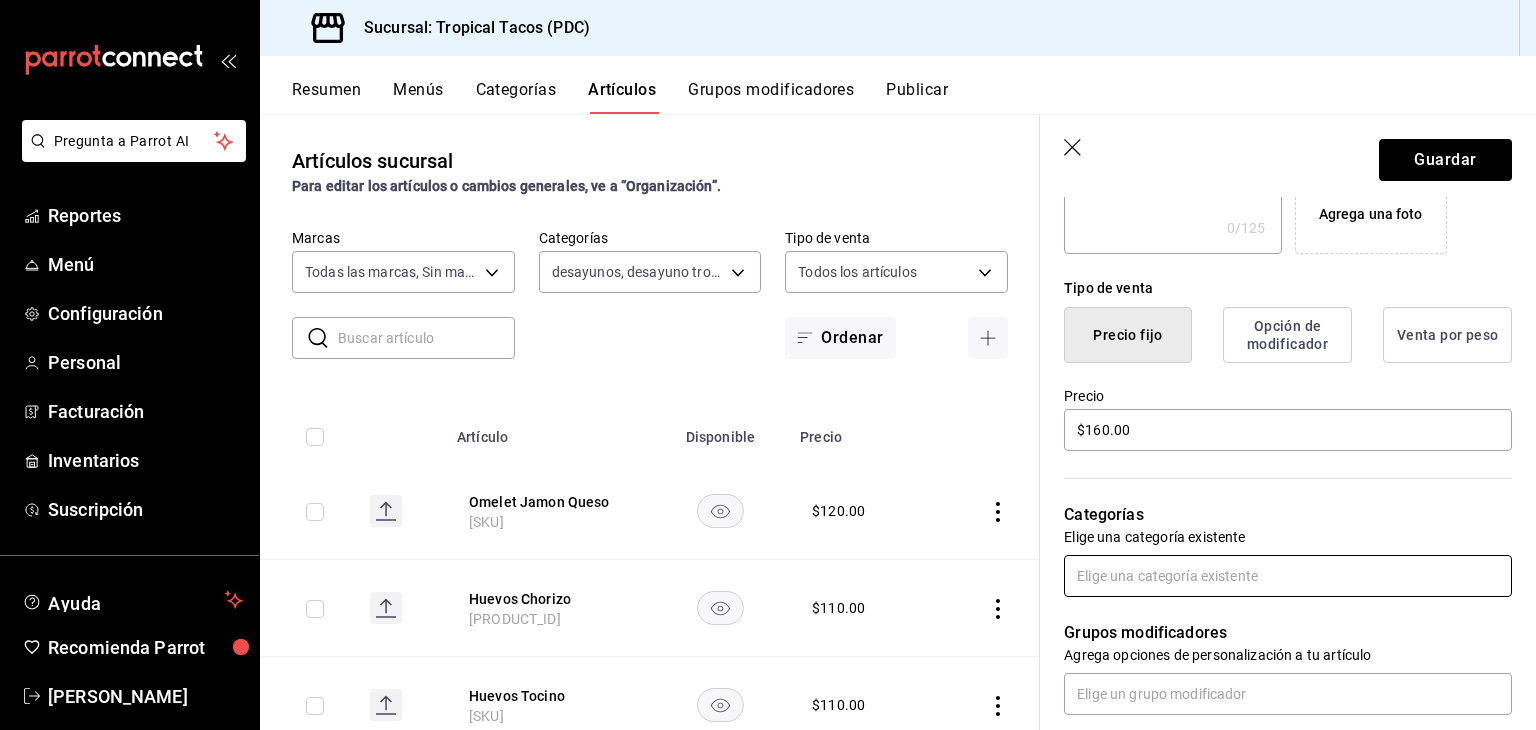 click at bounding box center (1288, 576) 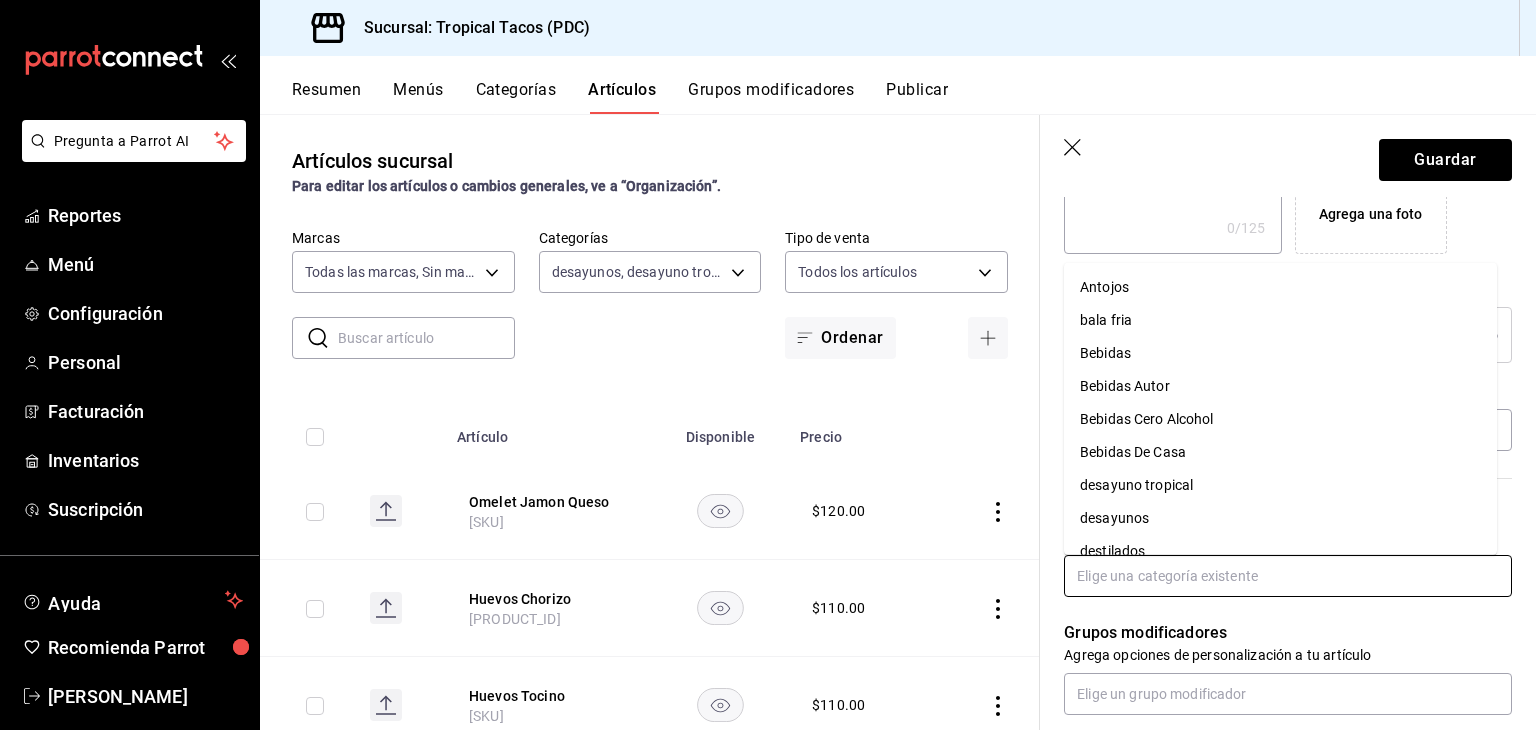 click on "desayunos" at bounding box center (1280, 518) 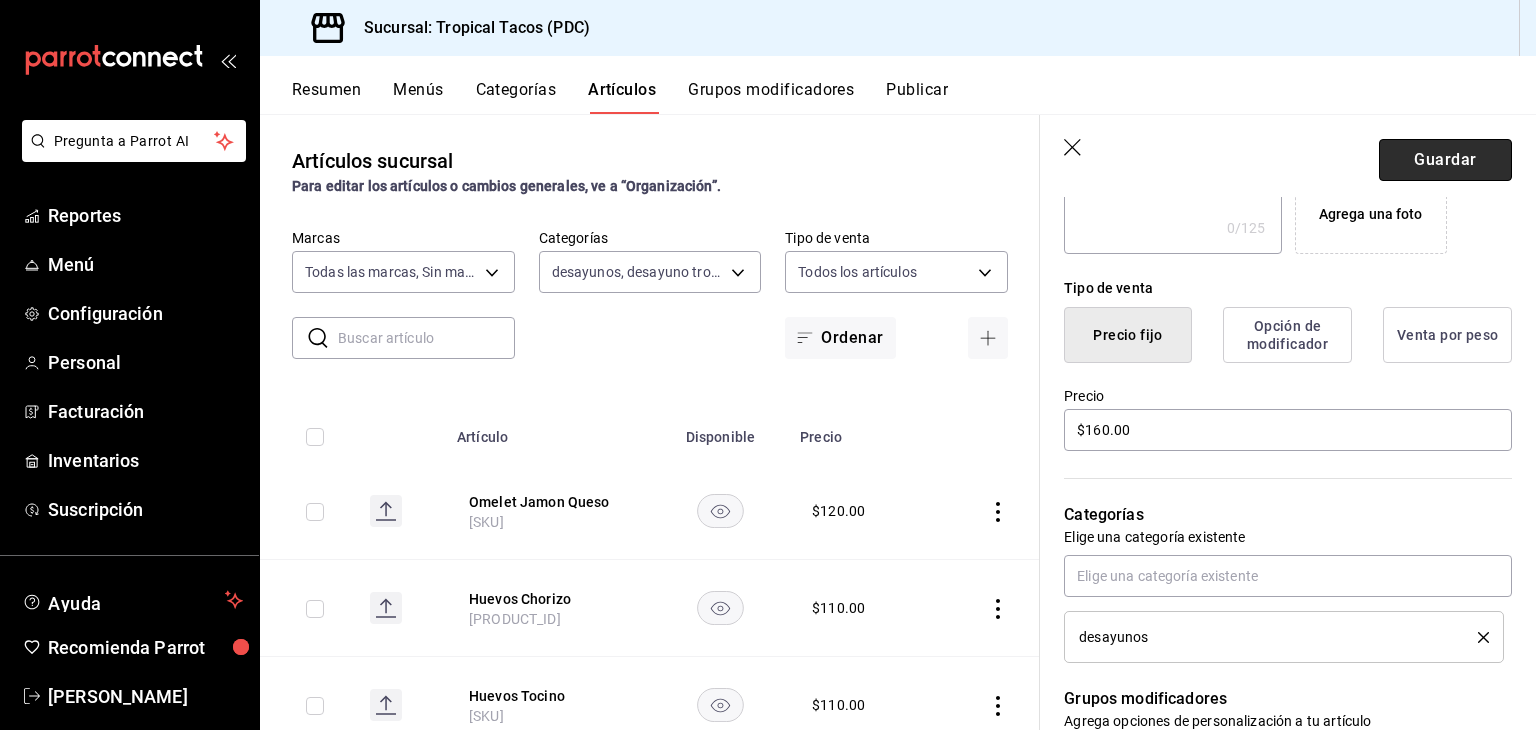 click on "Guardar" at bounding box center (1445, 160) 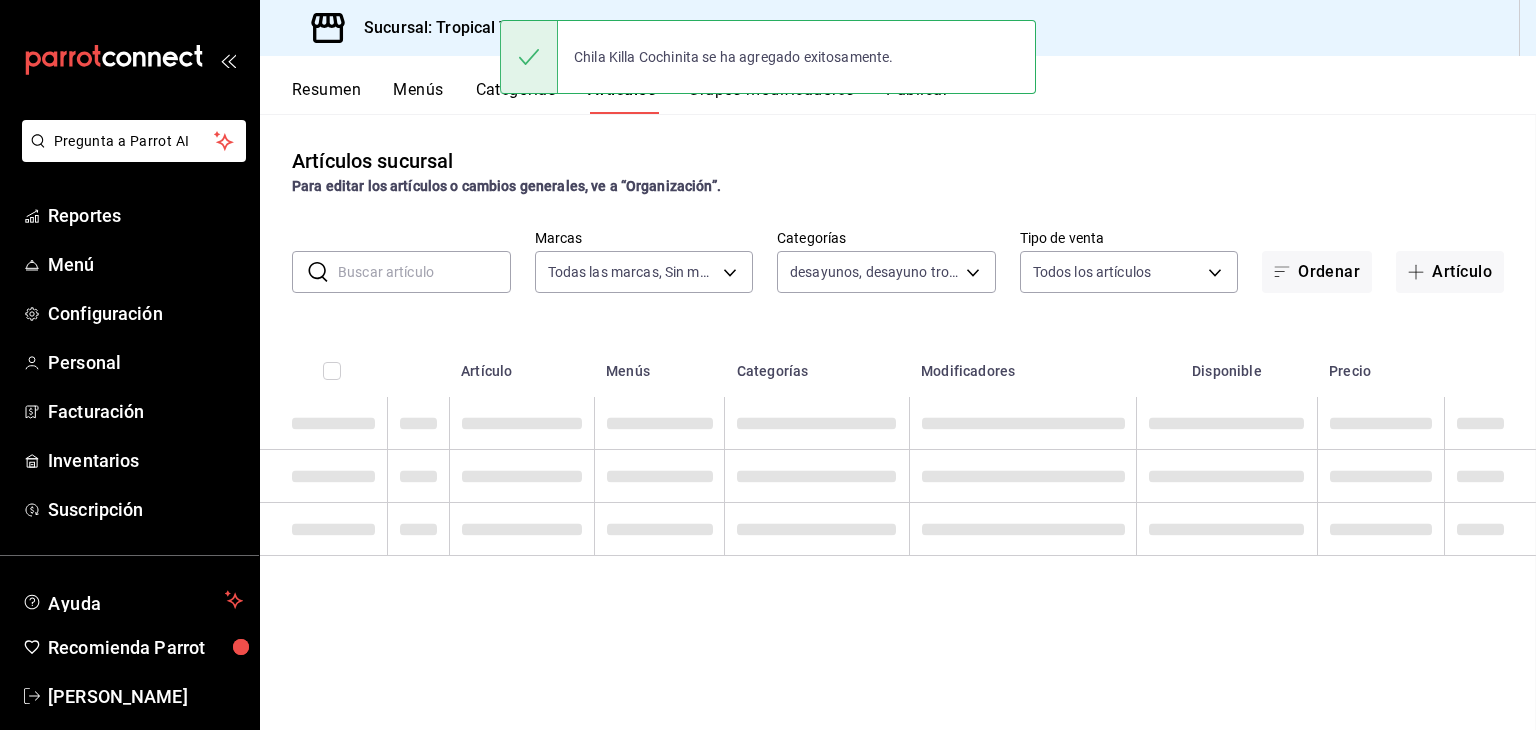 scroll, scrollTop: 0, scrollLeft: 0, axis: both 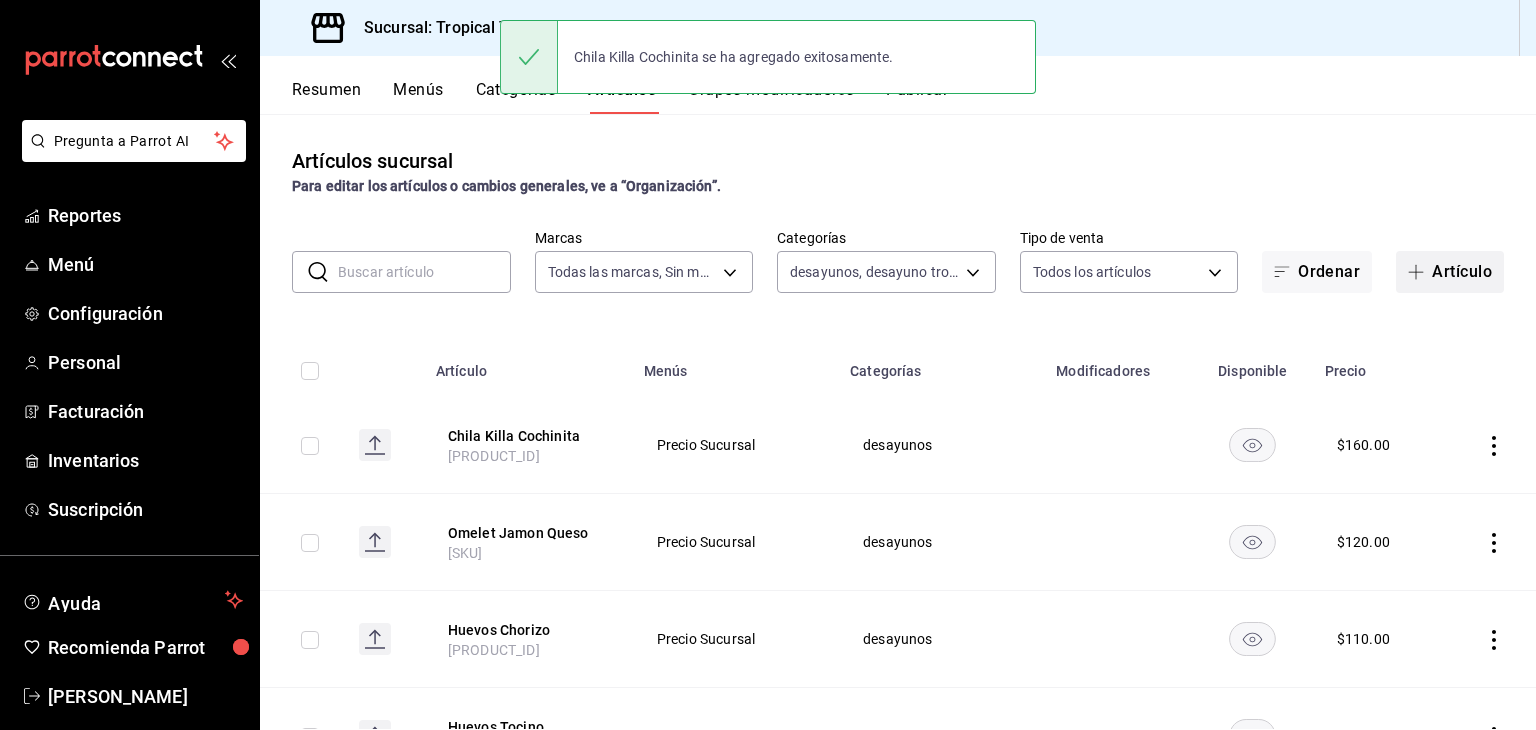 click 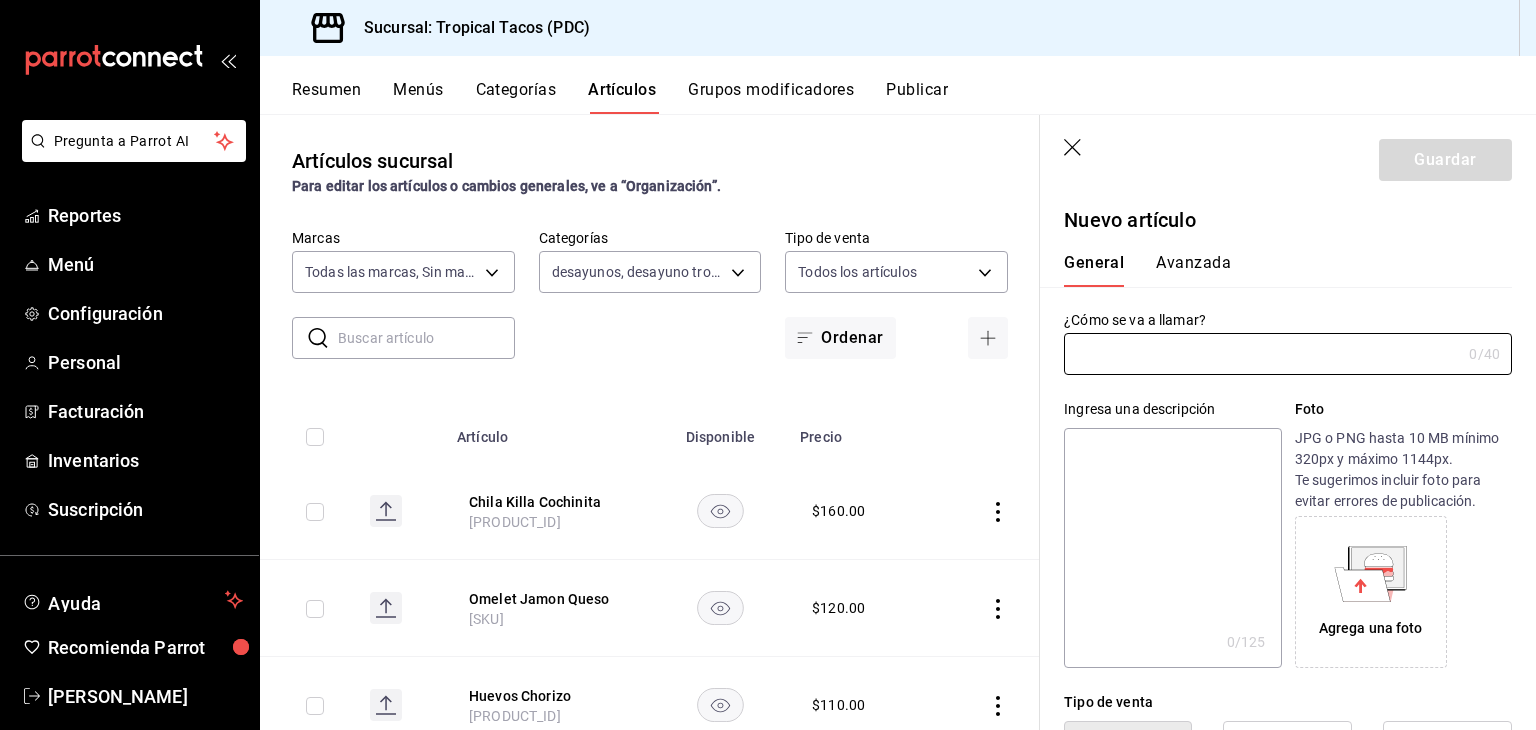 type on "[PRODUCT_ID]" 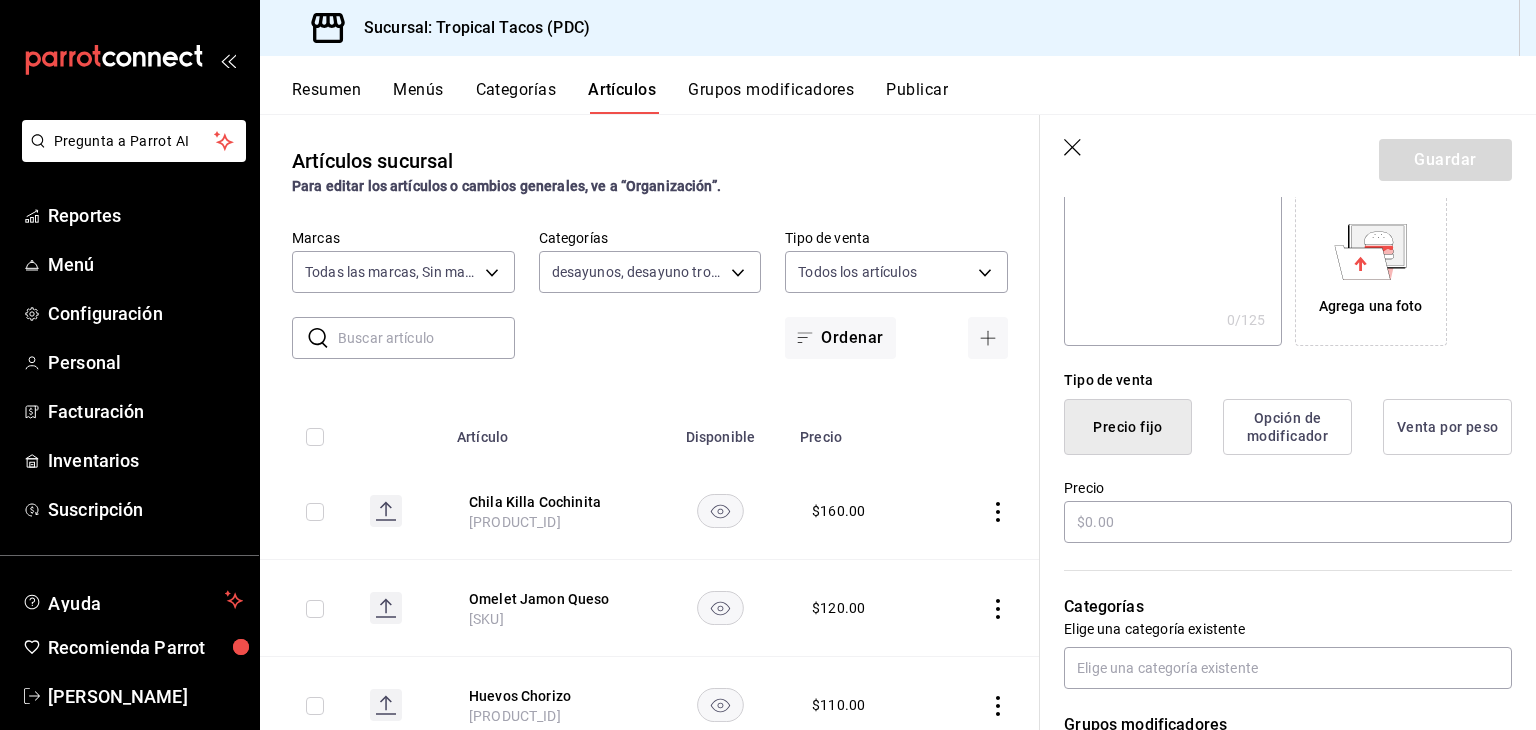 scroll, scrollTop: 364, scrollLeft: 0, axis: vertical 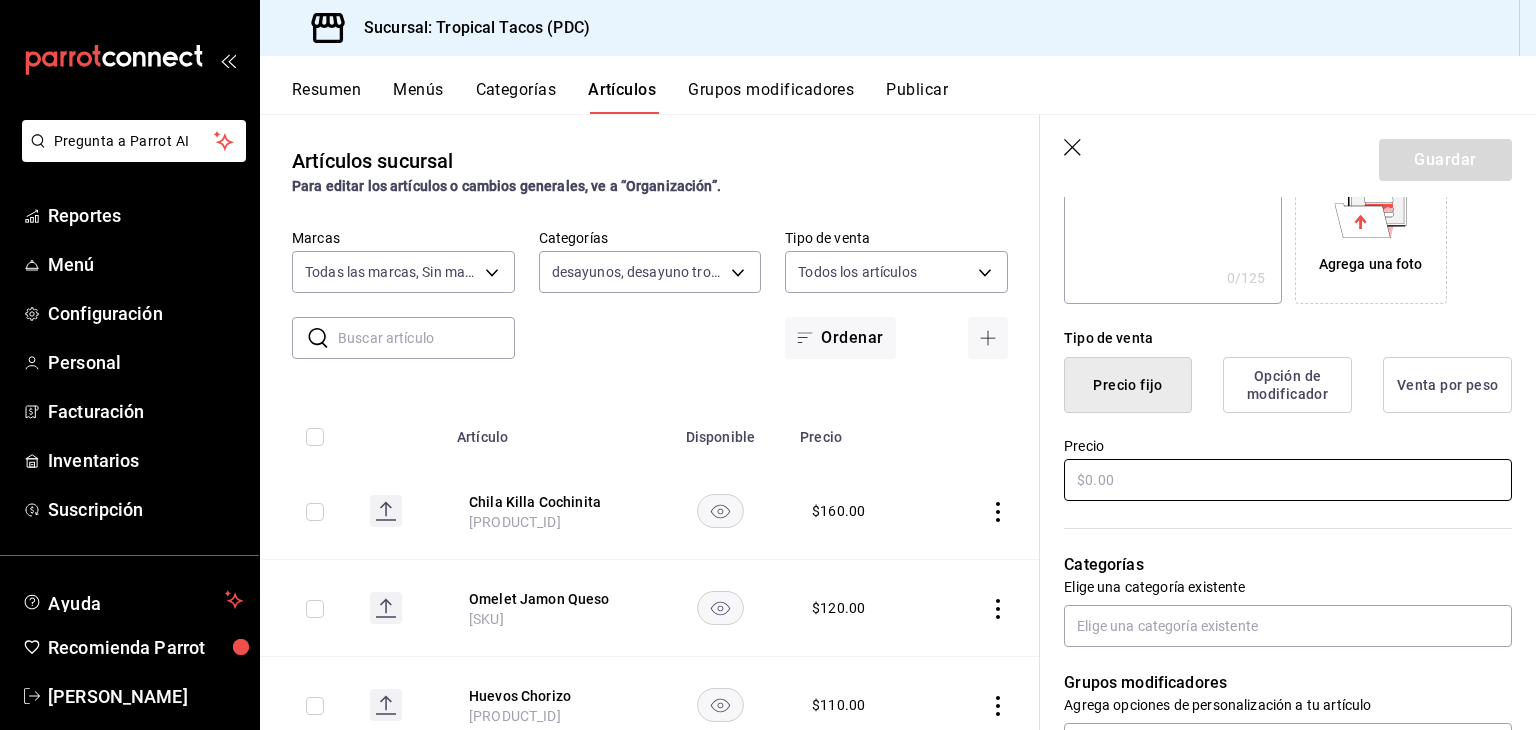type on "Chila Killa Arrachera" 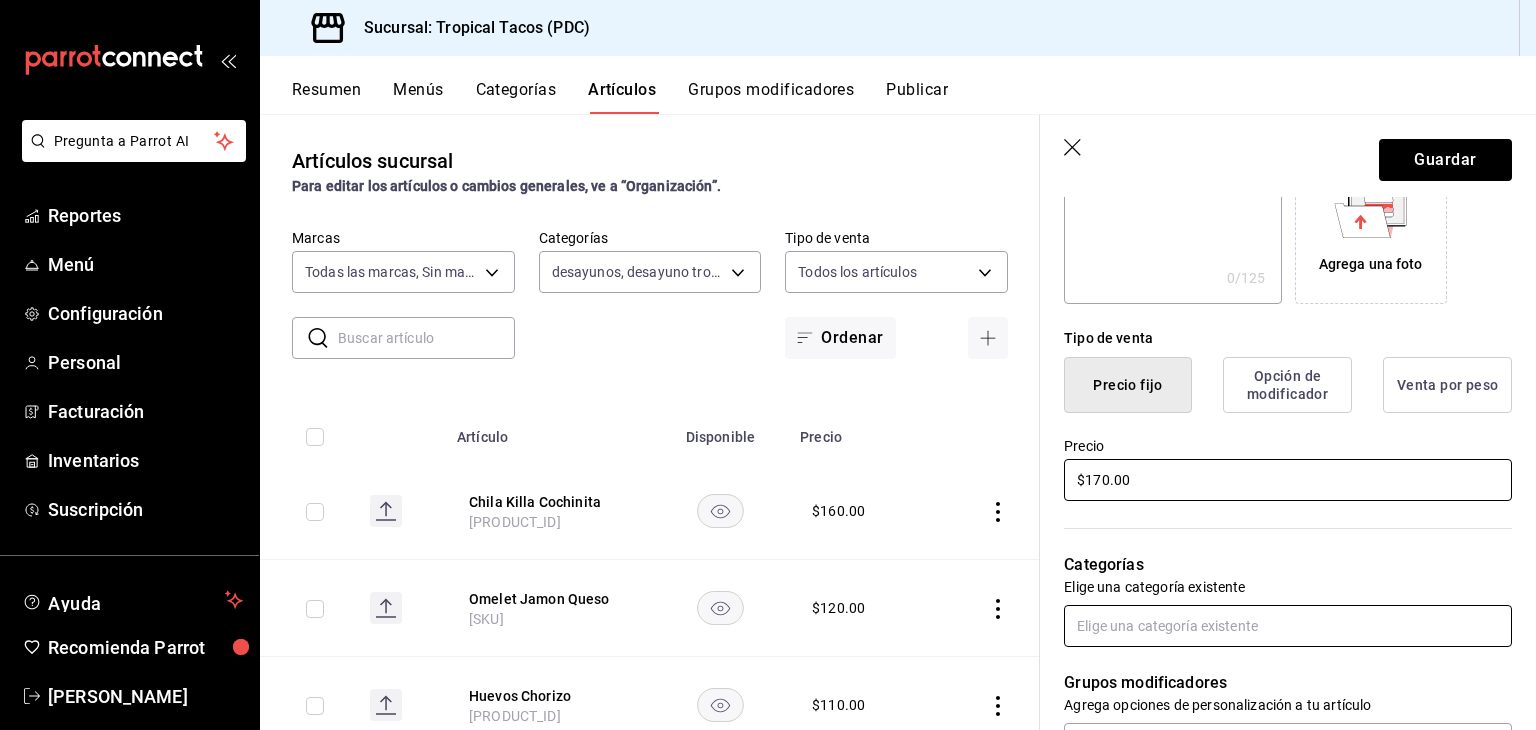 type on "$170.00" 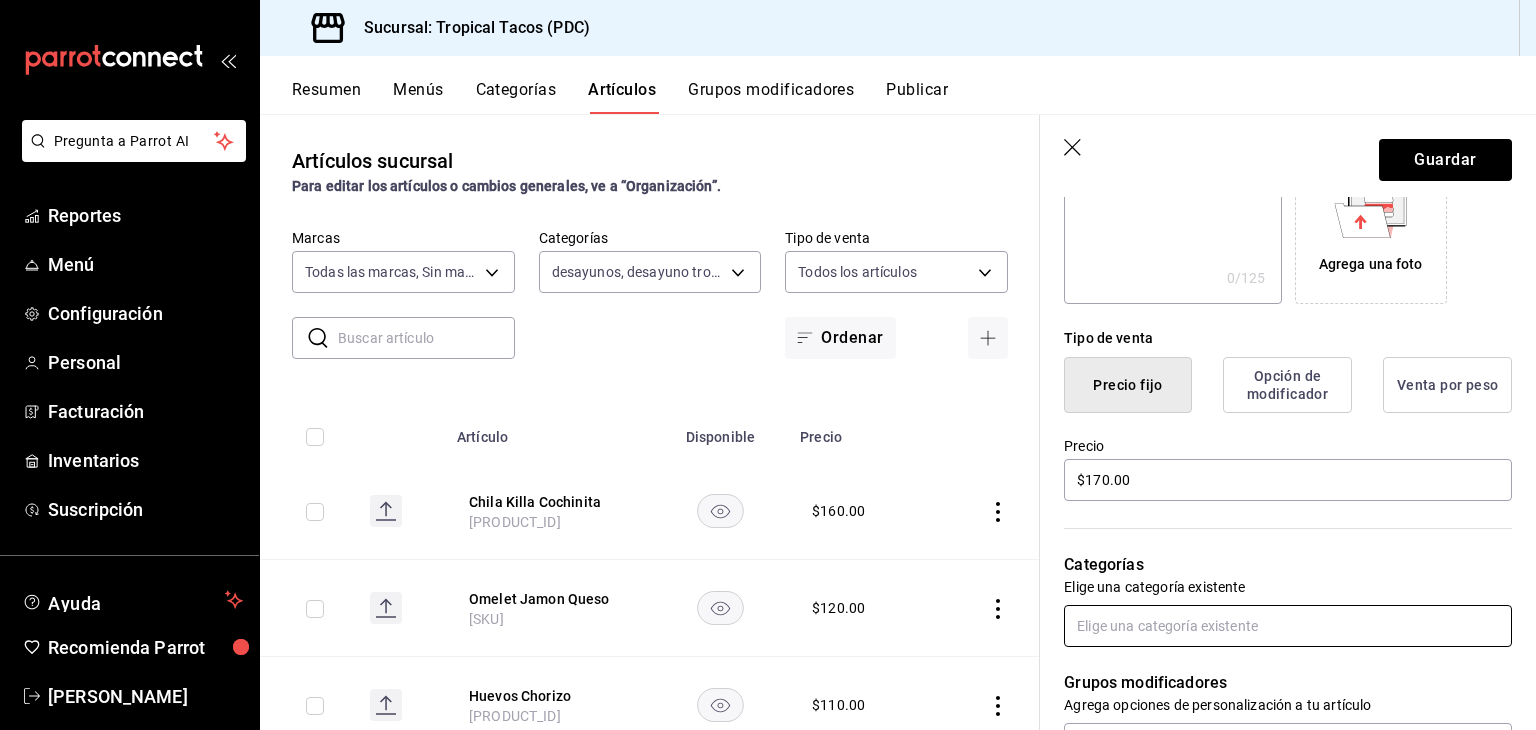 click at bounding box center (1288, 626) 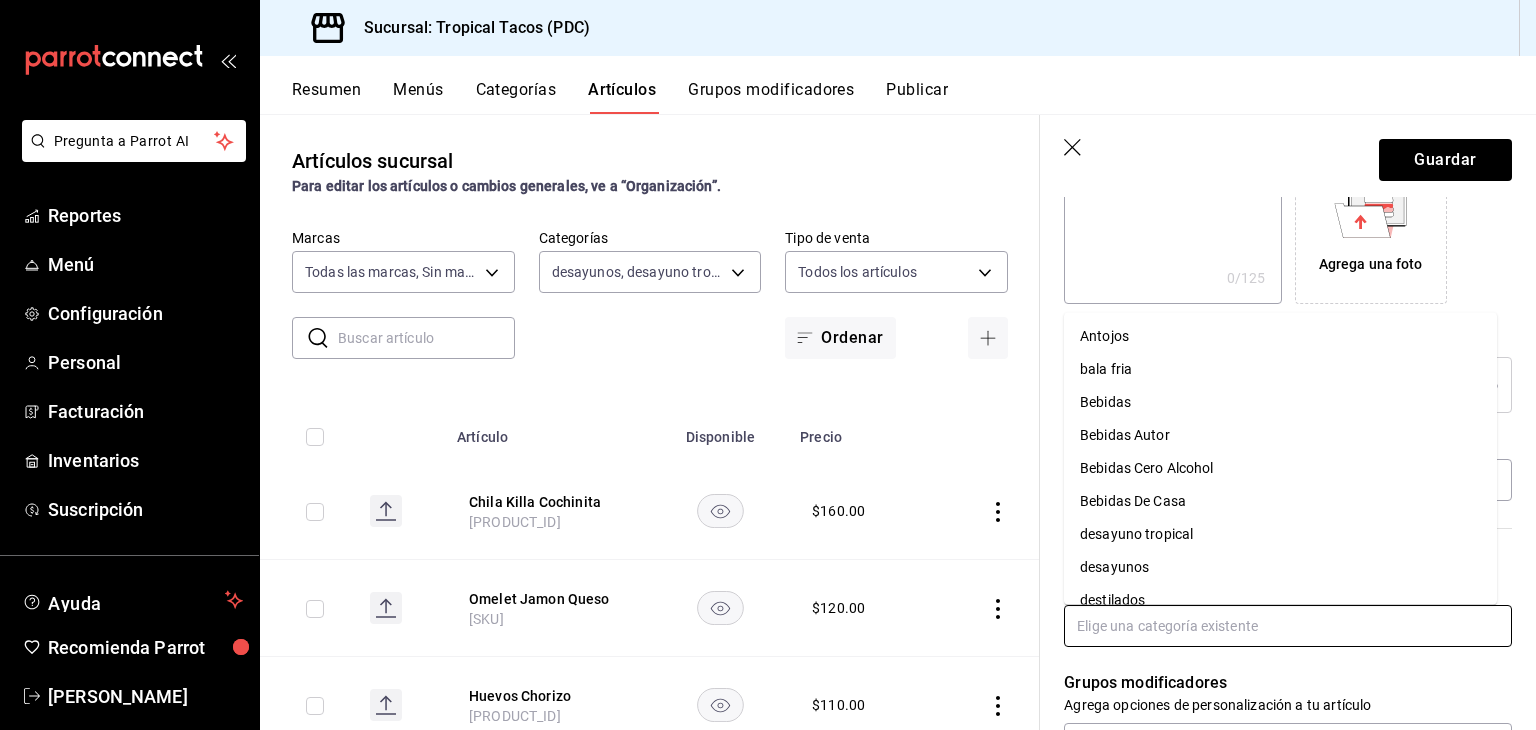 click on "desayunos" at bounding box center [1280, 567] 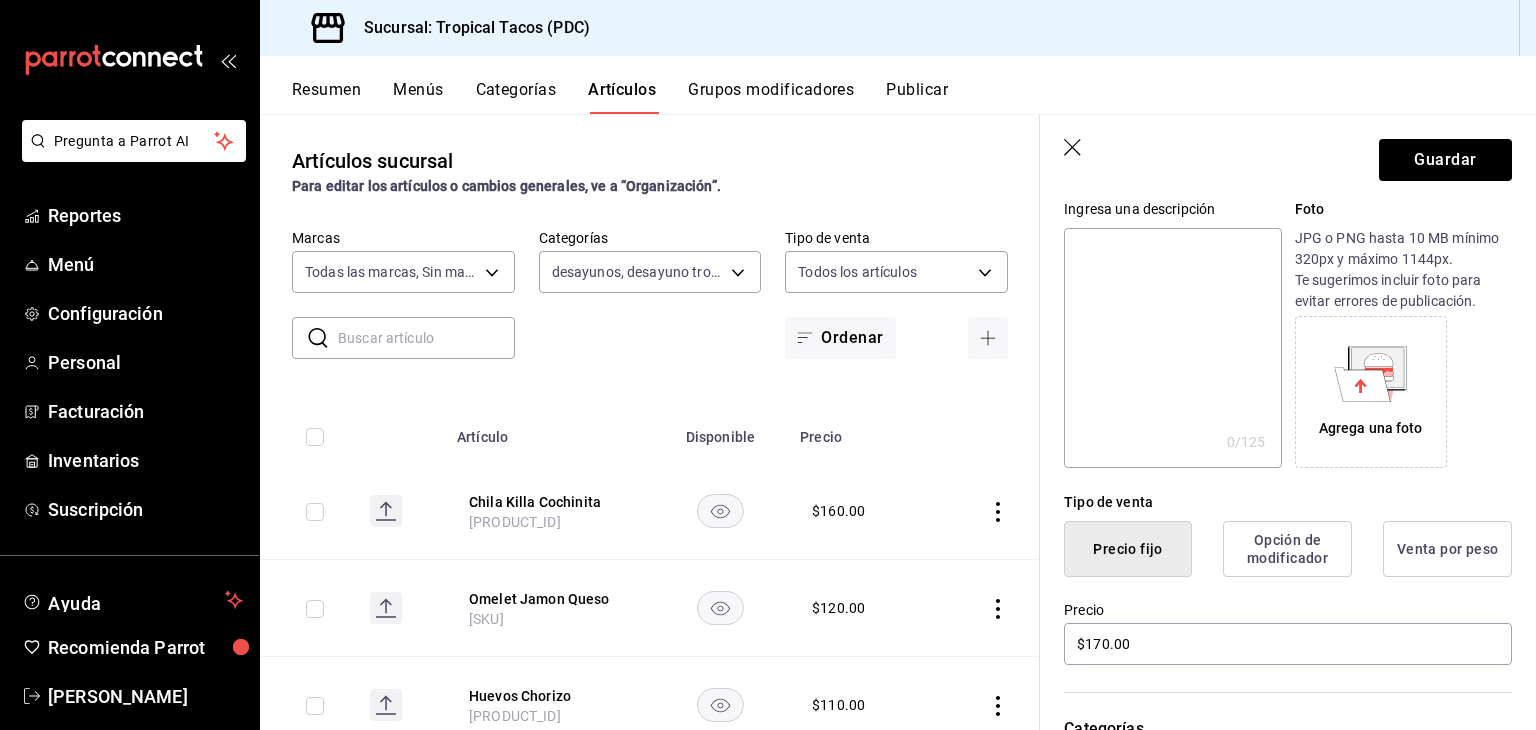 scroll, scrollTop: 200, scrollLeft: 0, axis: vertical 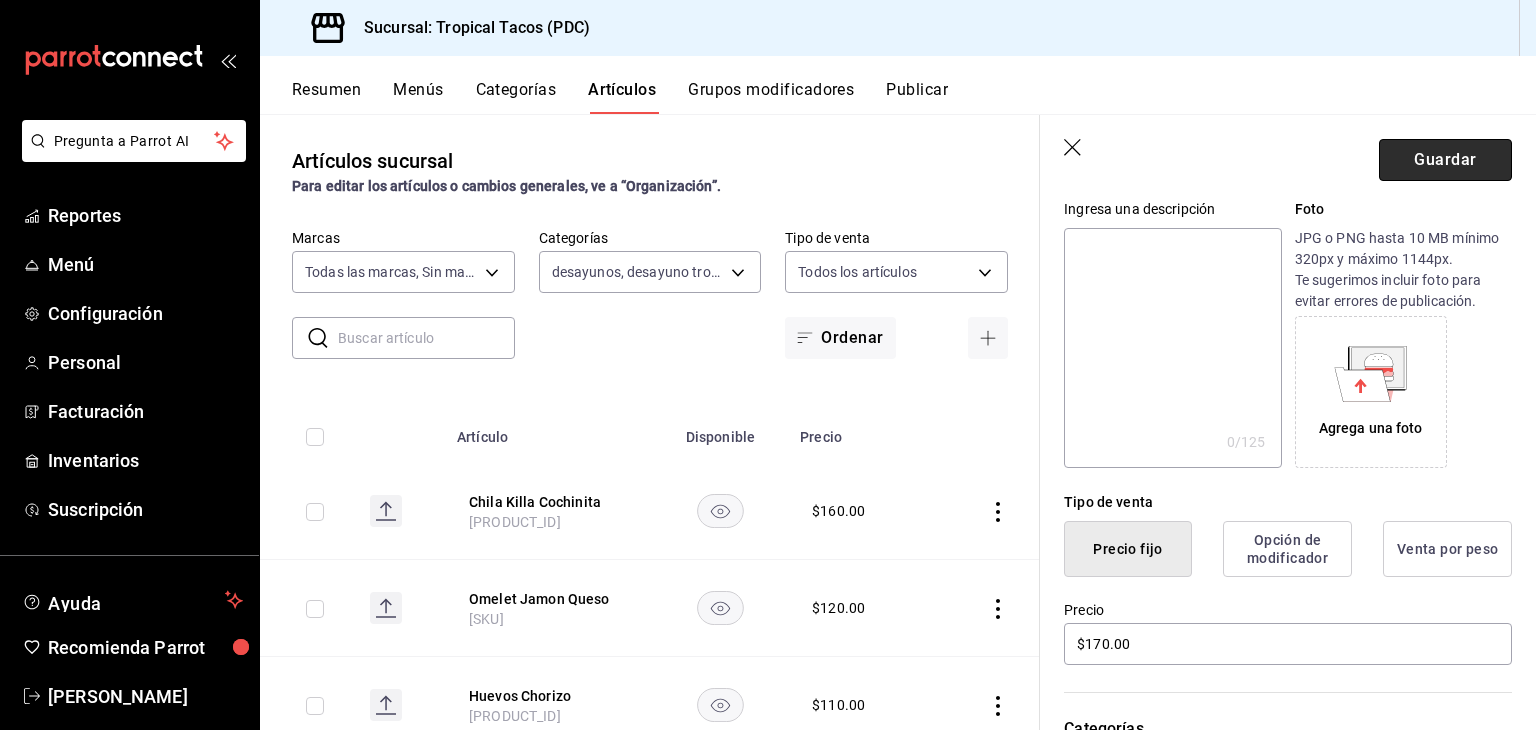 click on "Guardar" at bounding box center (1445, 160) 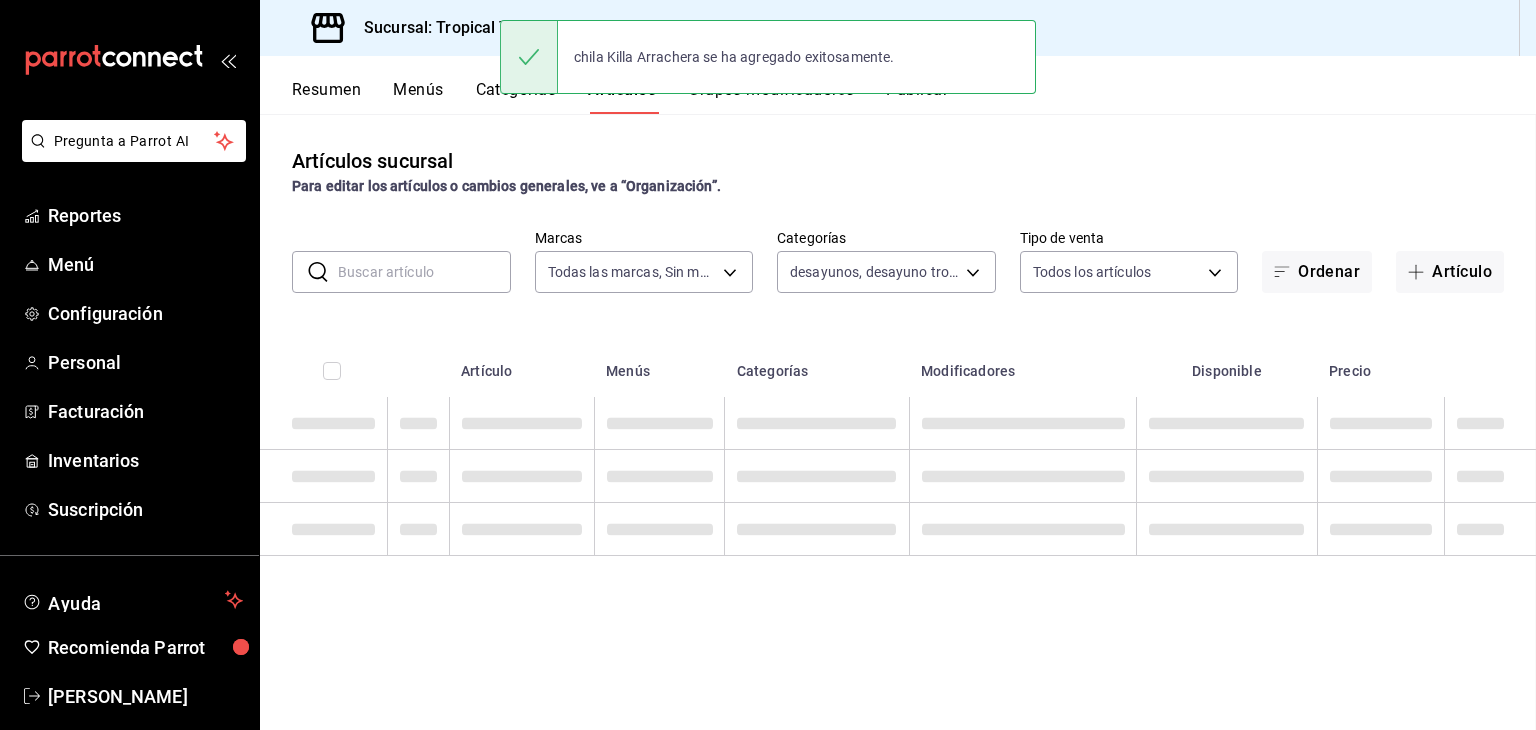 scroll, scrollTop: 0, scrollLeft: 0, axis: both 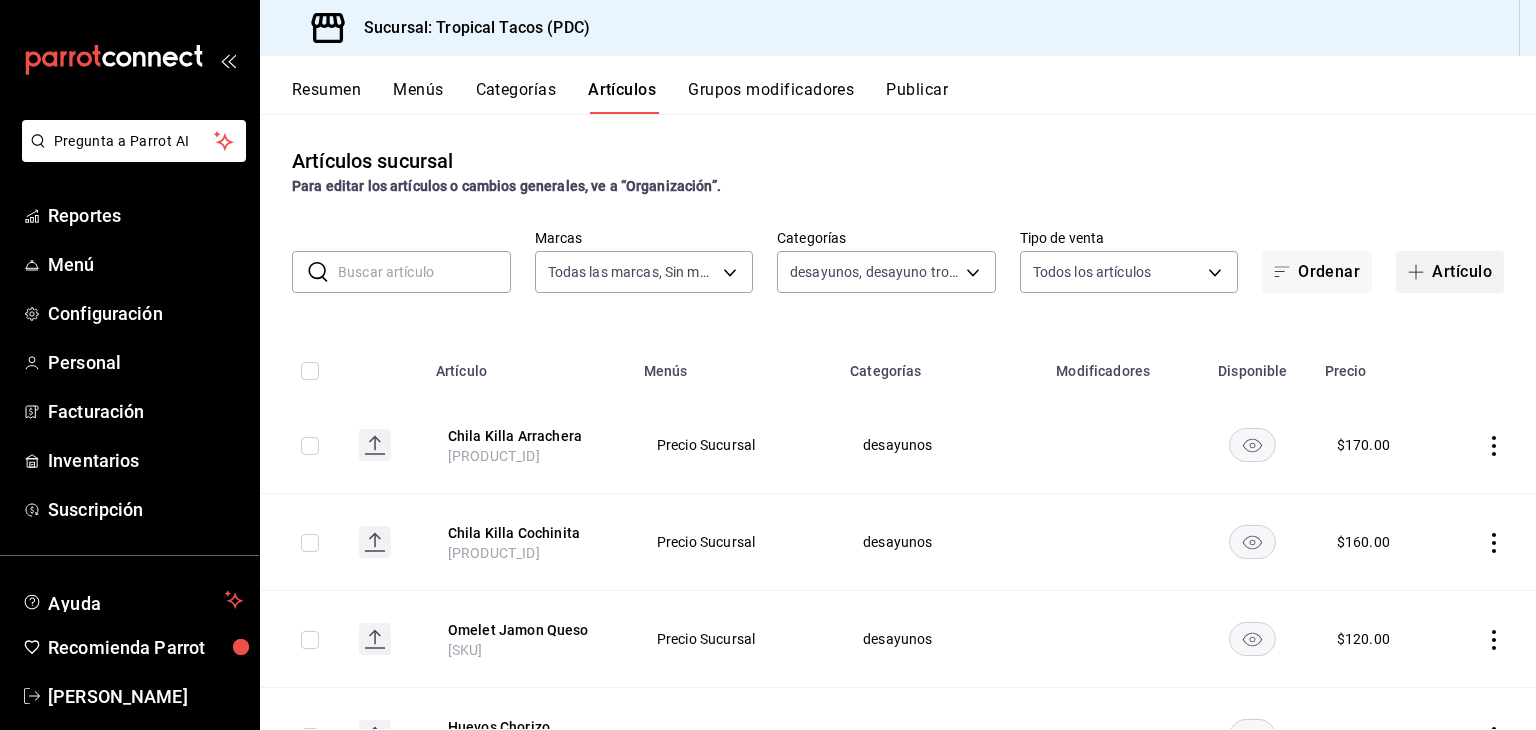 click 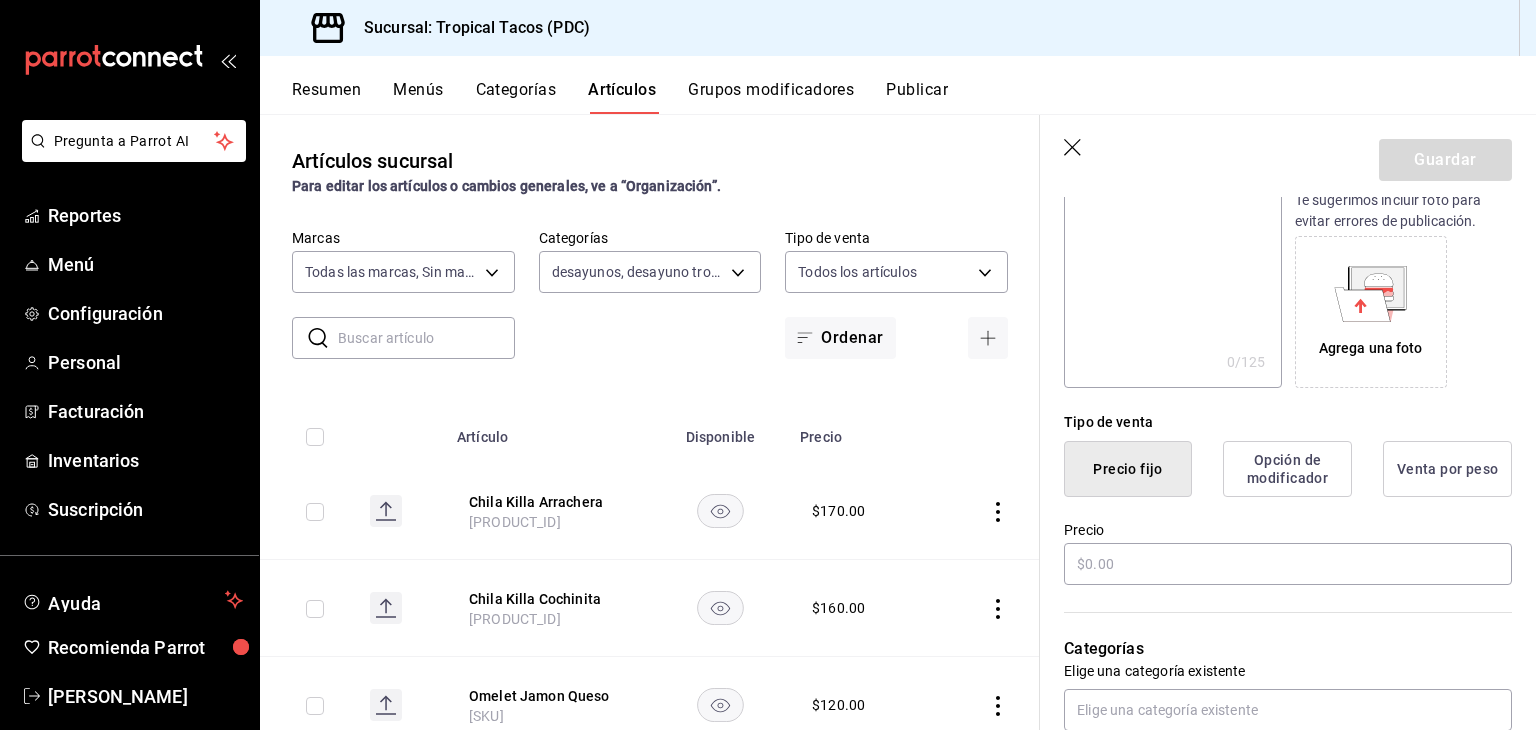 scroll, scrollTop: 286, scrollLeft: 0, axis: vertical 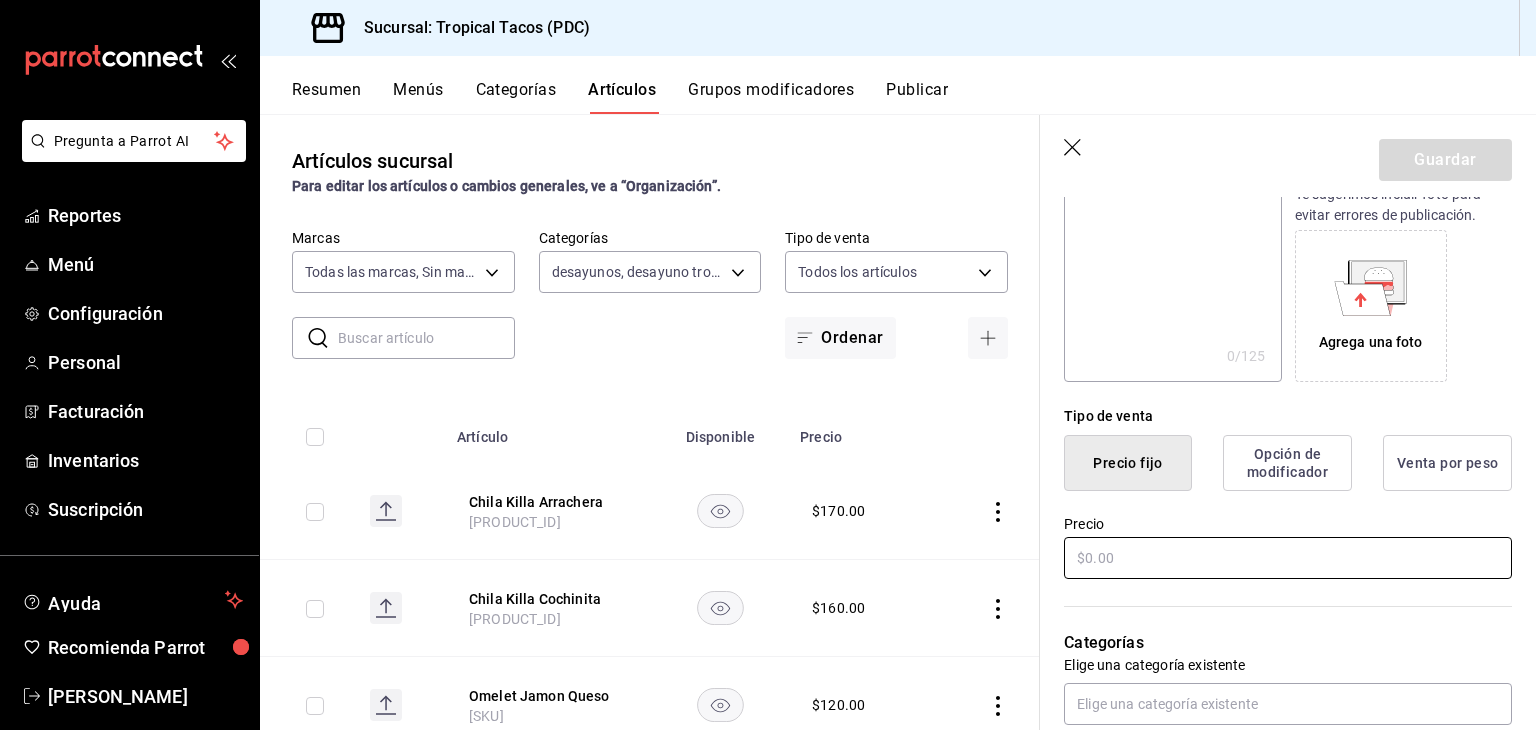 type on "Aguas Sabores" 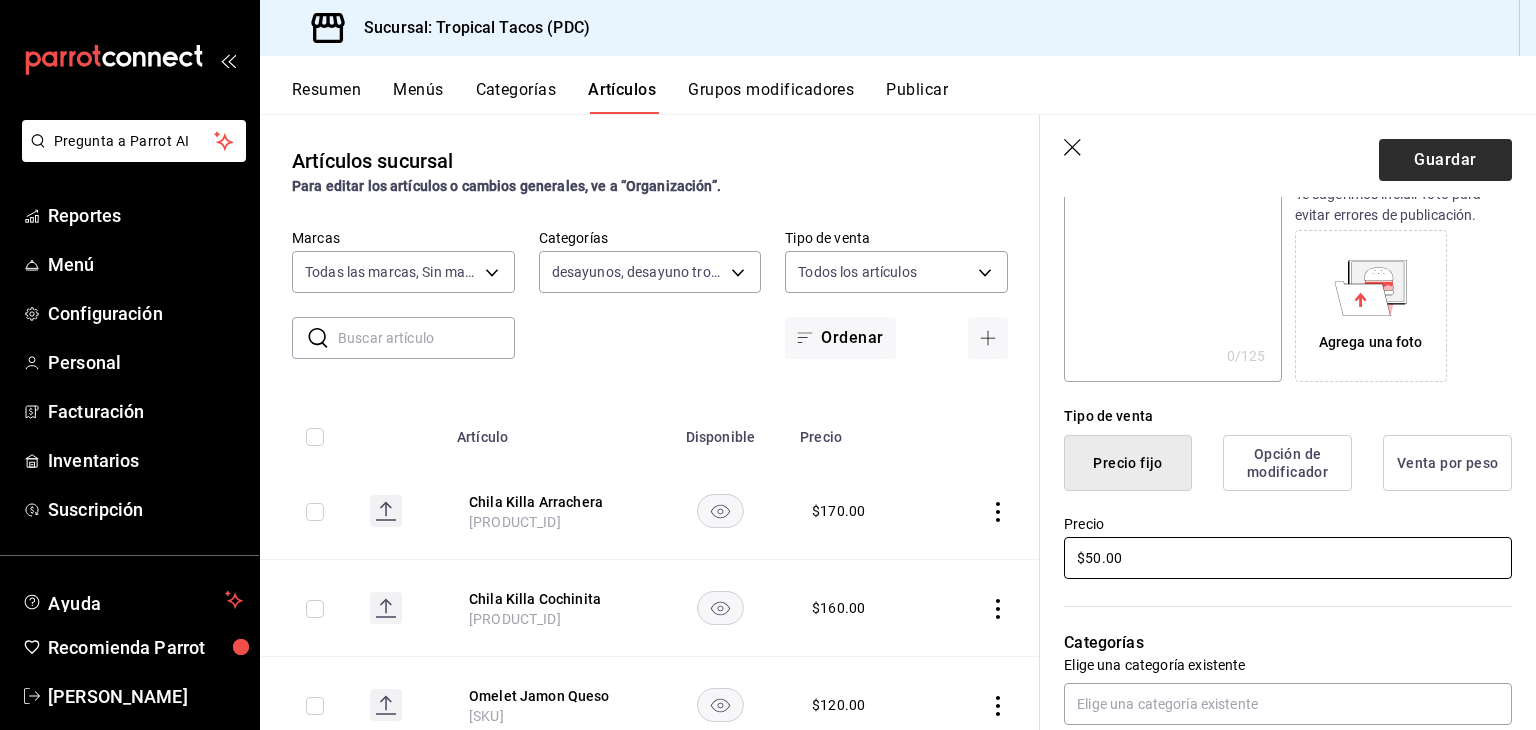 type on "$50.00" 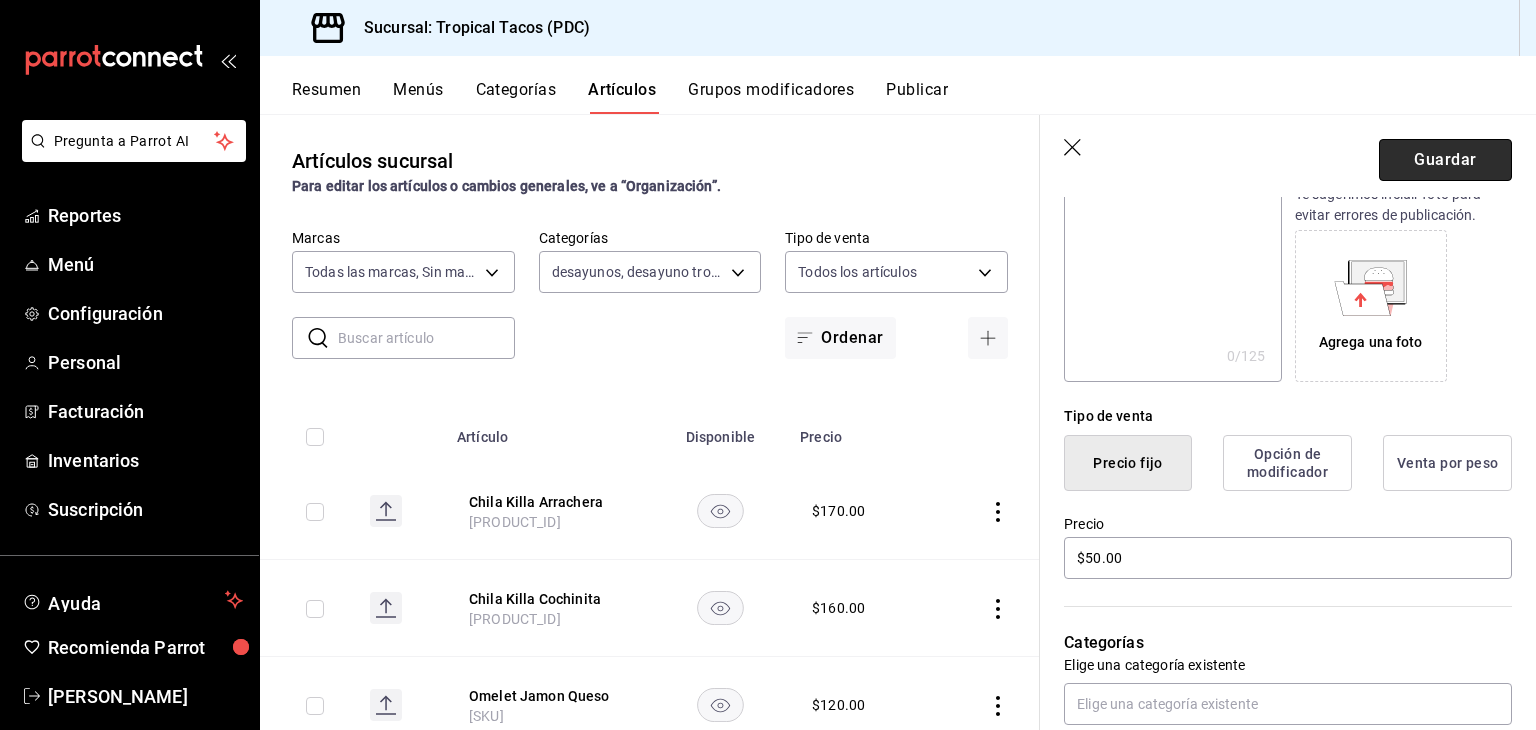 click on "Guardar" at bounding box center [1445, 160] 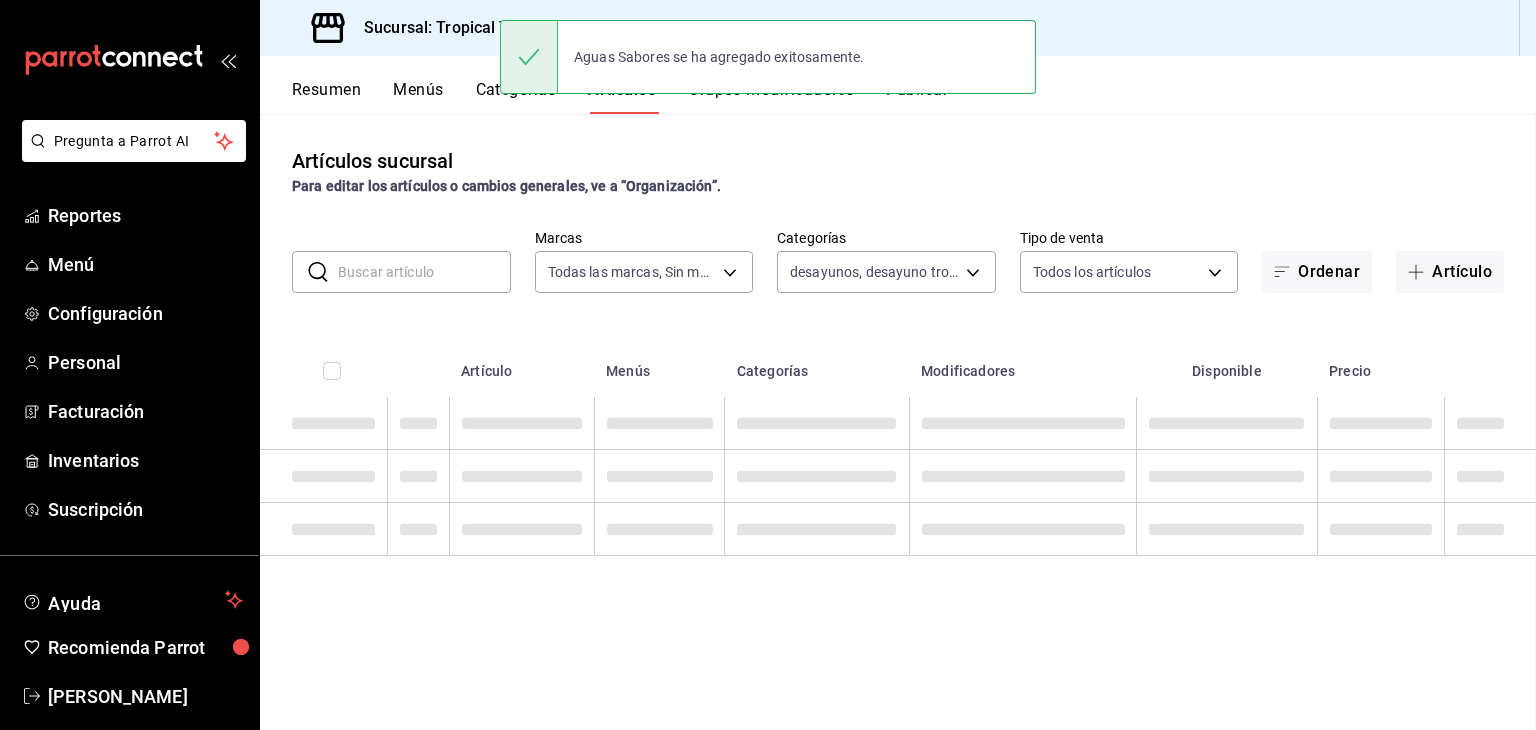 scroll, scrollTop: 0, scrollLeft: 0, axis: both 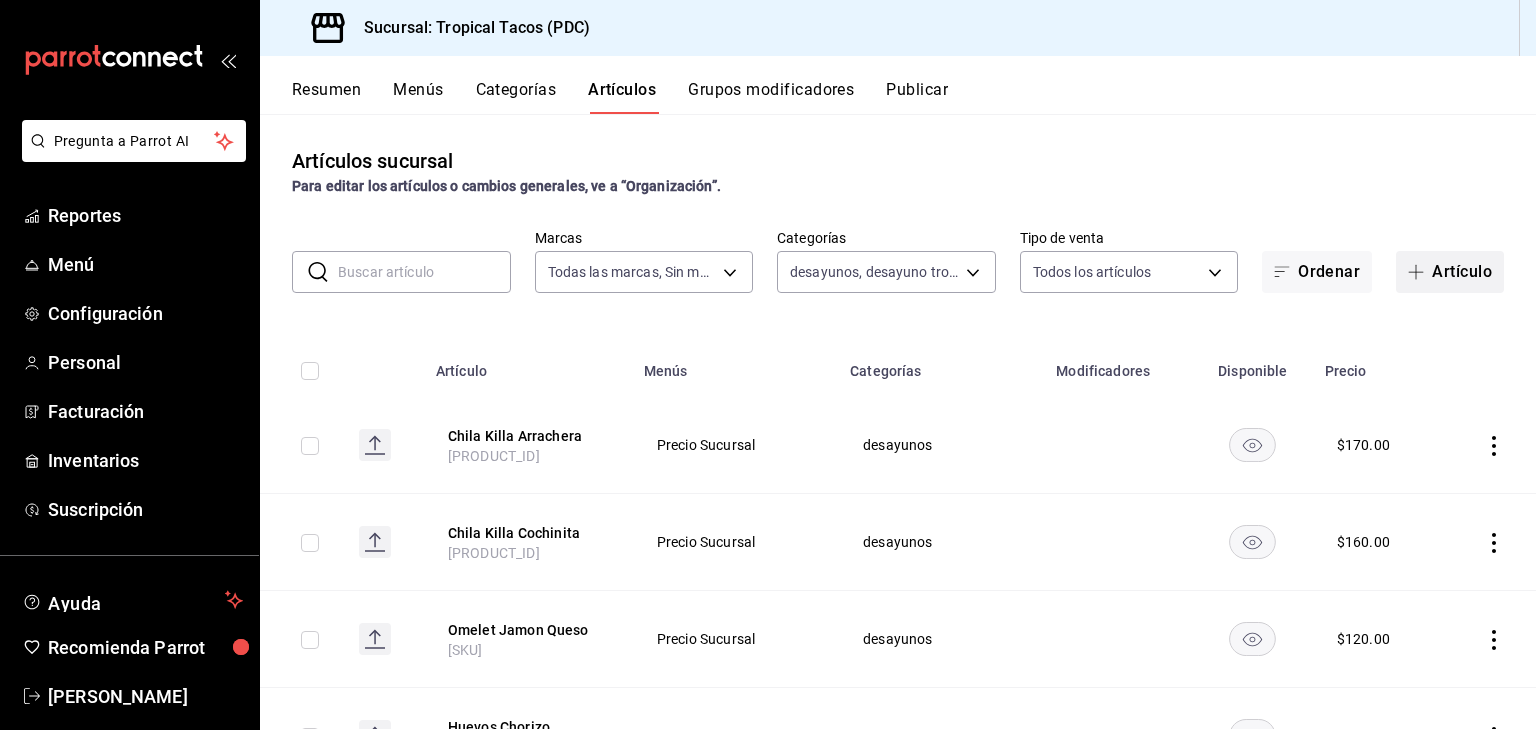click on "Artículo" at bounding box center (1450, 272) 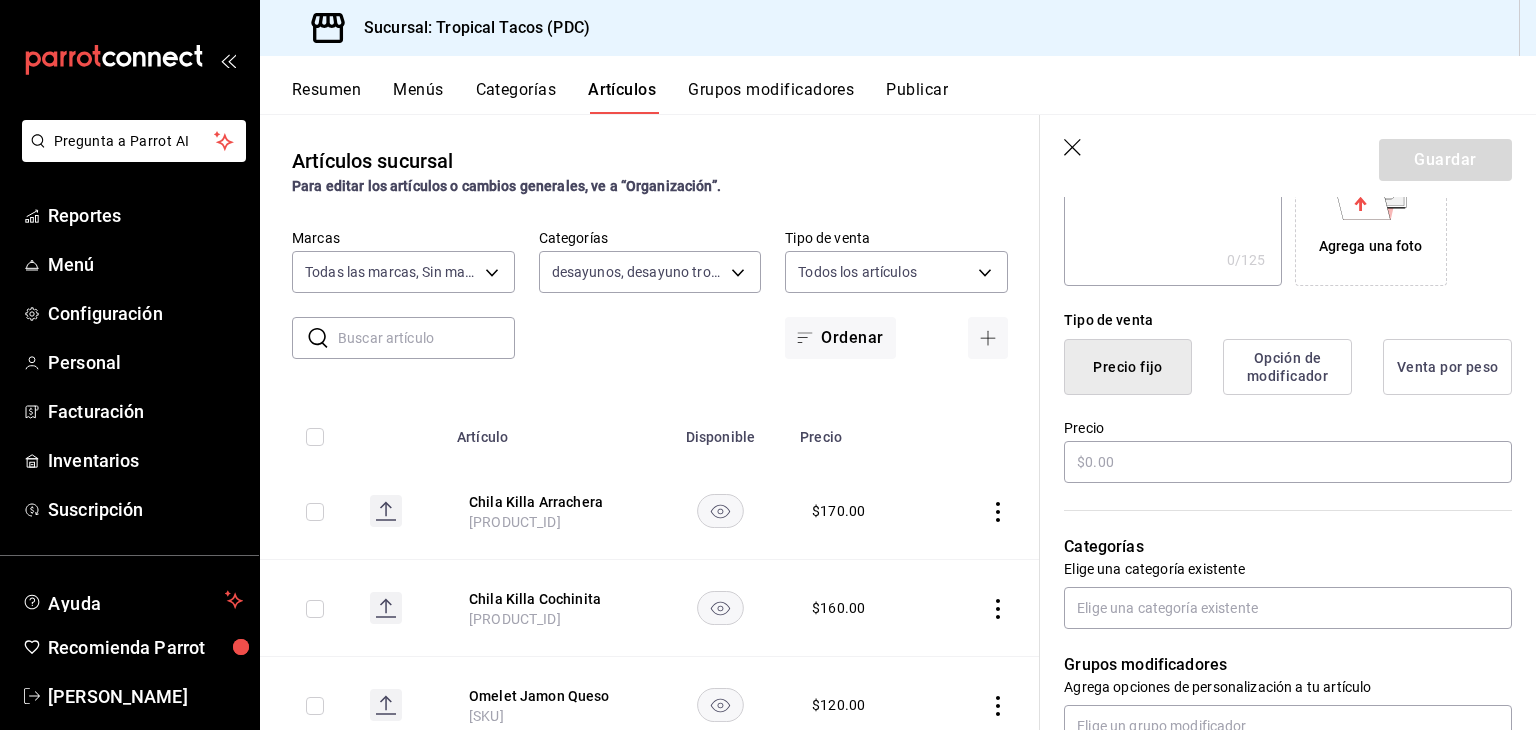 scroll, scrollTop: 384, scrollLeft: 0, axis: vertical 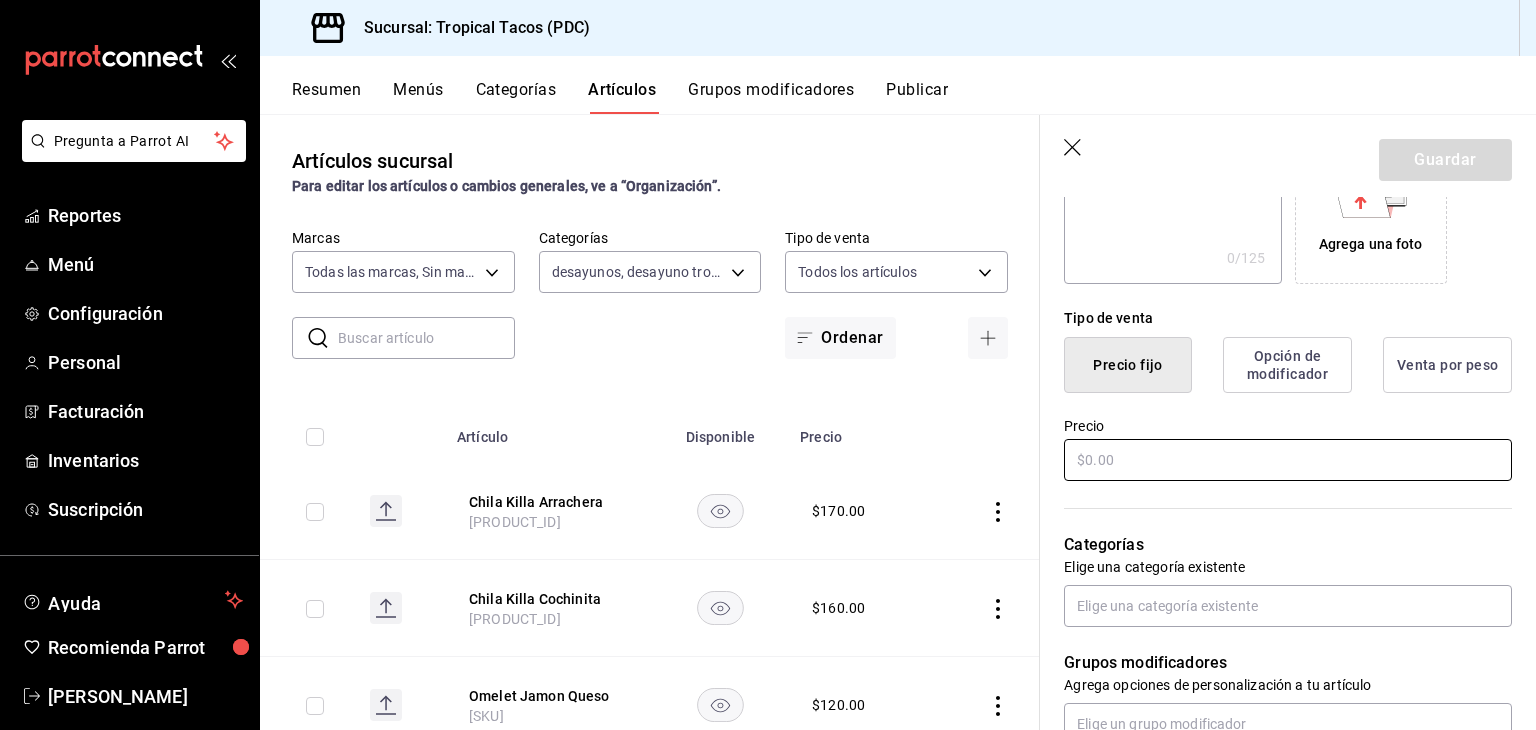 type on "Mimosas" 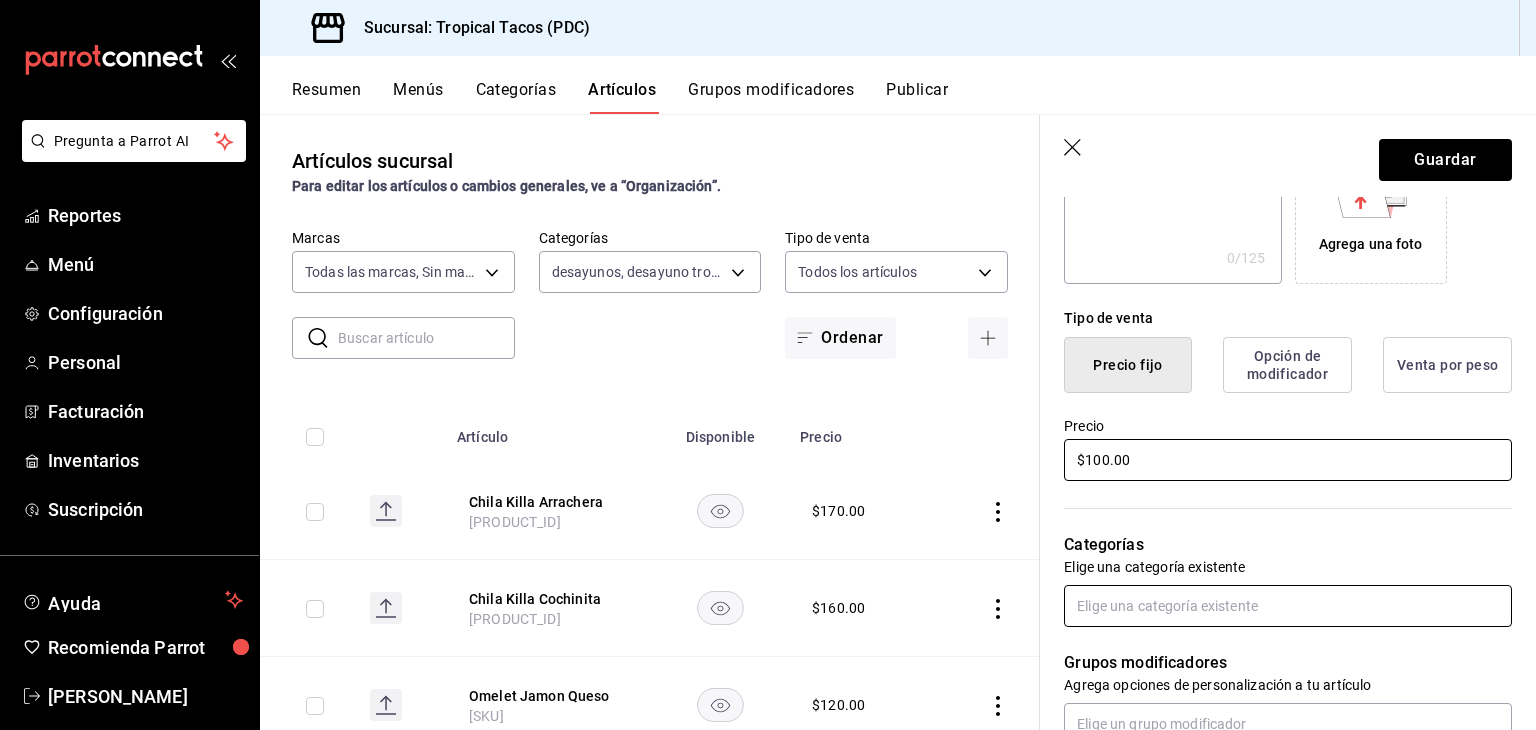 type on "$100.00" 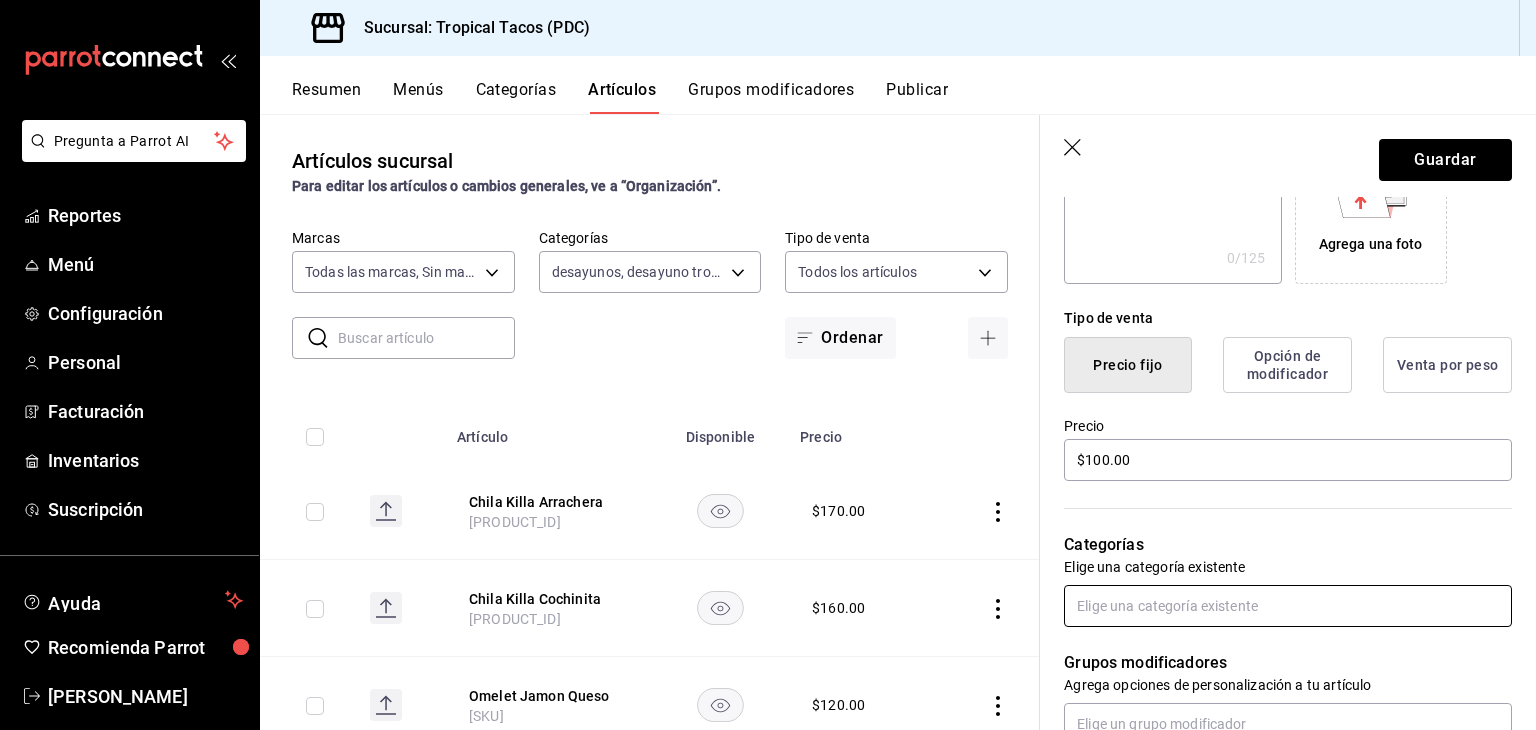 click at bounding box center (1288, 606) 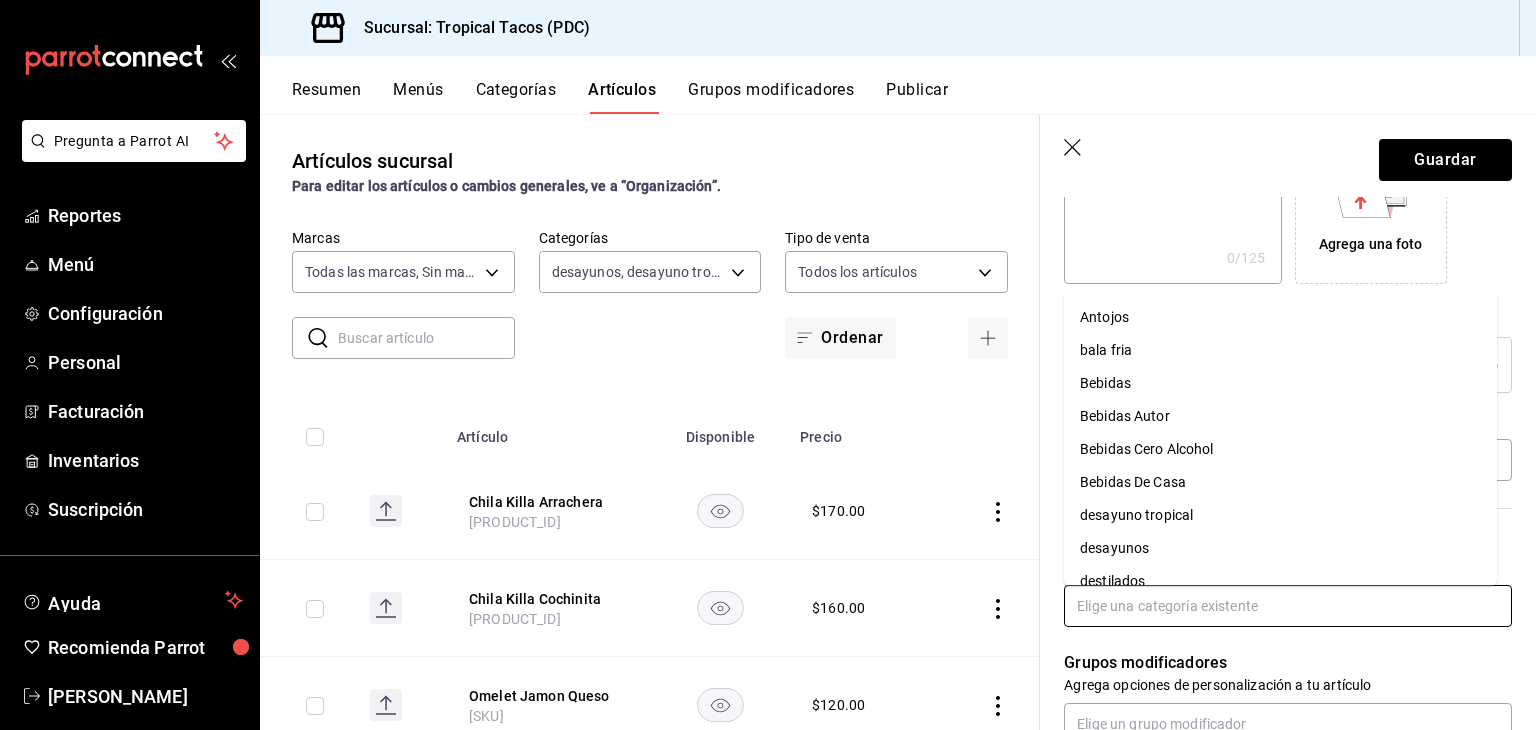 click on "desayunos" at bounding box center (1280, 548) 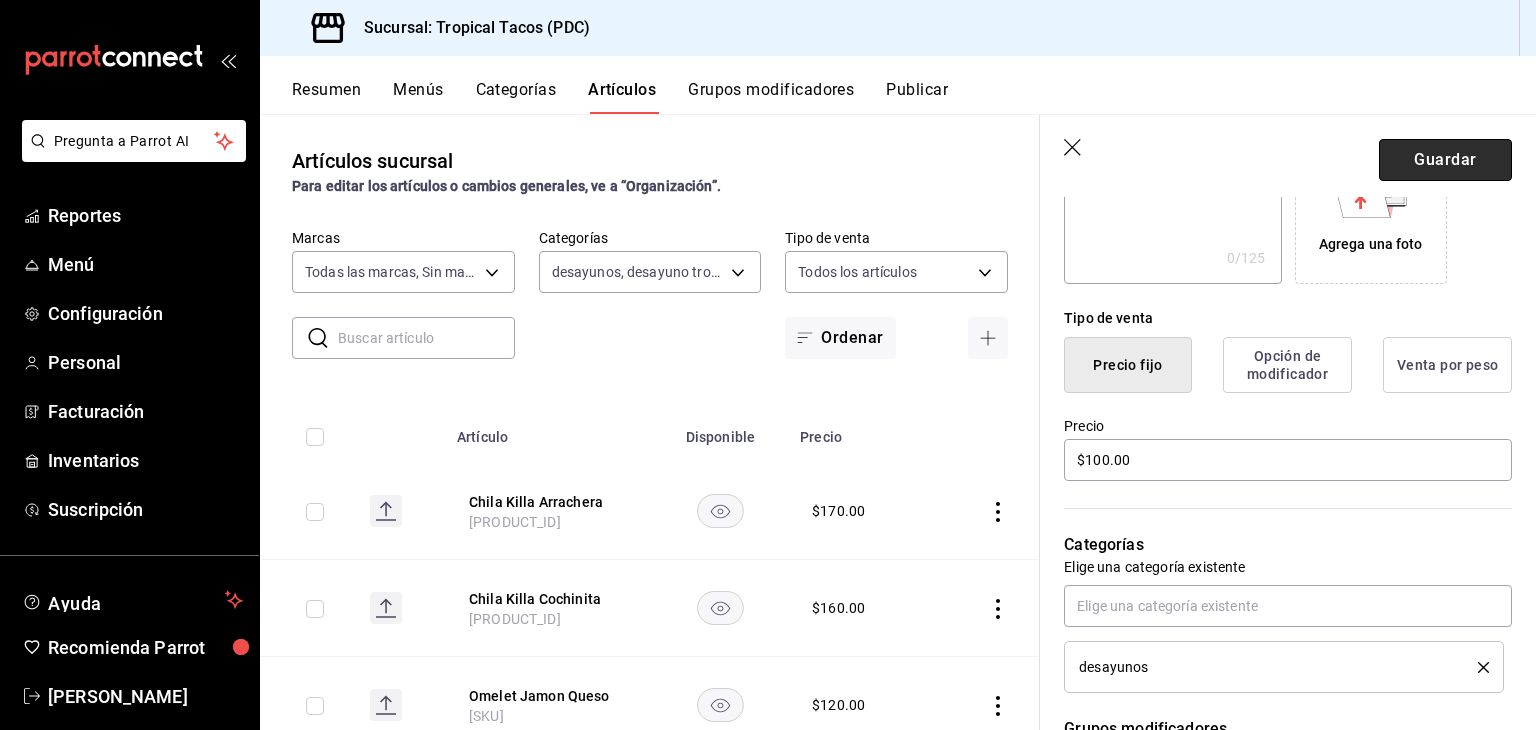click on "Guardar" at bounding box center [1445, 160] 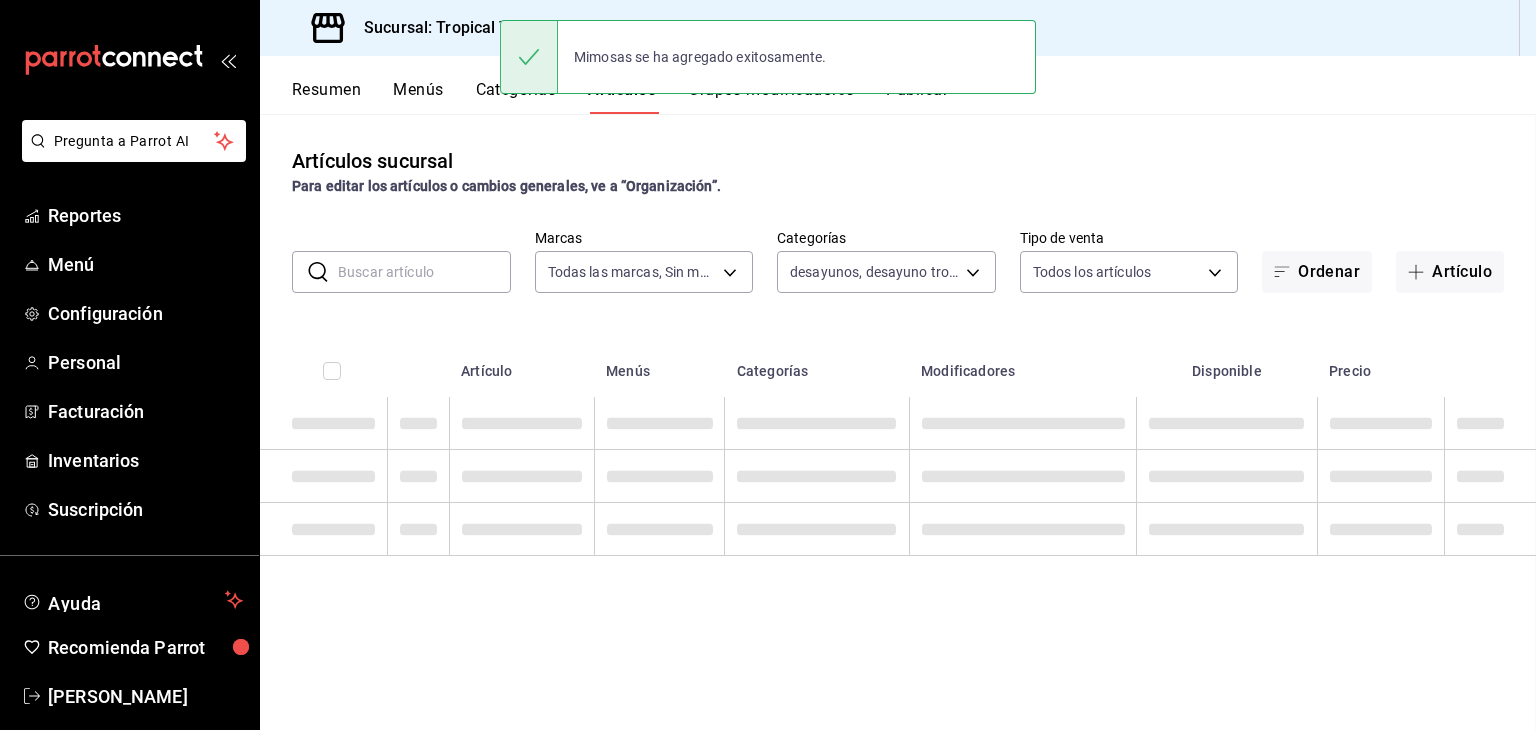 scroll, scrollTop: 0, scrollLeft: 0, axis: both 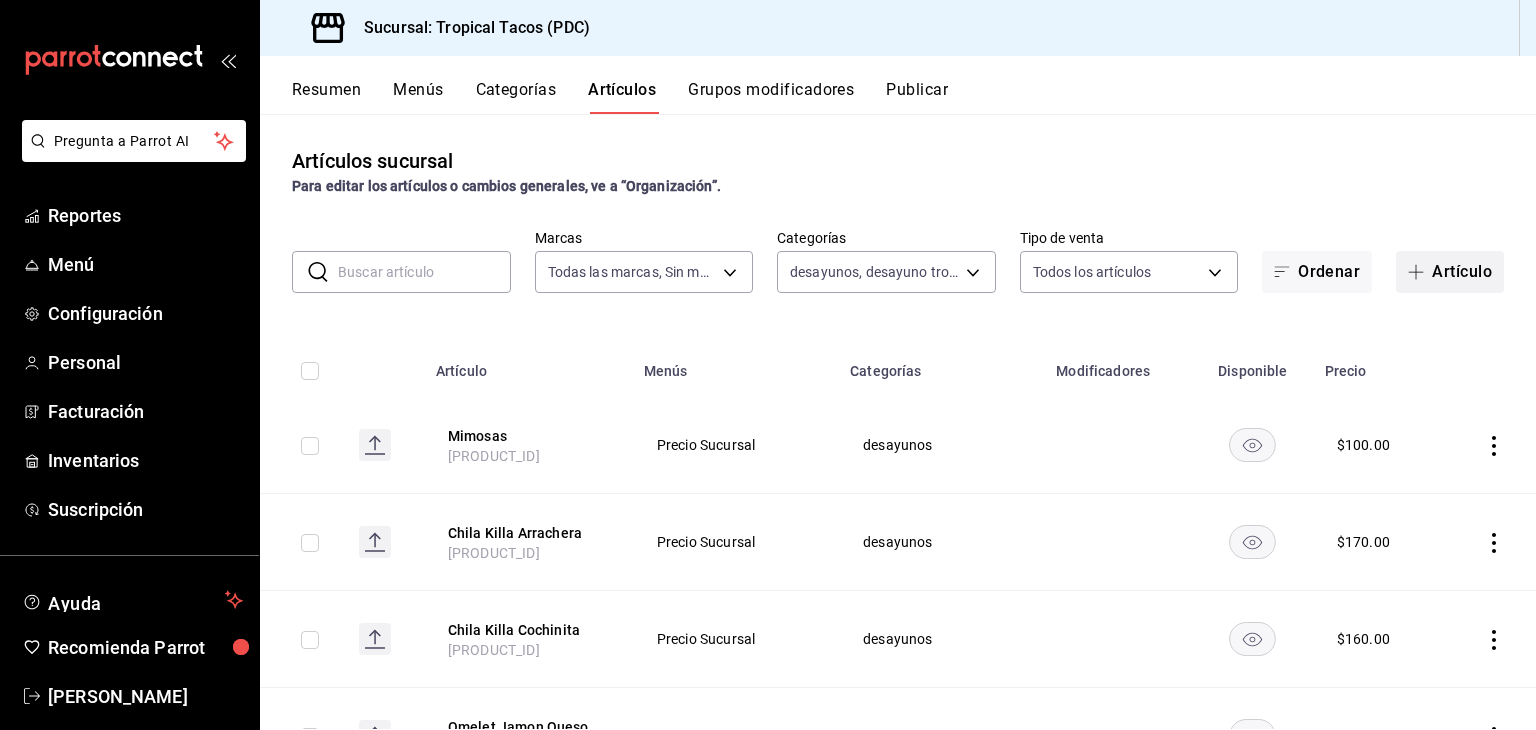 click 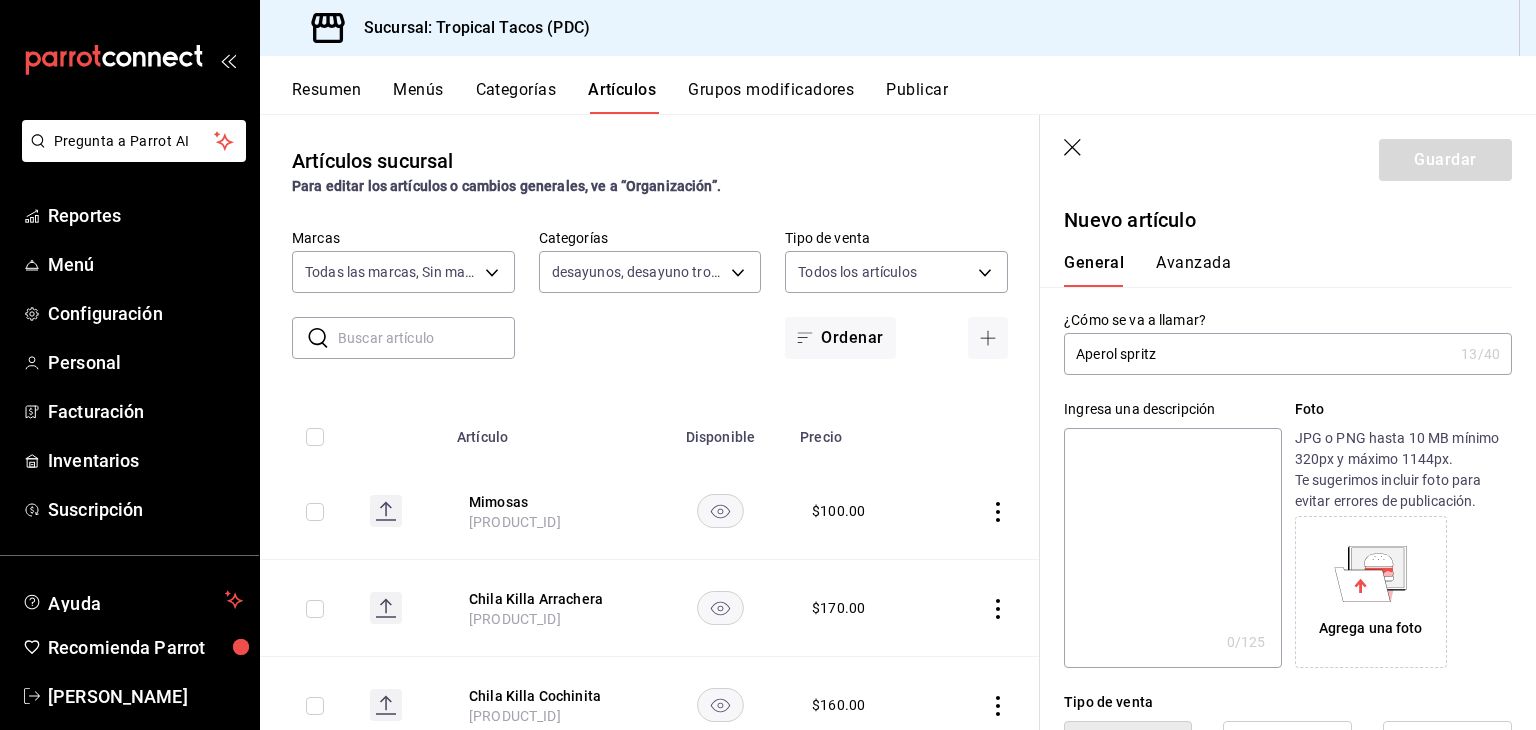 click on "Aperol spritz" at bounding box center (1258, 354) 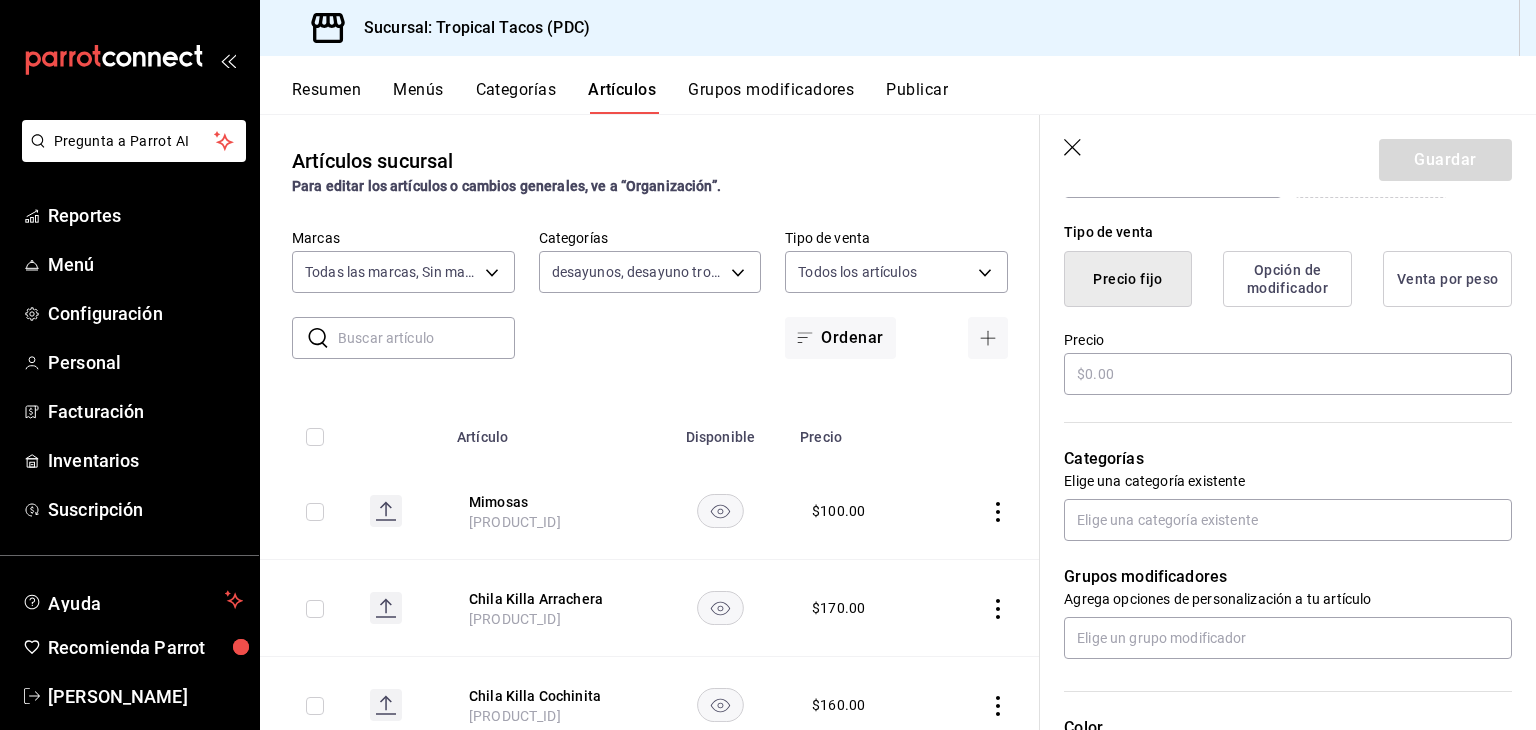 scroll, scrollTop: 472, scrollLeft: 0, axis: vertical 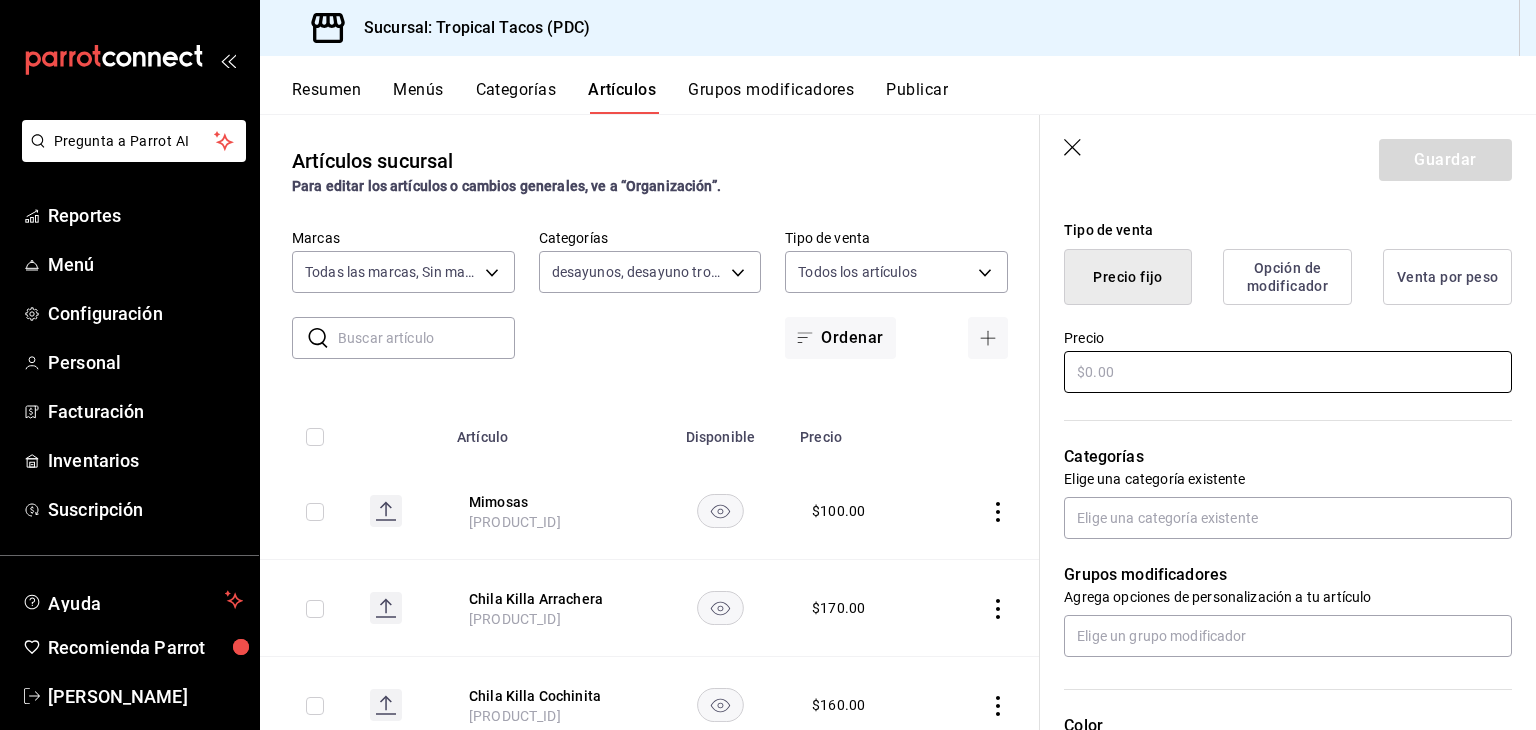 type on "Aperol Spritz" 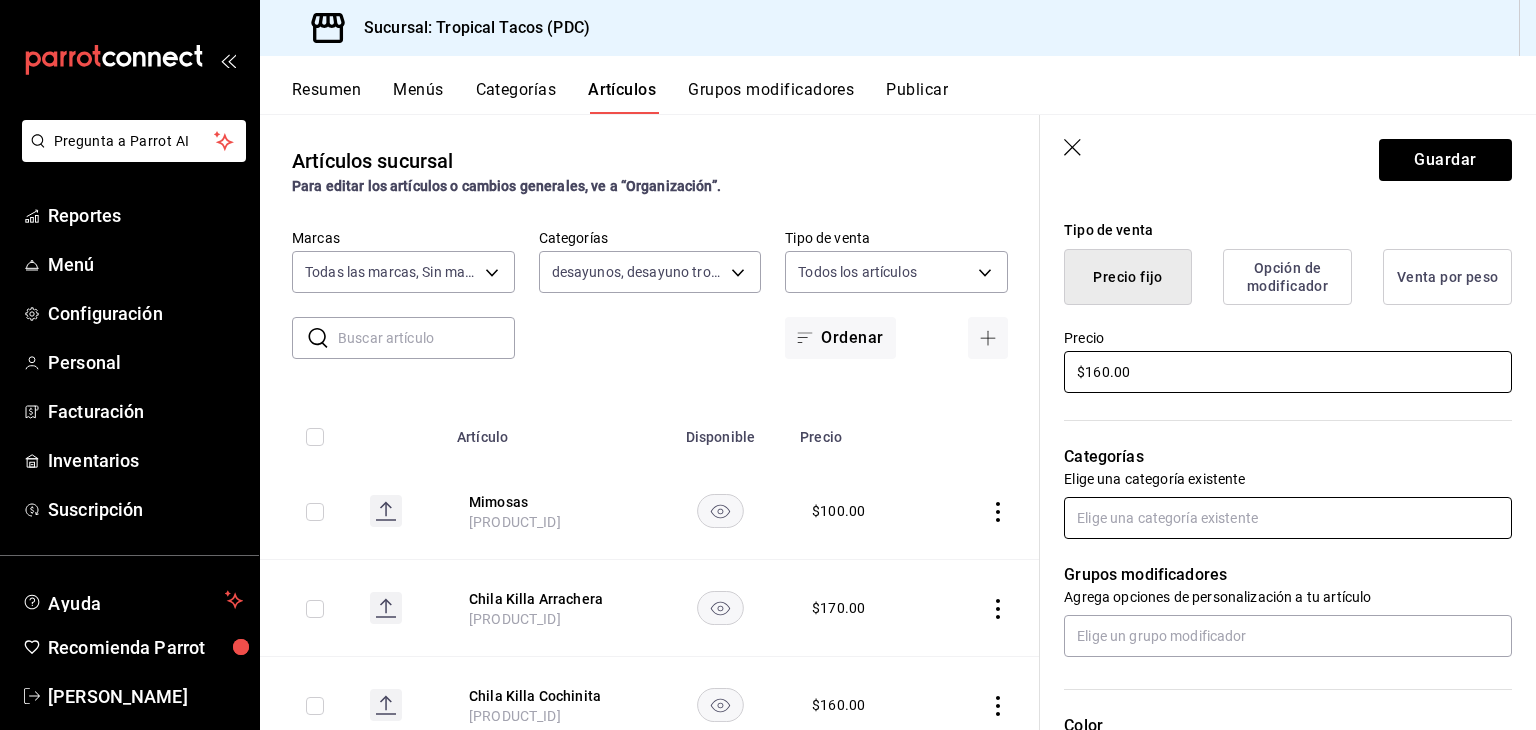 type on "$160.00" 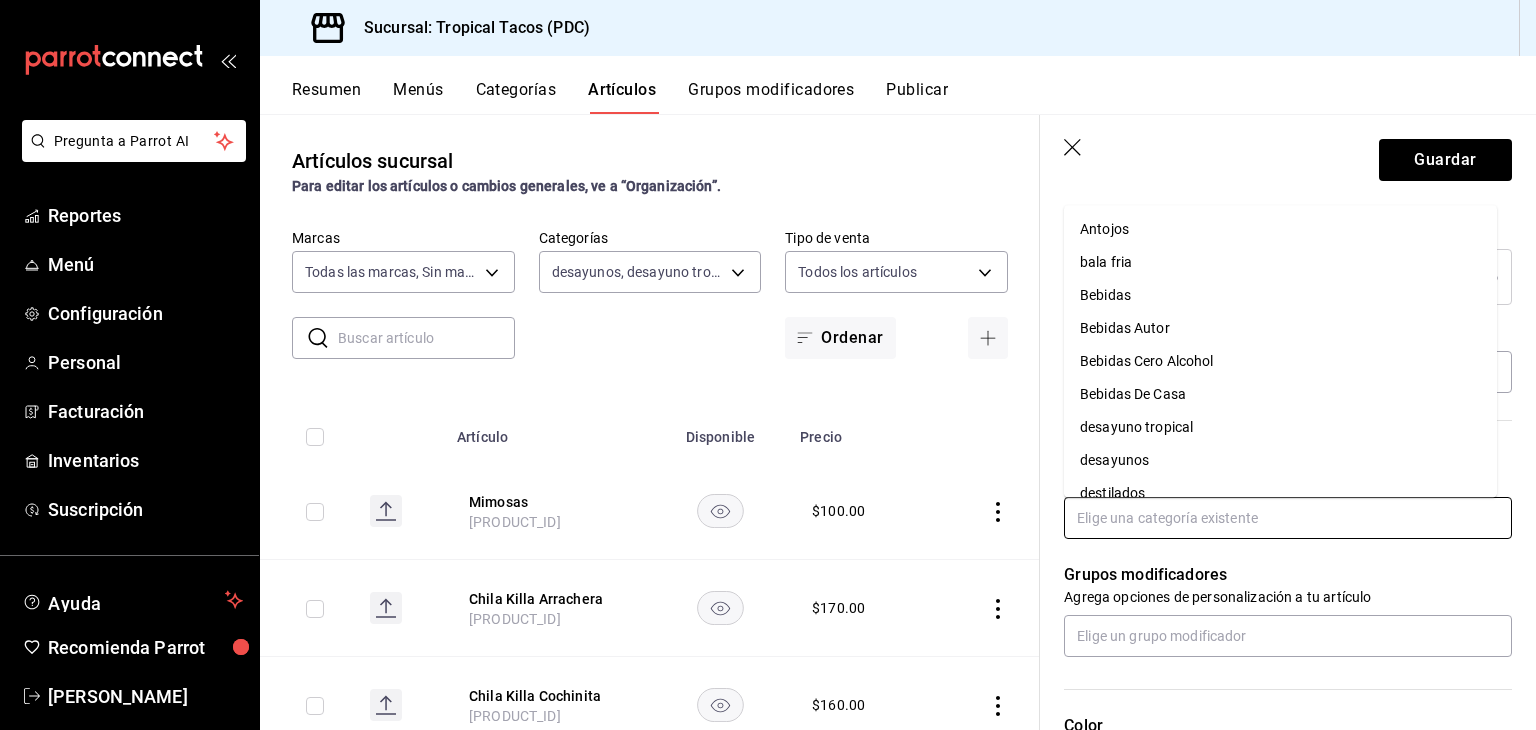 click at bounding box center (1288, 518) 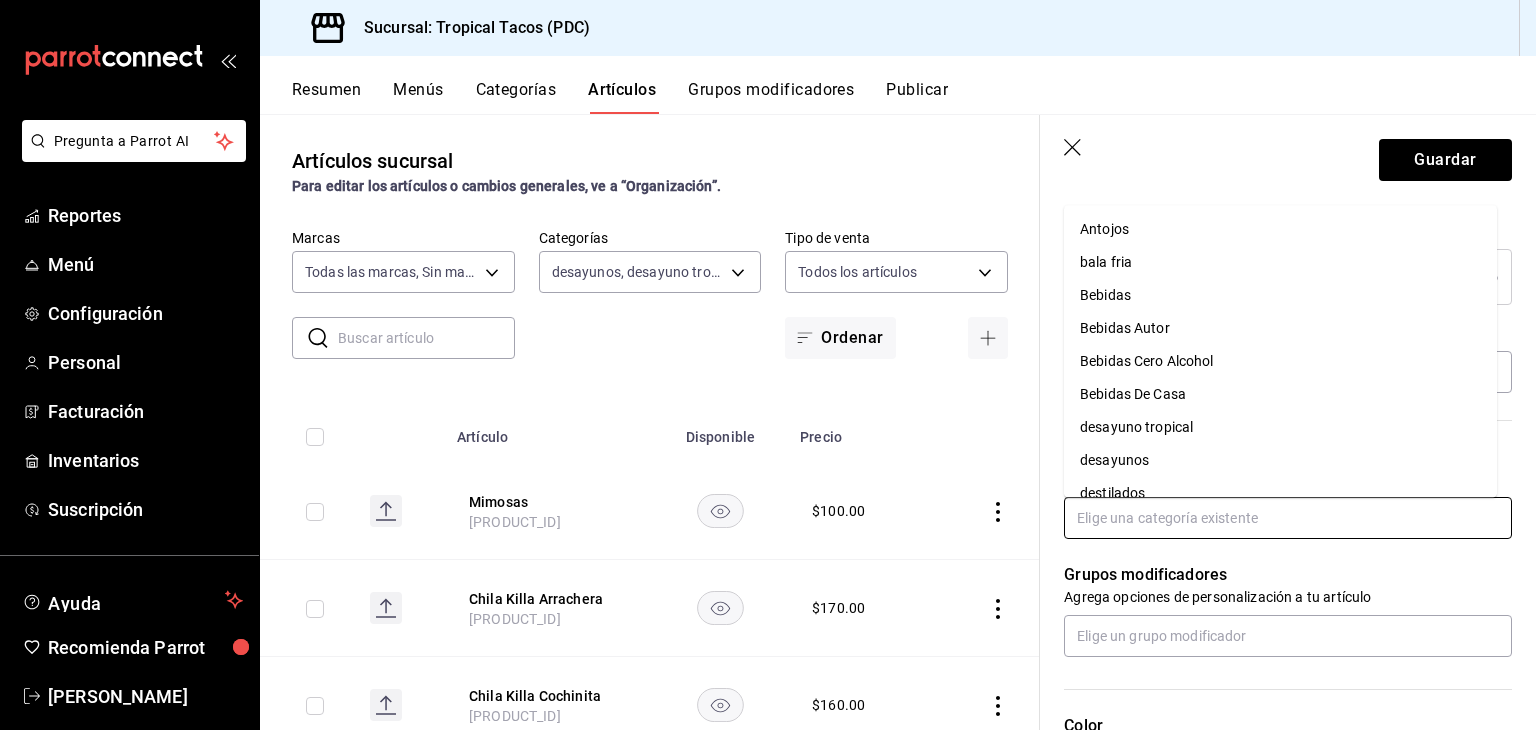 click on "desayunos" at bounding box center (1280, 460) 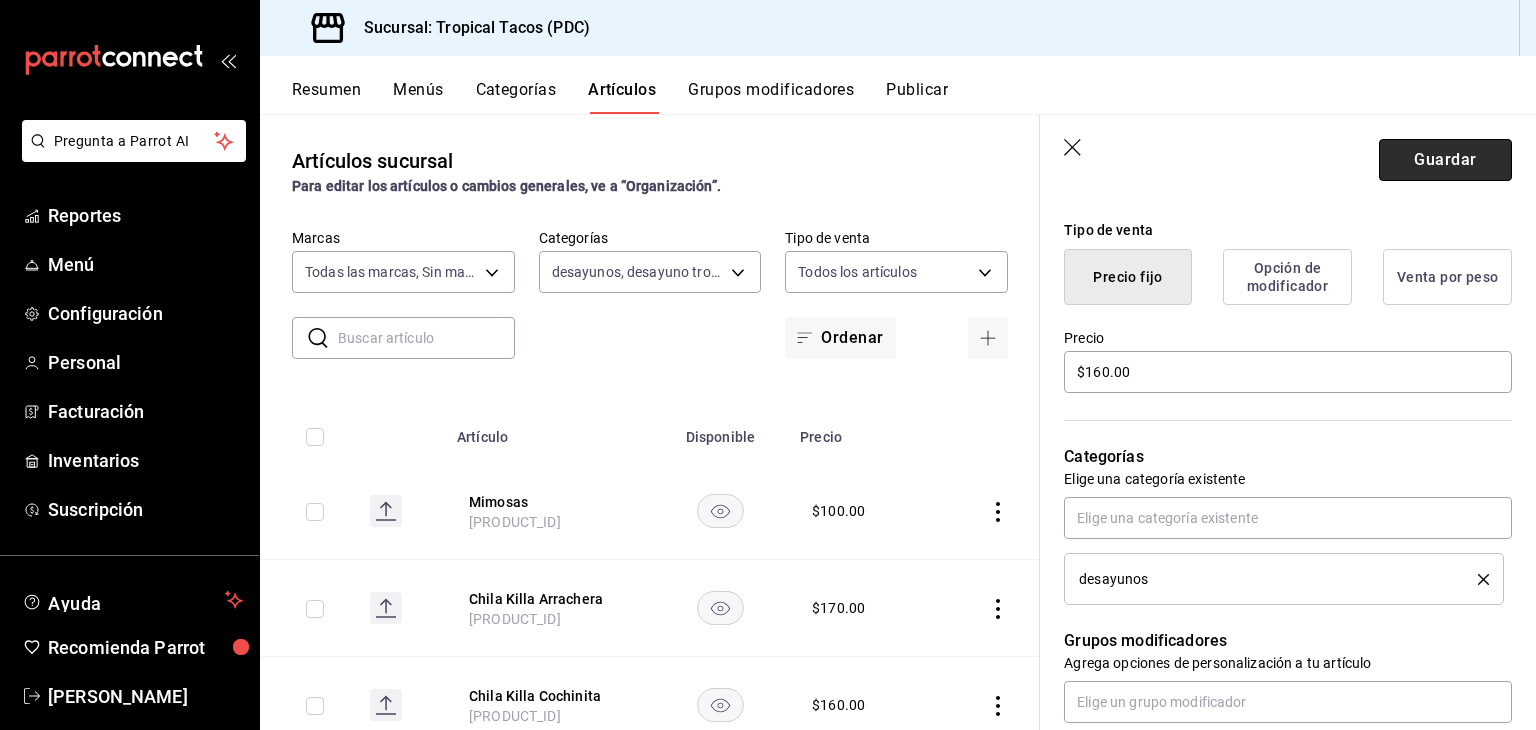 click on "Guardar" at bounding box center (1445, 160) 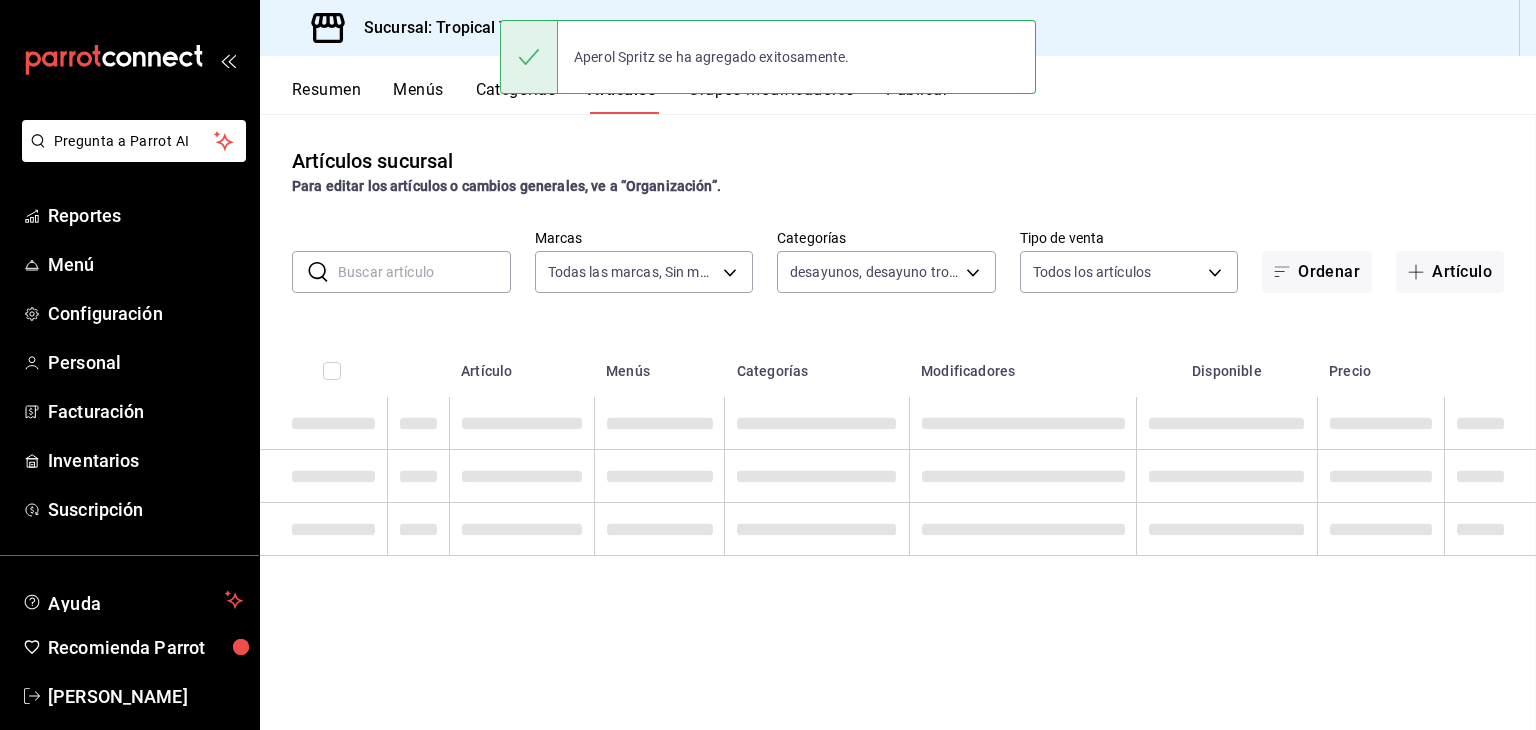 scroll, scrollTop: 0, scrollLeft: 0, axis: both 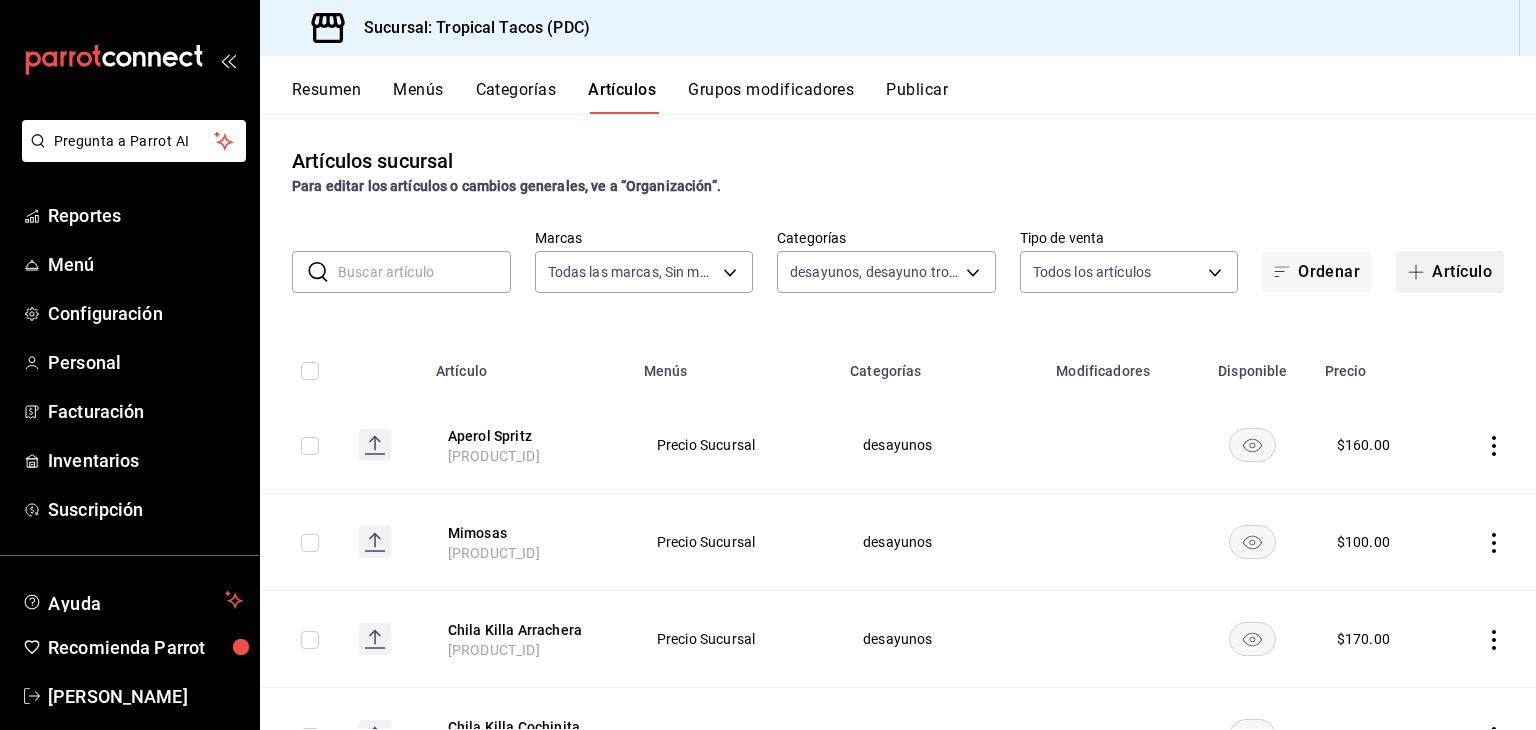 click 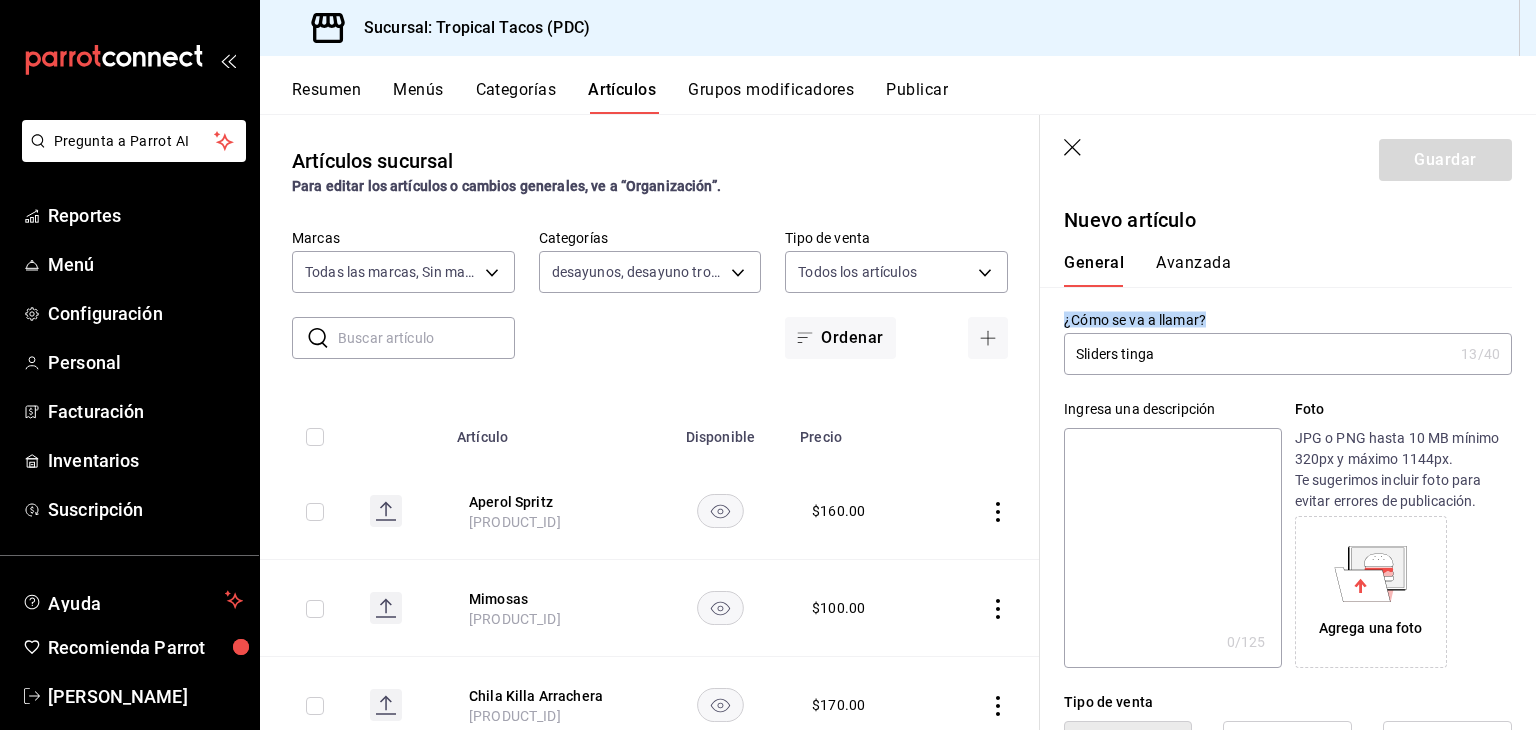 drag, startPoint x: 1445, startPoint y: 227, endPoint x: 1262, endPoint y: 361, distance: 226.8149 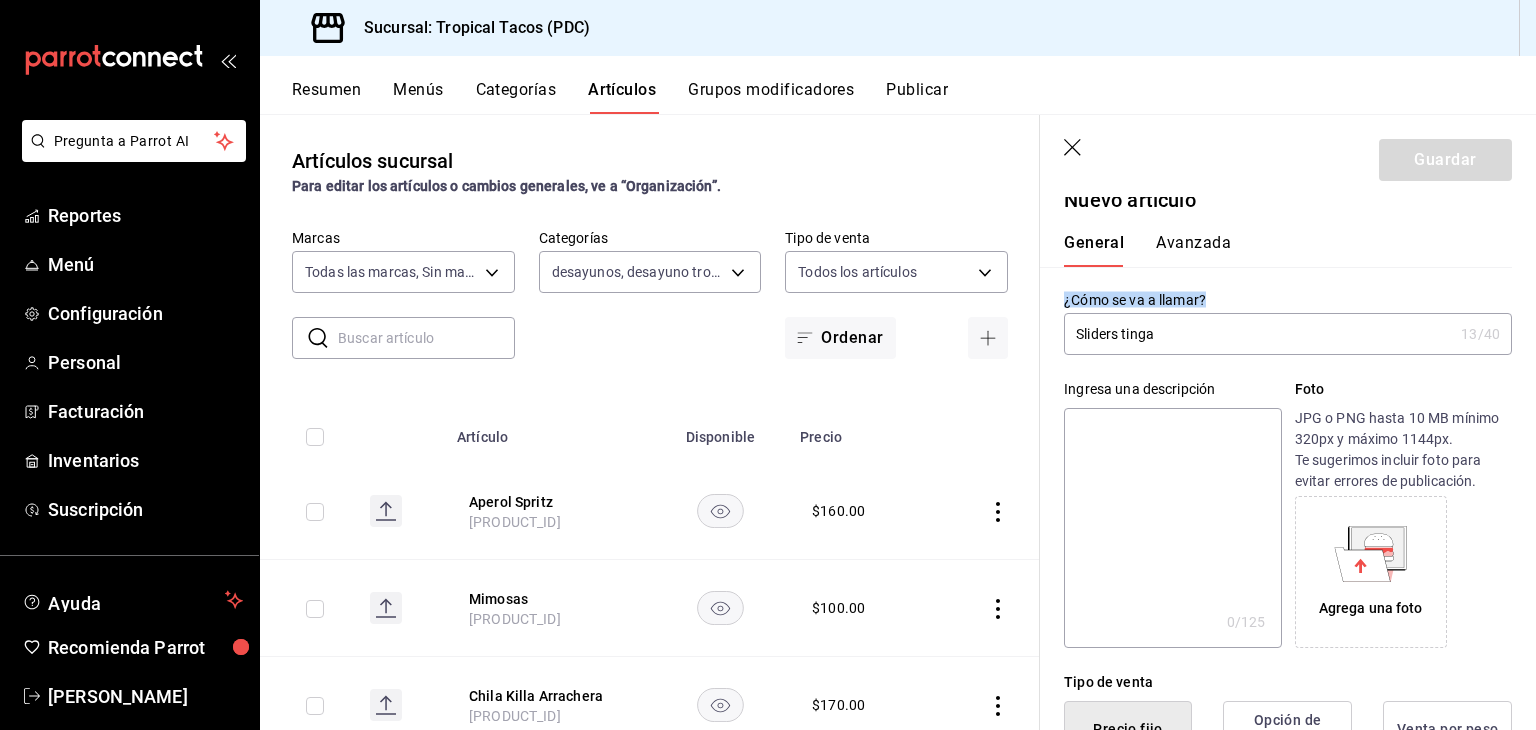 scroll, scrollTop: 0, scrollLeft: 0, axis: both 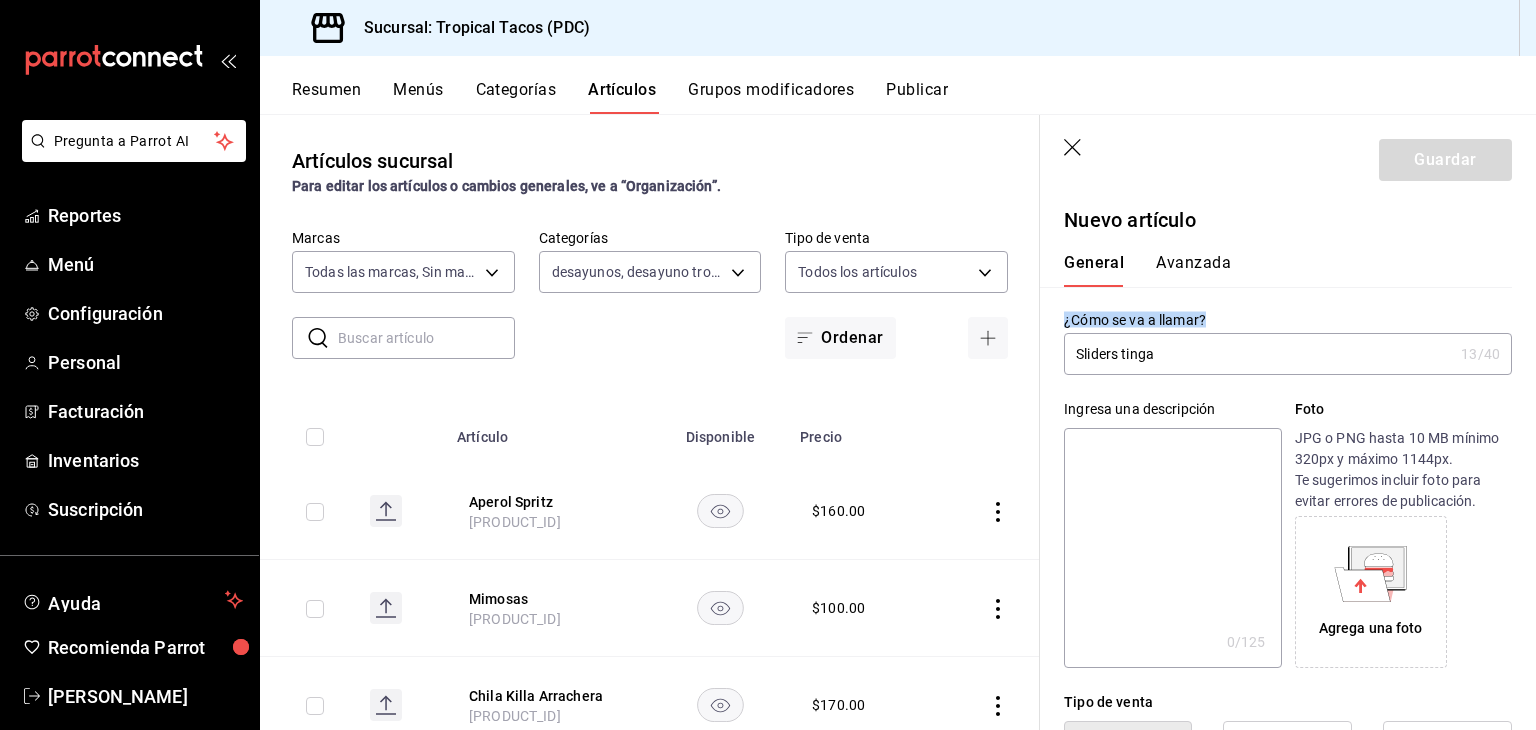 click on "Sliders tinga" at bounding box center [1258, 354] 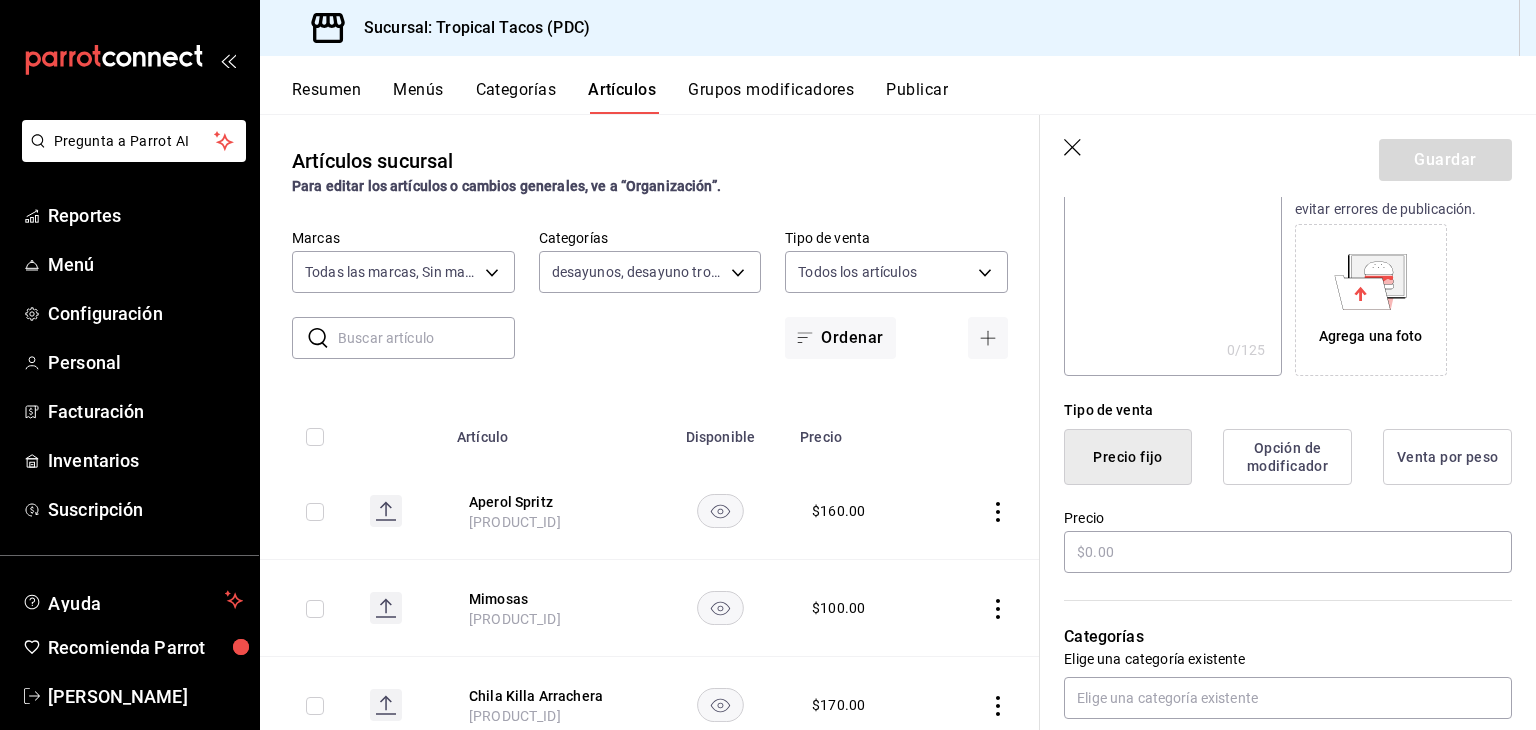 scroll, scrollTop: 324, scrollLeft: 0, axis: vertical 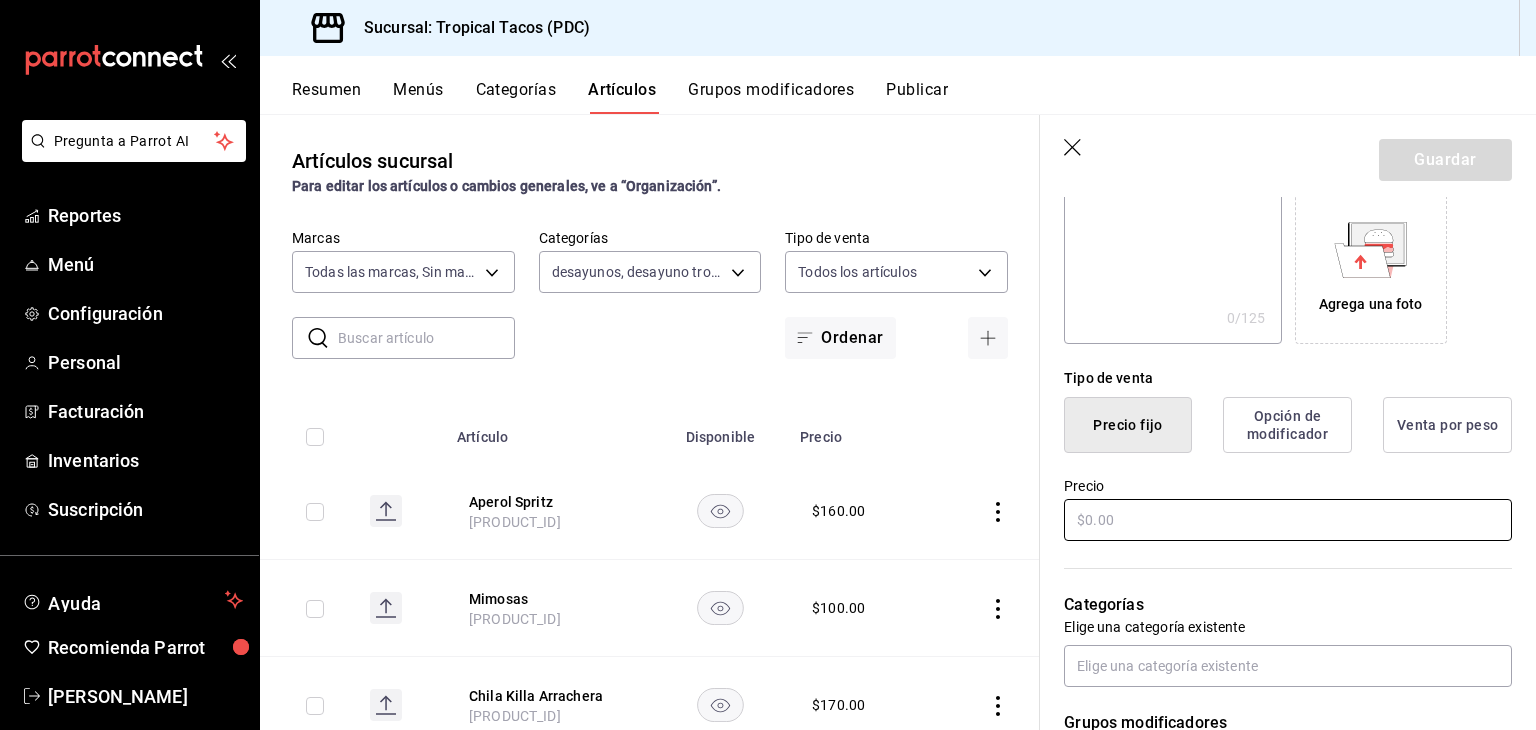 type on "Sliders Tinga" 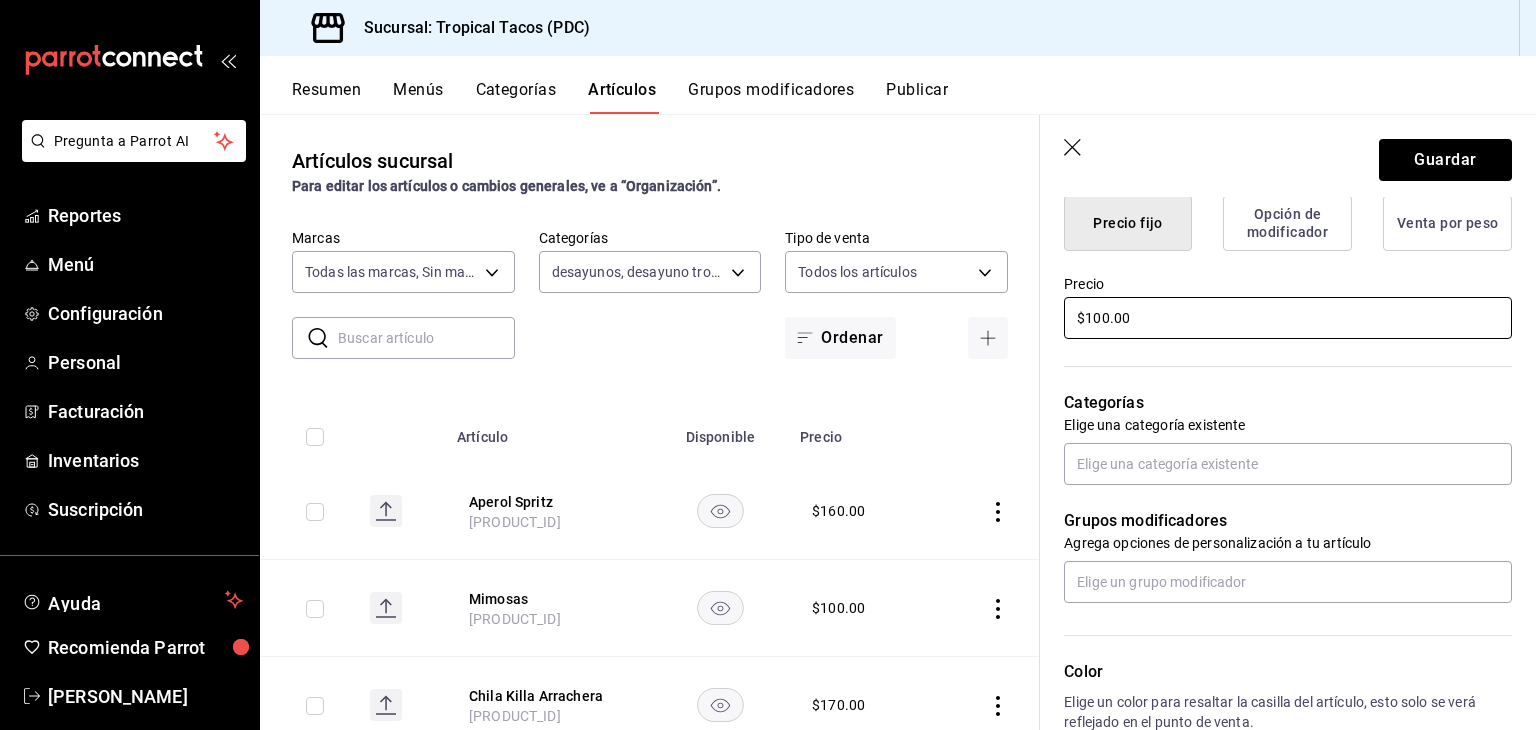 scroll, scrollTop: 526, scrollLeft: 0, axis: vertical 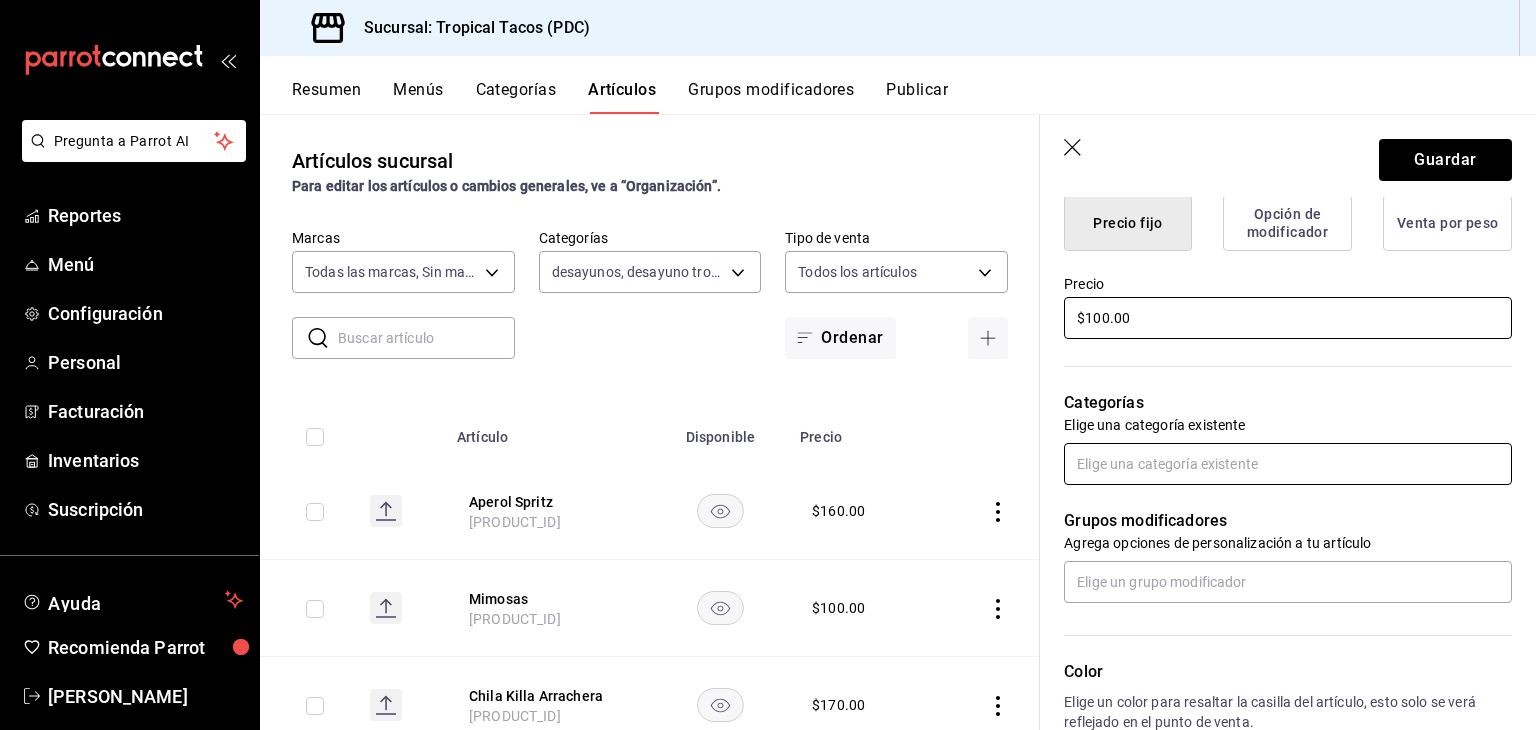 type on "$100.00" 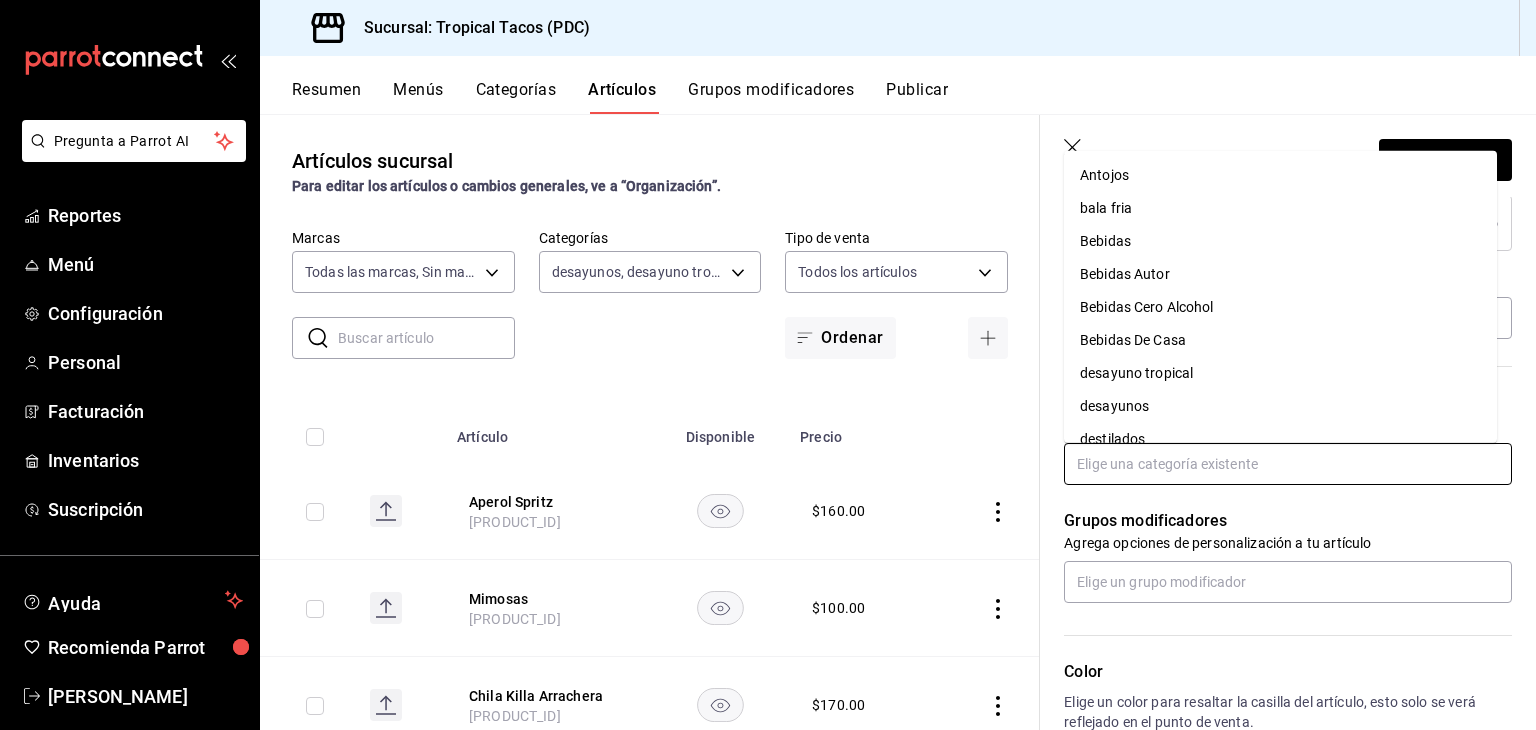 click at bounding box center (1288, 464) 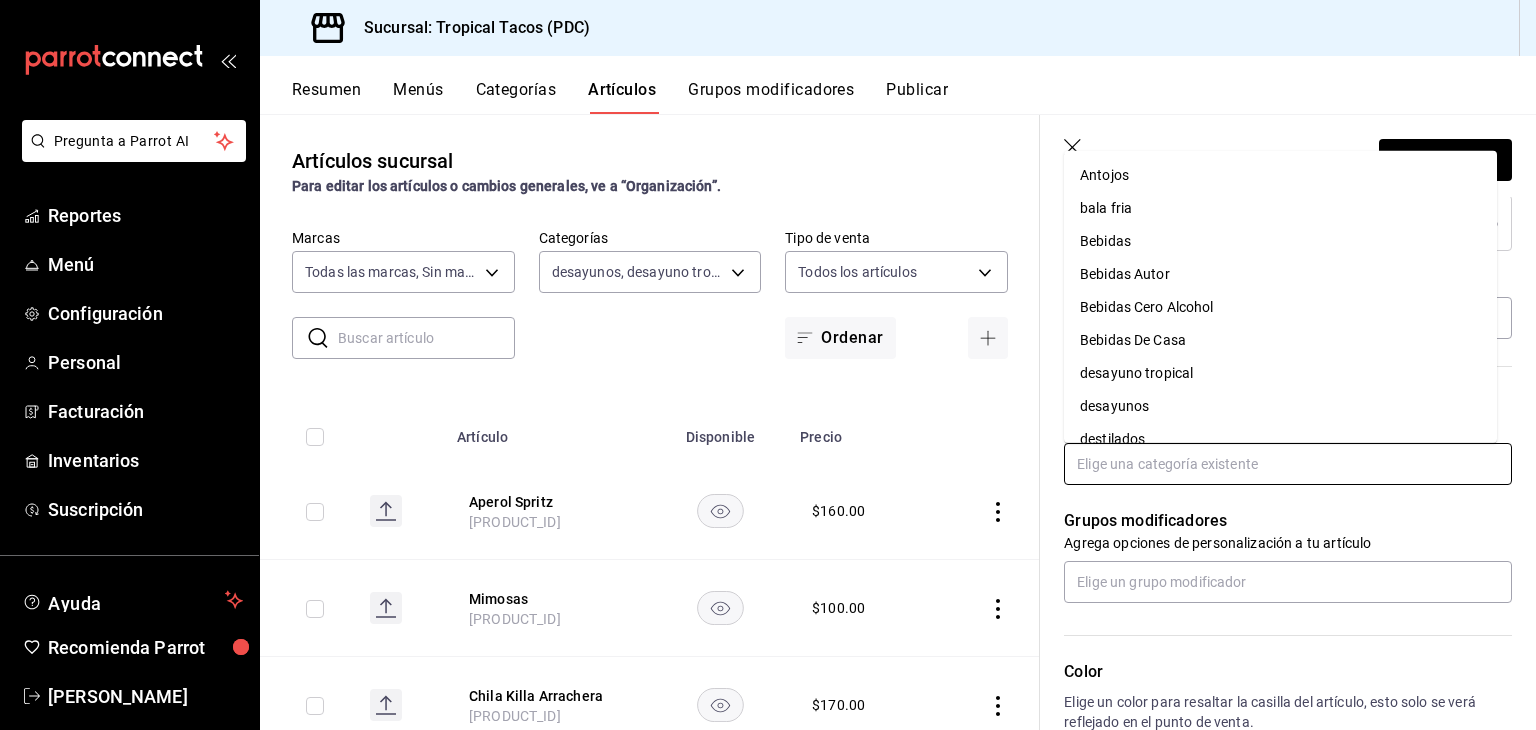 click on "desayunos" at bounding box center [1280, 406] 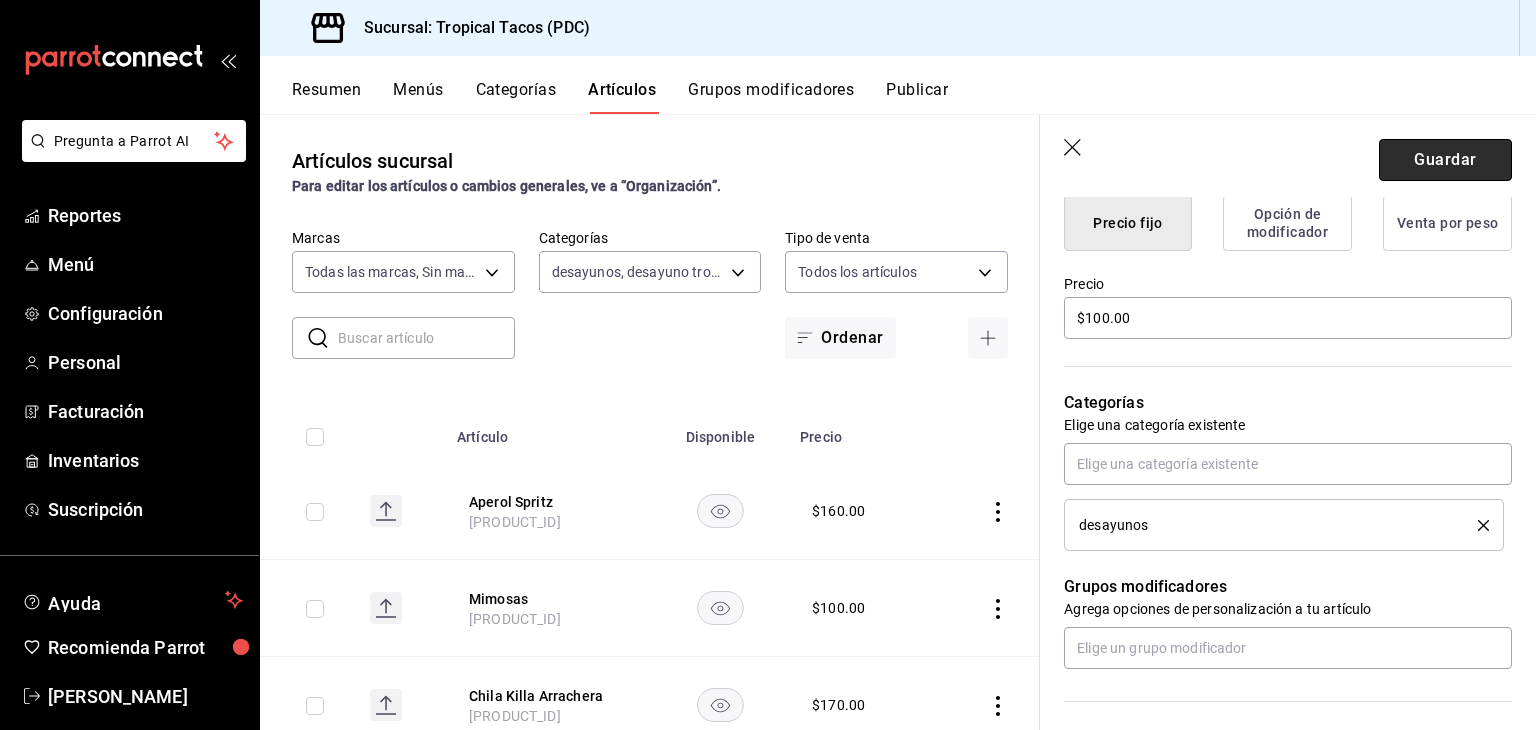 click on "Guardar" at bounding box center (1445, 160) 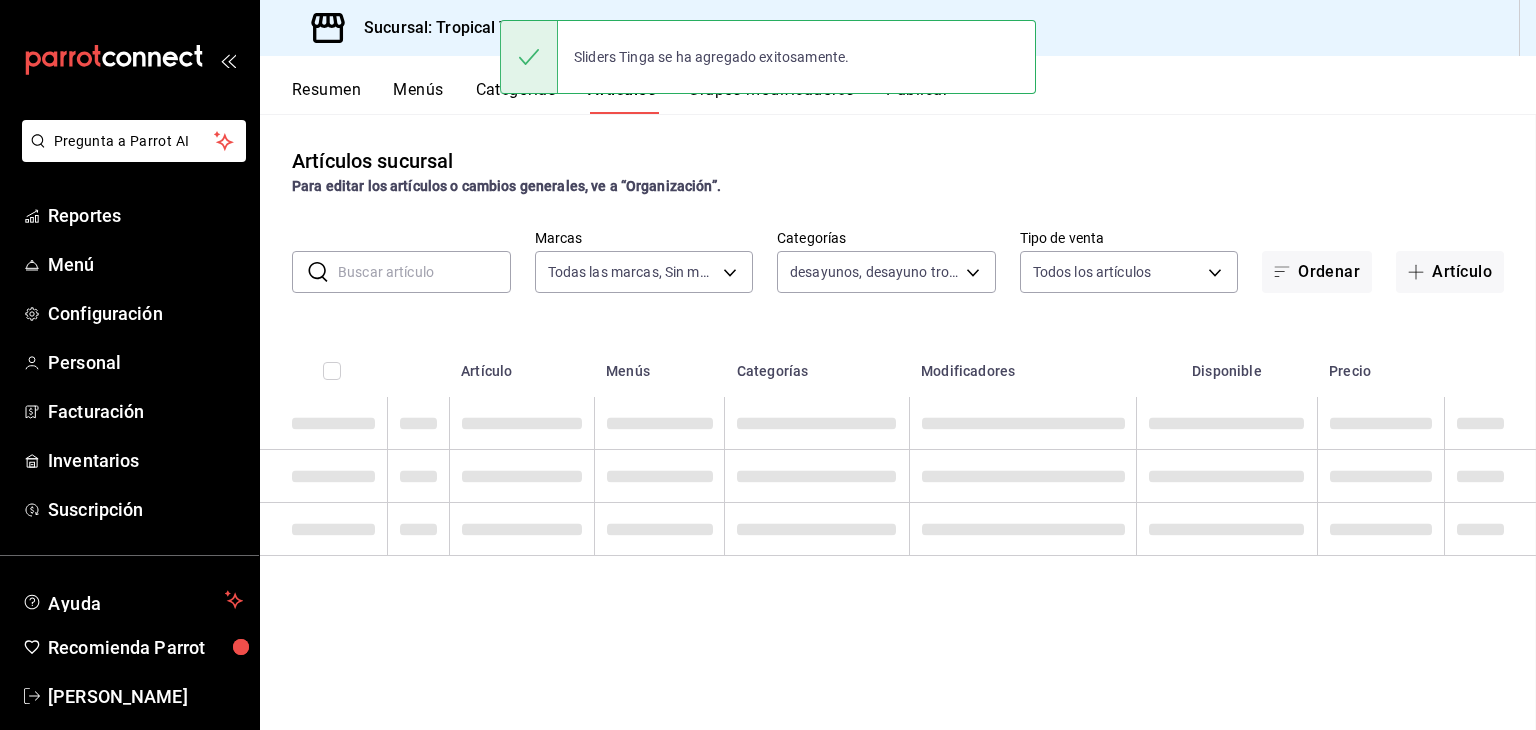 scroll, scrollTop: 0, scrollLeft: 0, axis: both 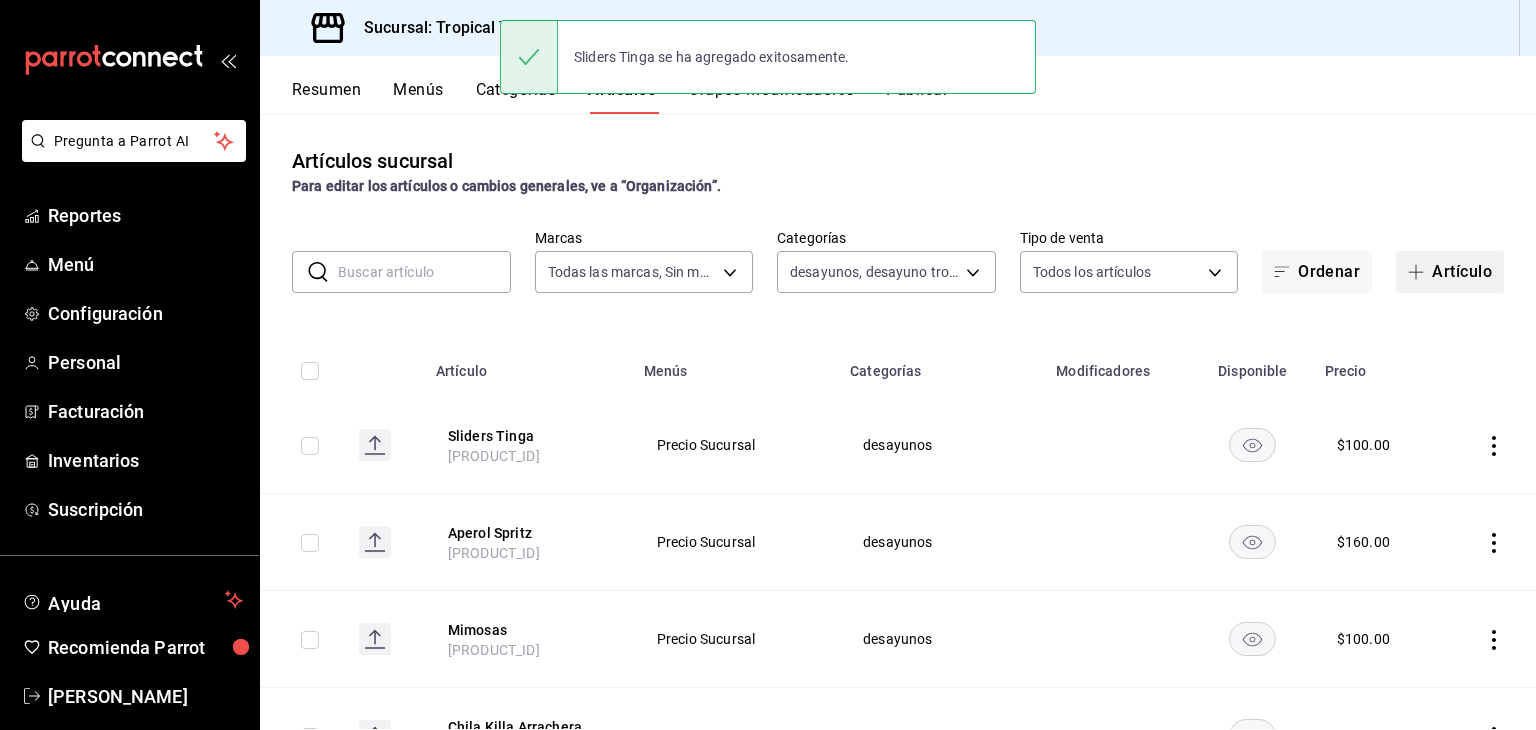 click on "Artículo" at bounding box center [1450, 272] 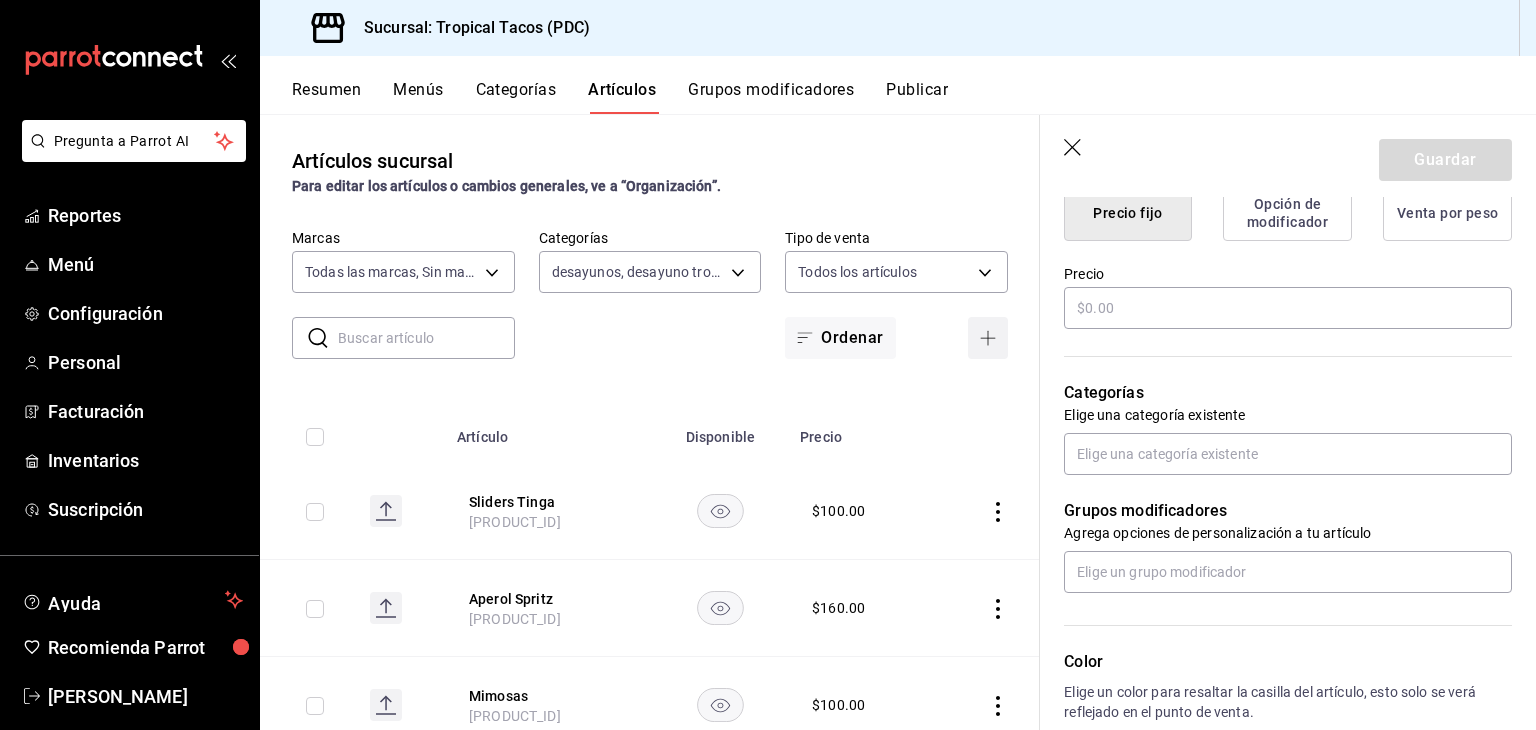 scroll, scrollTop: 542, scrollLeft: 0, axis: vertical 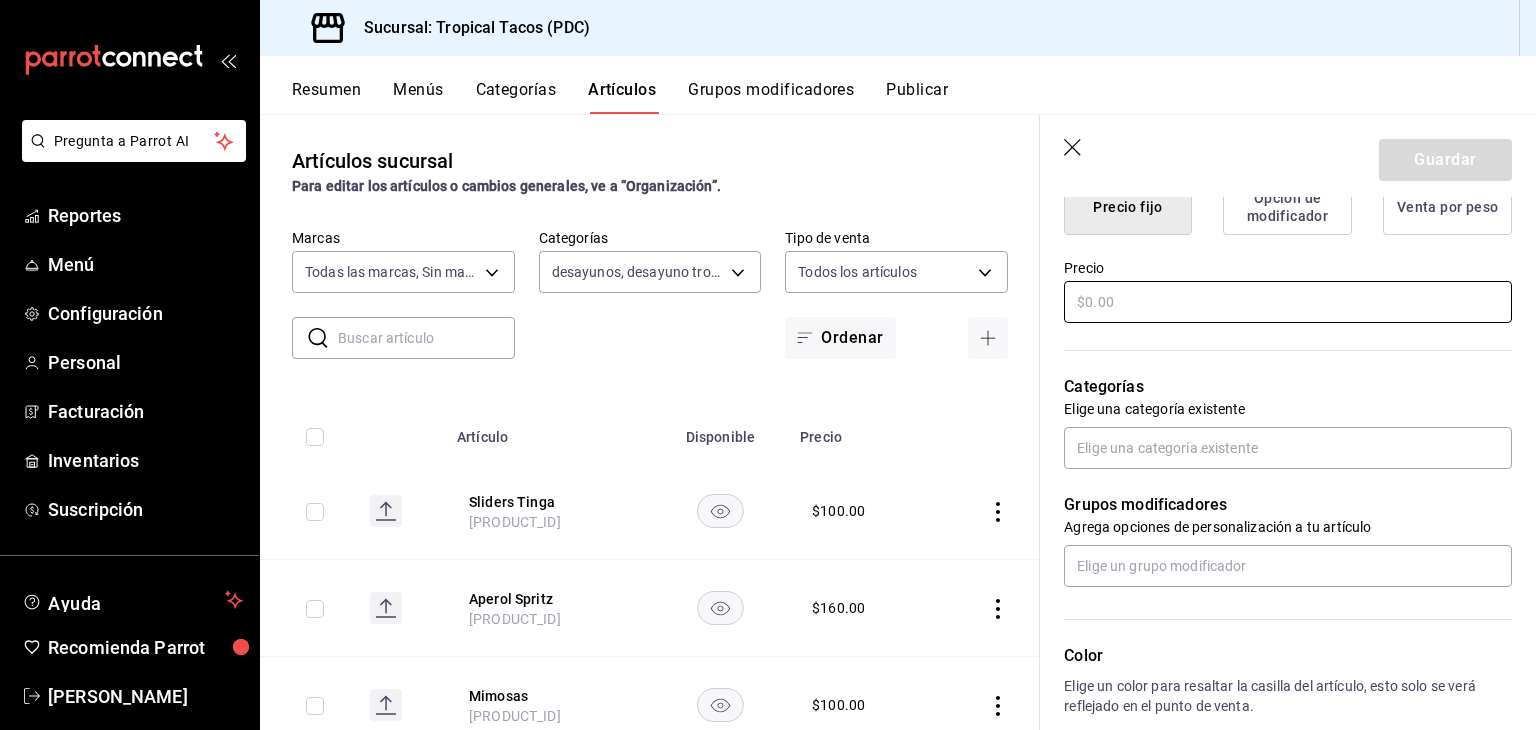 type on "Sliders cochinita" 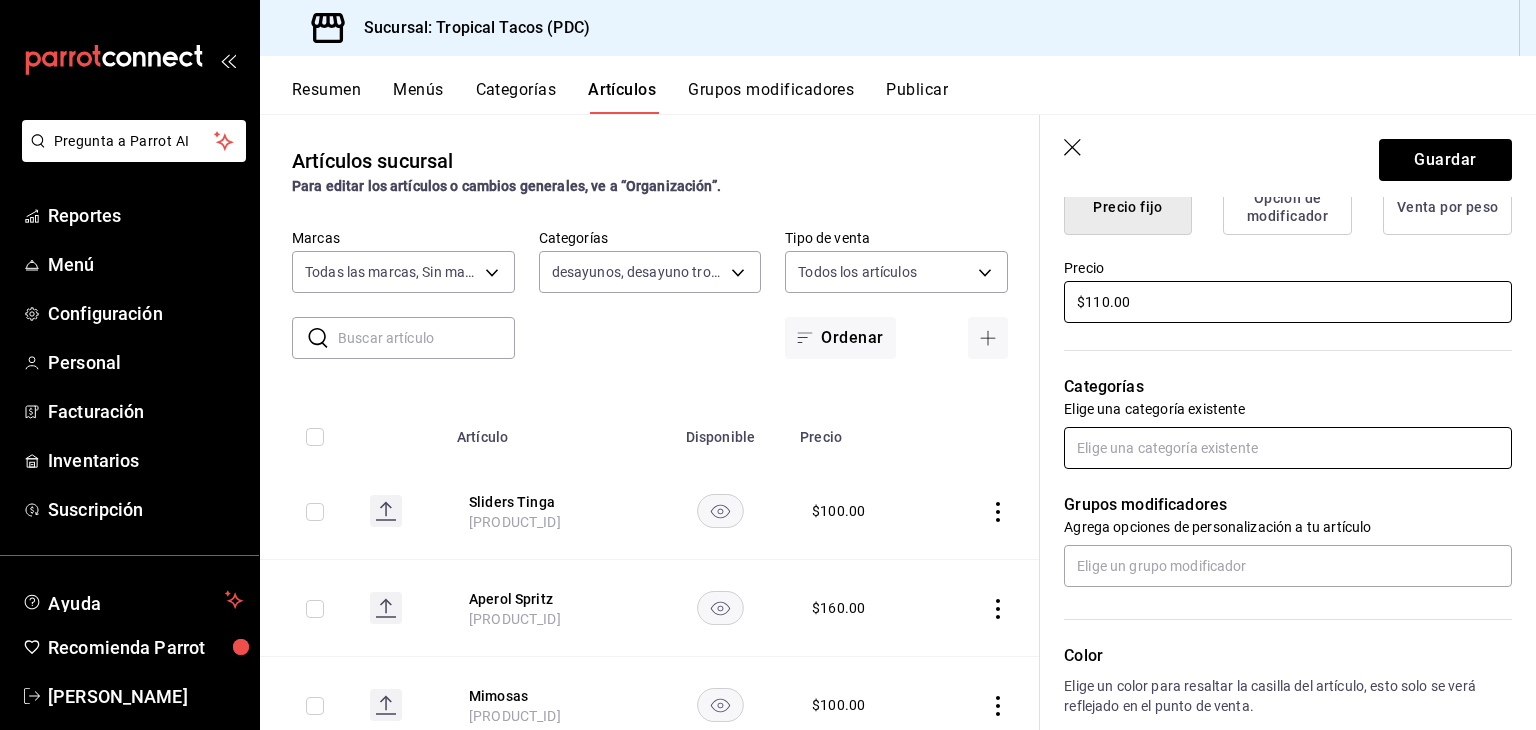 type on "$110.00" 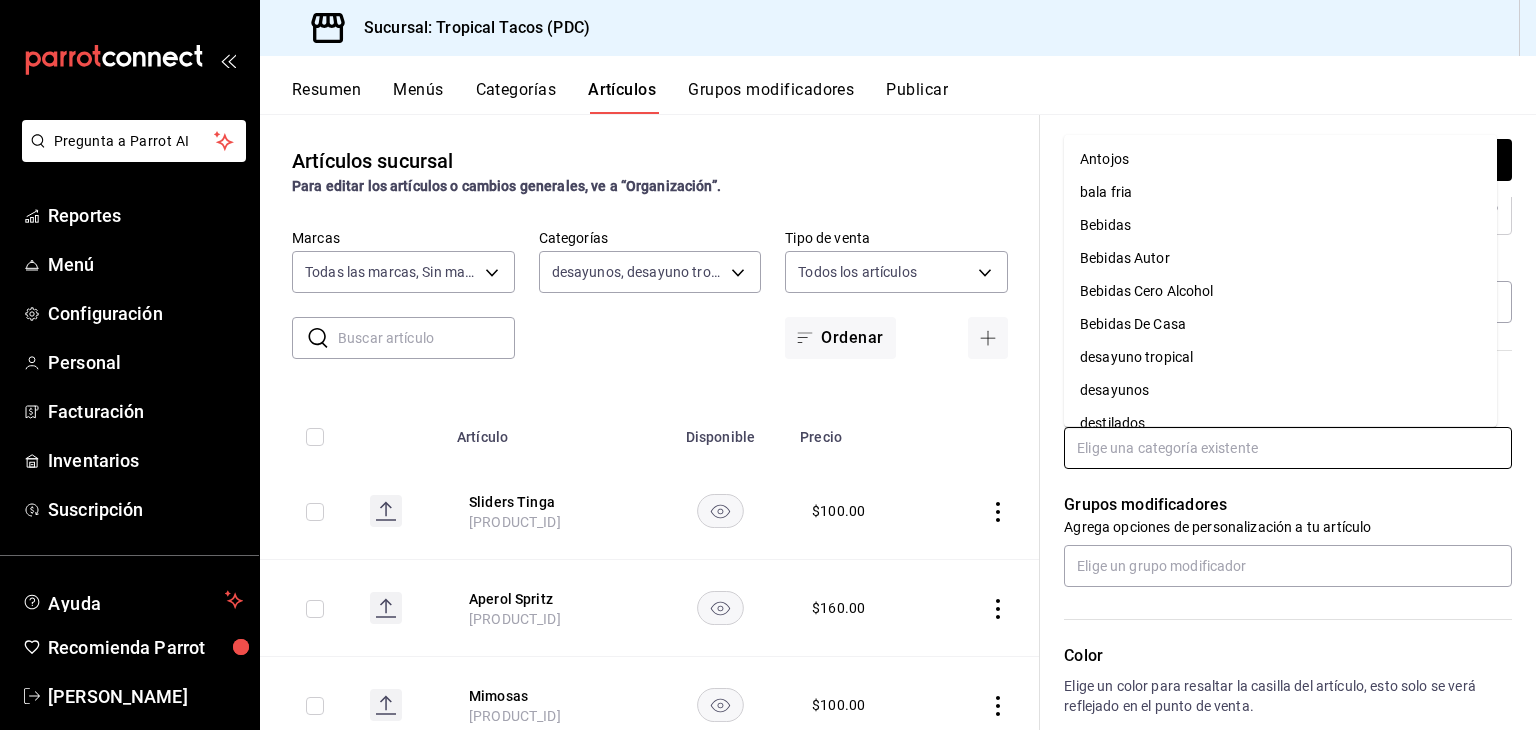click at bounding box center [1288, 448] 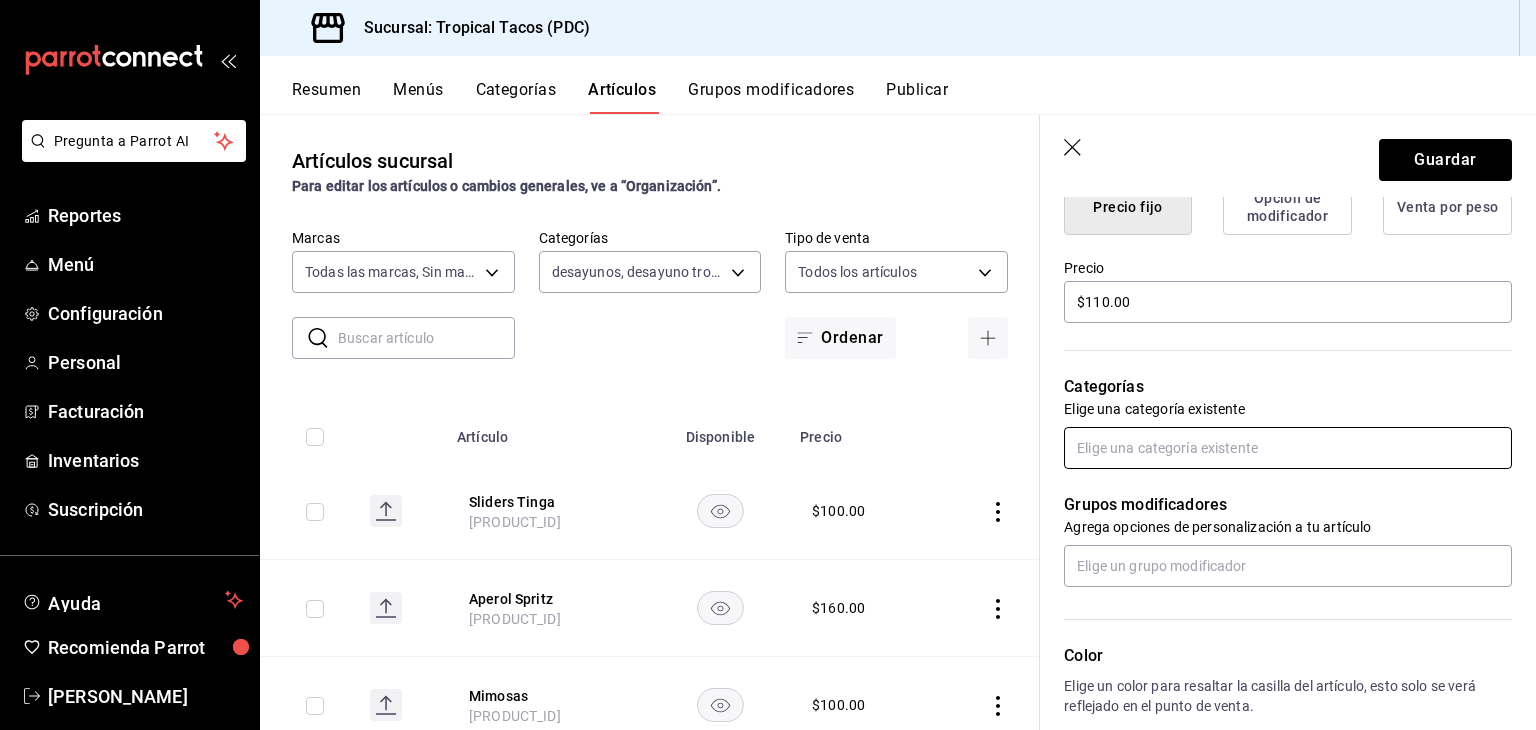 click at bounding box center [1288, 448] 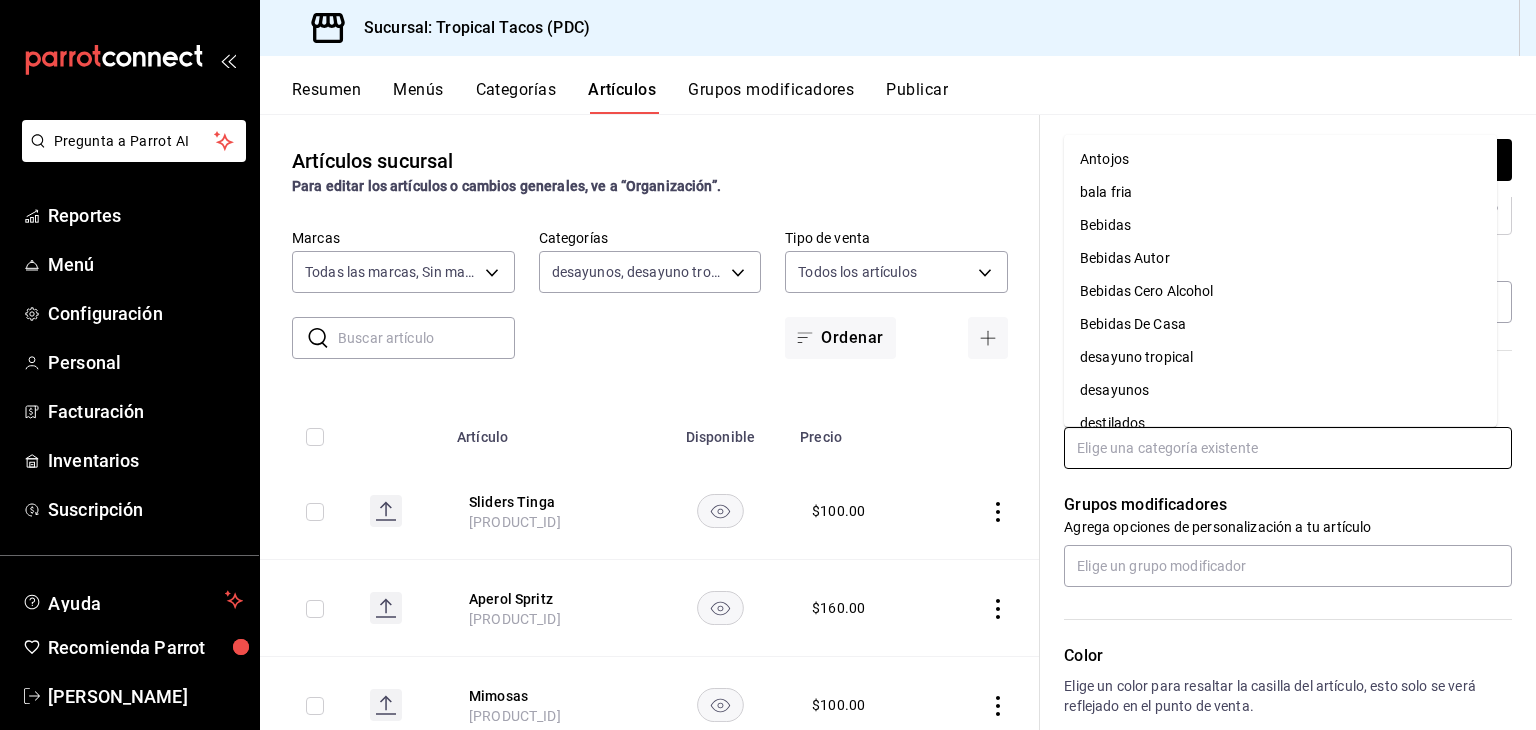 click at bounding box center (1288, 448) 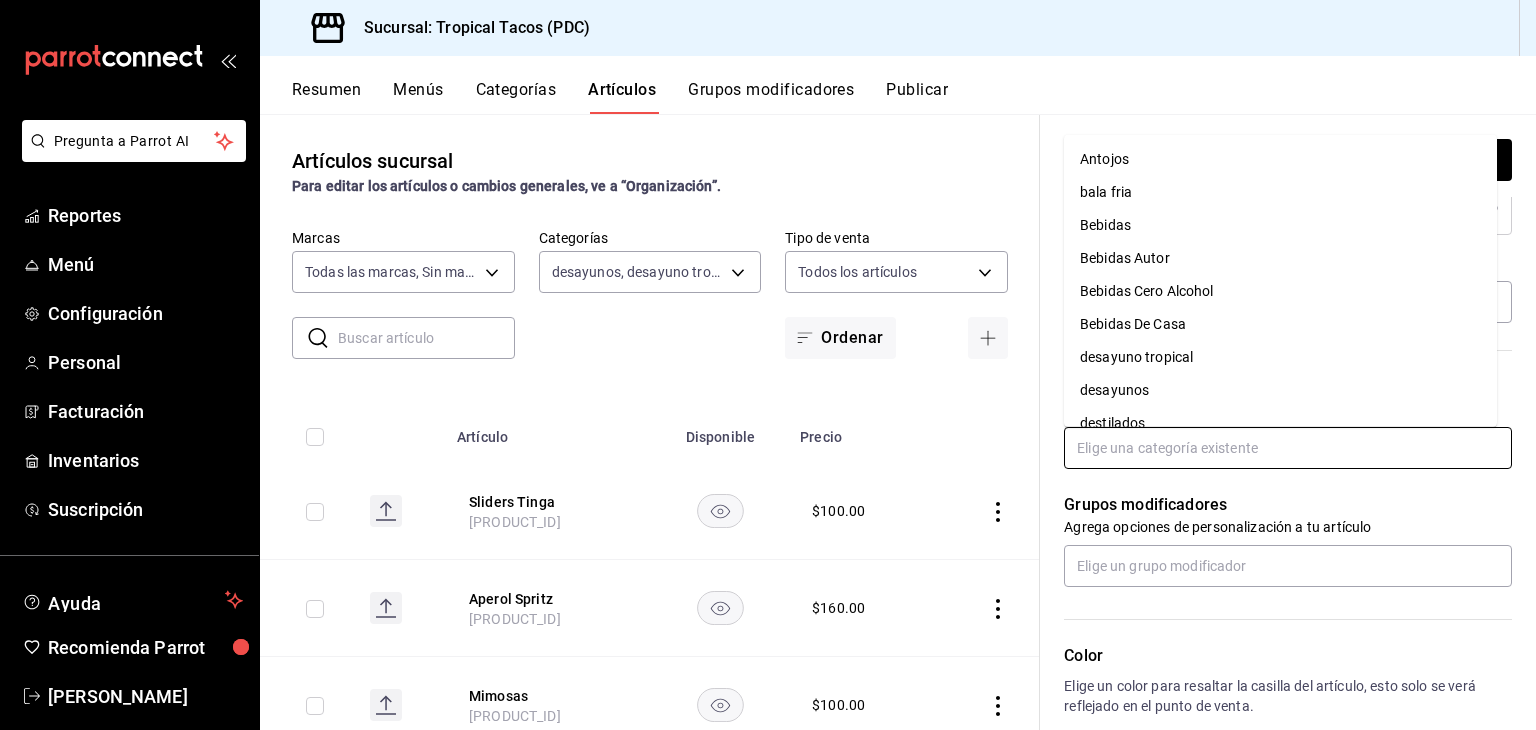 click on "desayunos" at bounding box center [1280, 390] 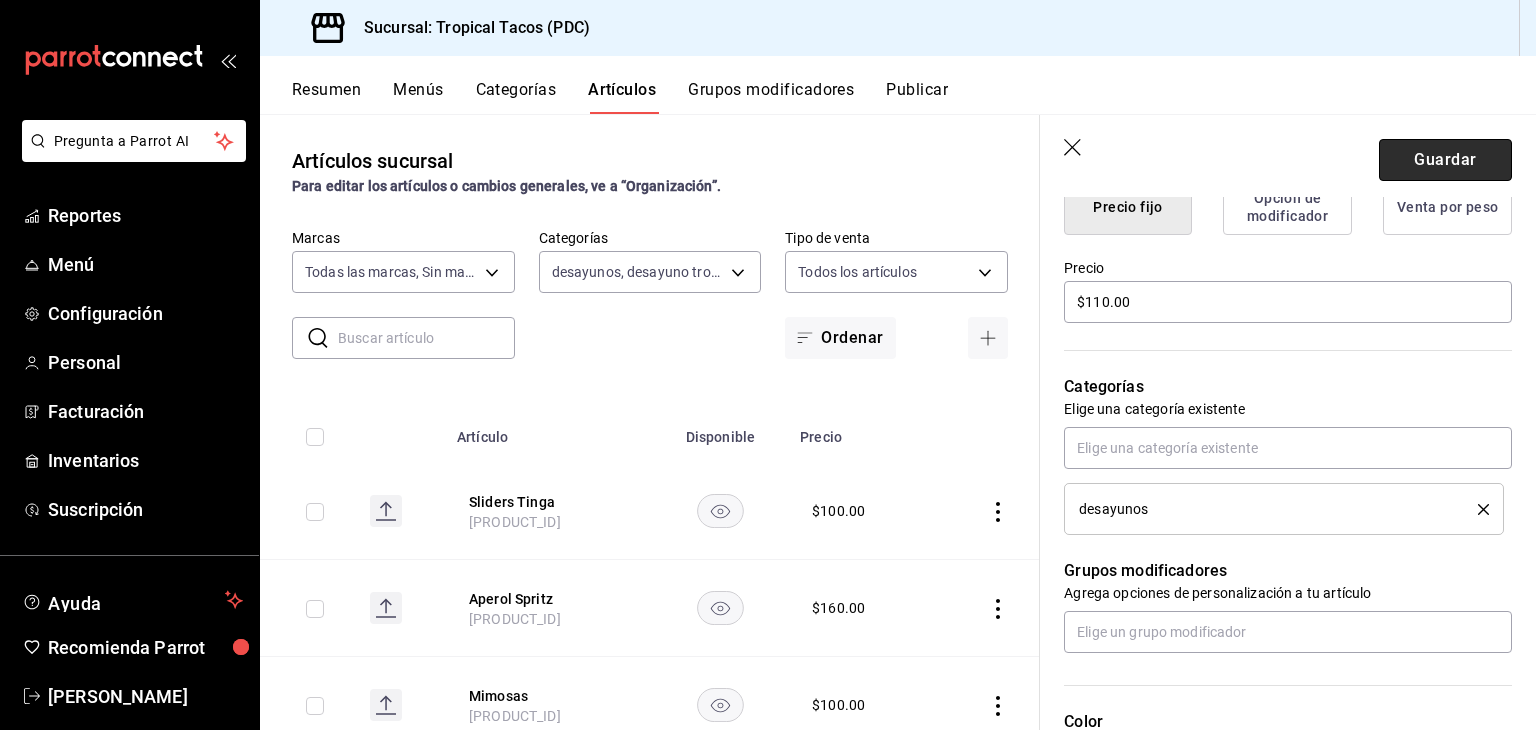 click on "Guardar" at bounding box center (1445, 160) 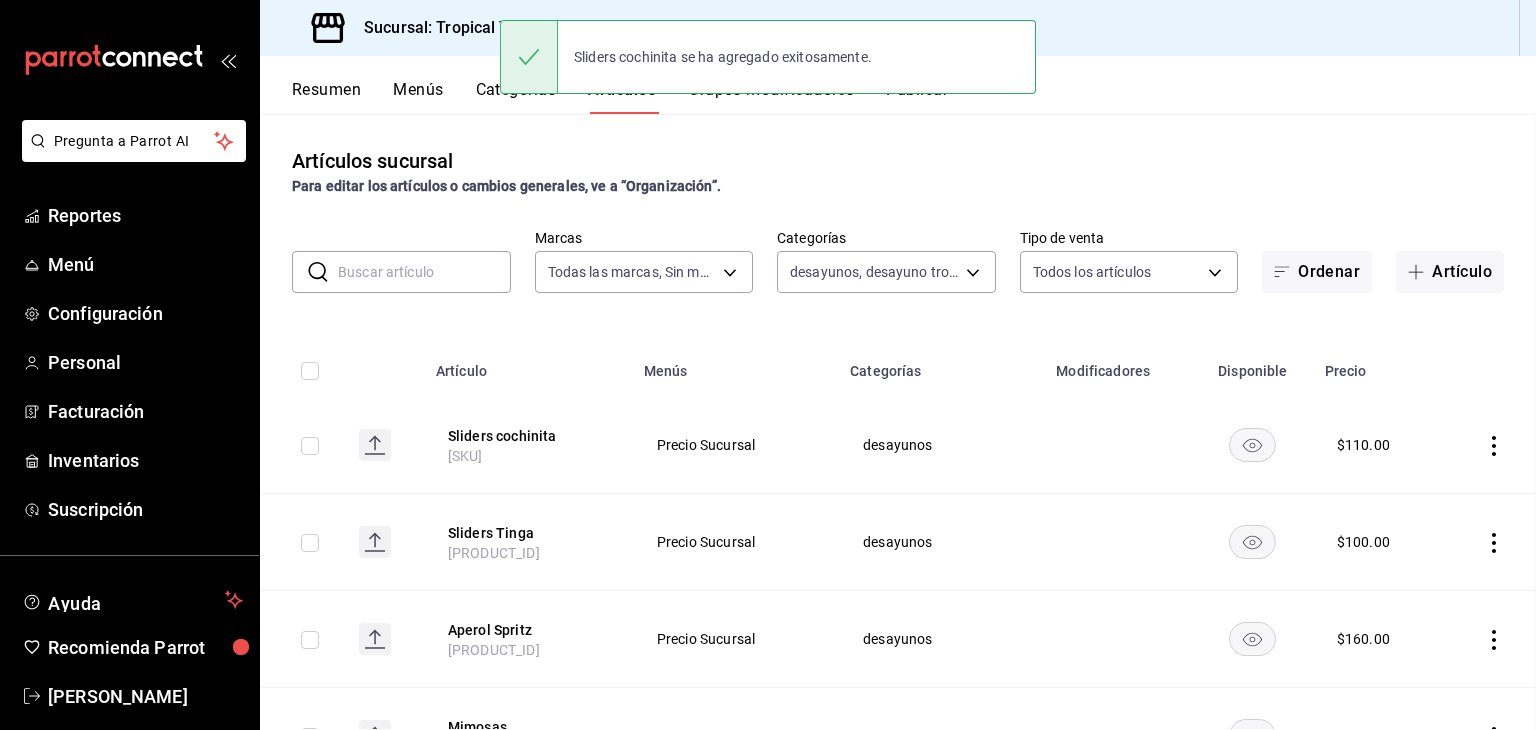 scroll, scrollTop: 0, scrollLeft: 0, axis: both 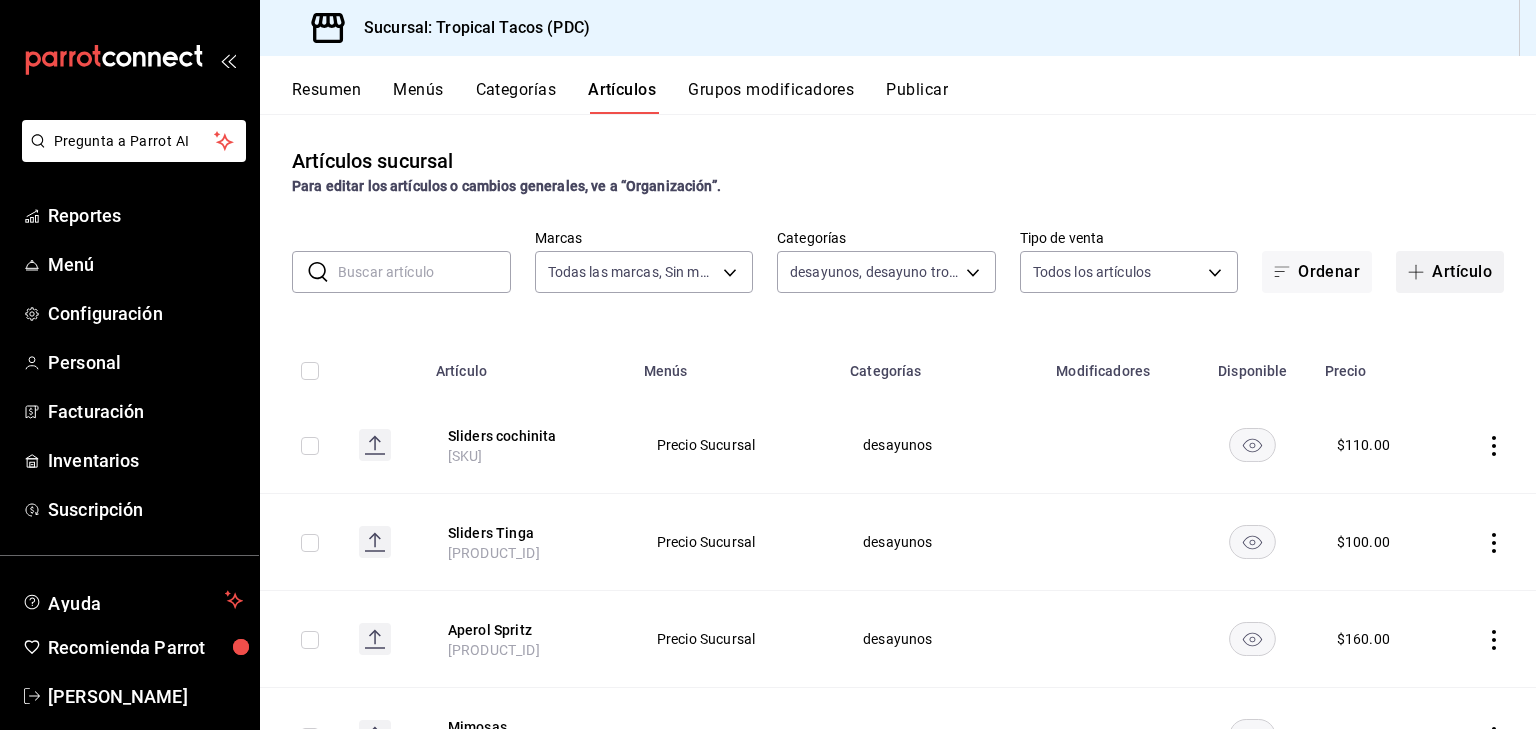 click at bounding box center (1420, 272) 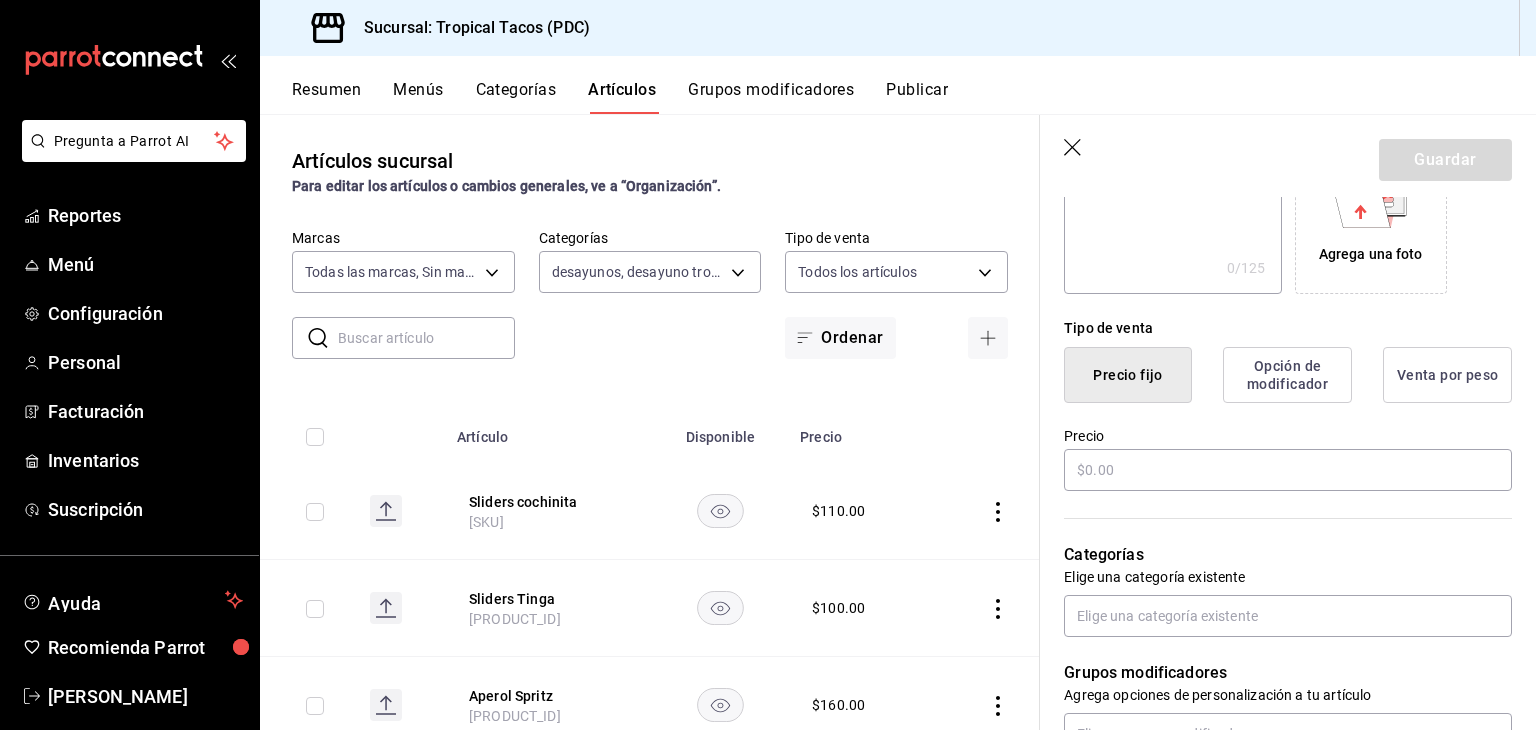 scroll, scrollTop: 372, scrollLeft: 0, axis: vertical 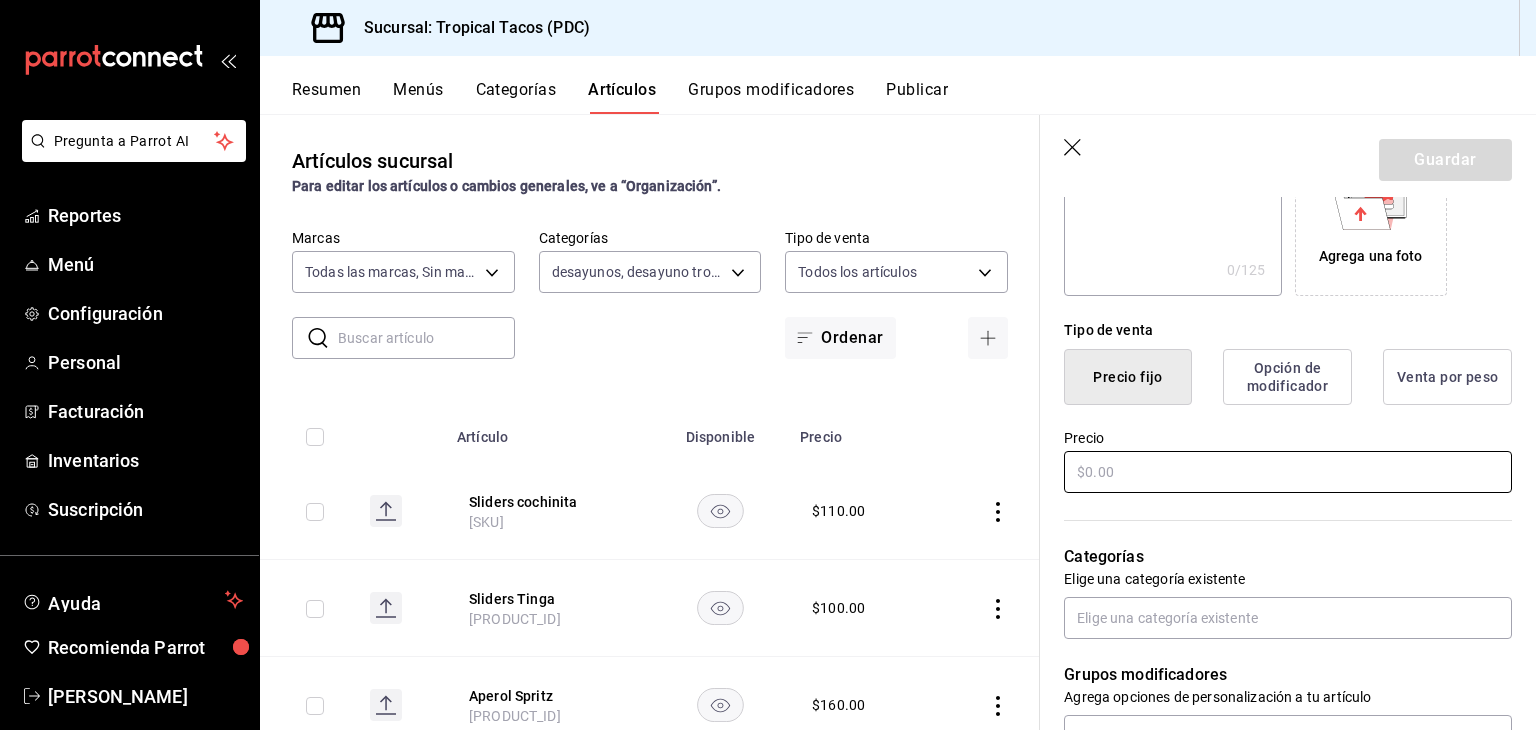 type on "sliders Arrachera" 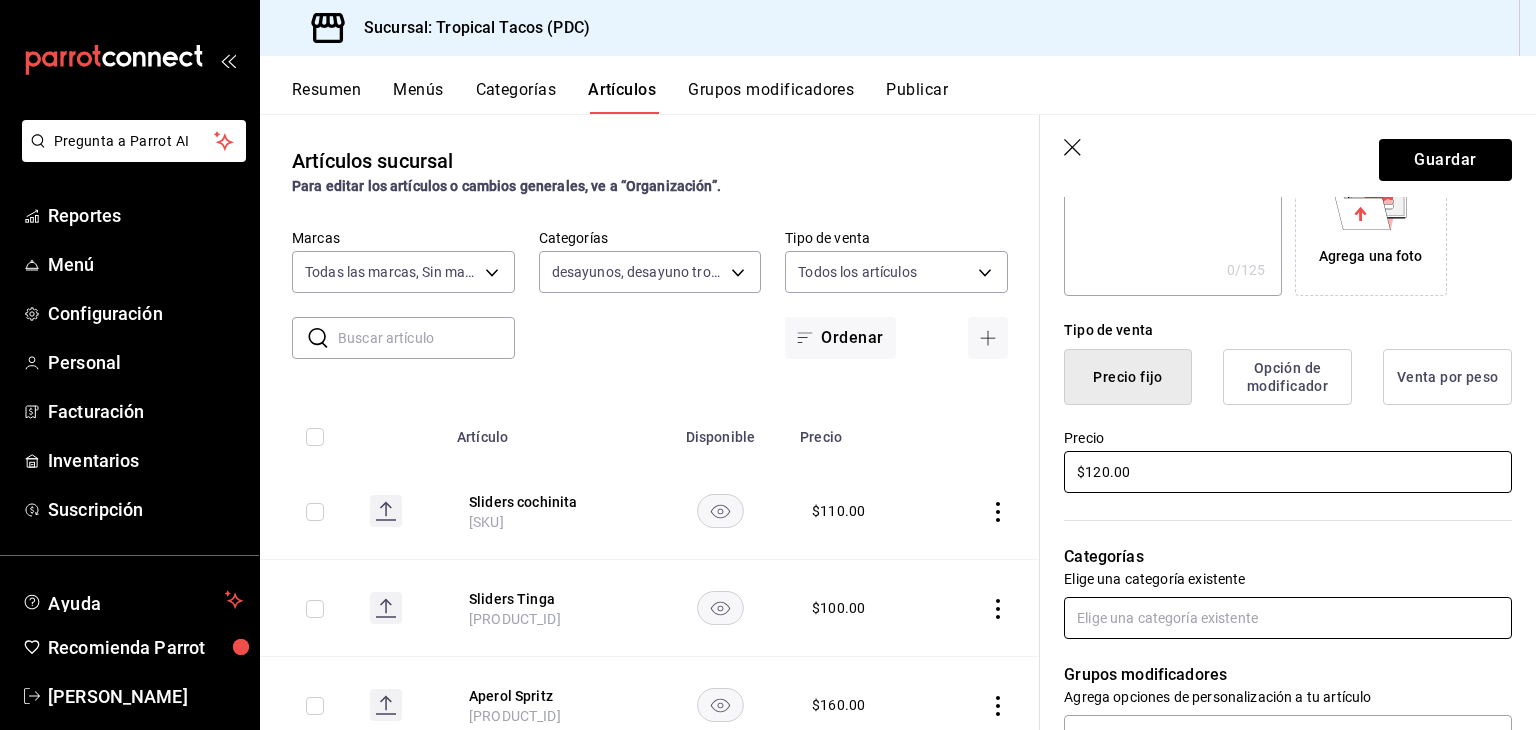 type on "$120.00" 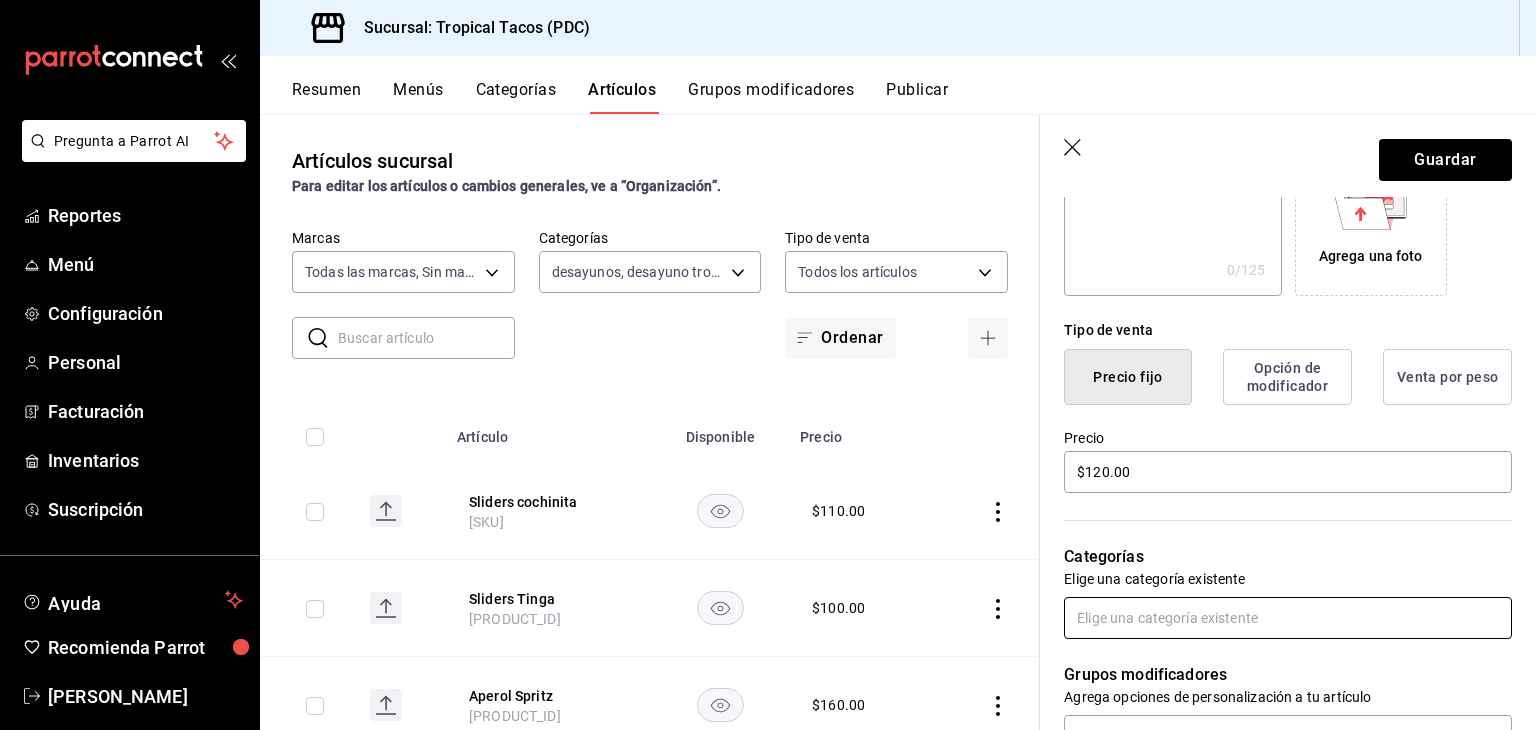 click at bounding box center (1288, 618) 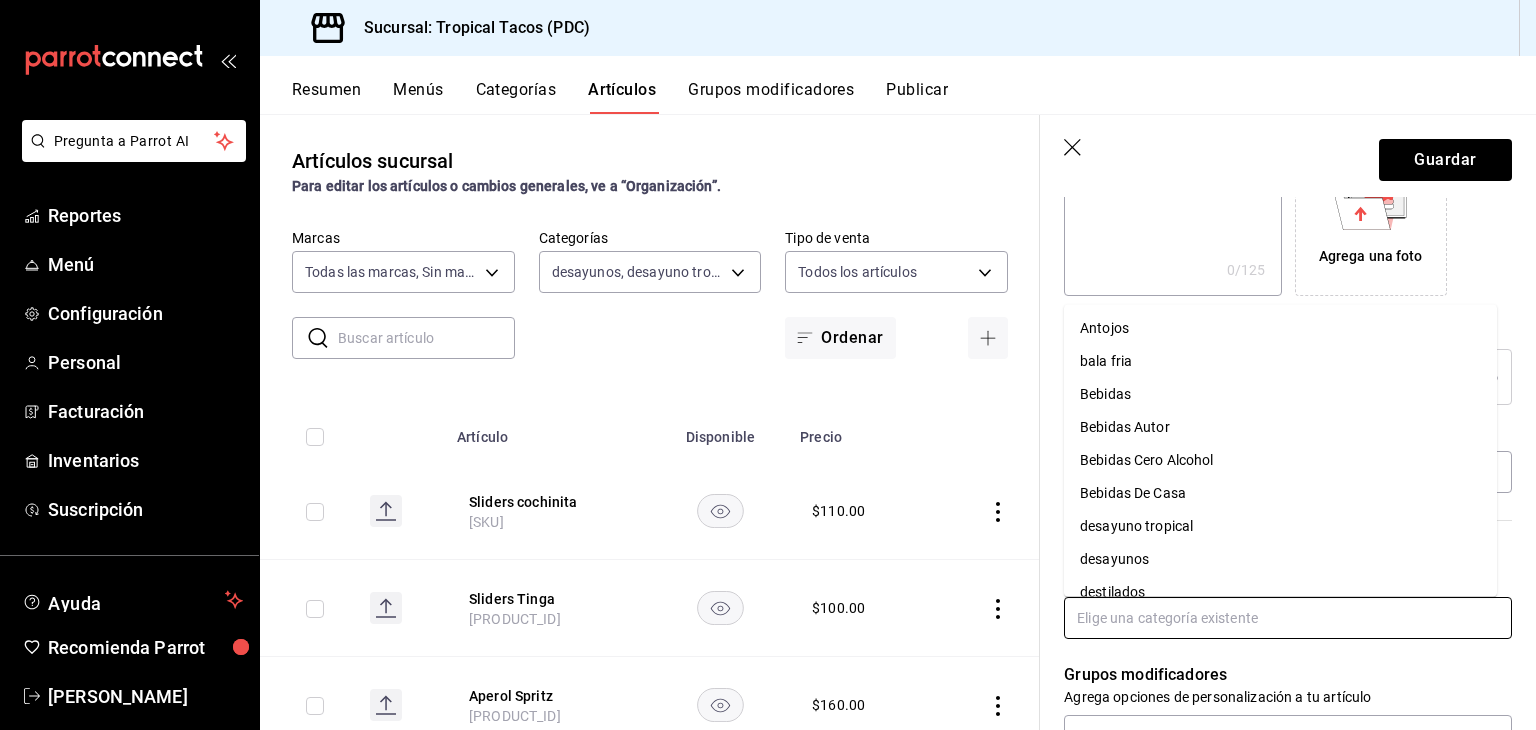 click on "desayunos" at bounding box center (1280, 559) 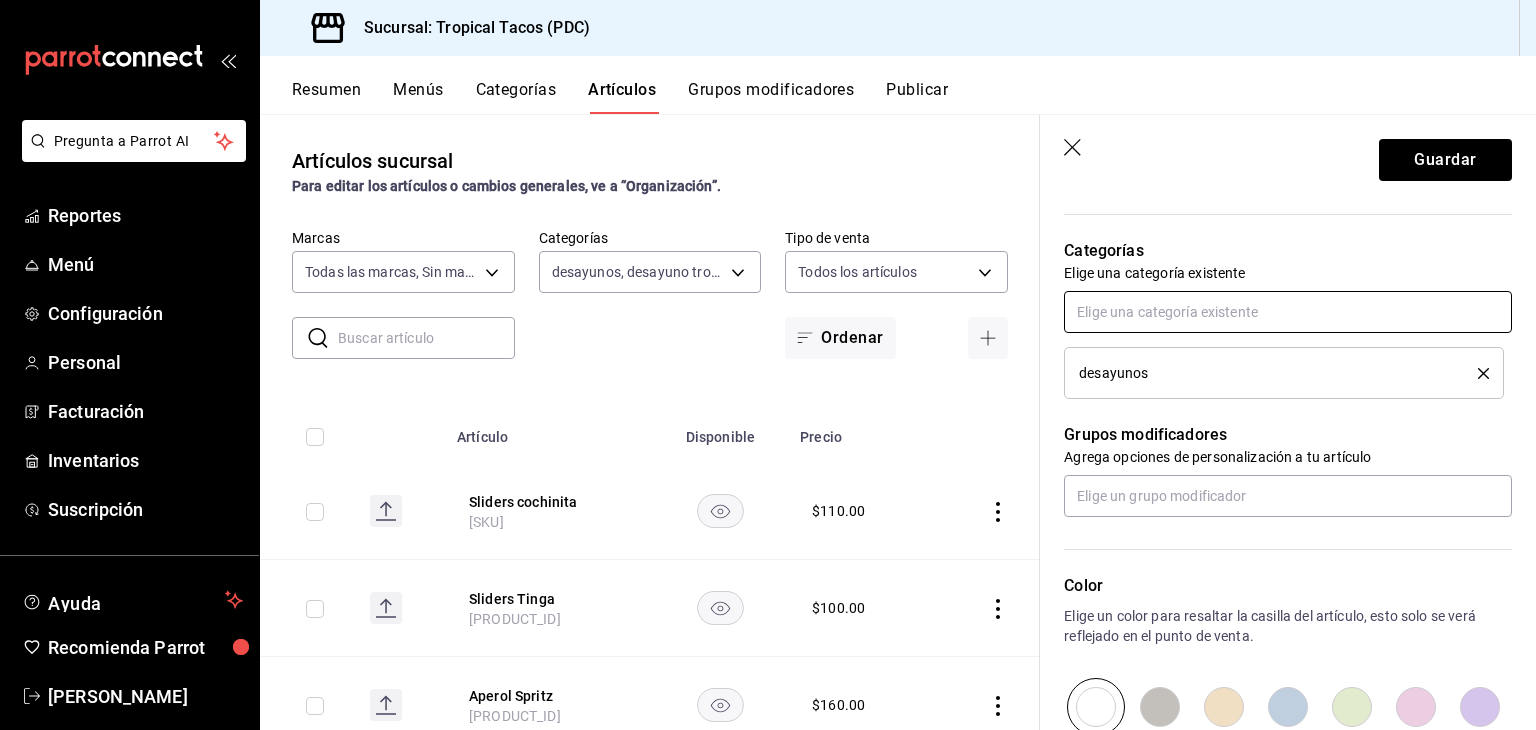 scroll, scrollTop: 676, scrollLeft: 0, axis: vertical 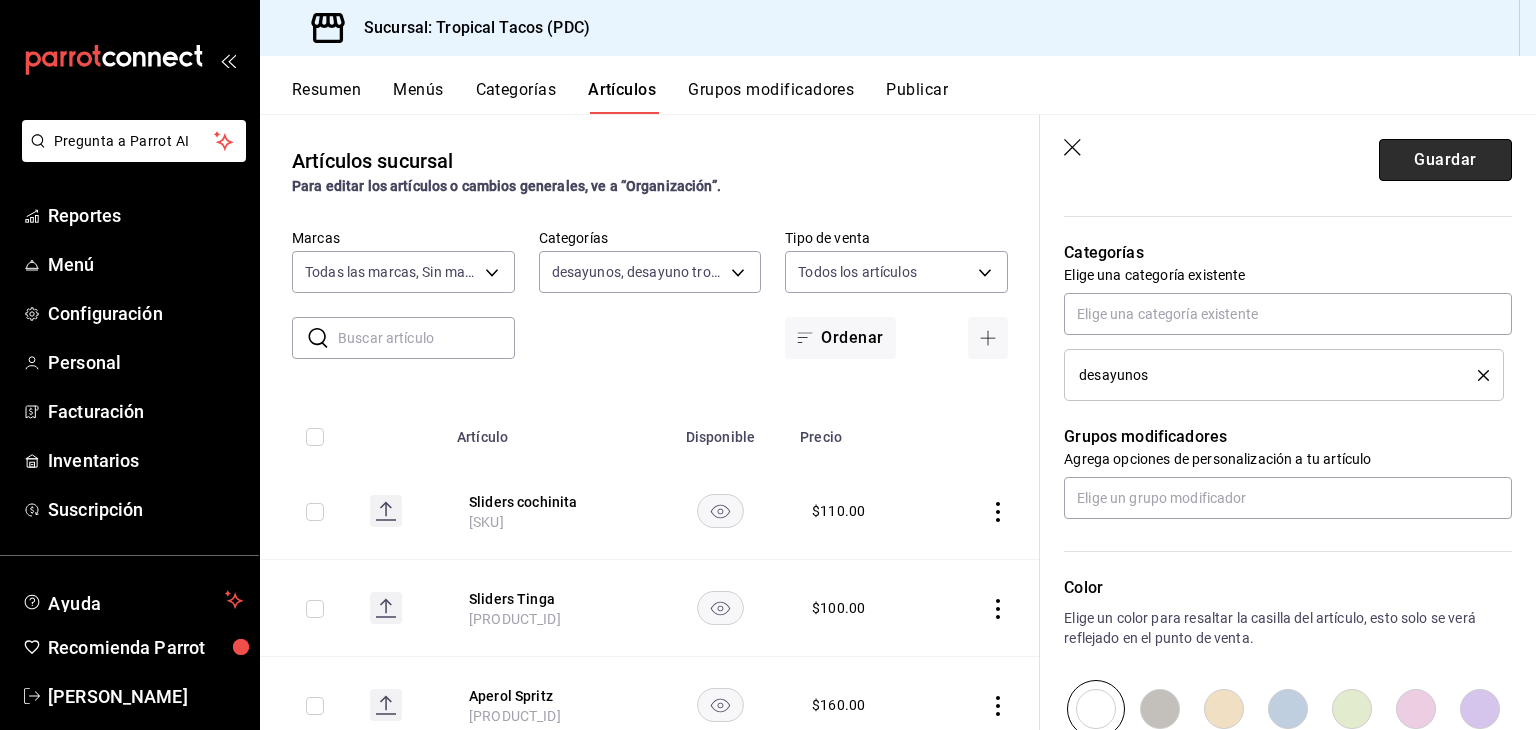 click on "Guardar" at bounding box center (1445, 160) 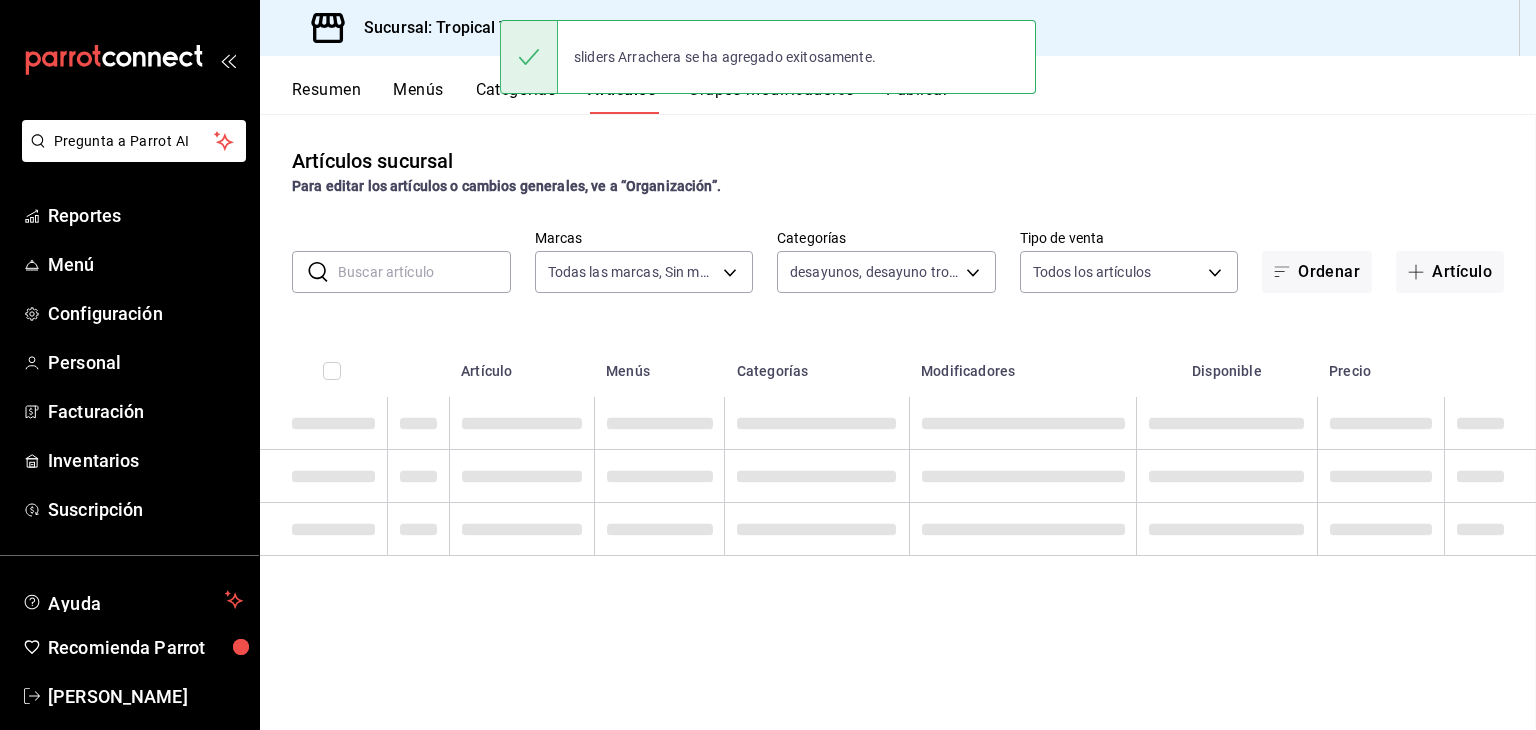 scroll, scrollTop: 0, scrollLeft: 0, axis: both 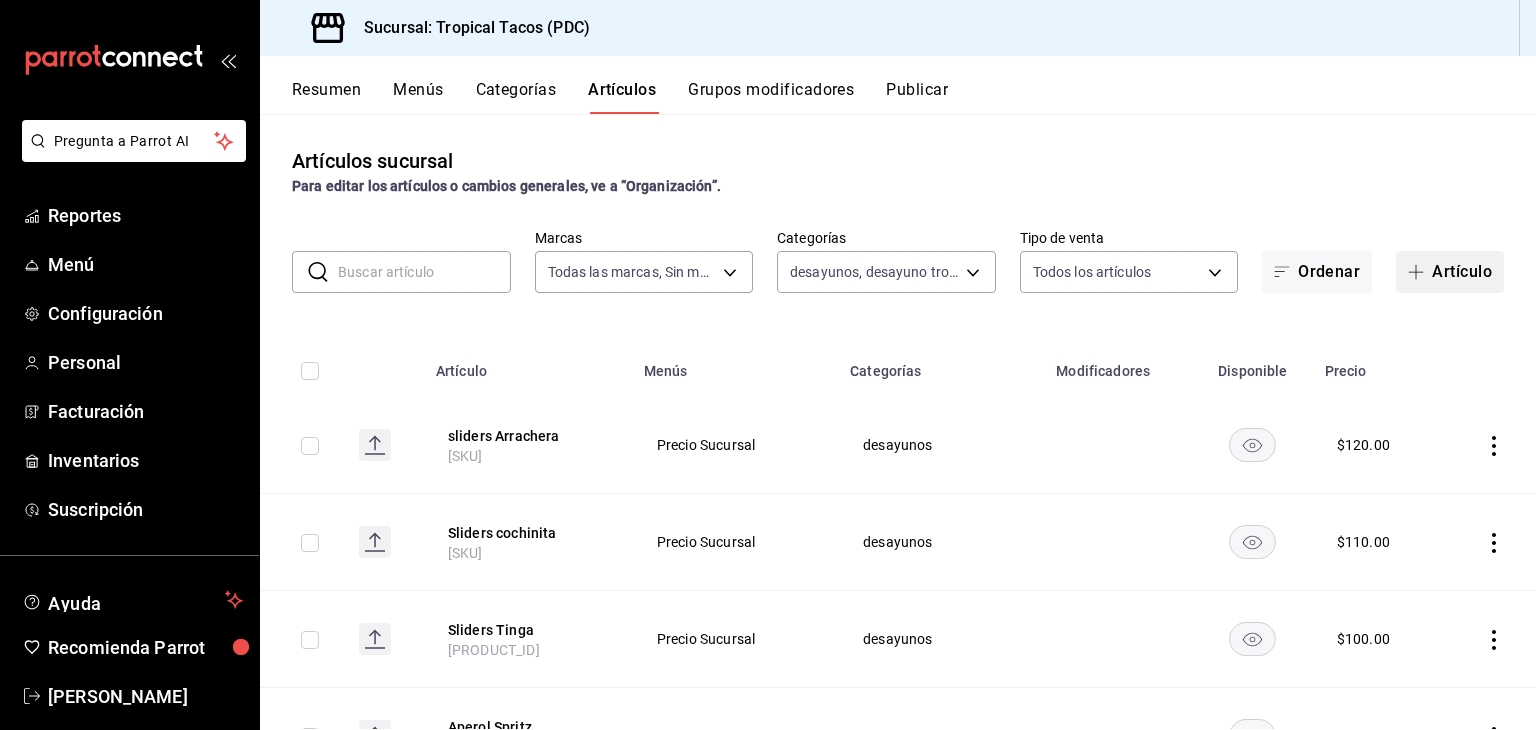 click 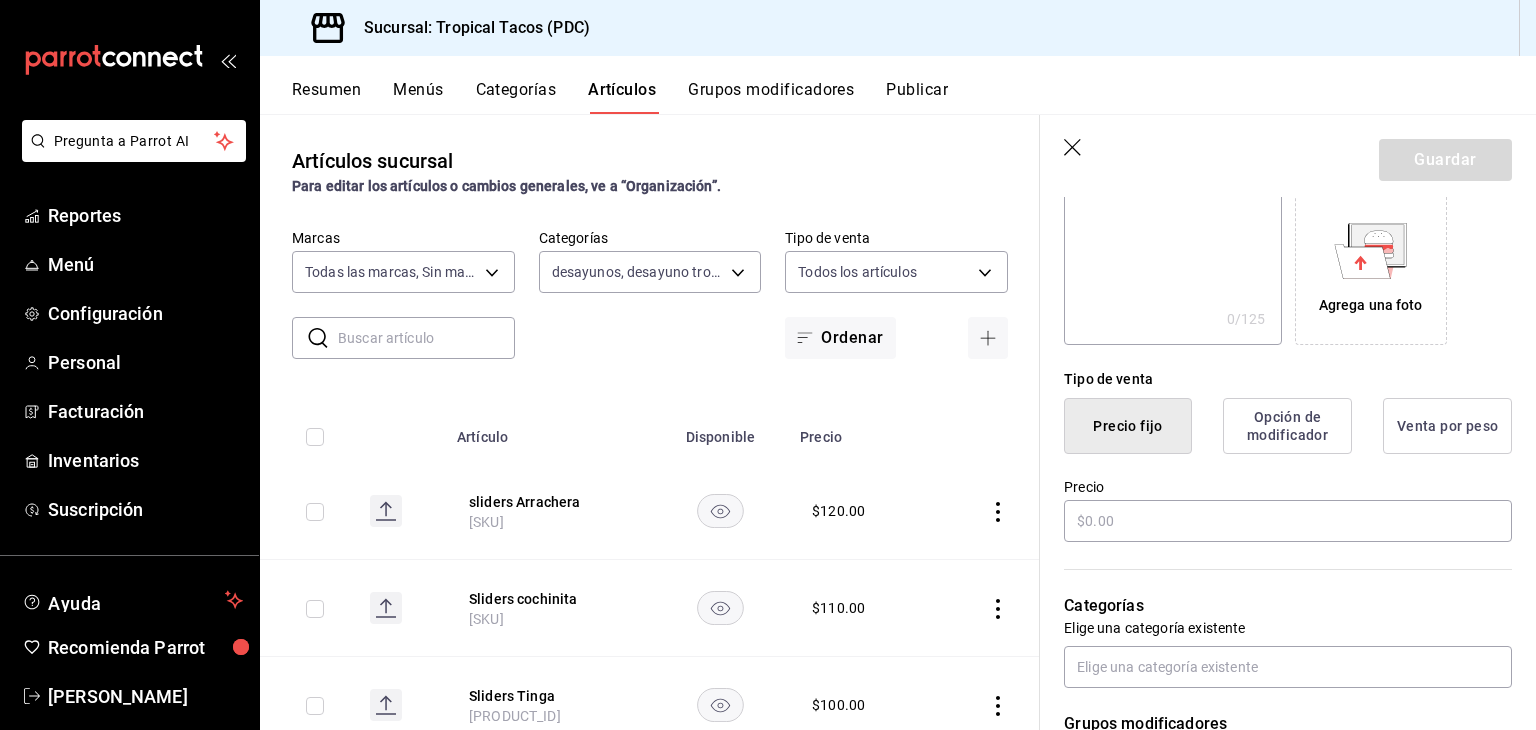 scroll, scrollTop: 324, scrollLeft: 0, axis: vertical 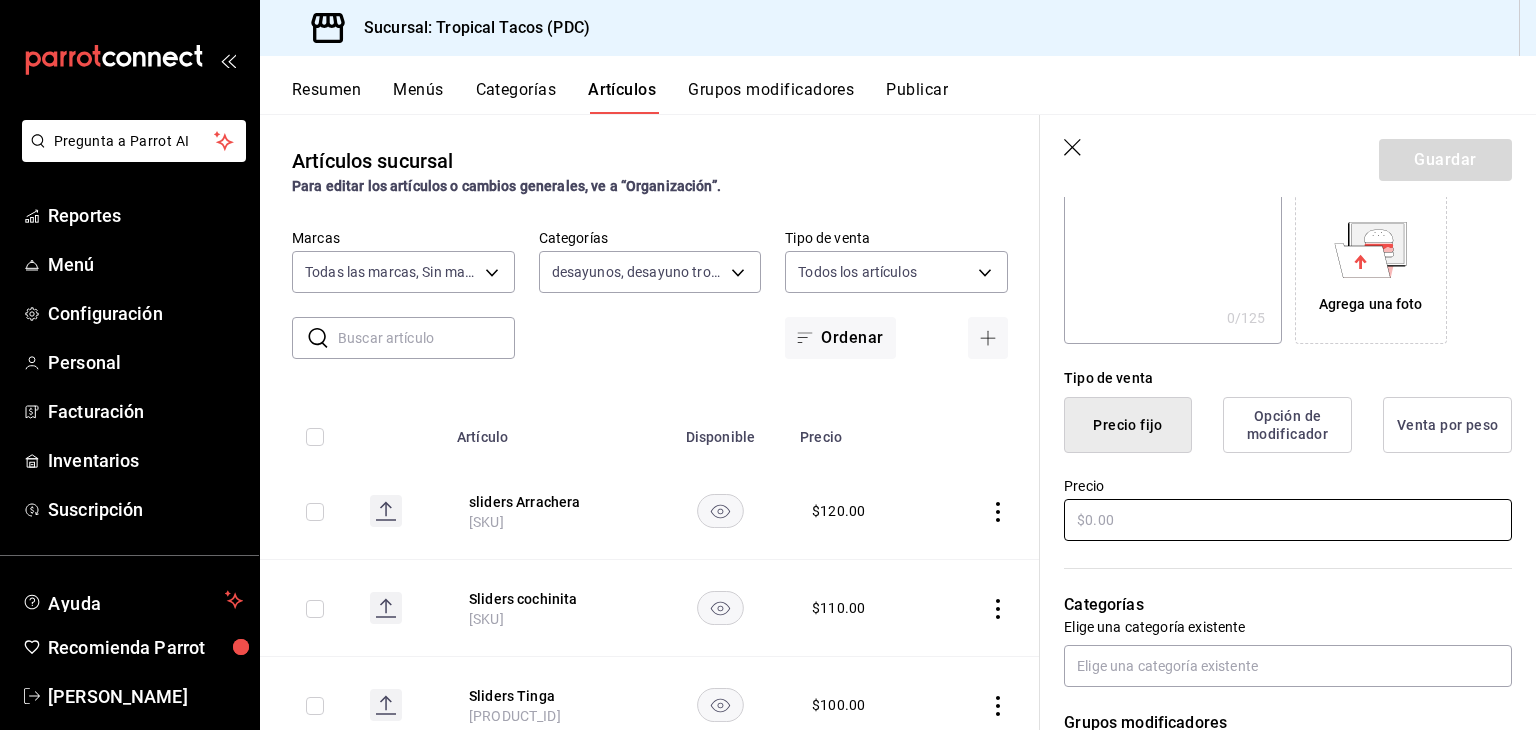 type on "Sliders Mix" 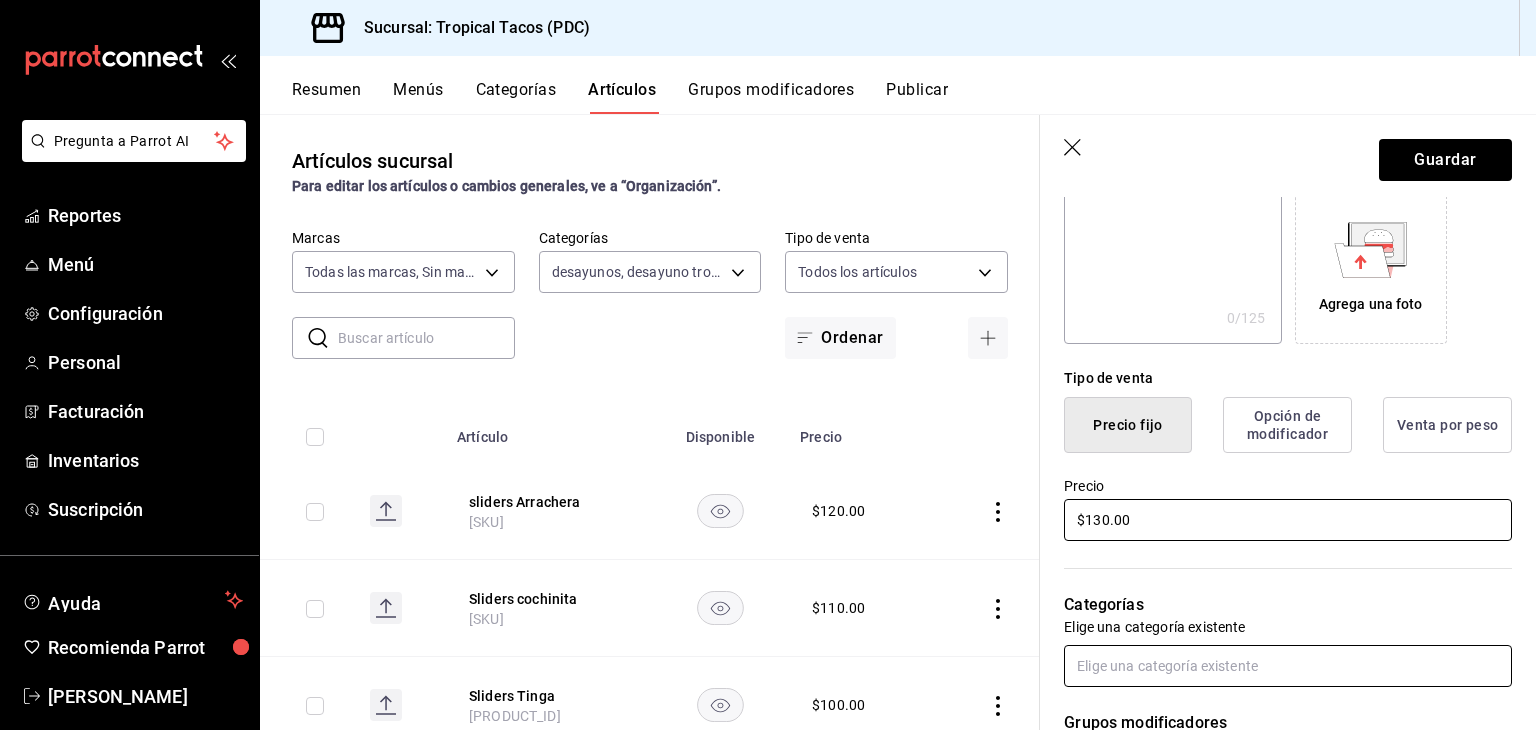 type on "$130.00" 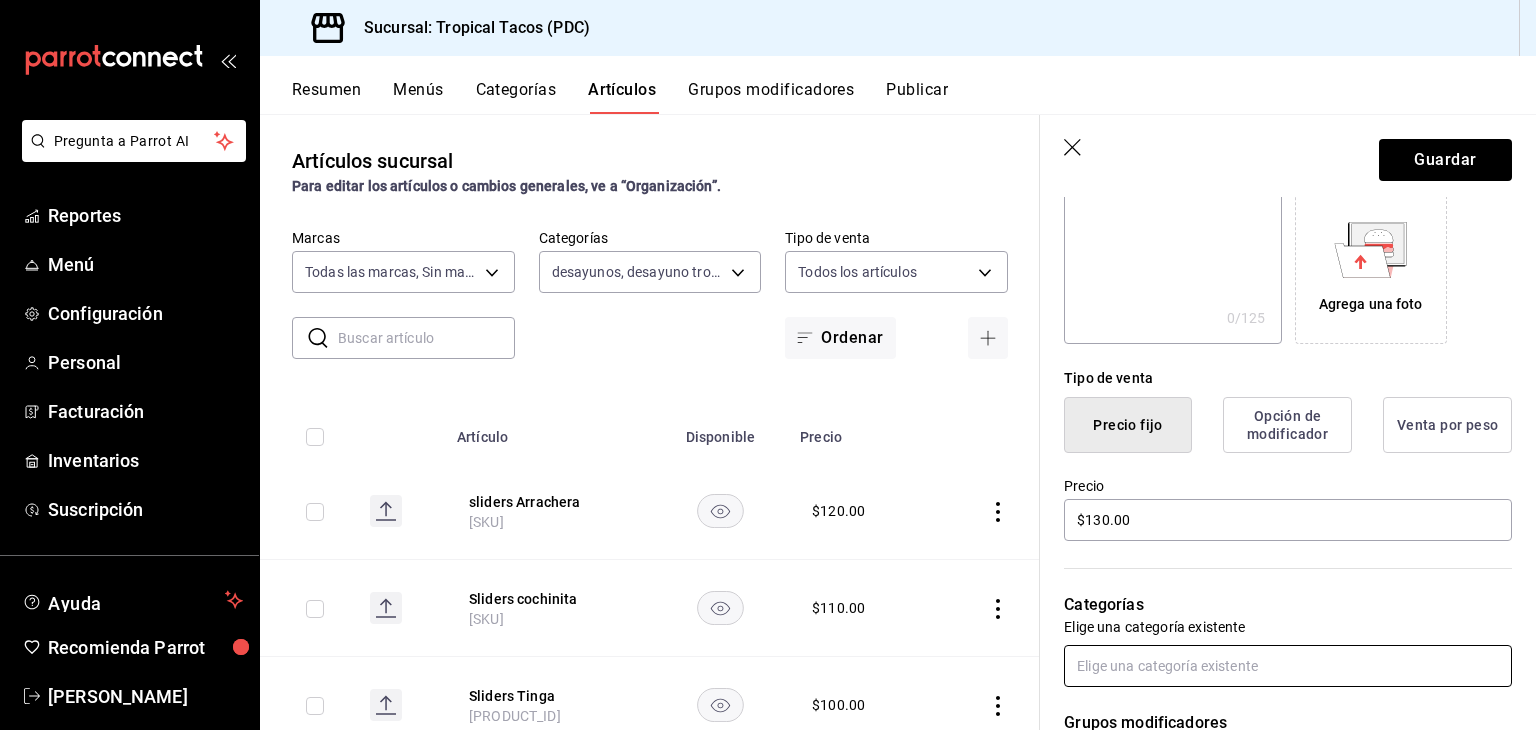 click at bounding box center [1288, 666] 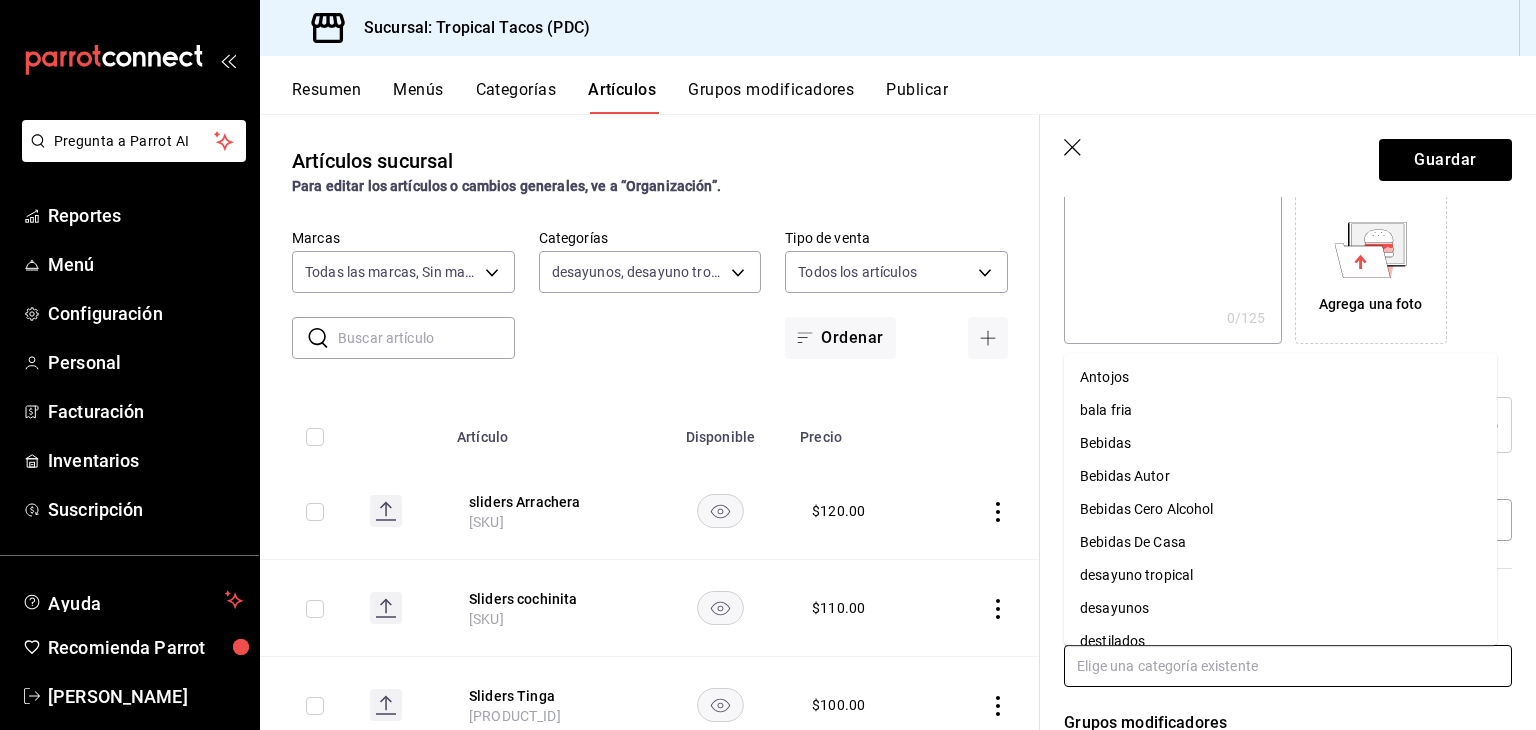 click on "desayunos" at bounding box center [1280, 608] 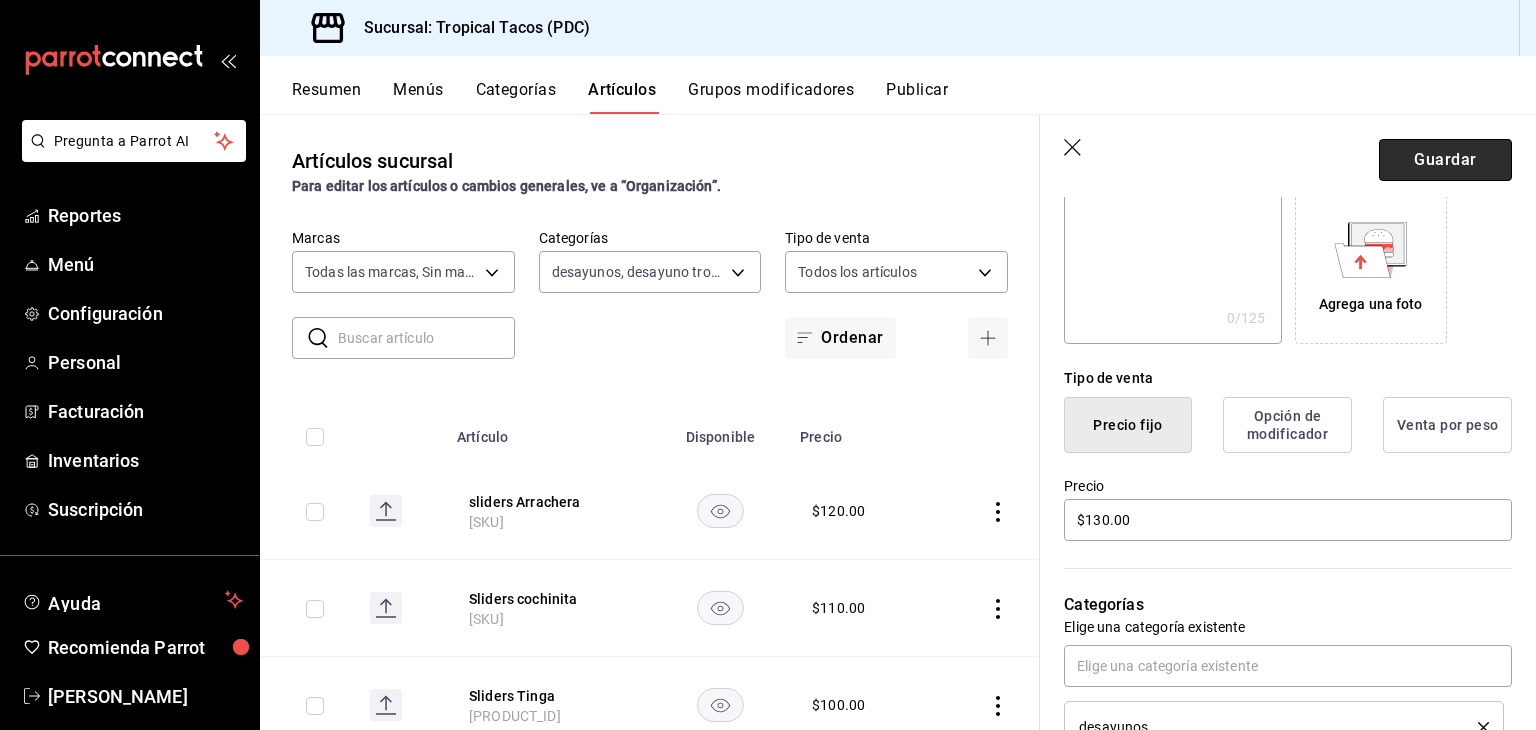 click on "Guardar" at bounding box center (1445, 160) 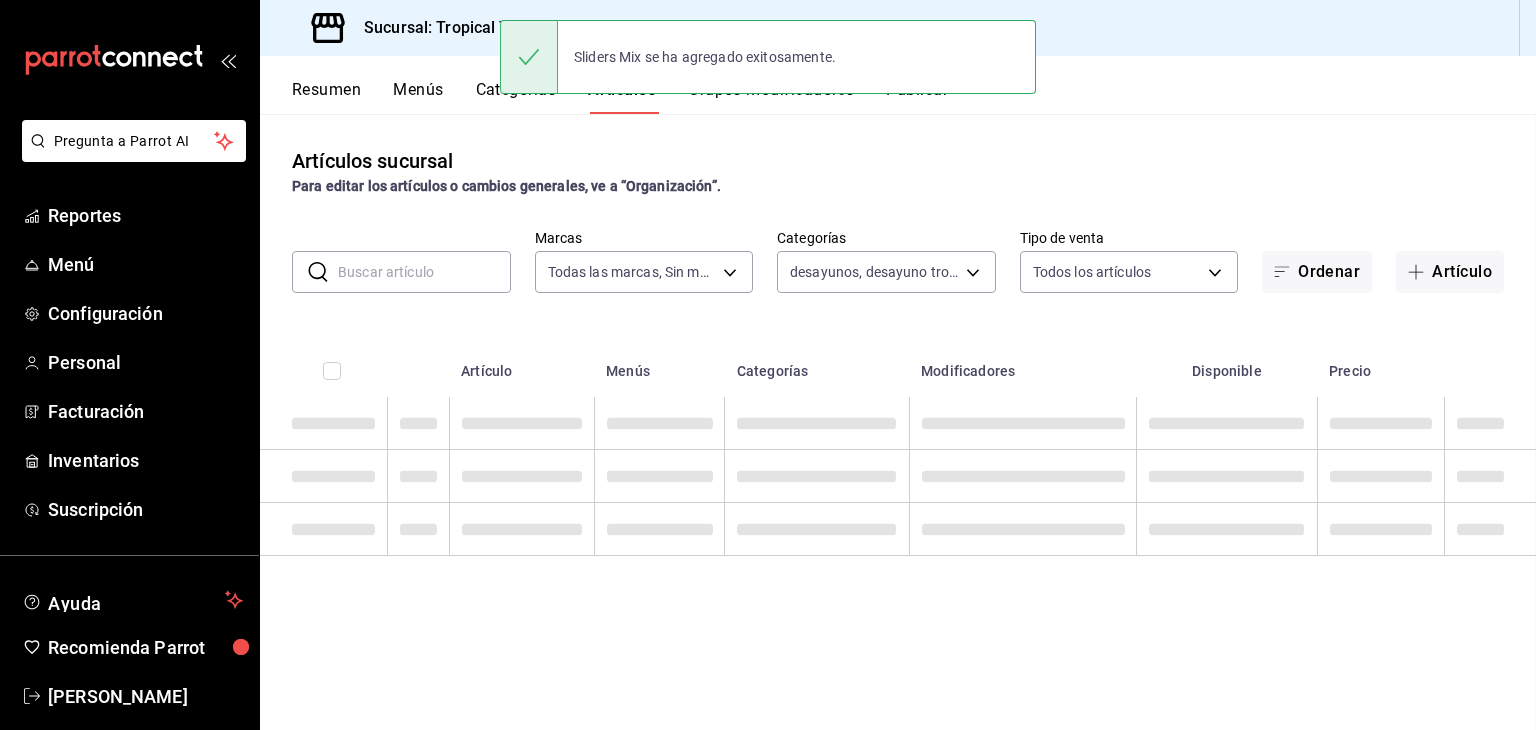scroll, scrollTop: 0, scrollLeft: 0, axis: both 